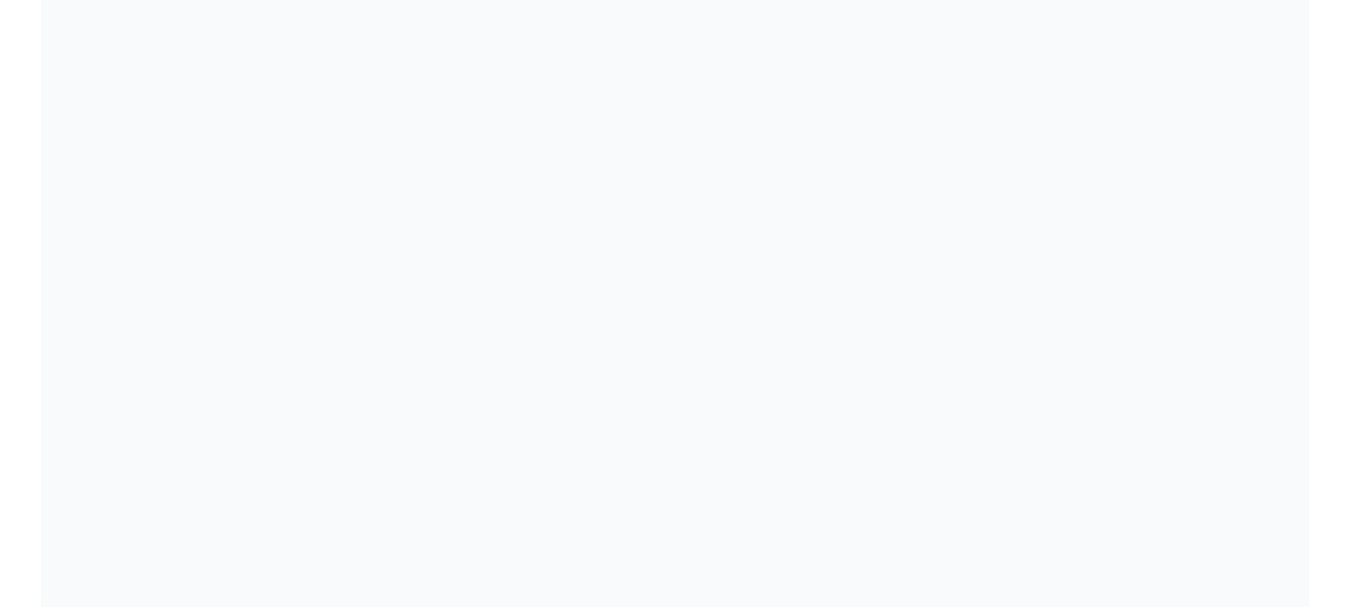 scroll, scrollTop: 0, scrollLeft: 0, axis: both 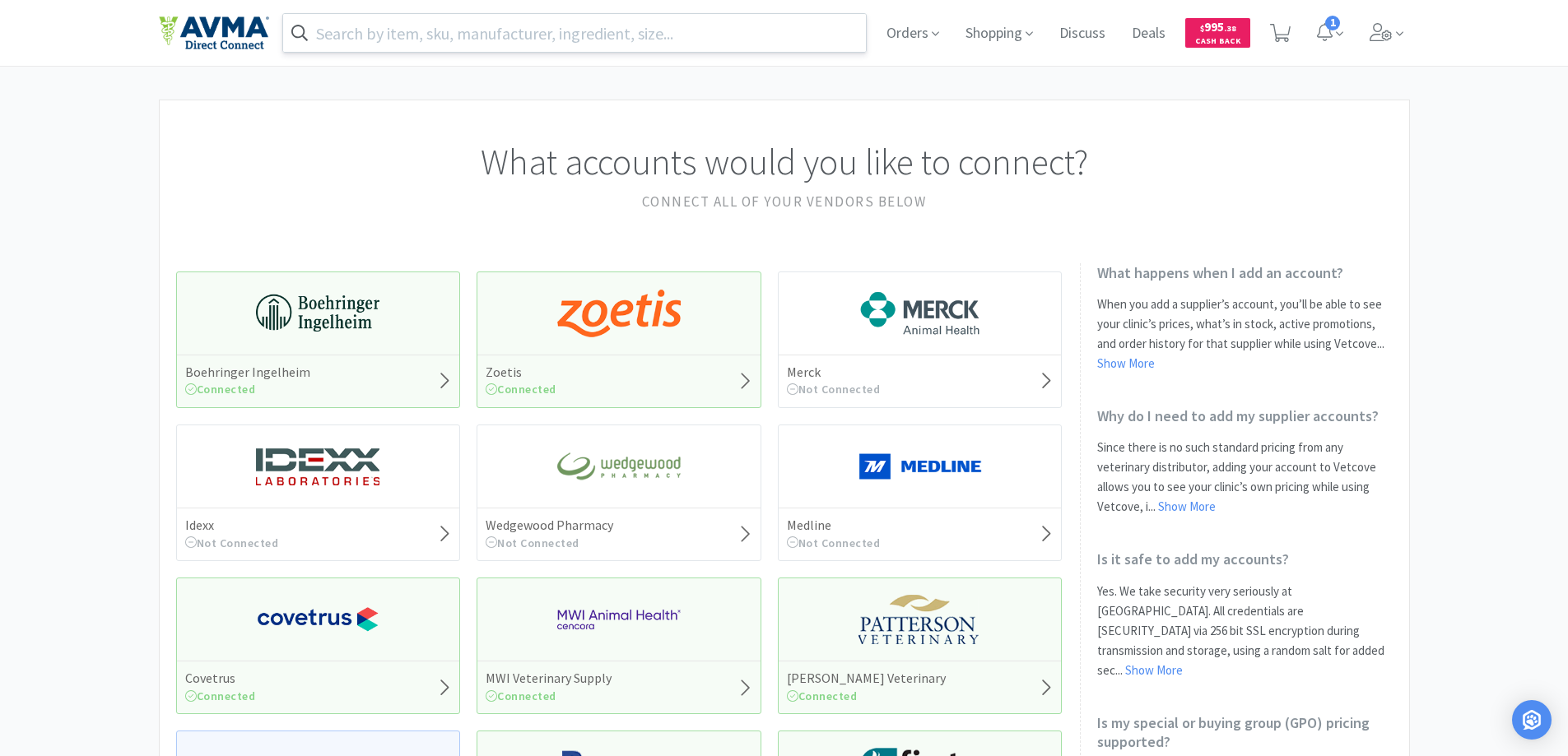 click at bounding box center [575, 33] 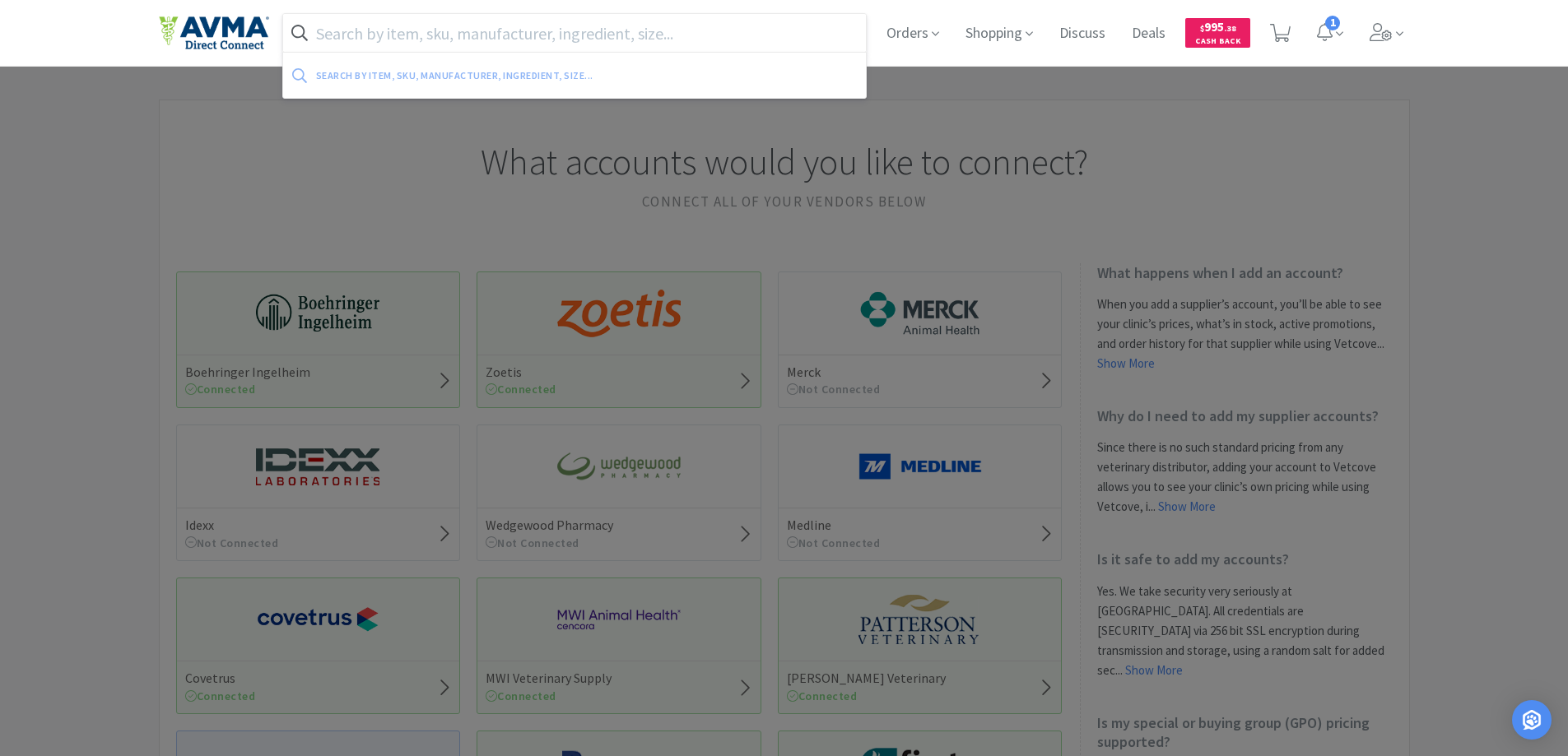 paste on "CA4875030AM" 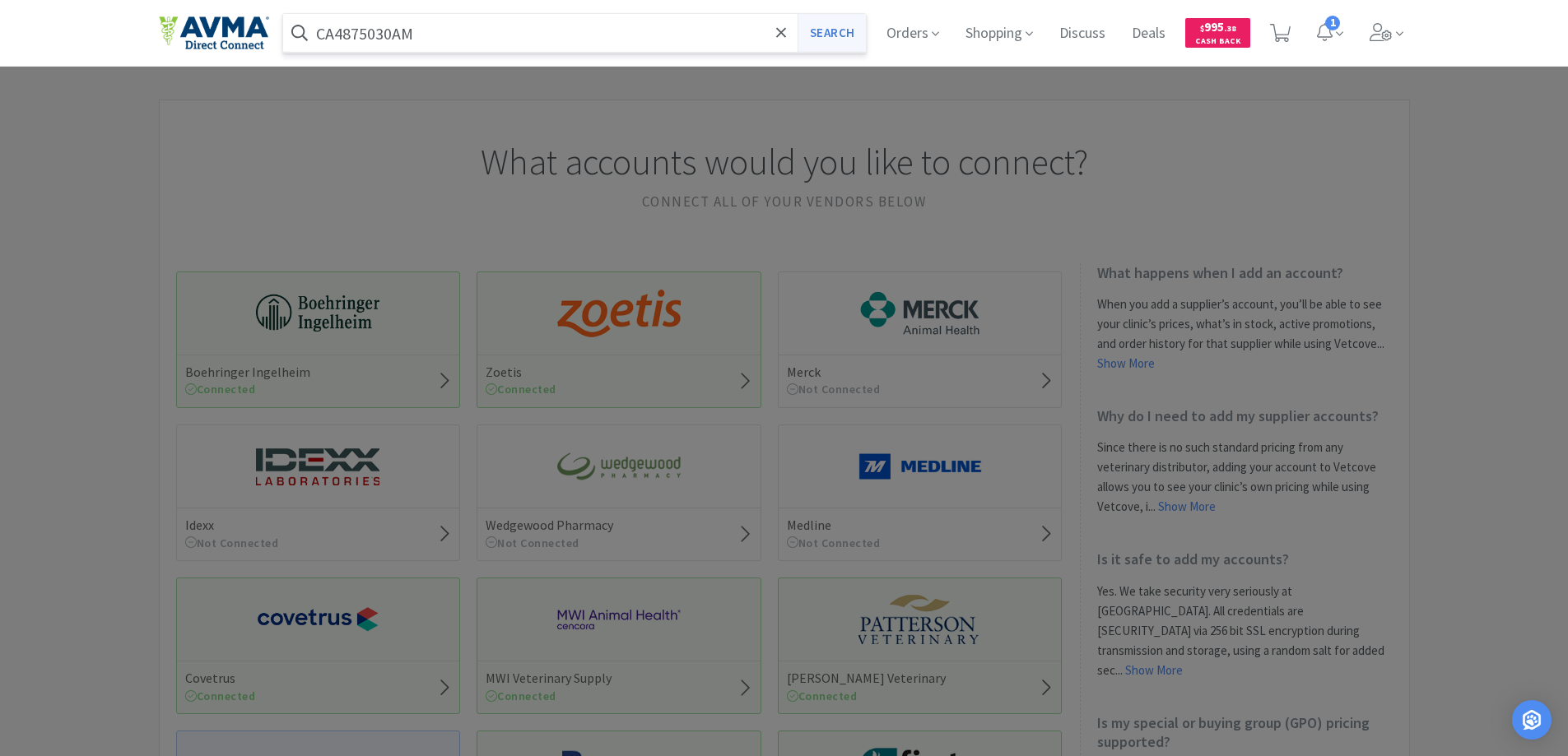 type on "CA4875030AM" 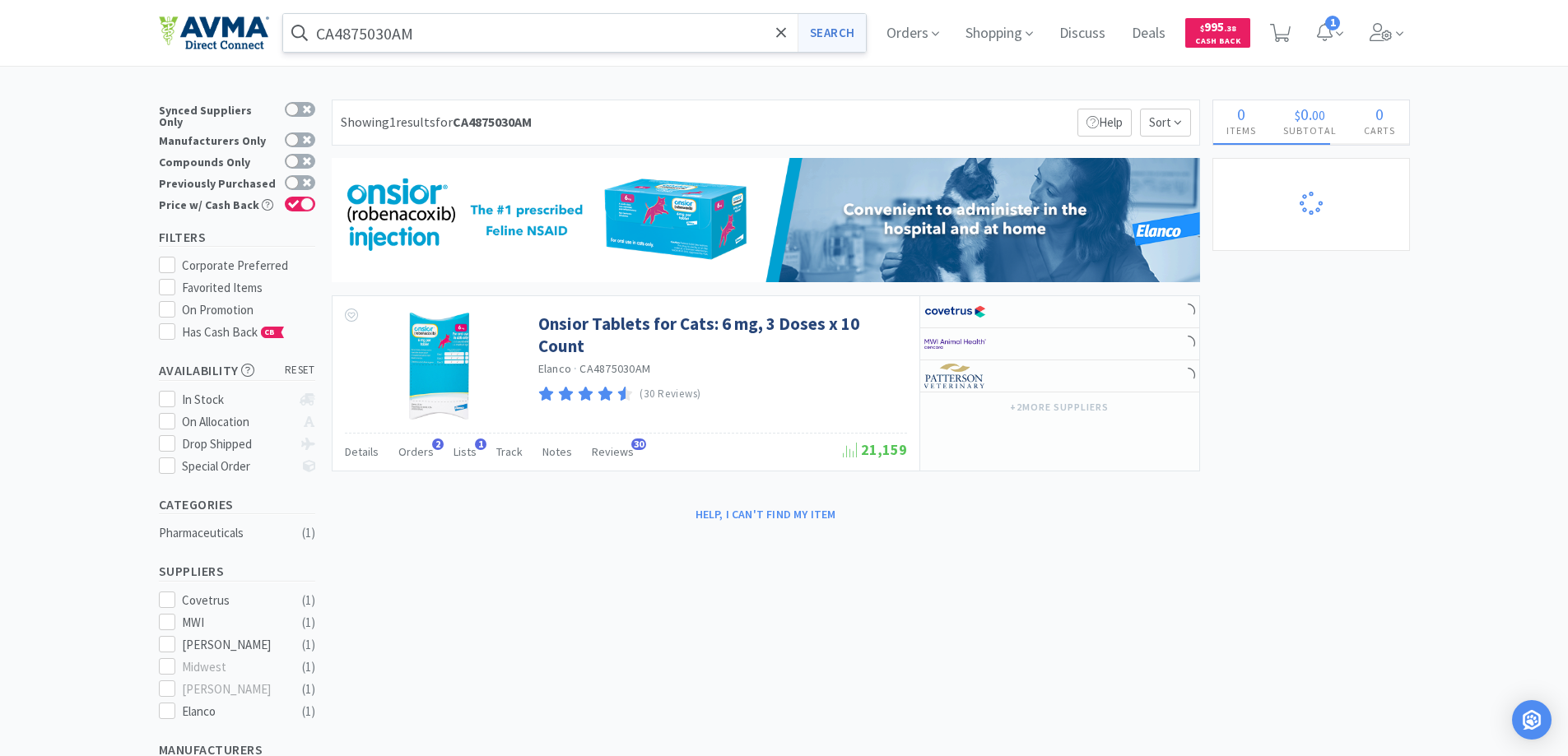 select on "1" 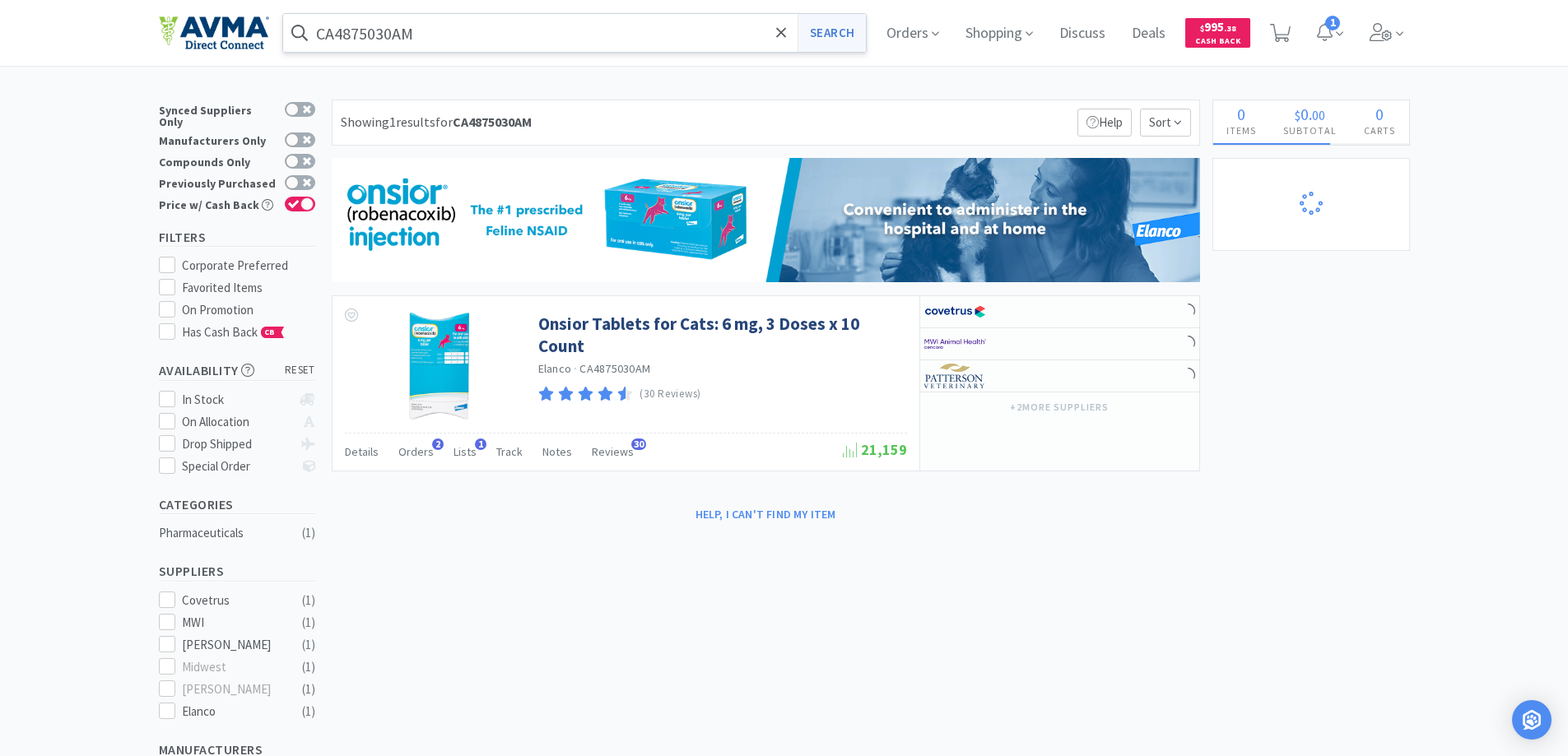 select on "4" 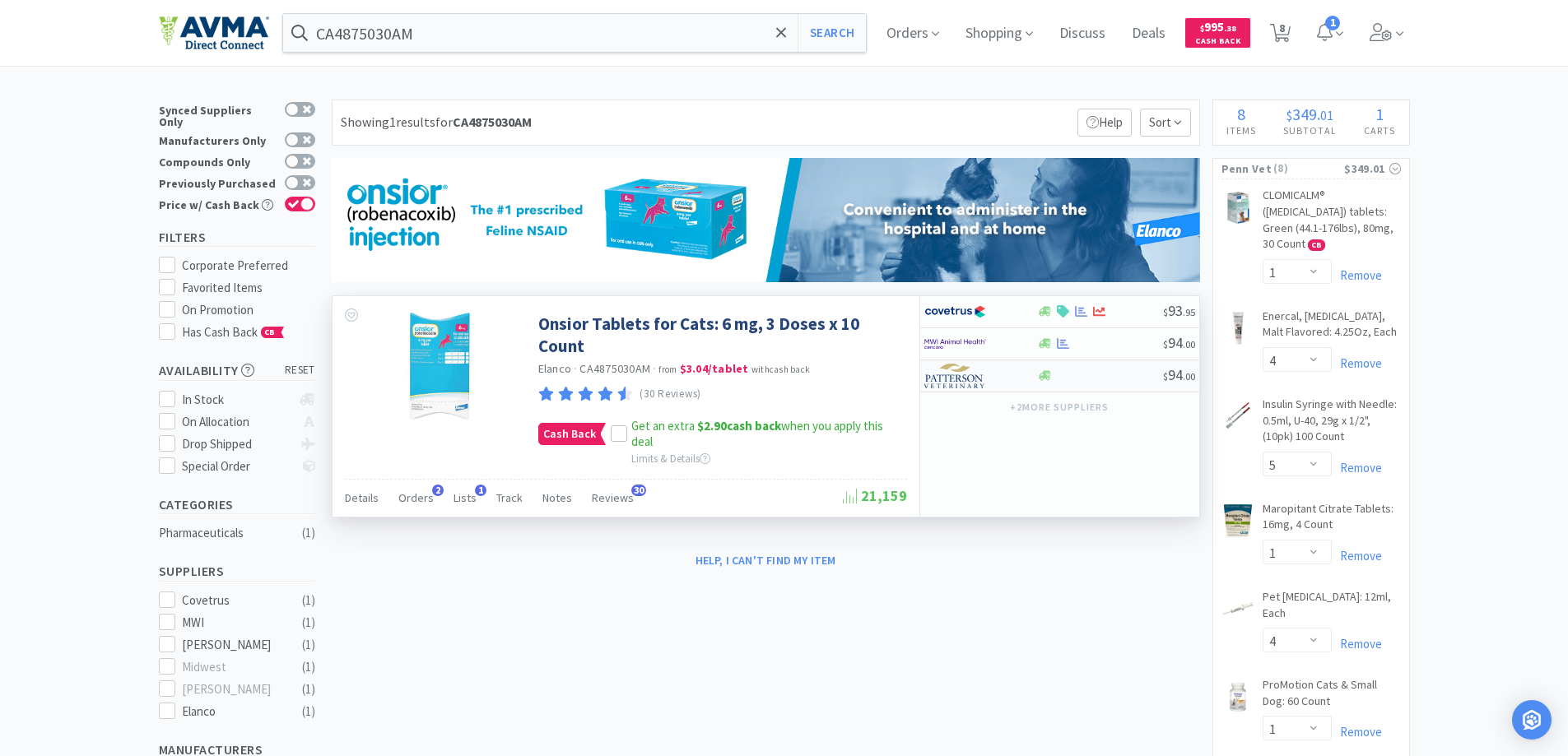 click at bounding box center (955, 376) 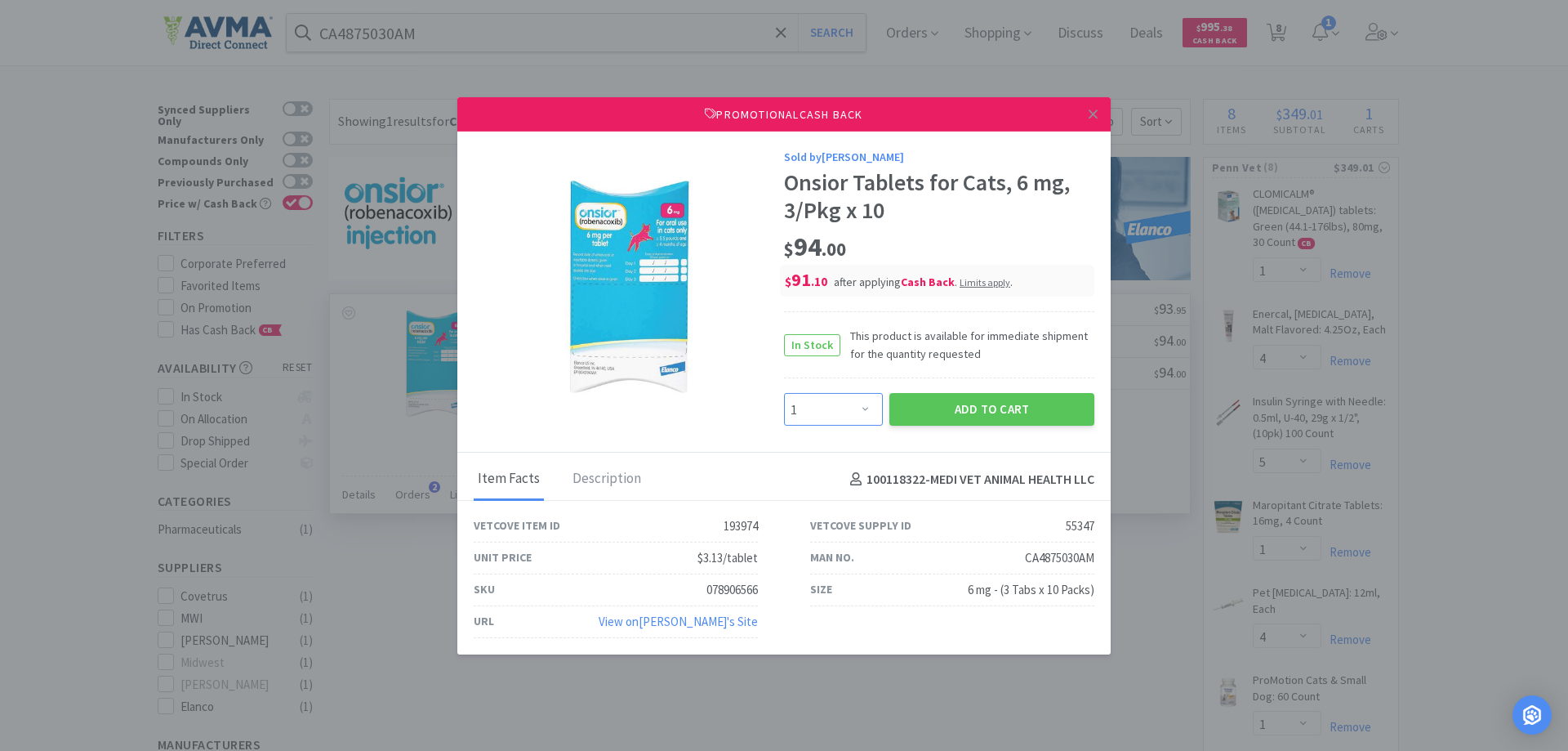 click on "Enter Quantity 1 2 3 4 5 6 7 8 9 10 11 12 13 14 15 16 17 18 19 20 Enter Quantity" at bounding box center (833, 409) 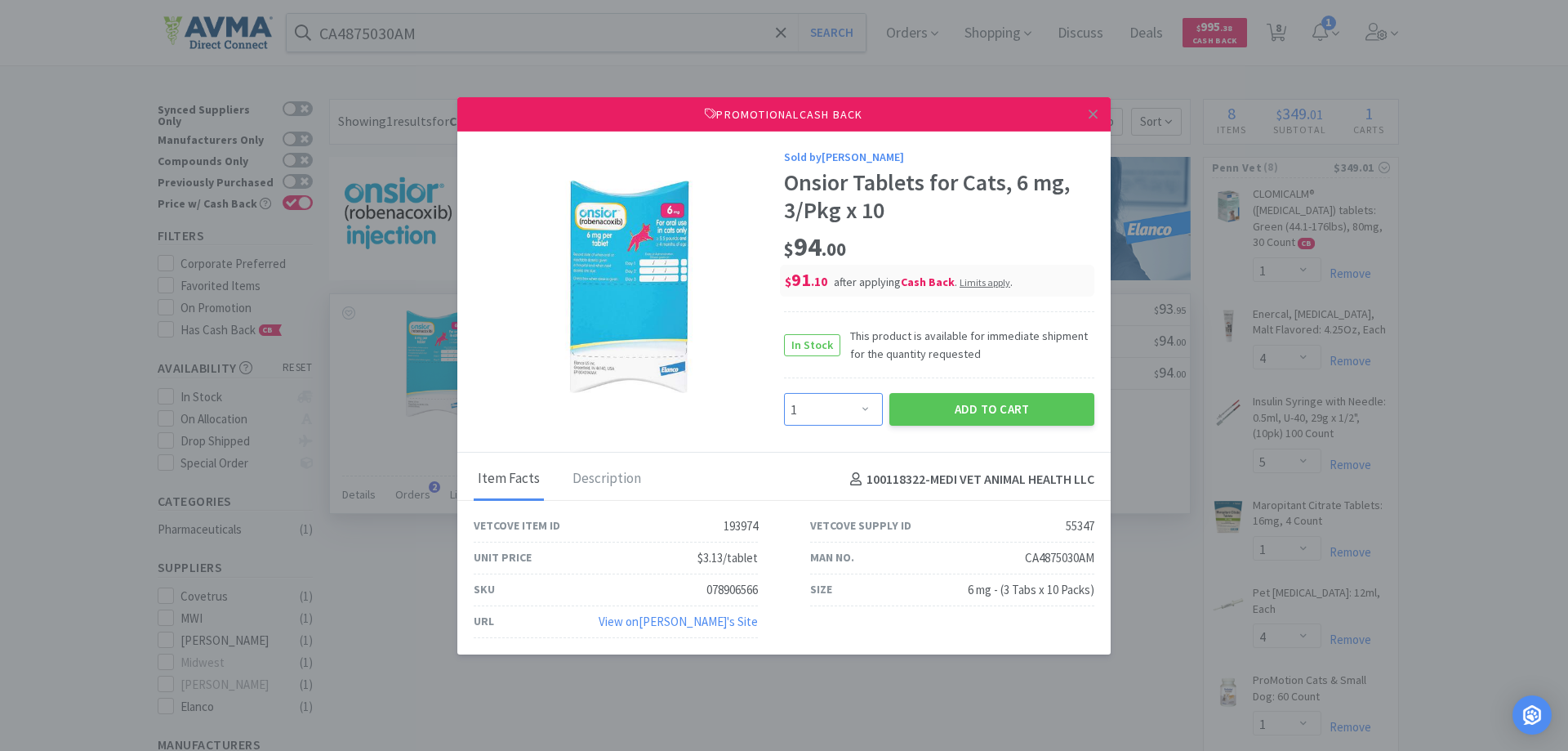 select on "2" 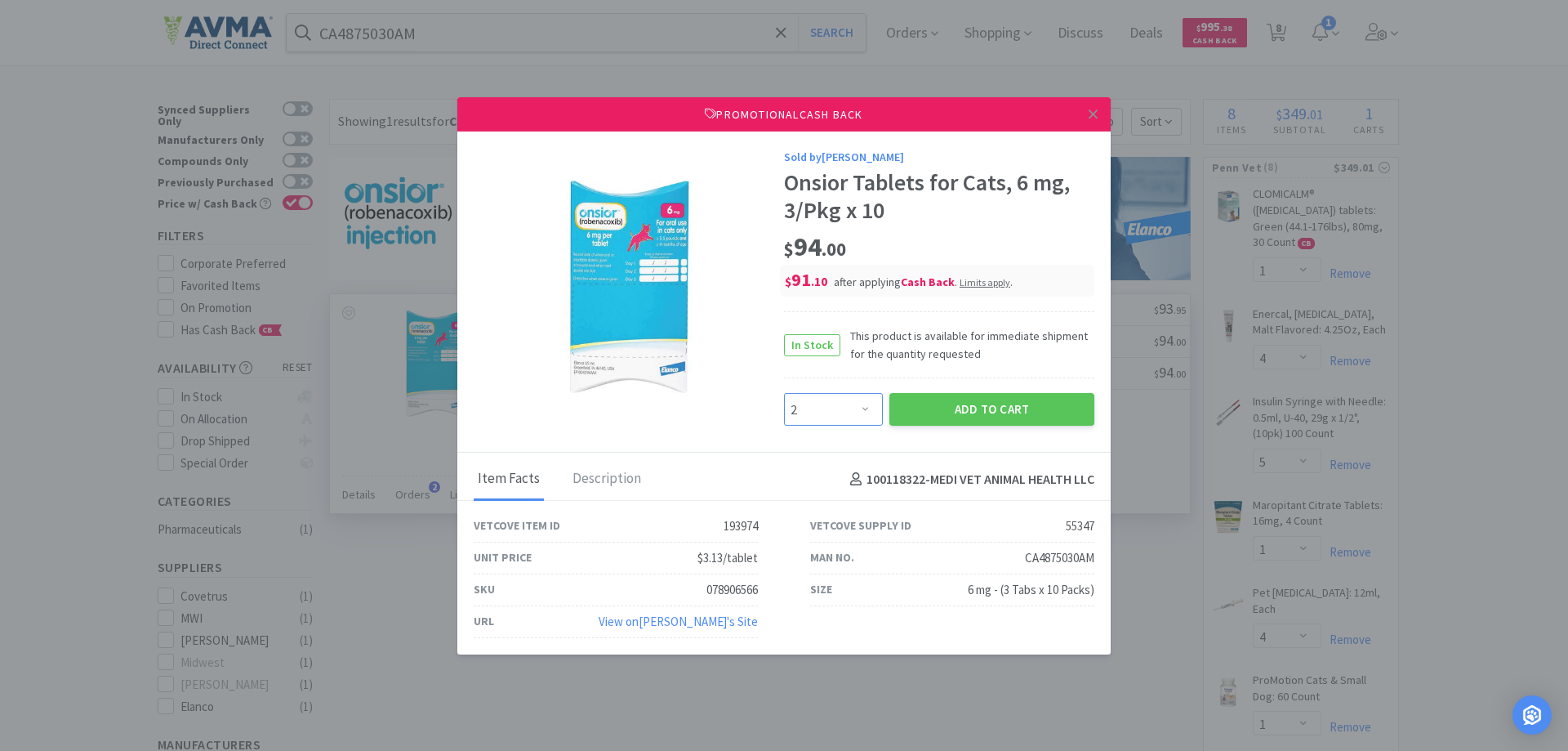 click on "Enter Quantity 1 2 3 4 5 6 7 8 9 10 11 12 13 14 15 16 17 18 19 20 Enter Quantity" at bounding box center (833, 409) 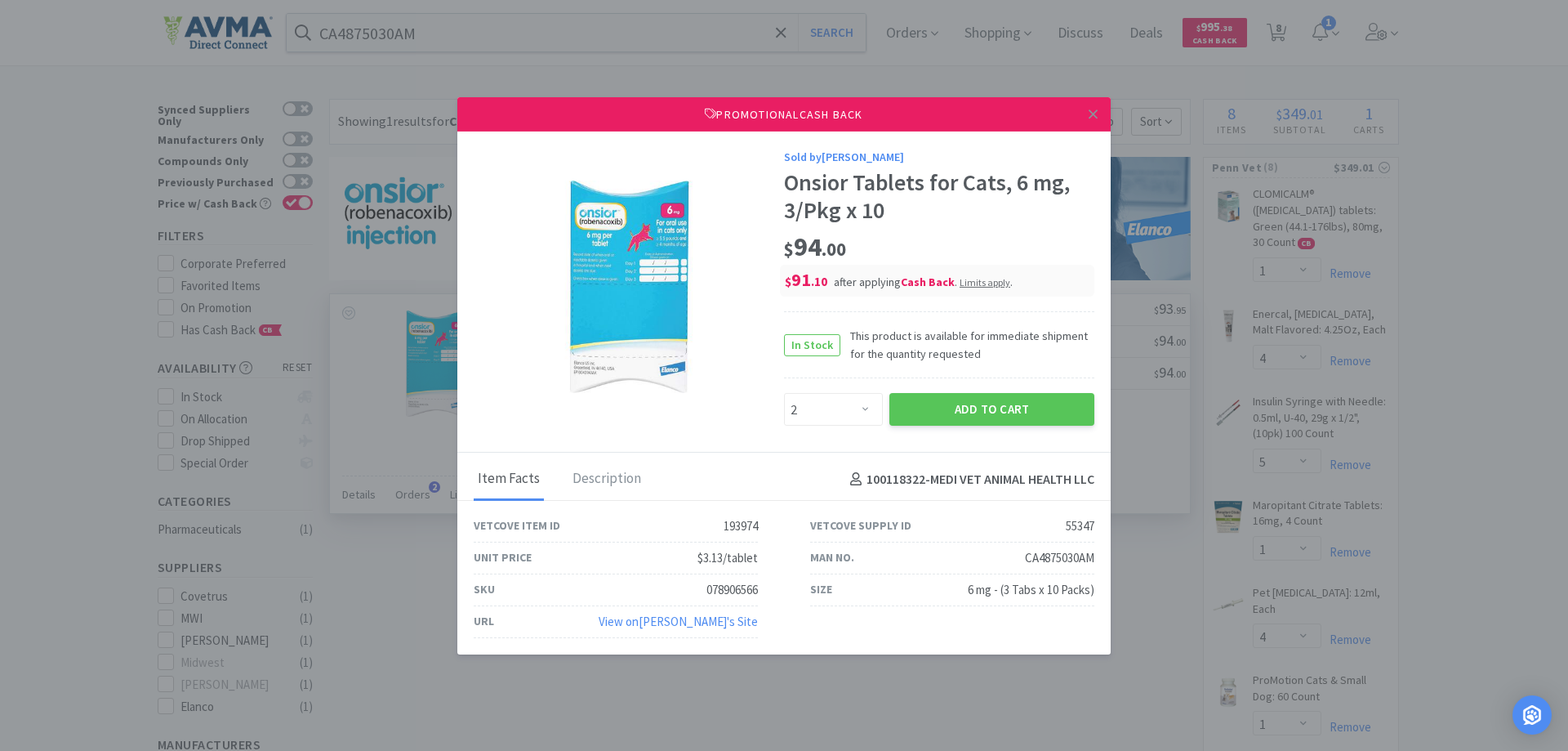 click on "078906566" at bounding box center (732, 590) 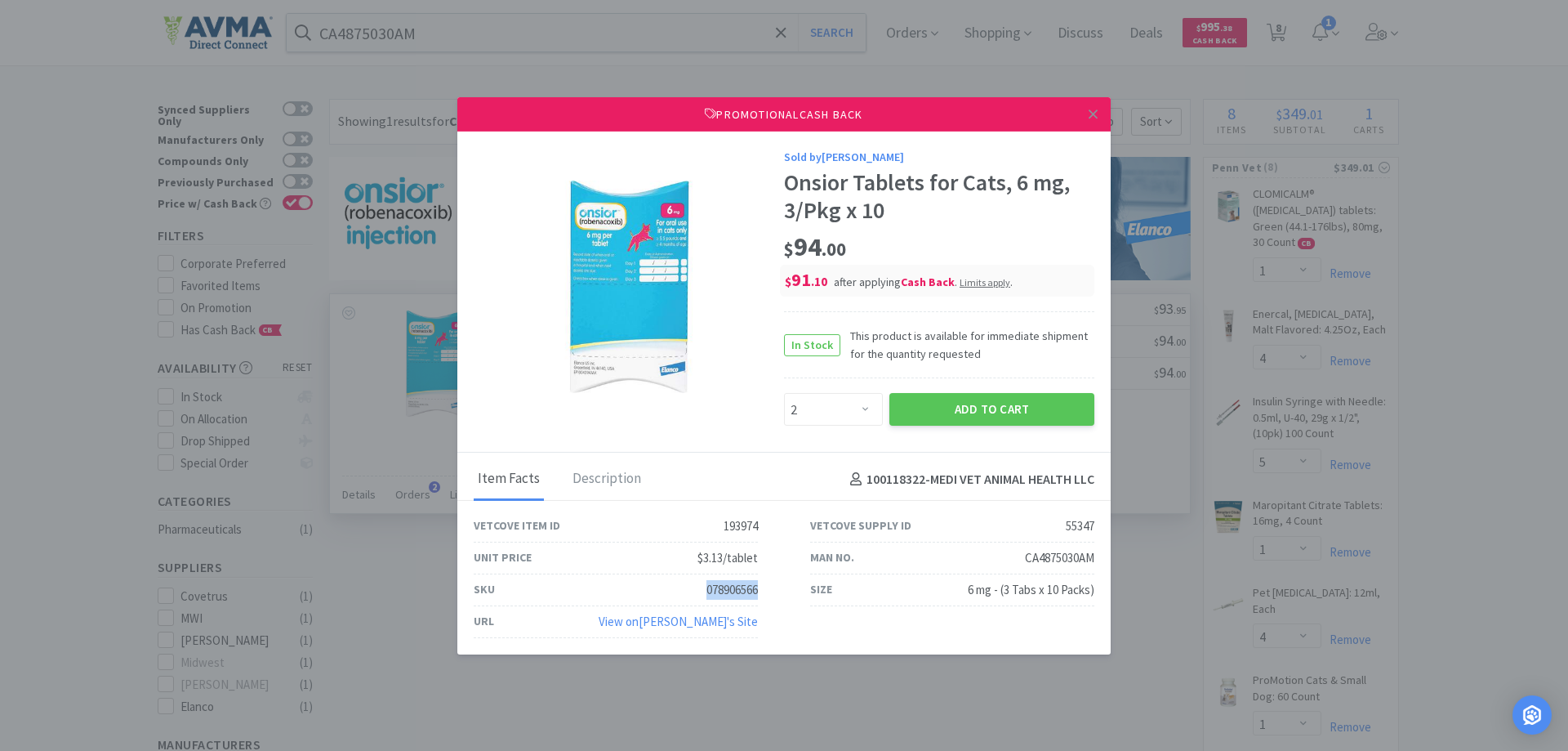 click on "078906566" at bounding box center (732, 590) 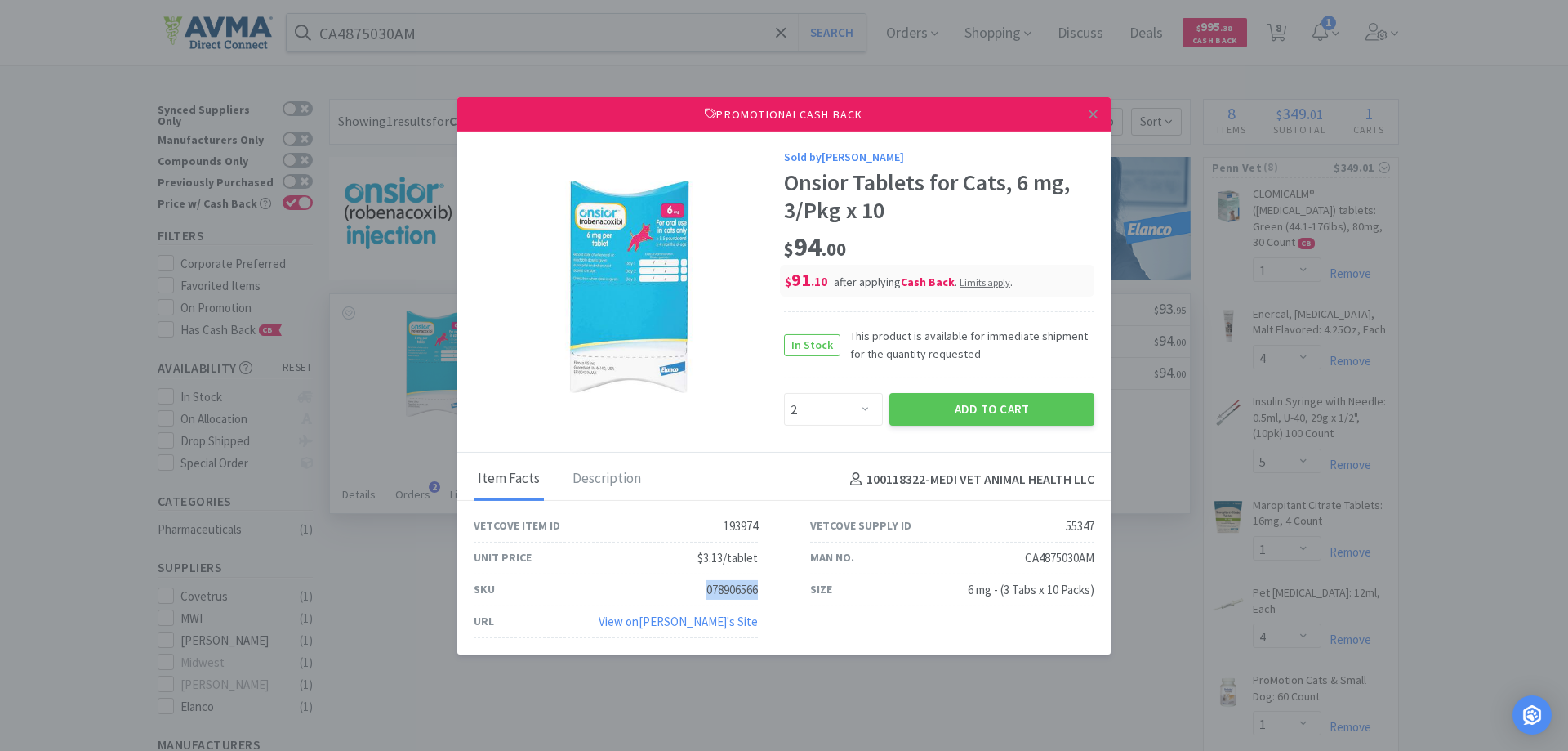 copy on "078906566" 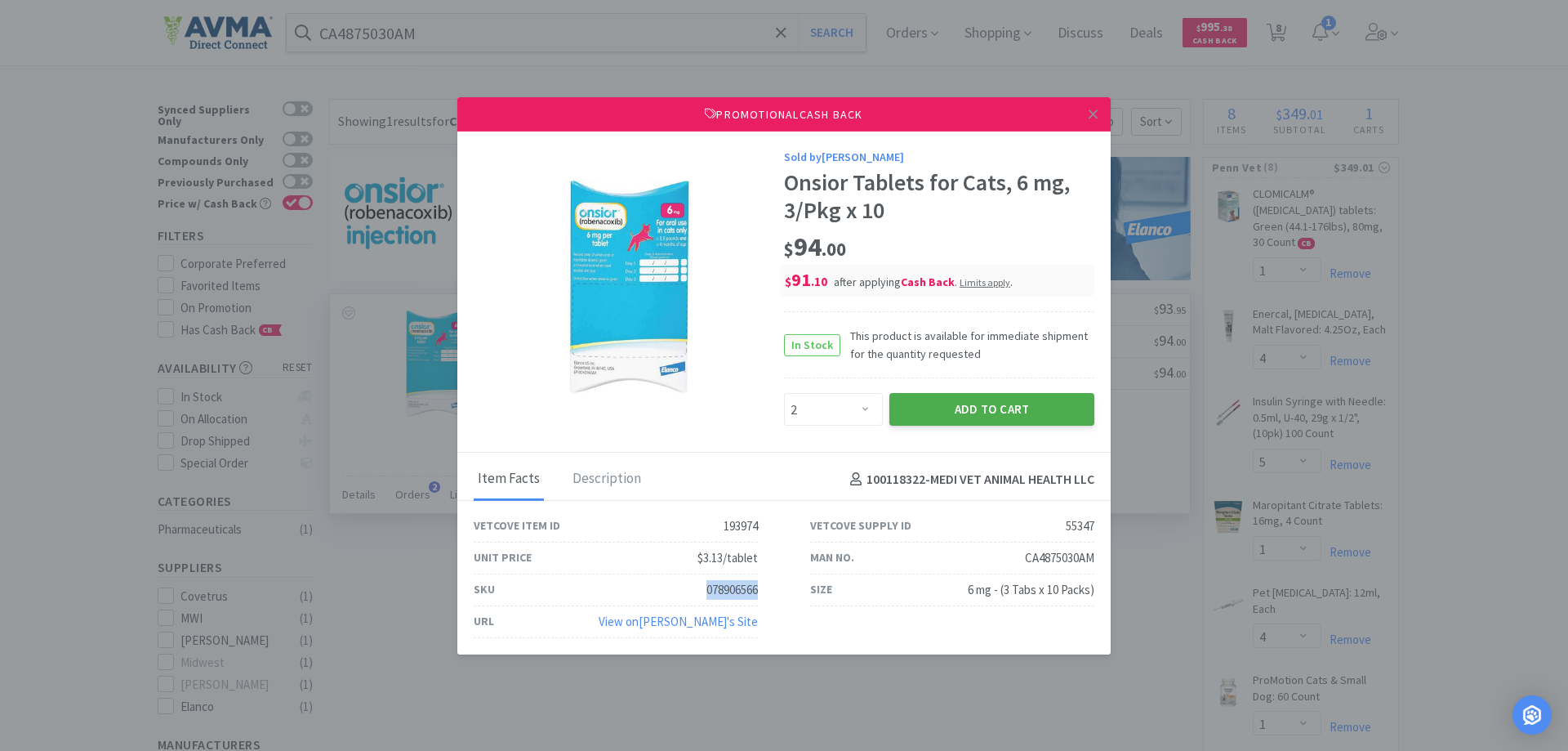 click on "Add to Cart" at bounding box center [991, 409] 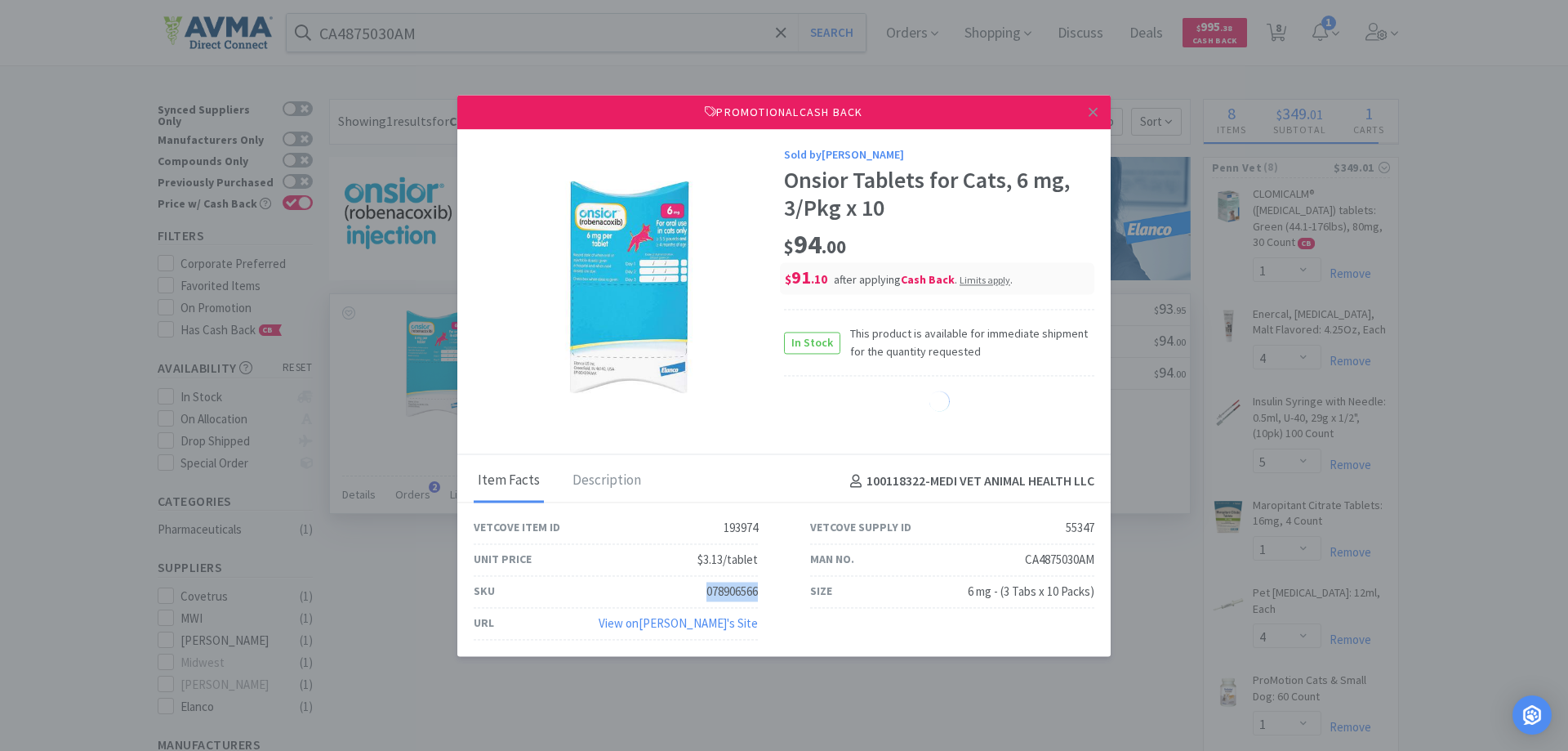 select on "2" 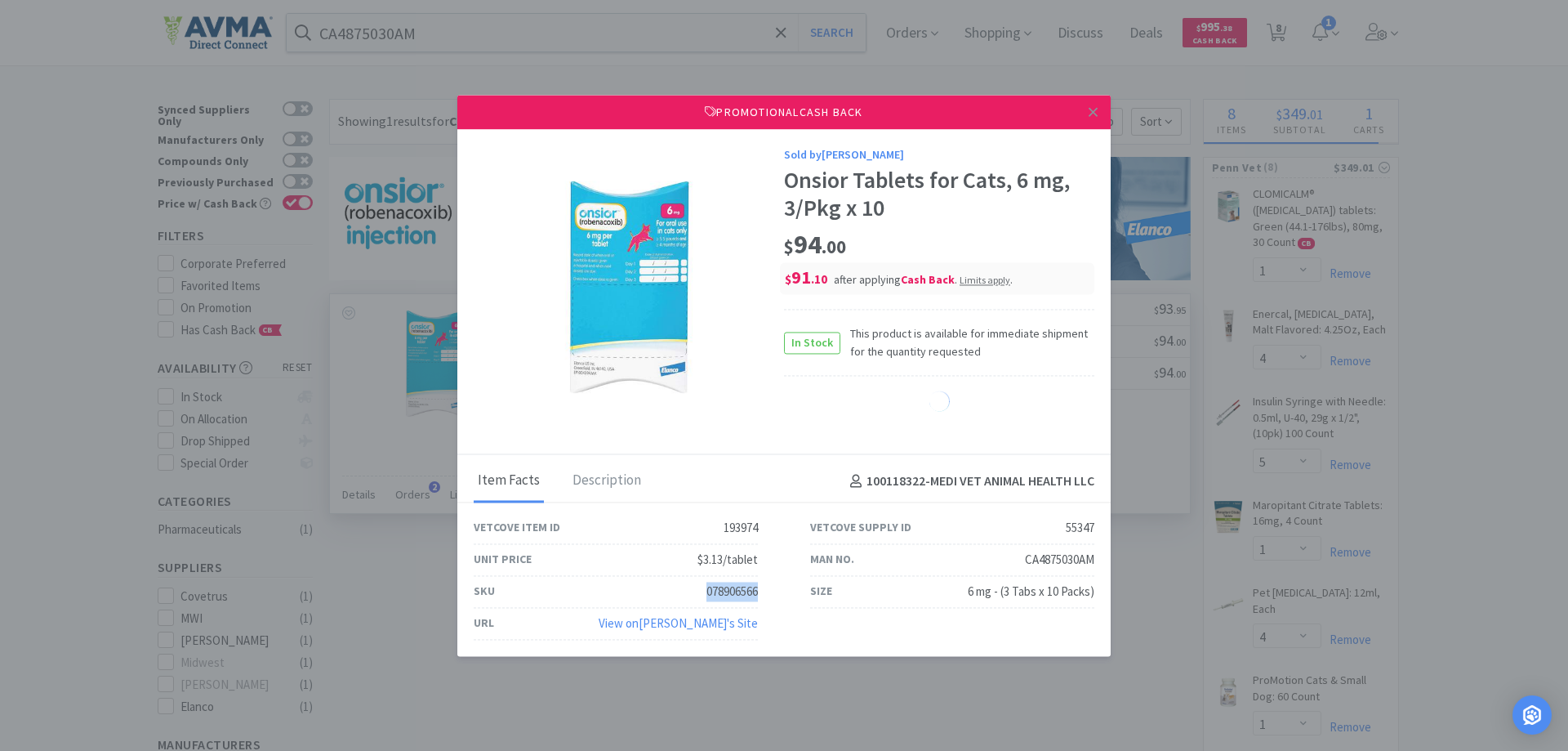 select on "1" 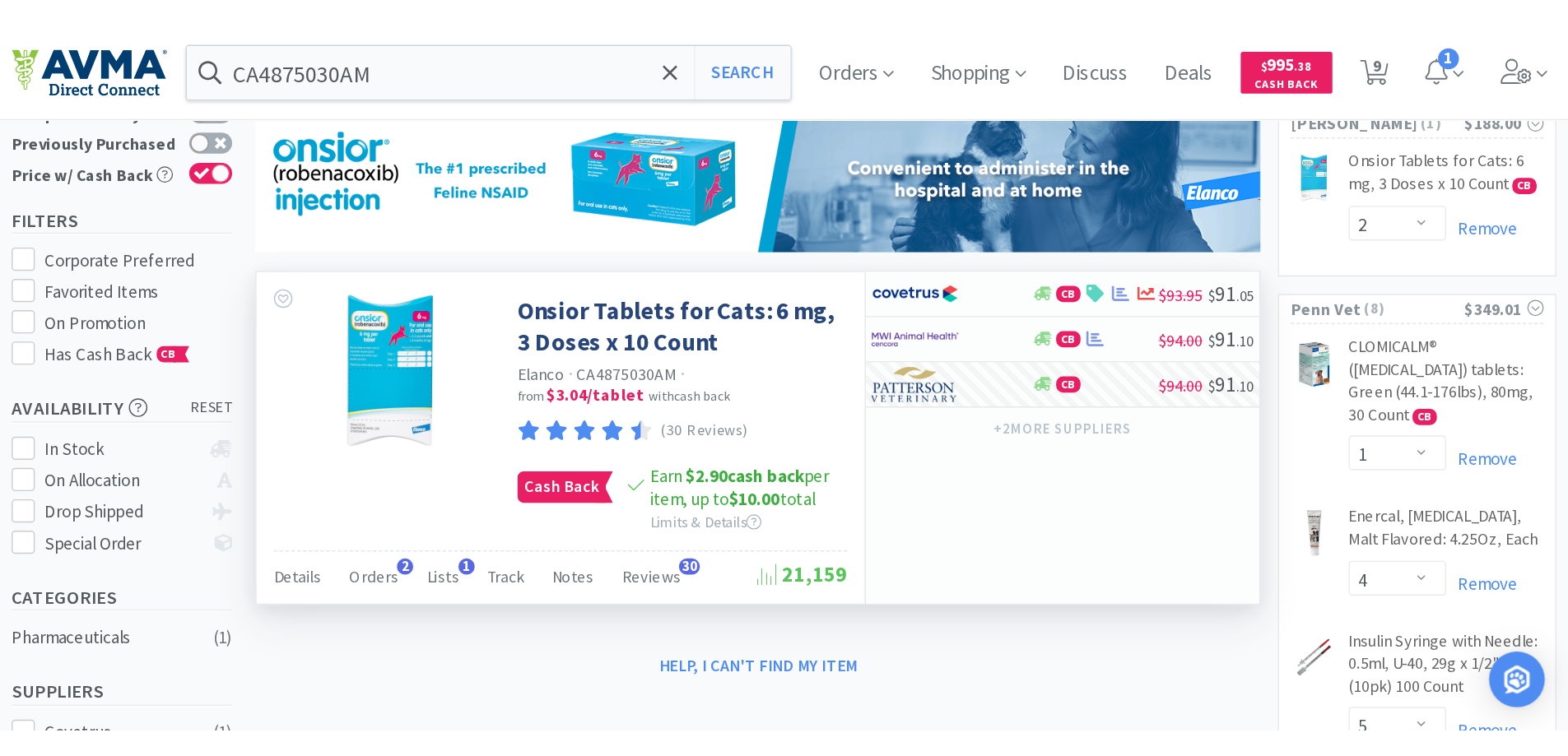 scroll, scrollTop: 0, scrollLeft: 0, axis: both 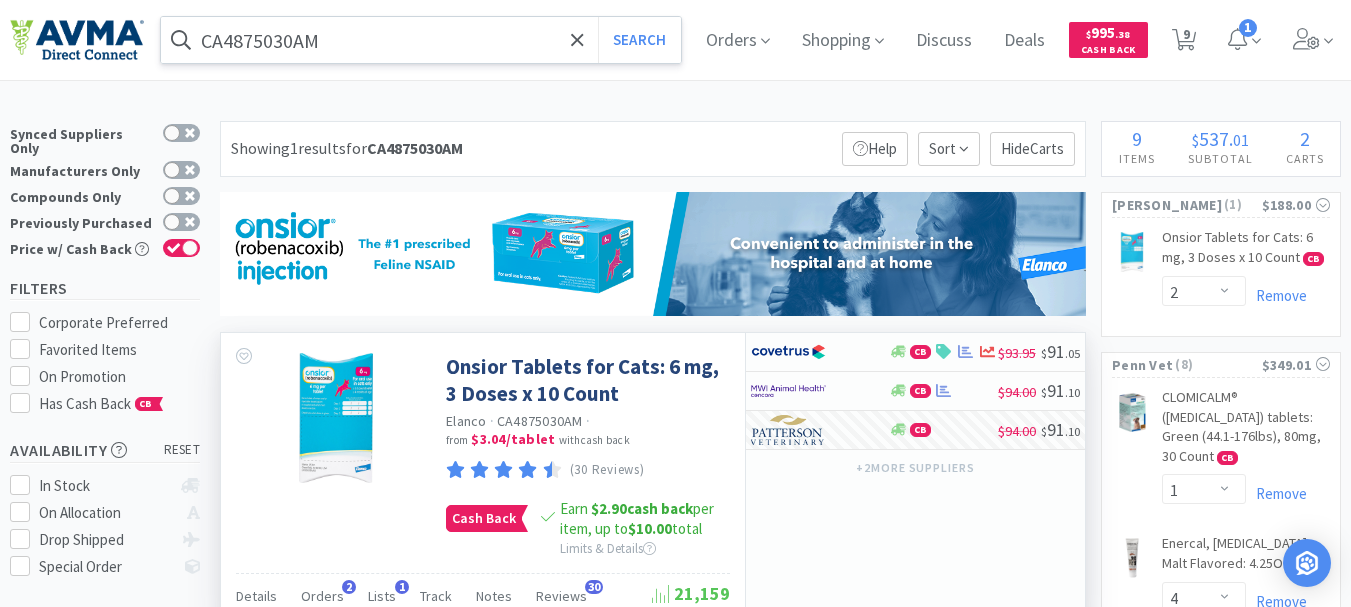 click on "CA4875030AM" at bounding box center [421, 40] 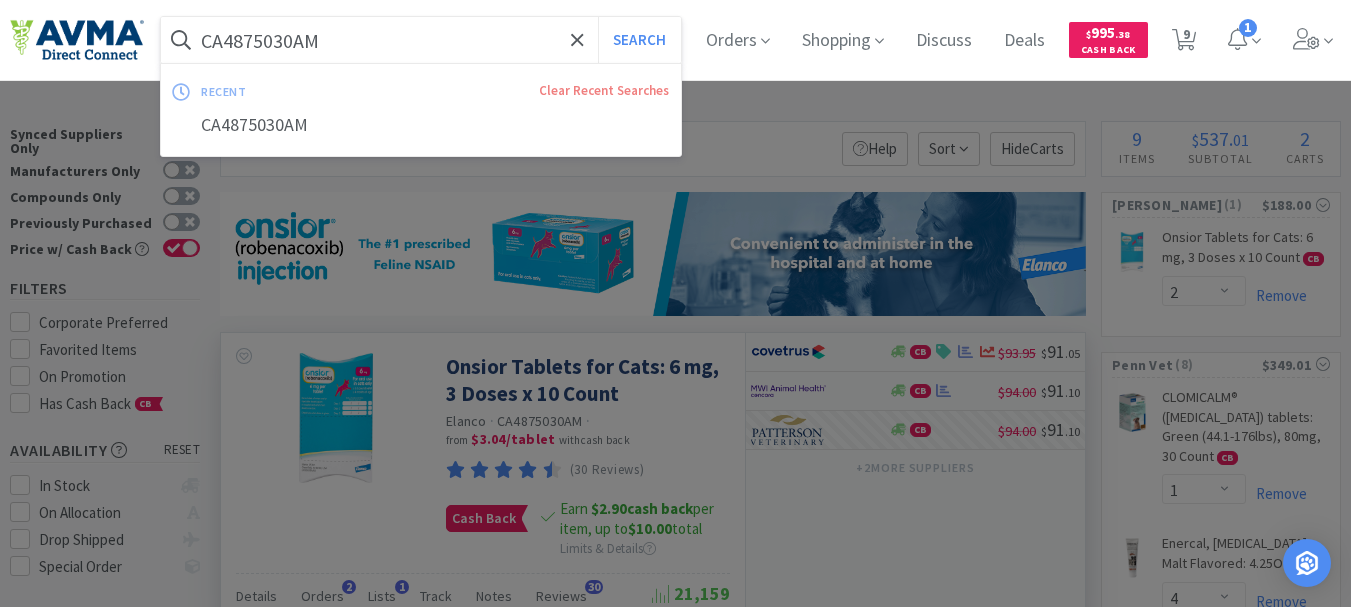 paste on "510601" 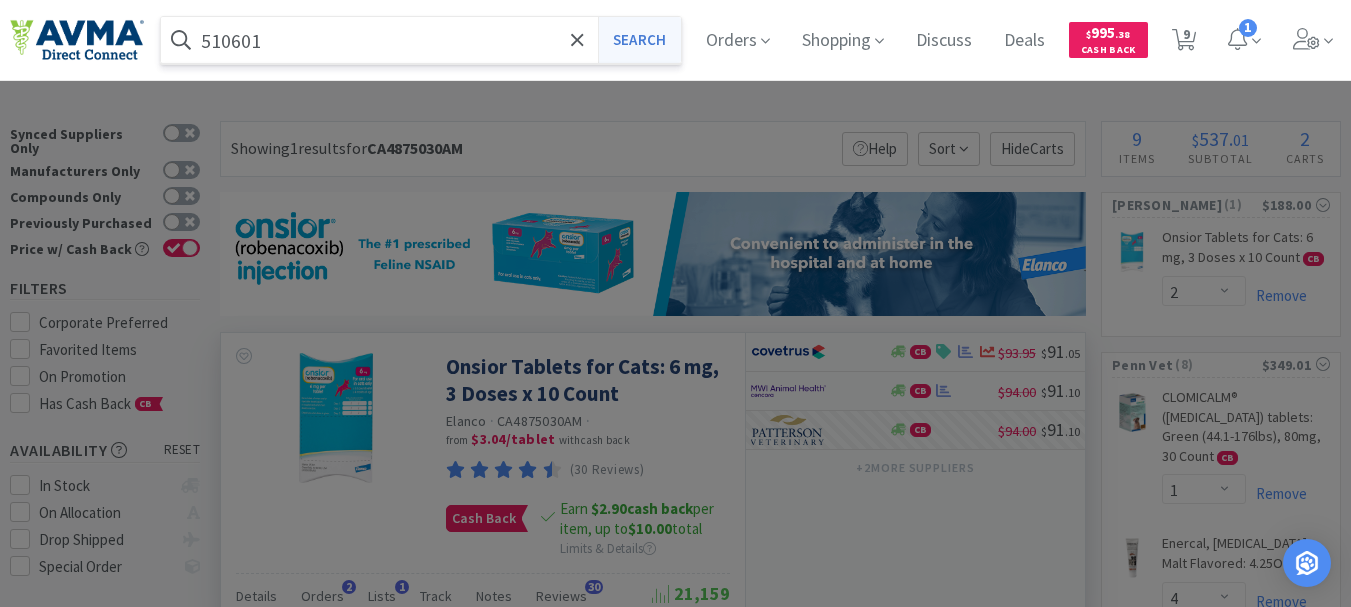 click on "Search" at bounding box center [639, 40] 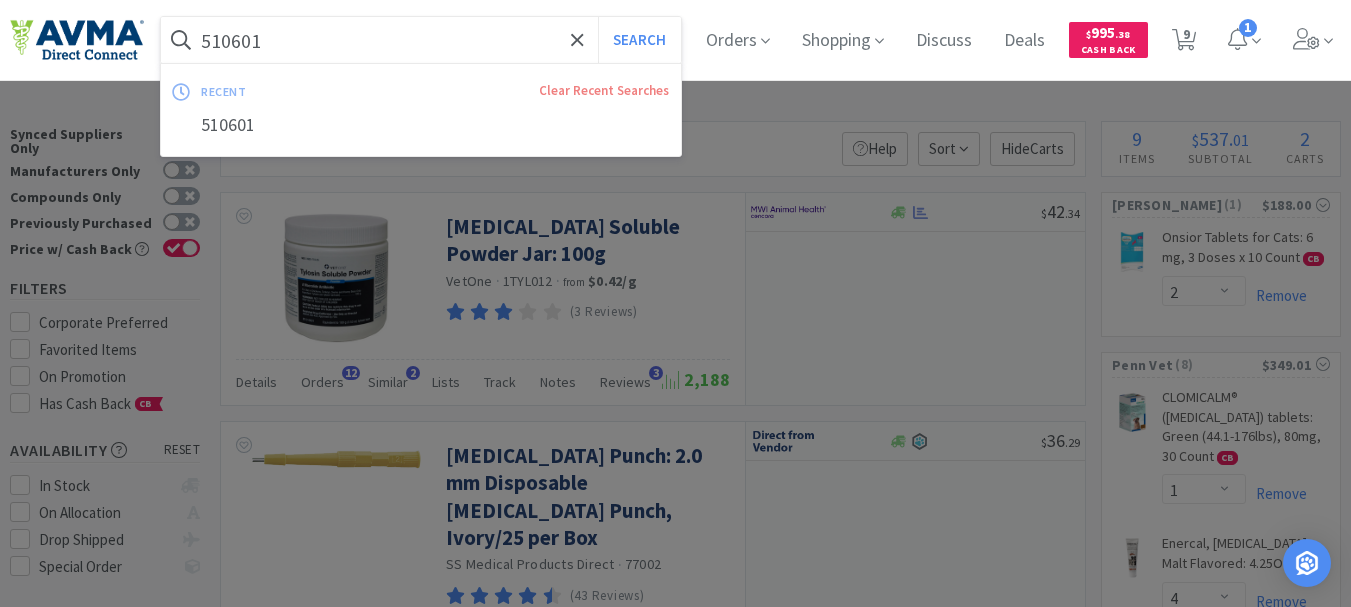 click on "510601" at bounding box center (421, 40) 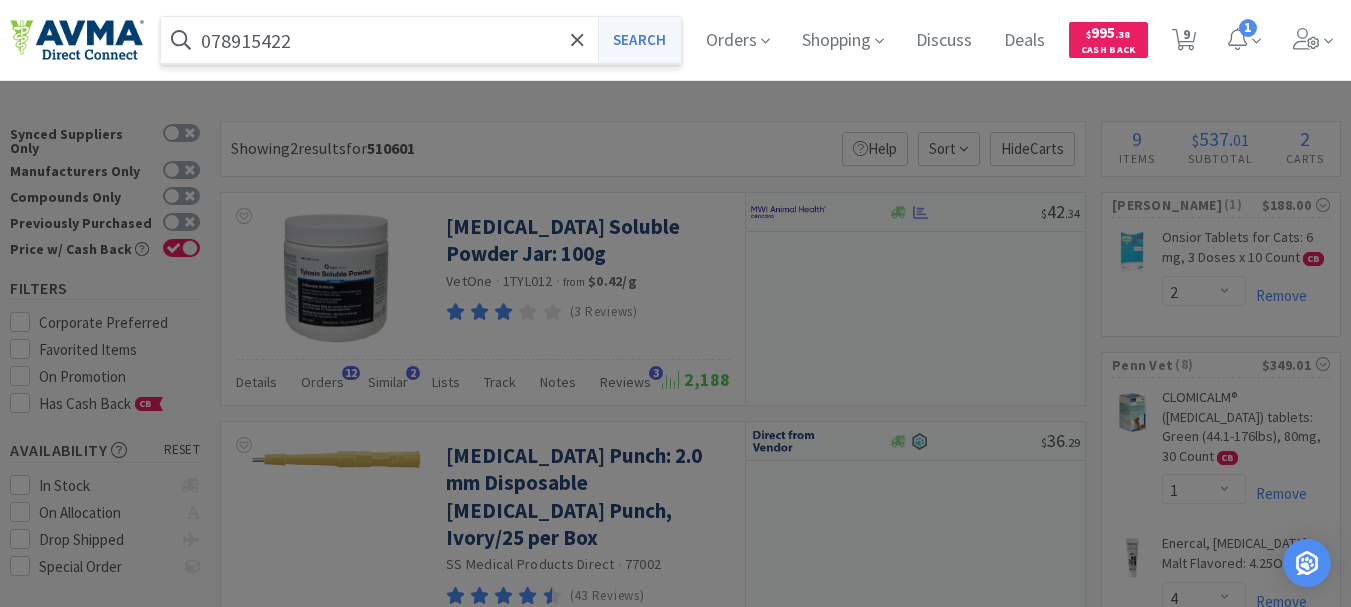 click on "Search" at bounding box center (639, 40) 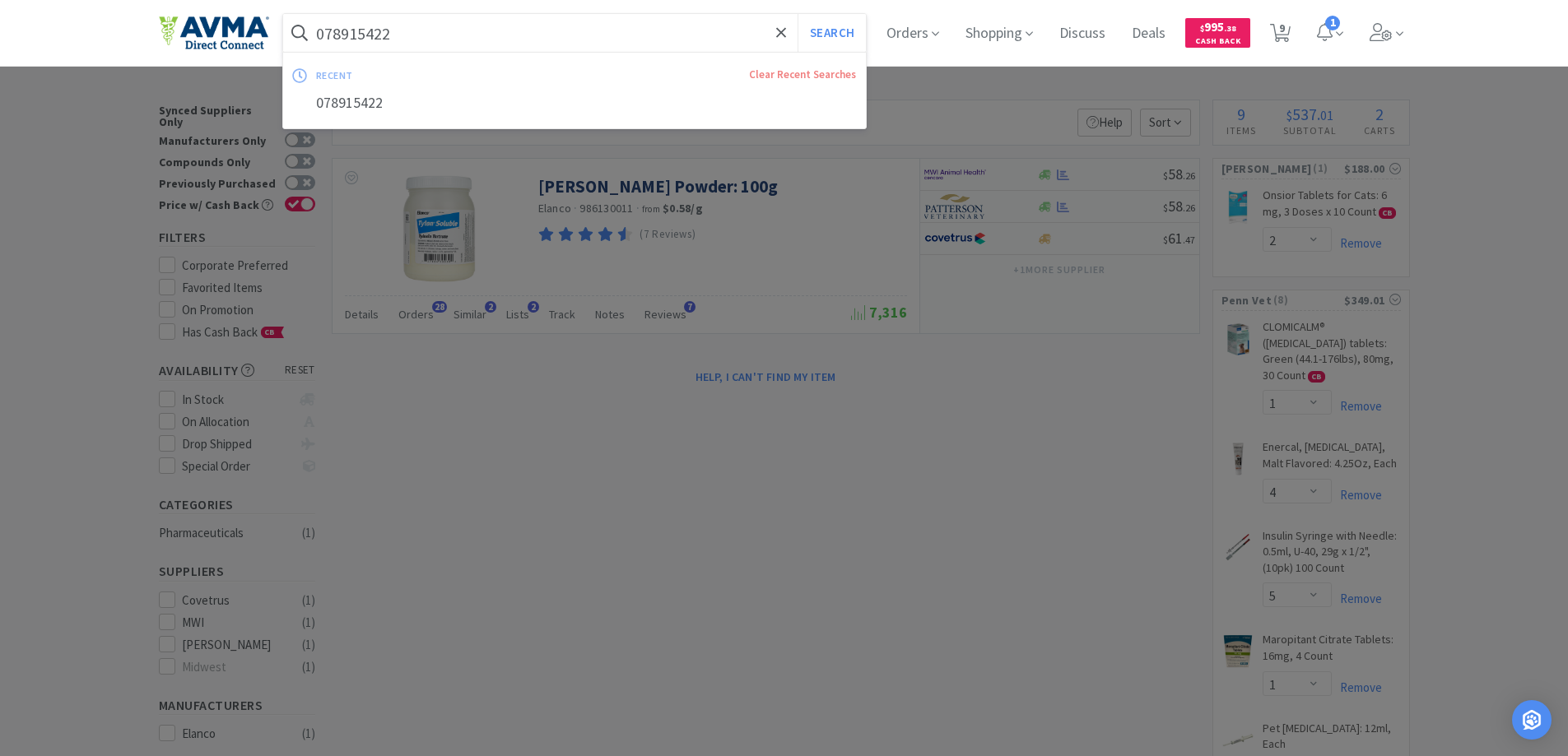 click on "078915422" at bounding box center (575, 33) 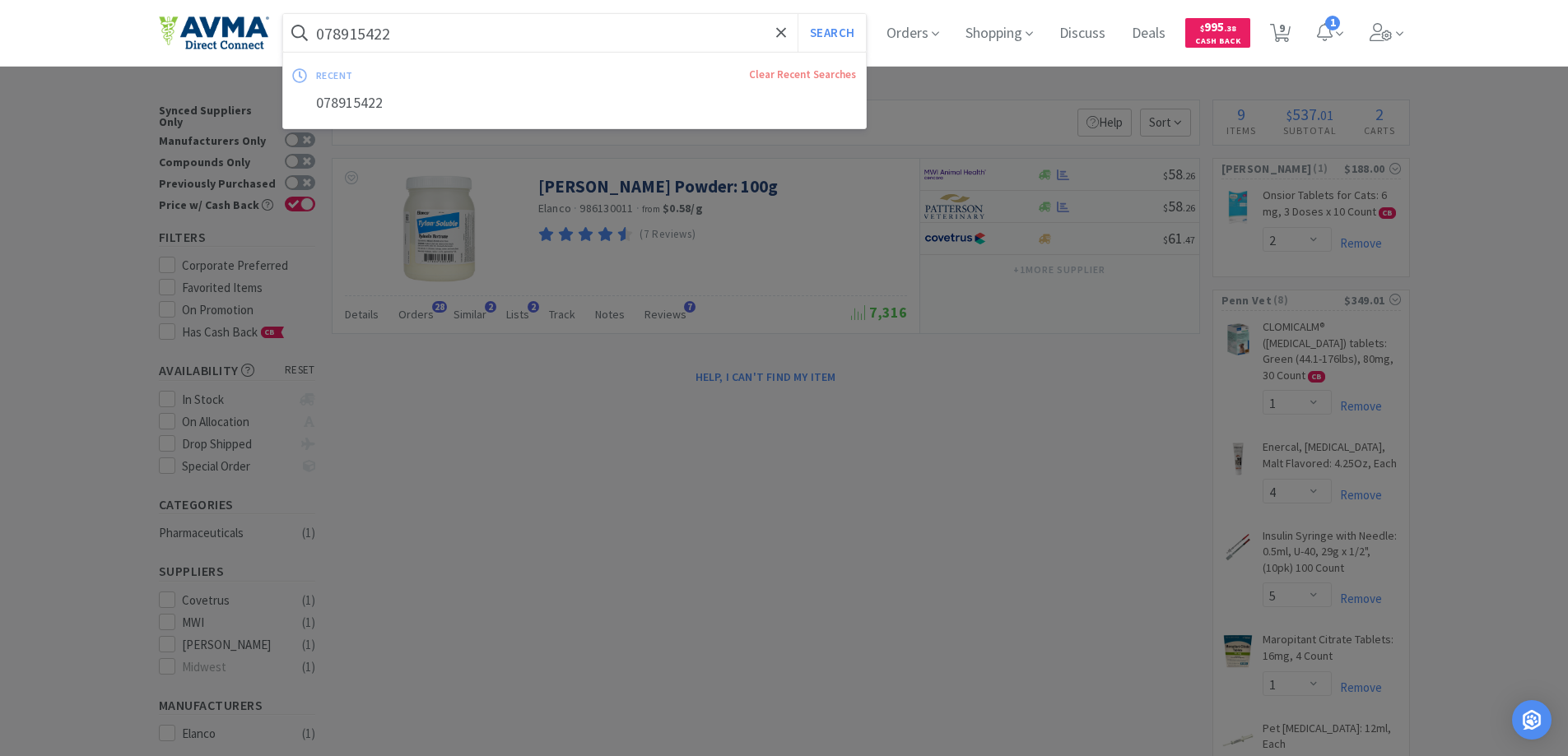 paste on "10000307 +" 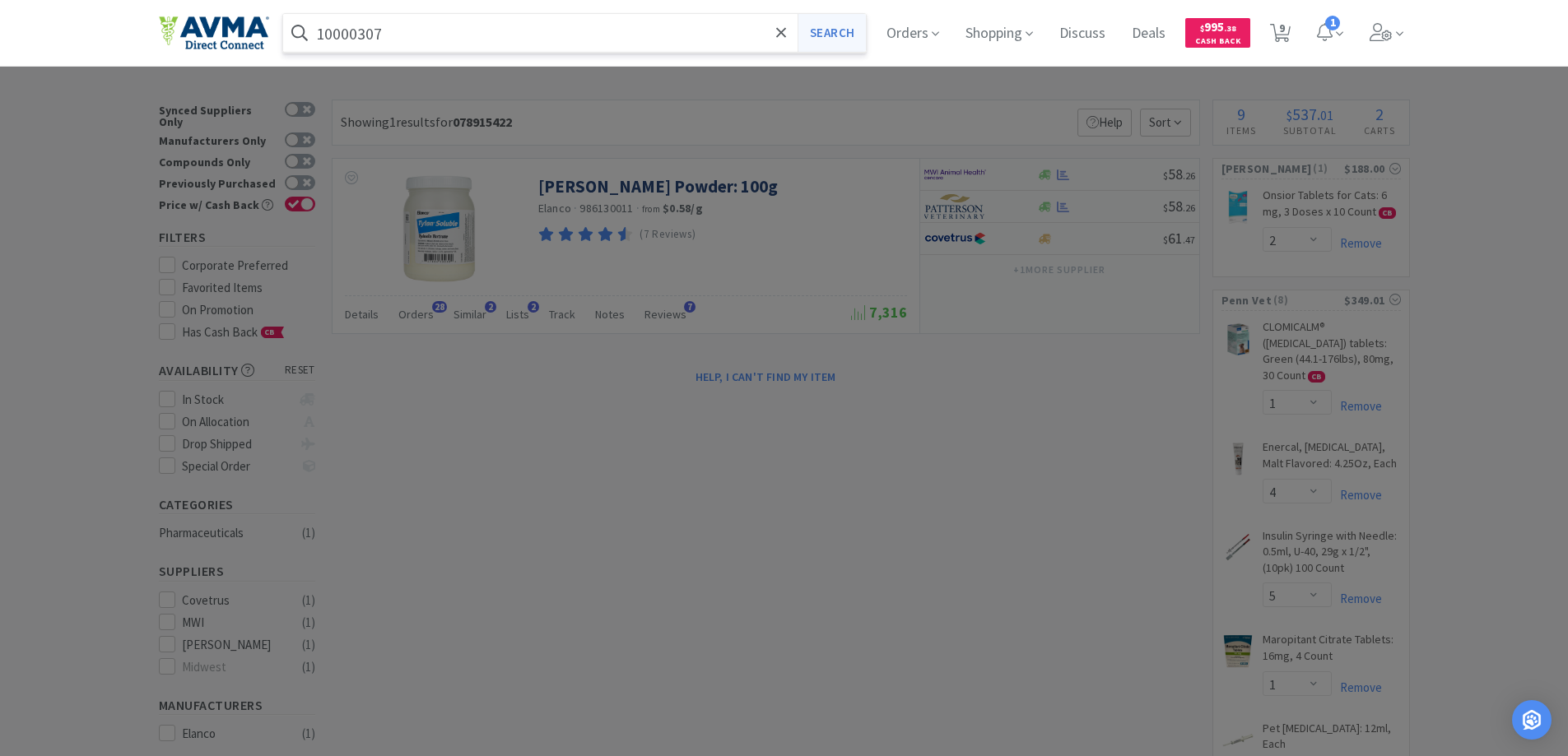 type on "10000307" 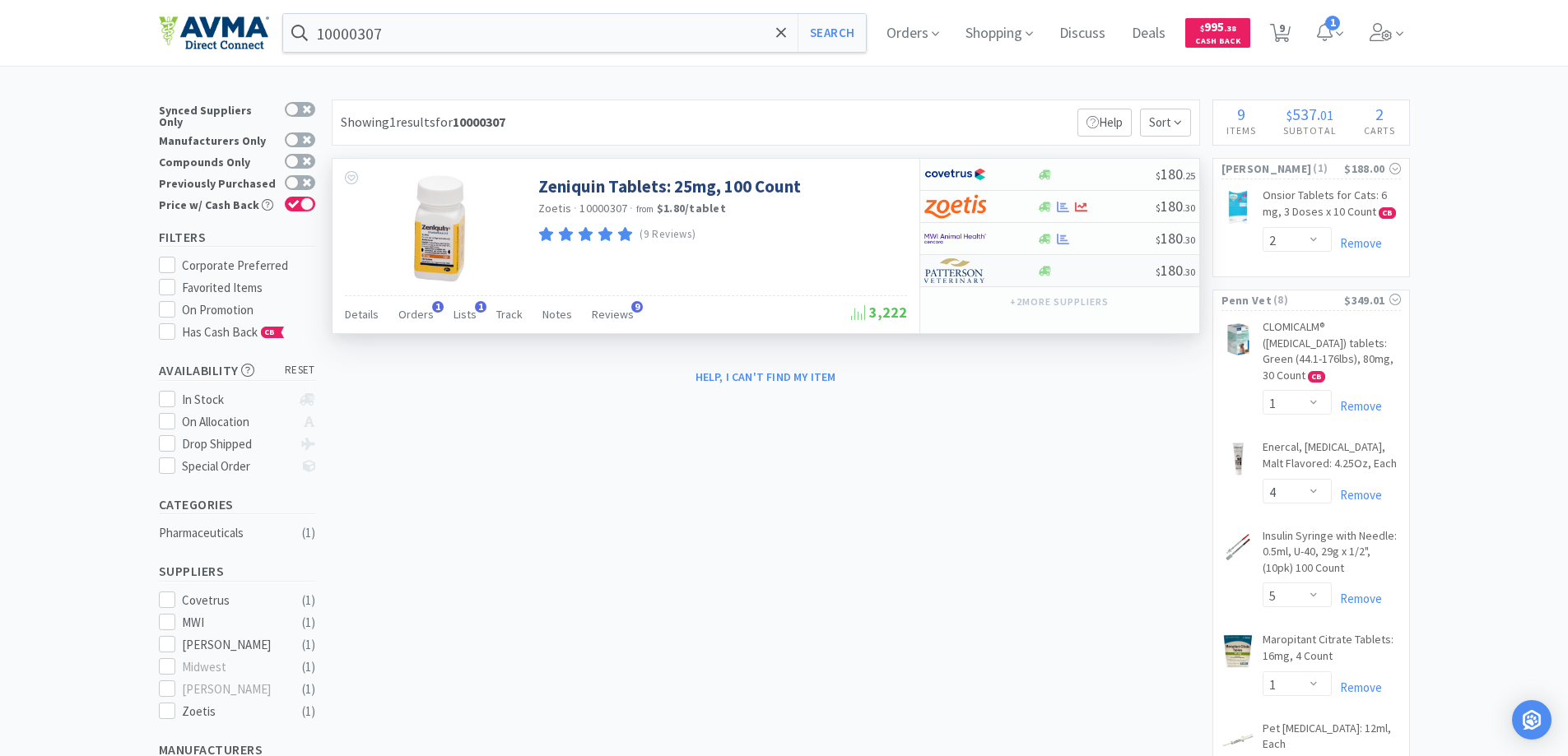 click at bounding box center [955, 271] 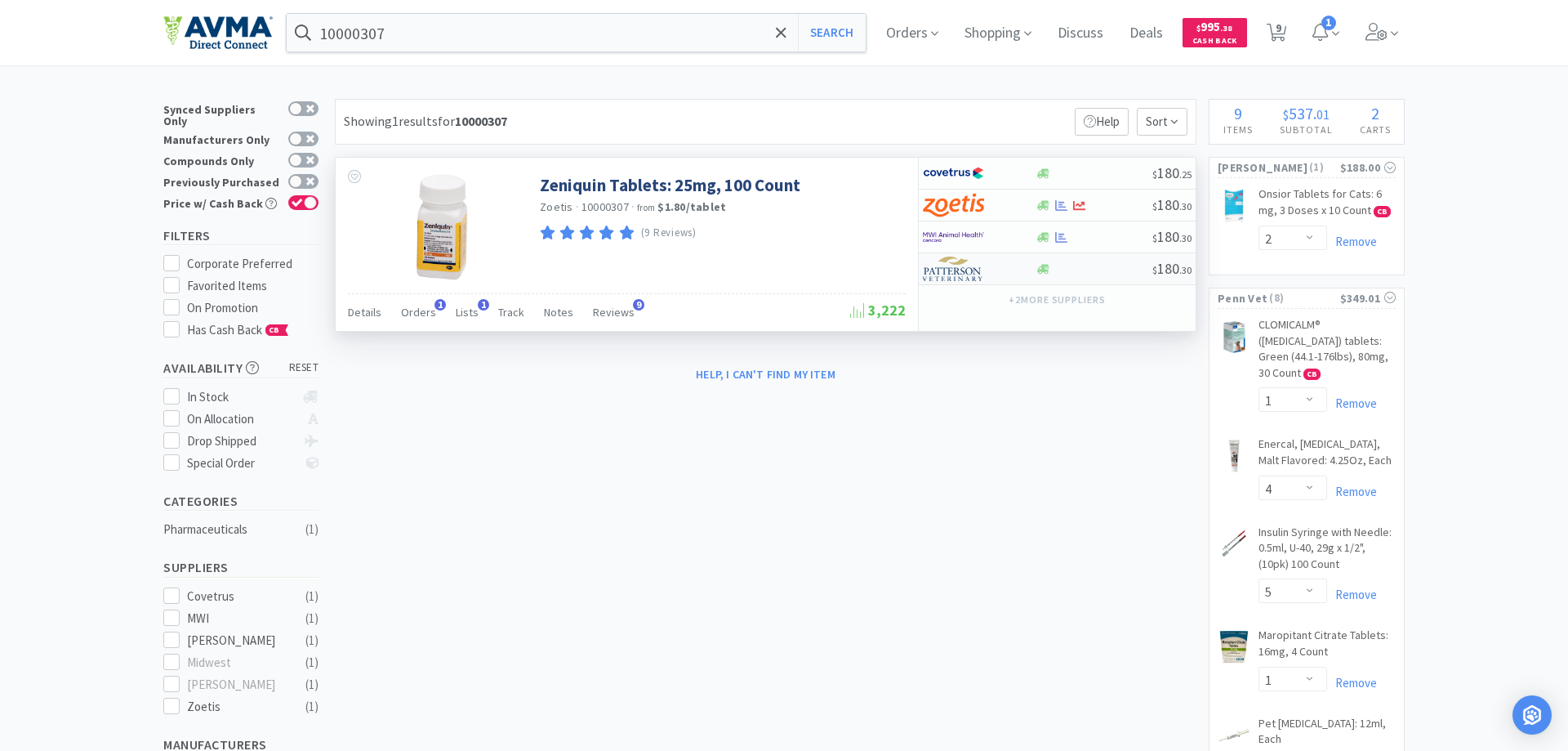 select on "1" 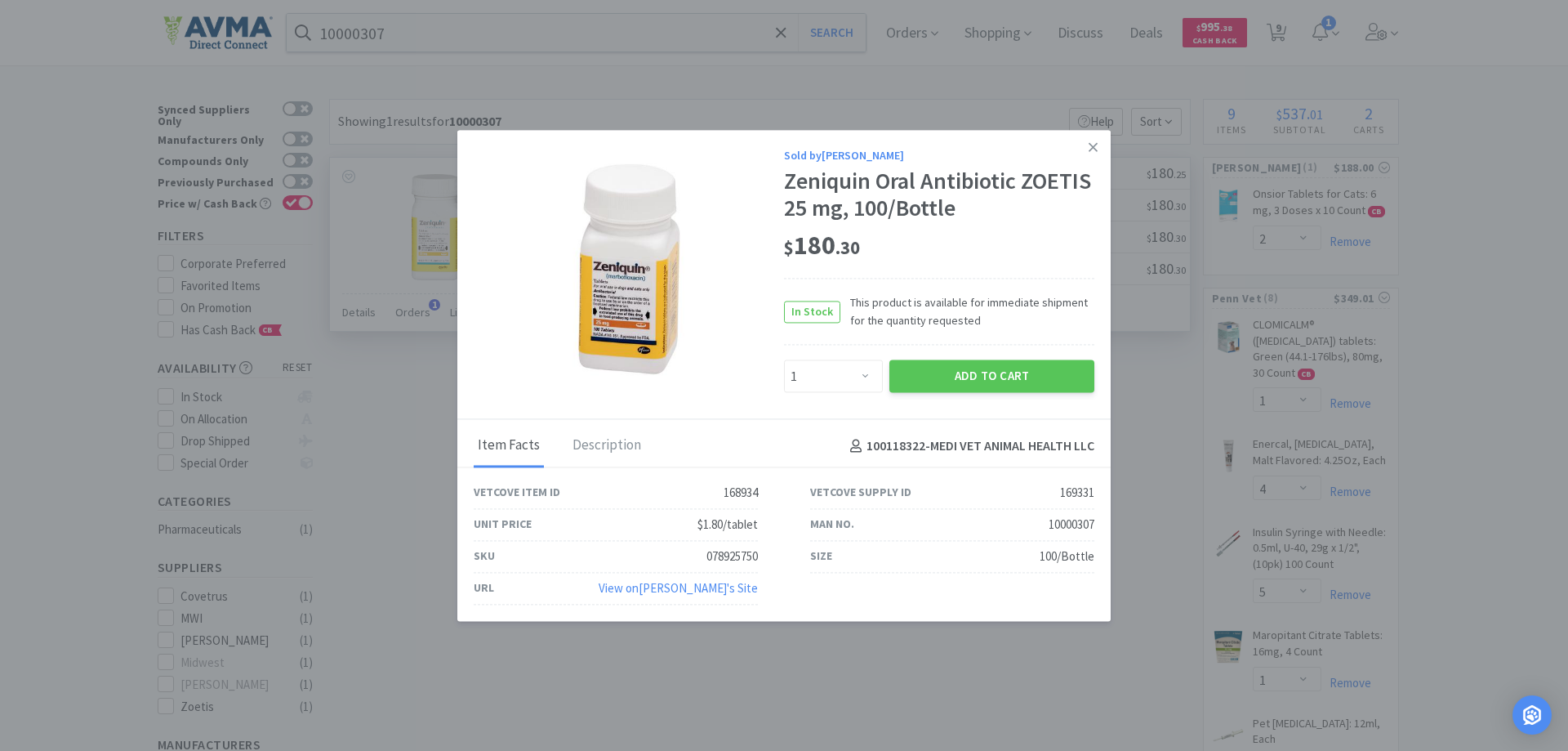 click on "078925750" at bounding box center (732, 557) 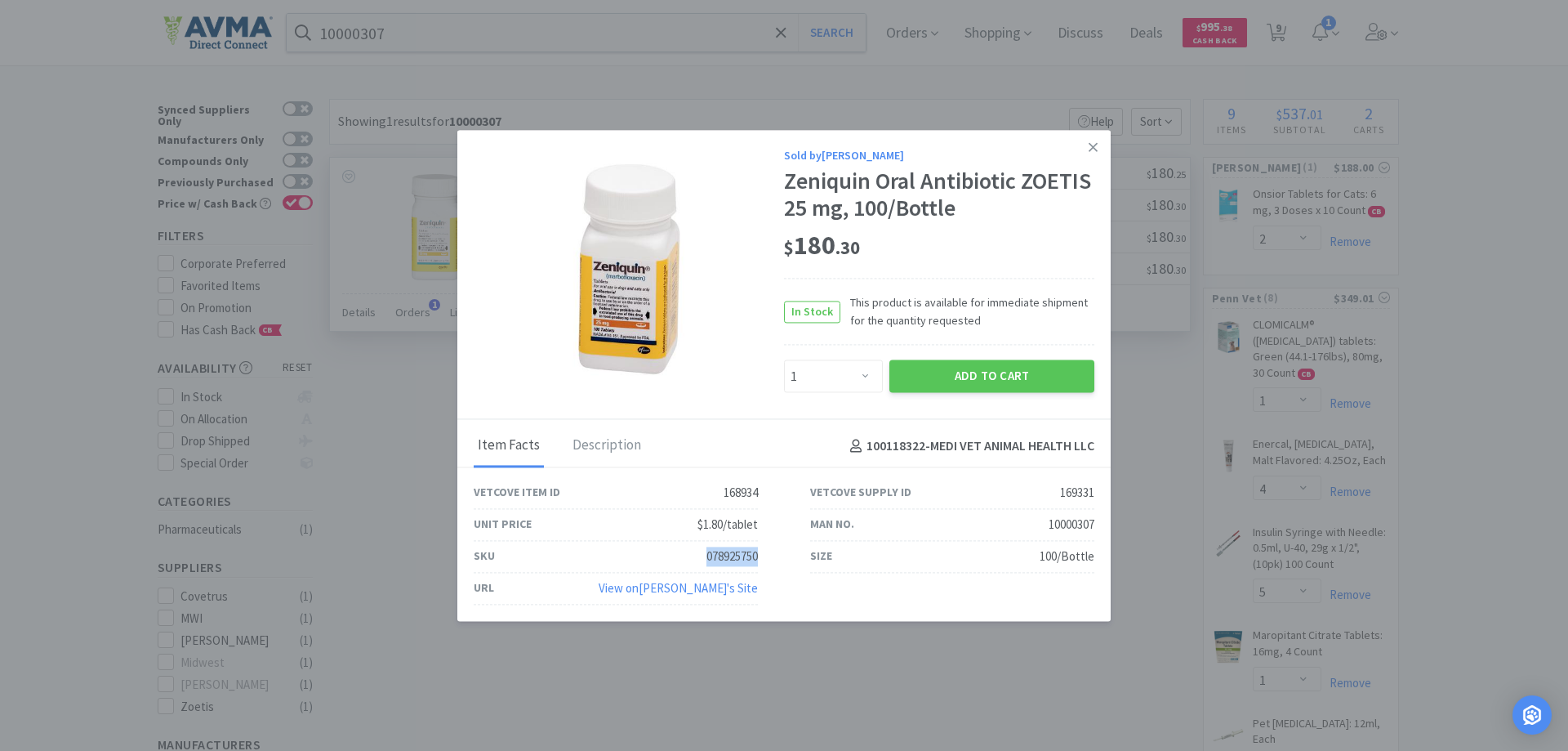 click on "078925750" at bounding box center [732, 557] 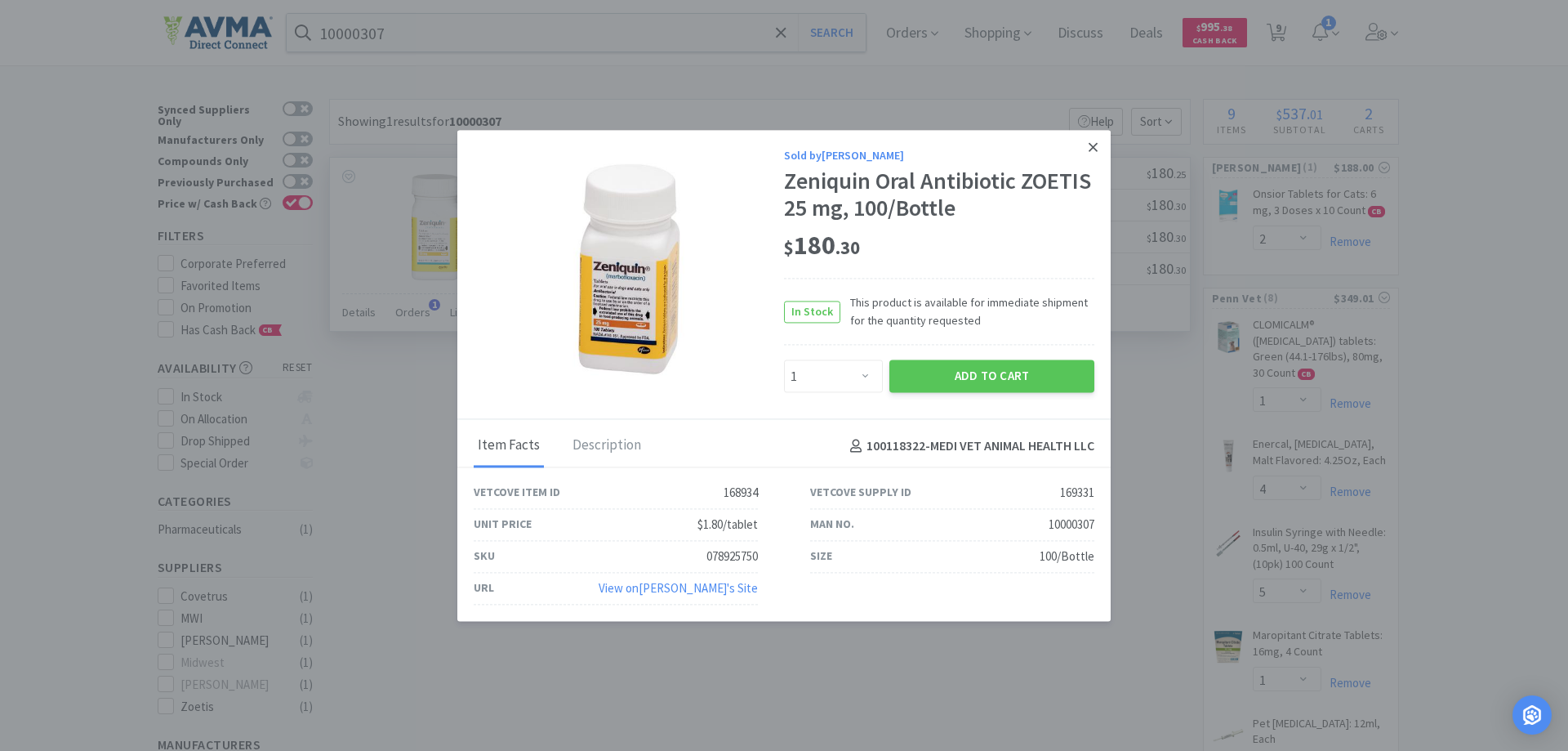 click 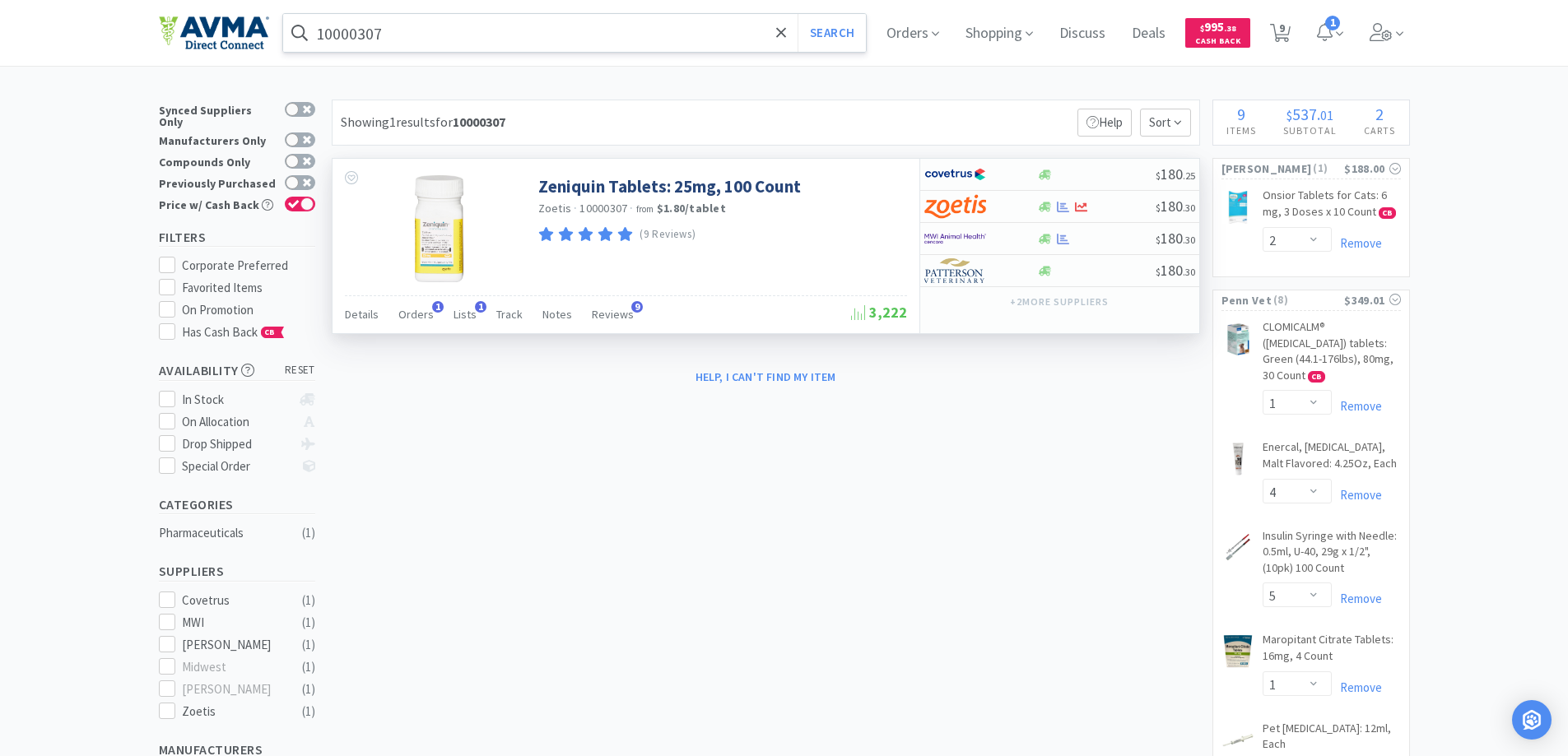 click on "10000307" at bounding box center [575, 33] 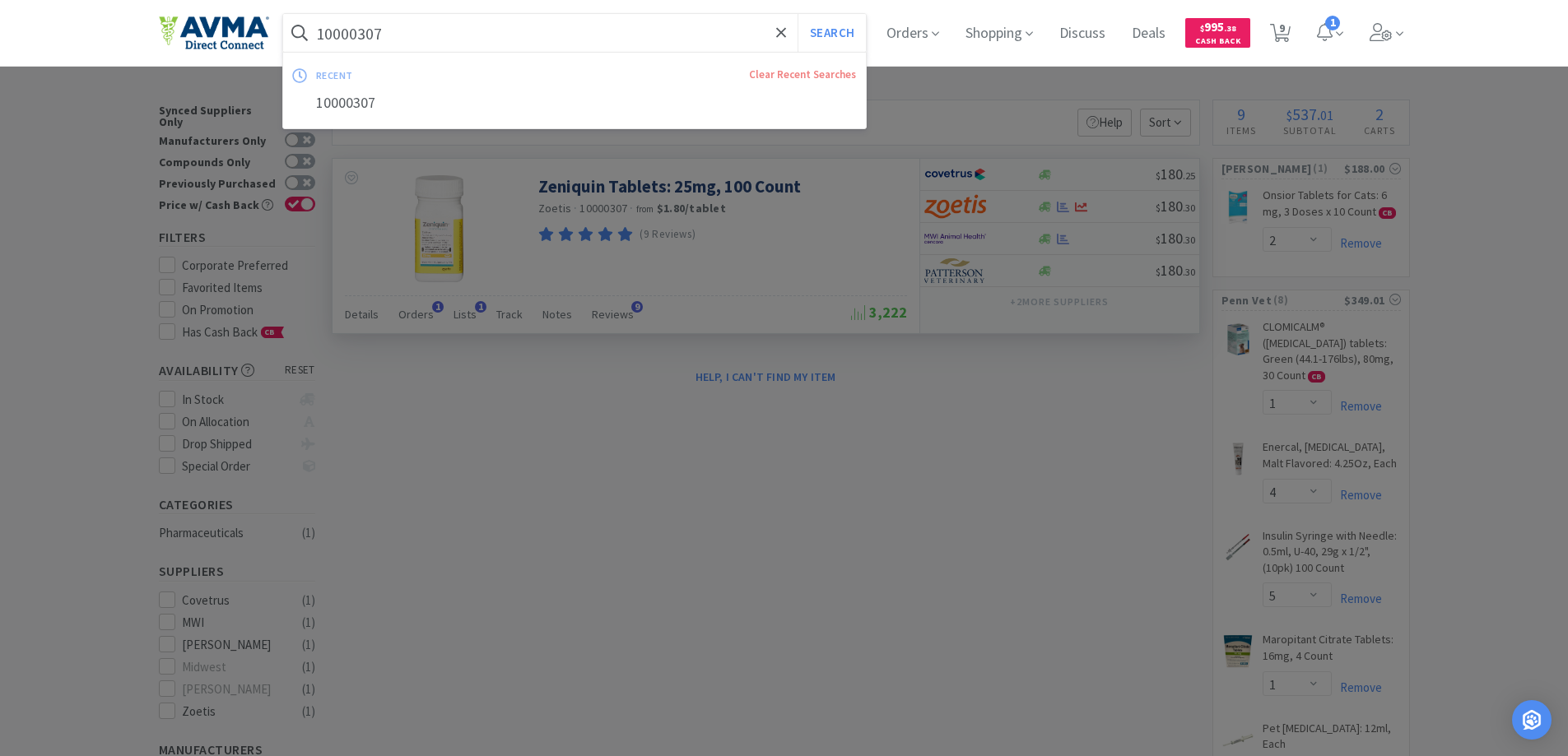 paste on "020150" 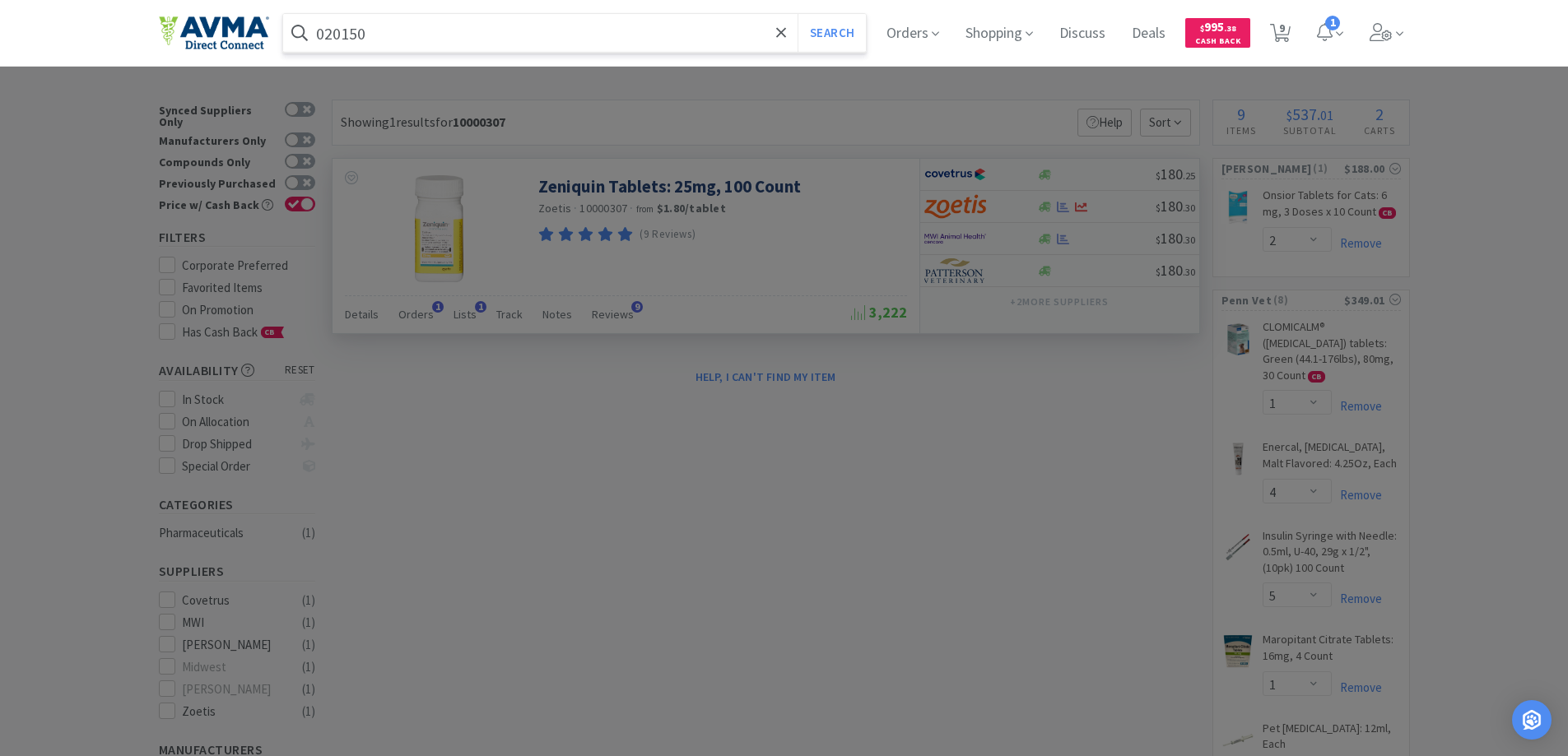type on "020150" 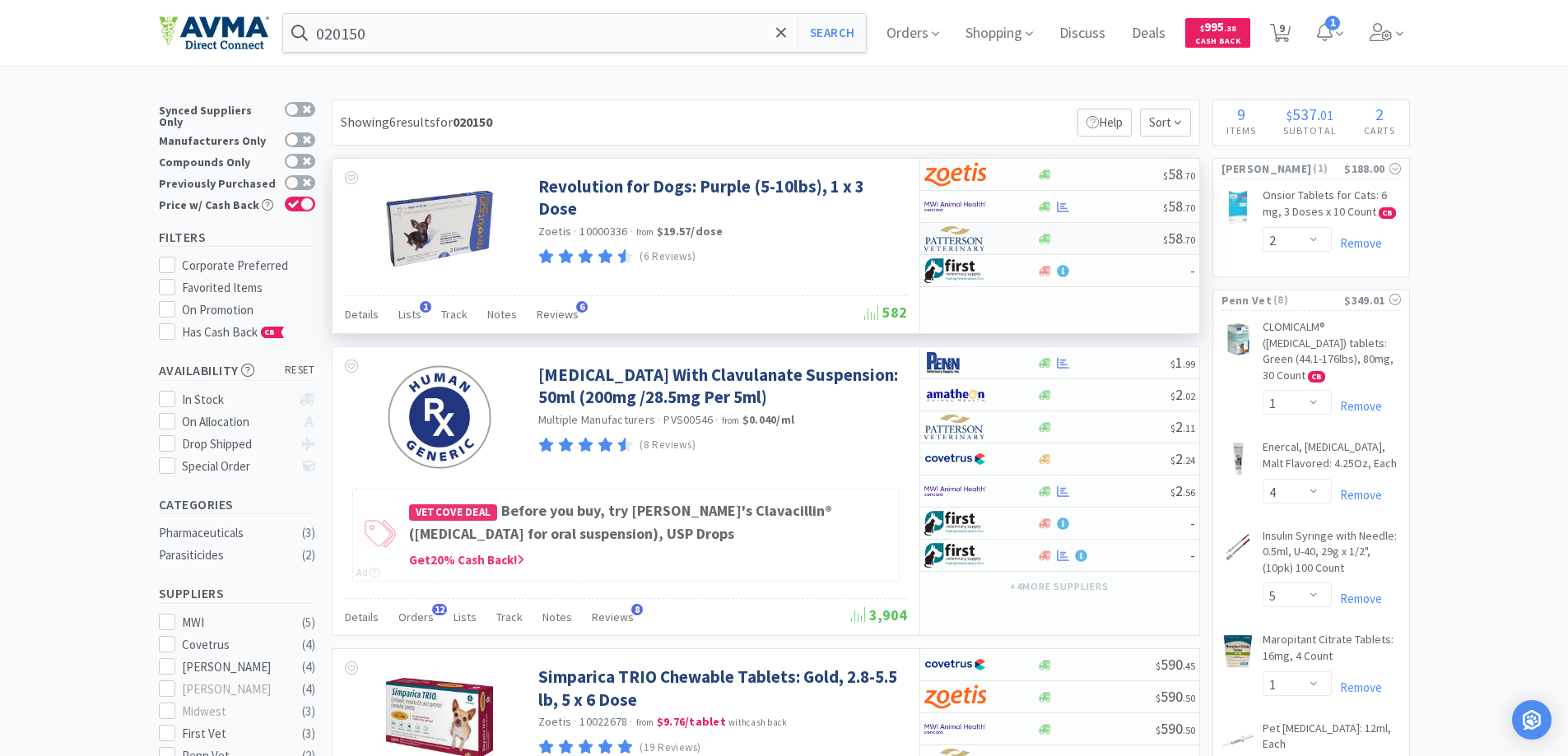 click at bounding box center [955, 239] 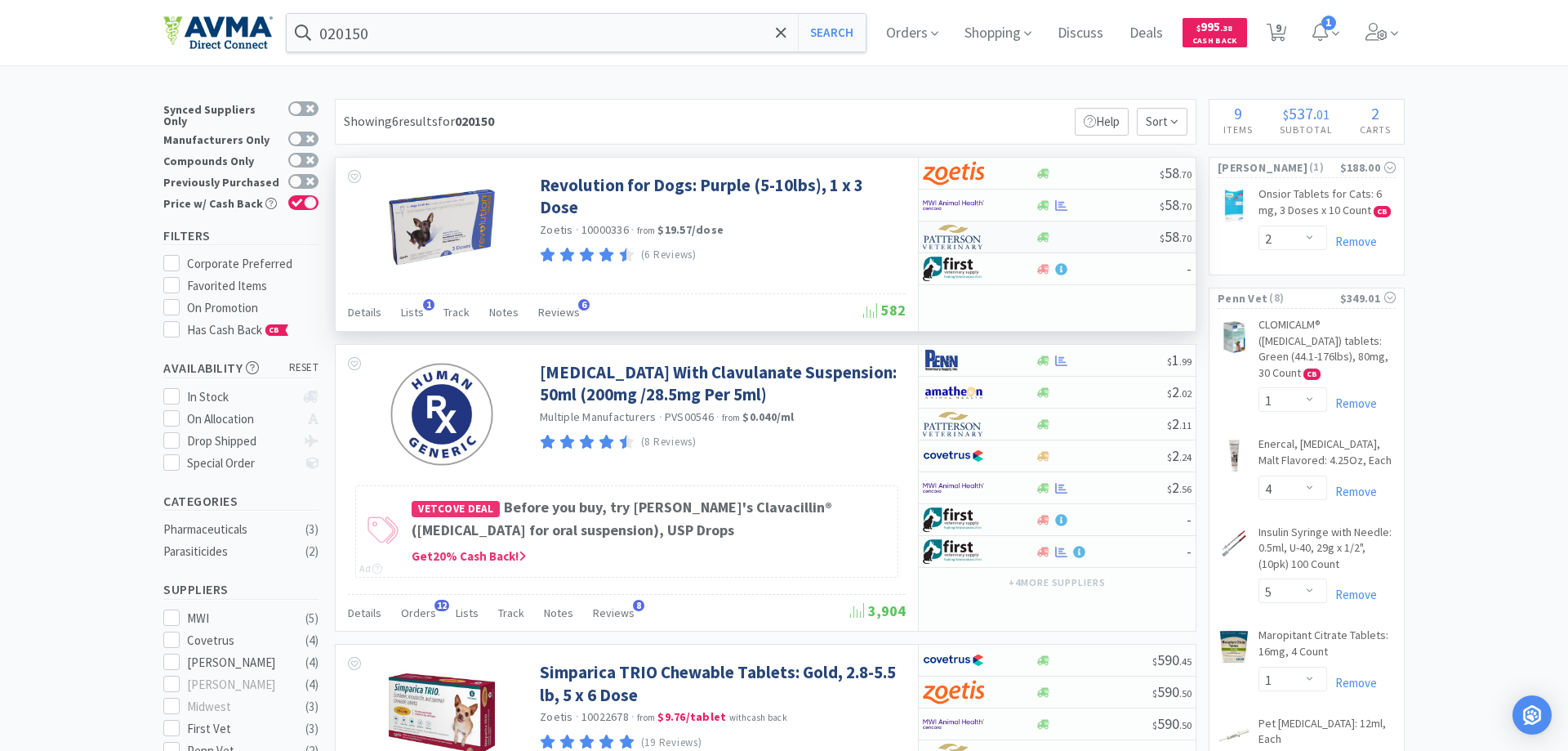select on "1" 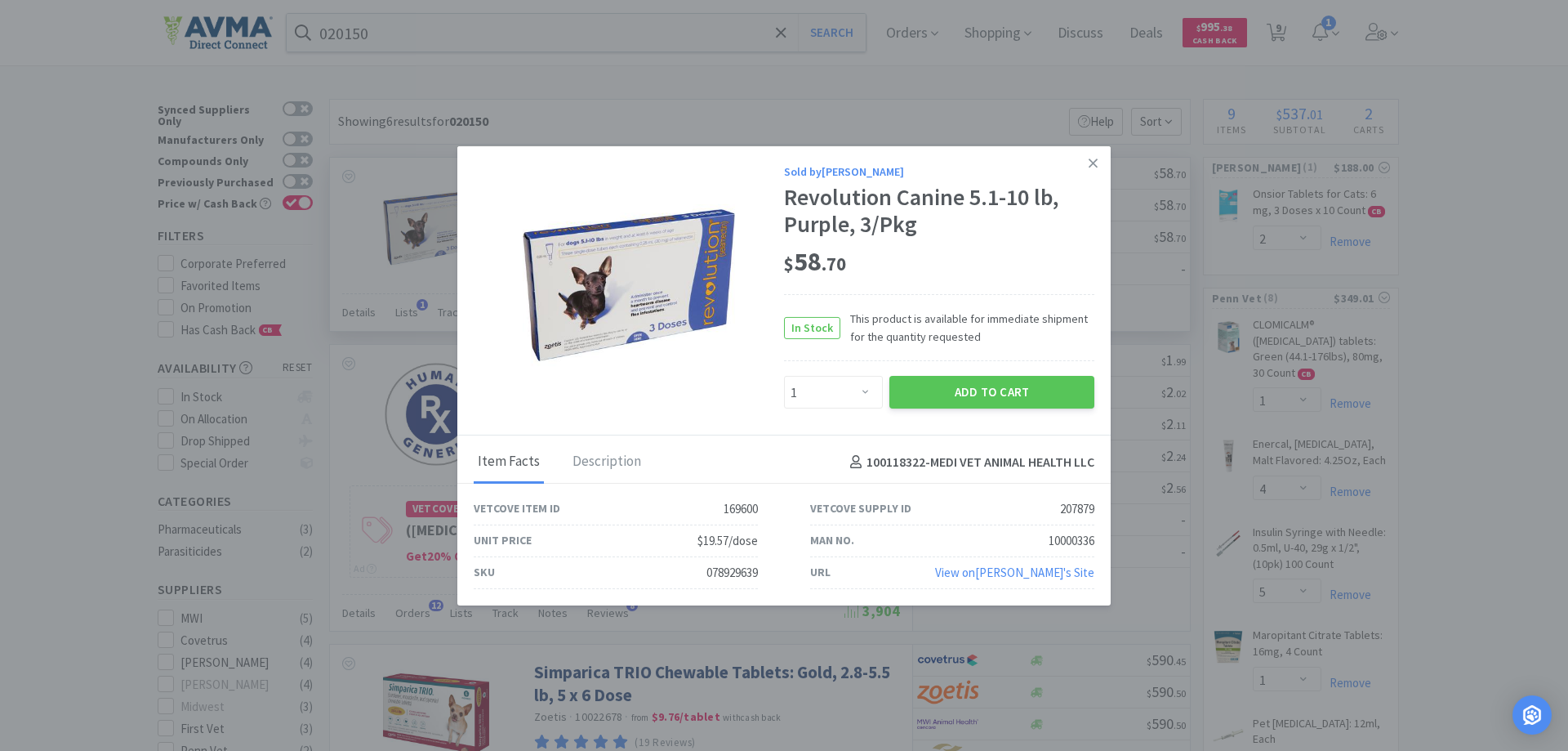 click on "078929639" at bounding box center (732, 573) 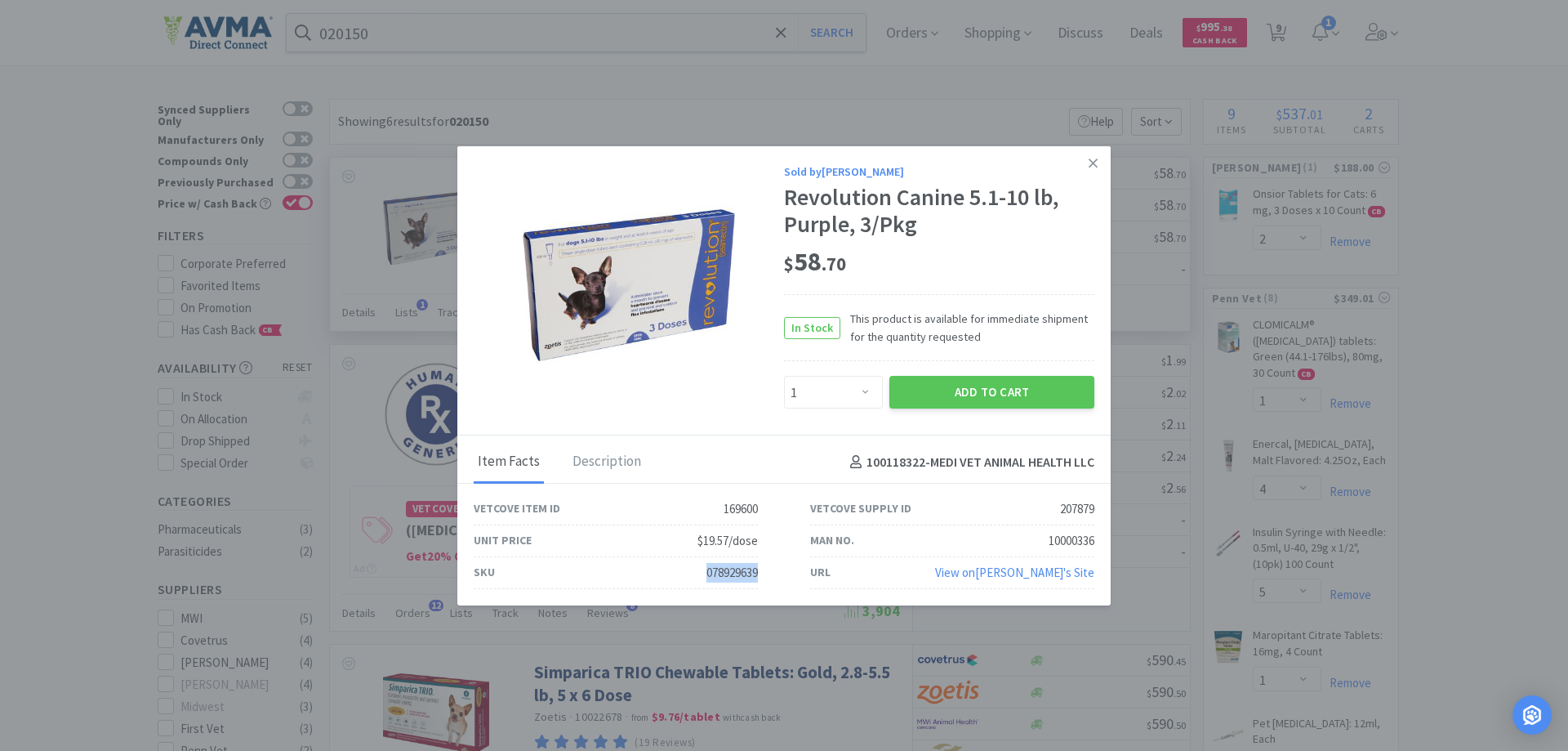 click on "078929639" at bounding box center [732, 573] 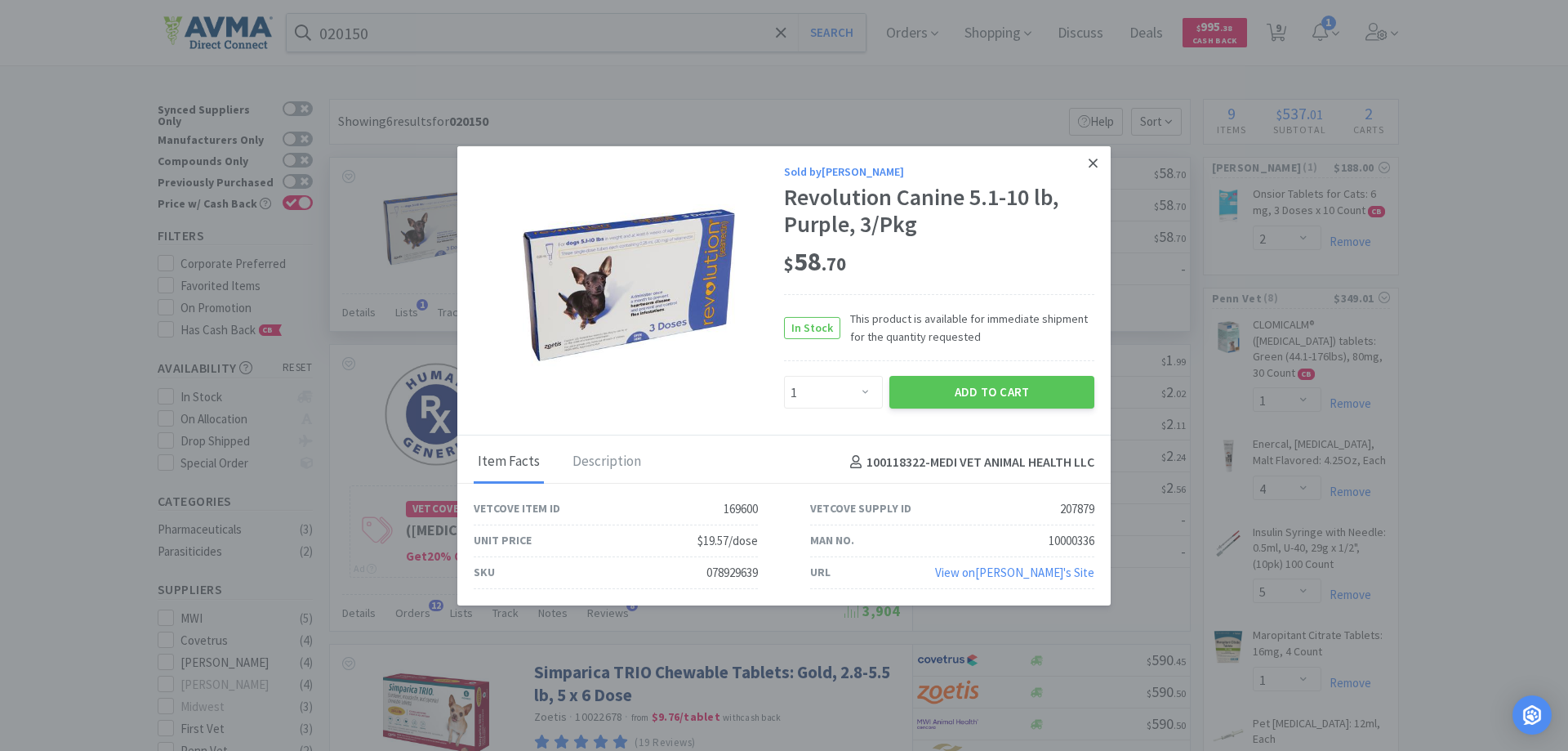 click 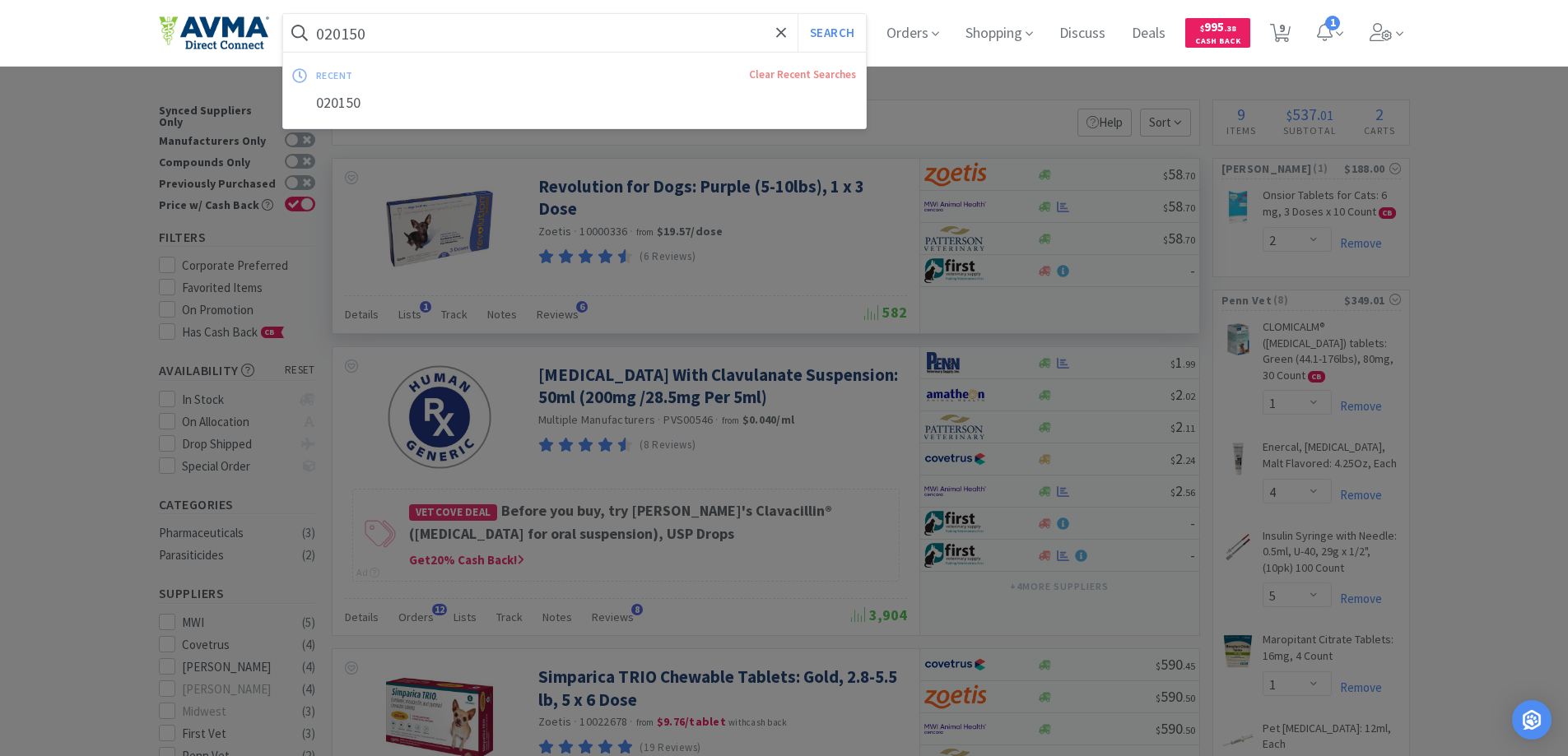click on "020150" at bounding box center [575, 33] 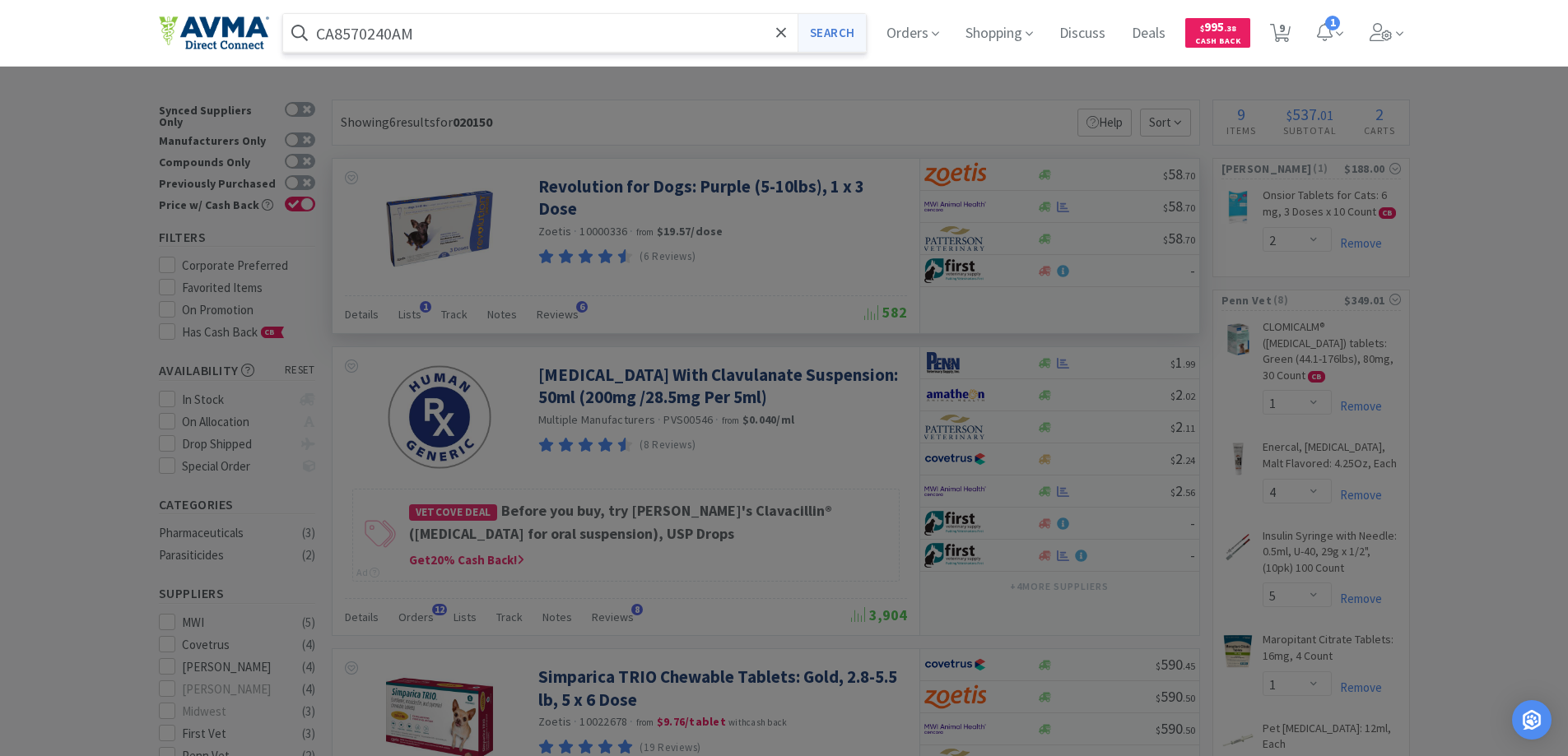 type on "CA8570240AM" 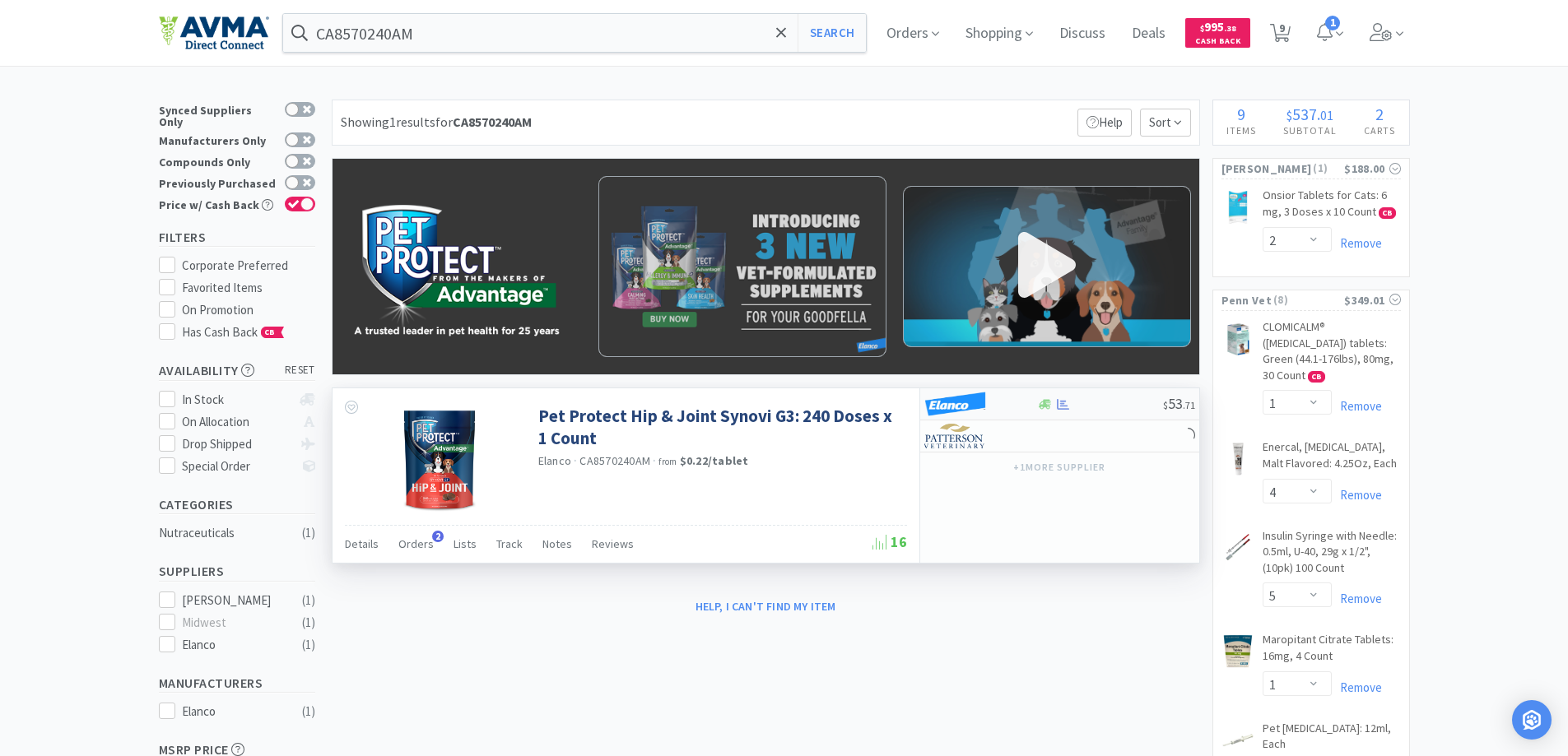 click at bounding box center [955, 404] 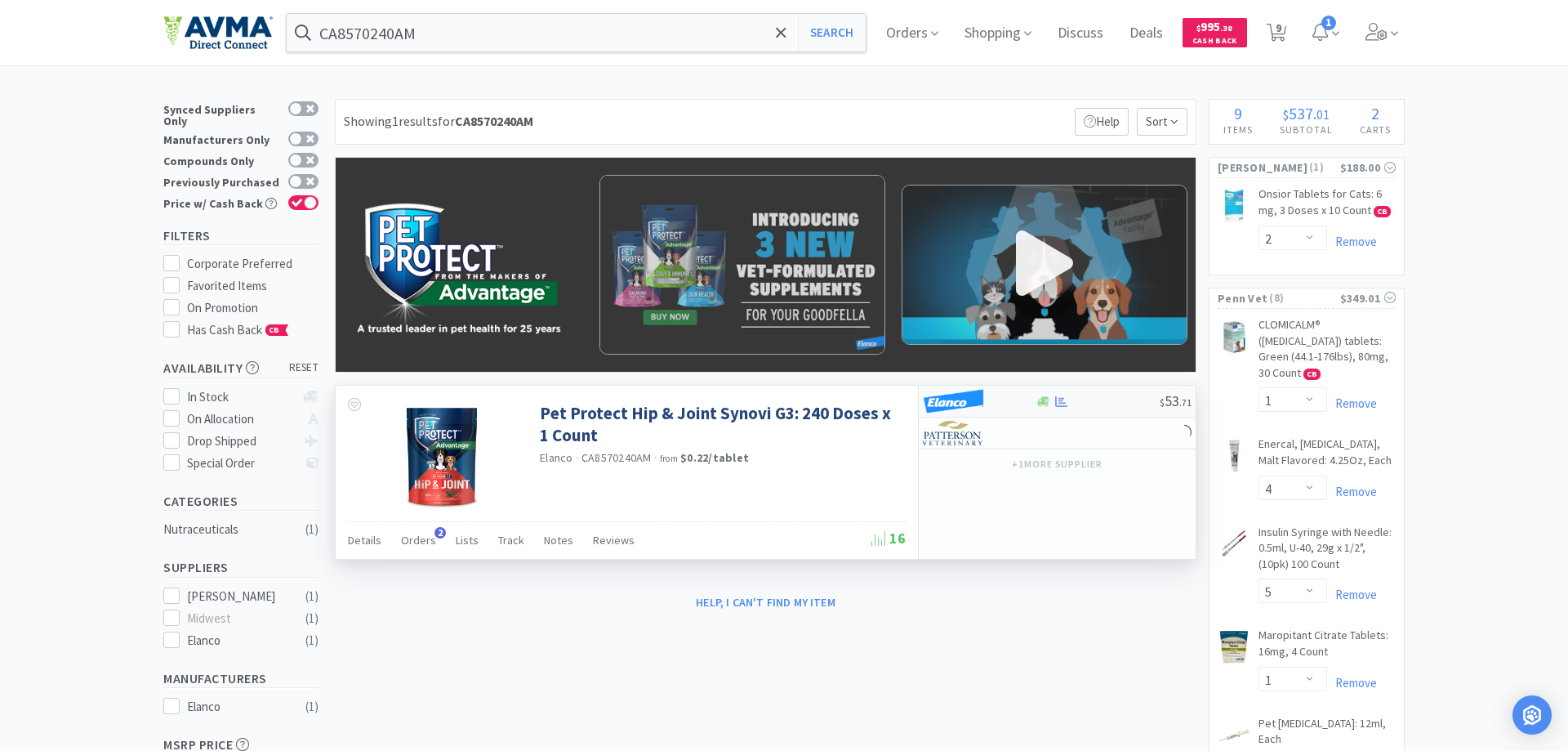 select on "1" 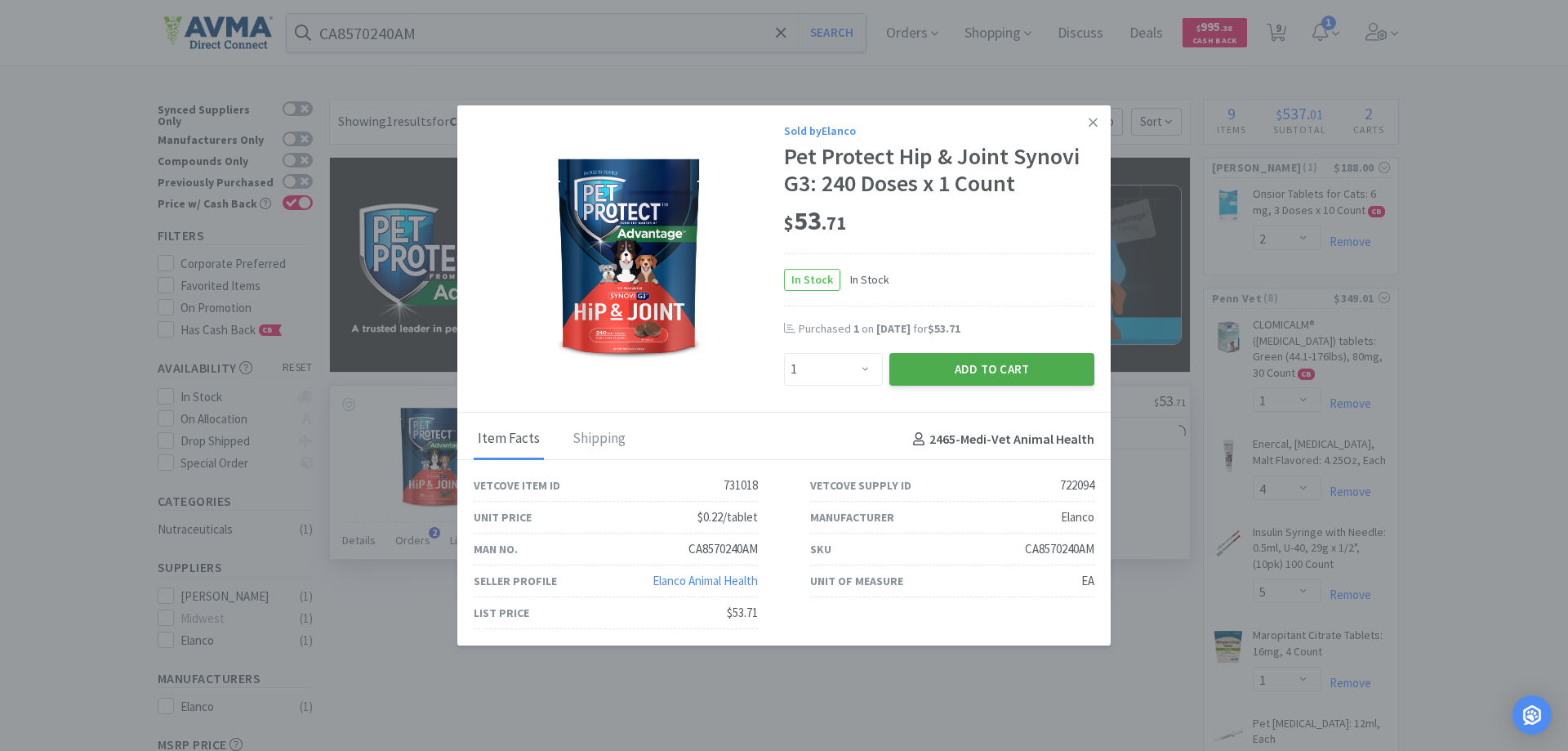 click on "Add to Cart" at bounding box center [991, 369] 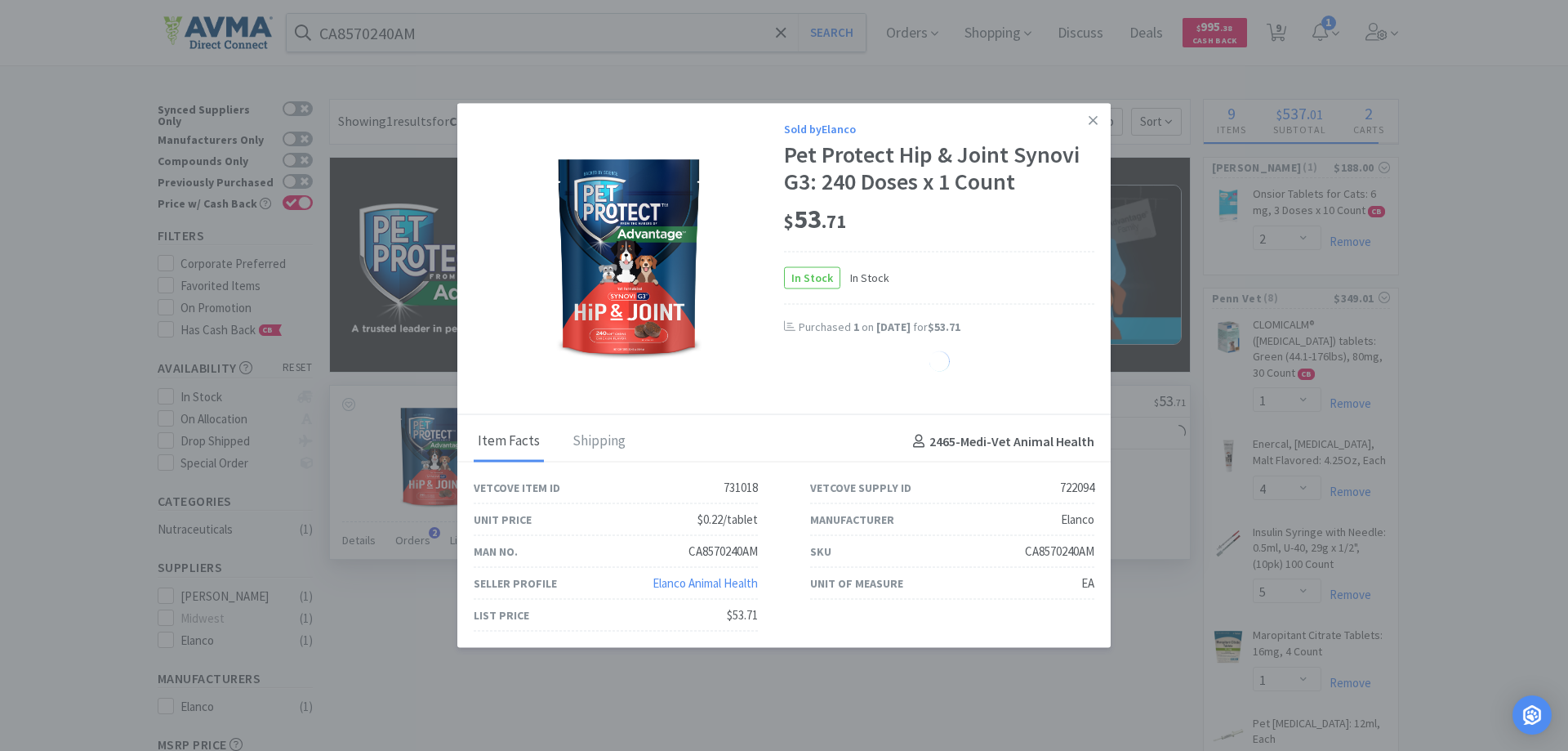 select on "1" 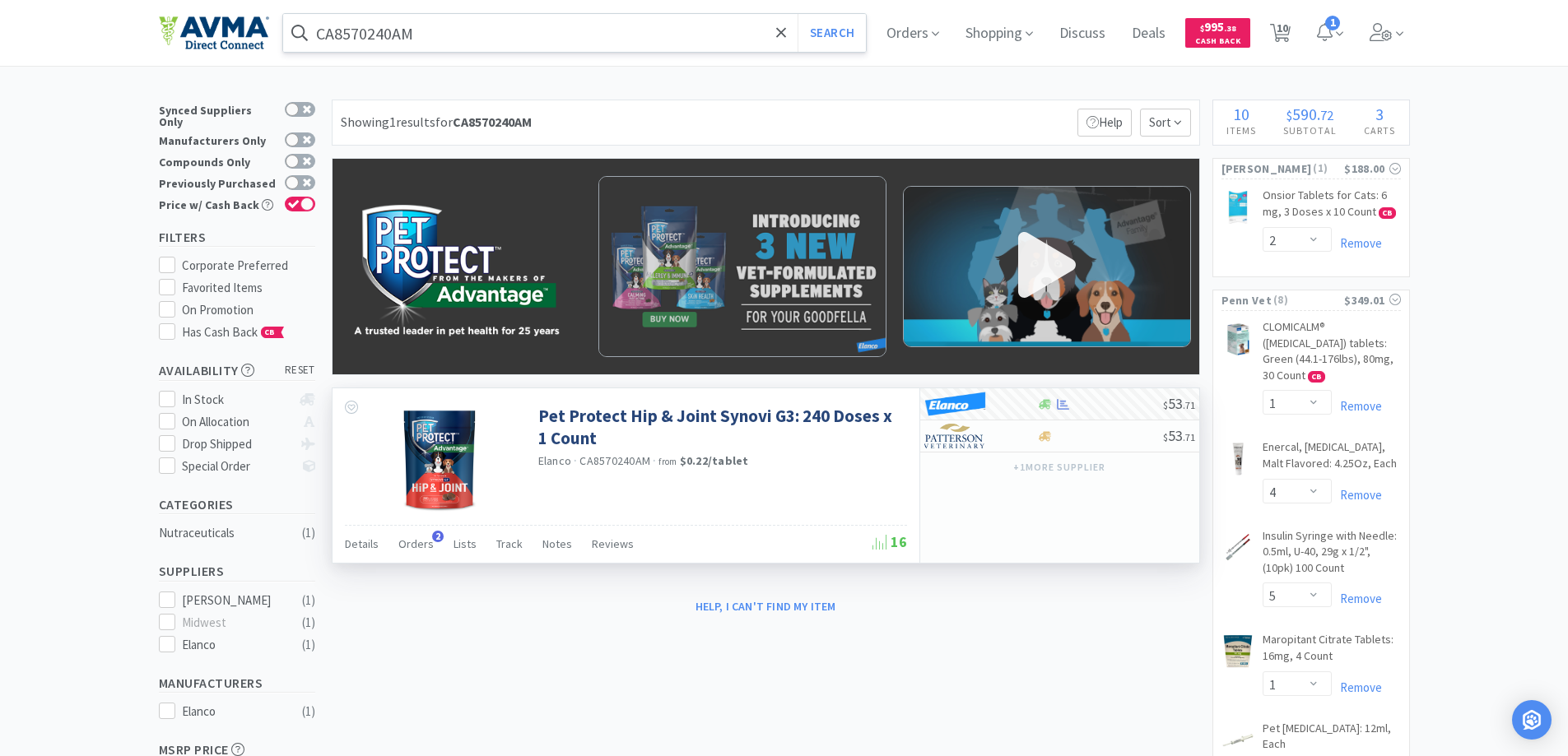 click on "CA8570240AM" at bounding box center [575, 33] 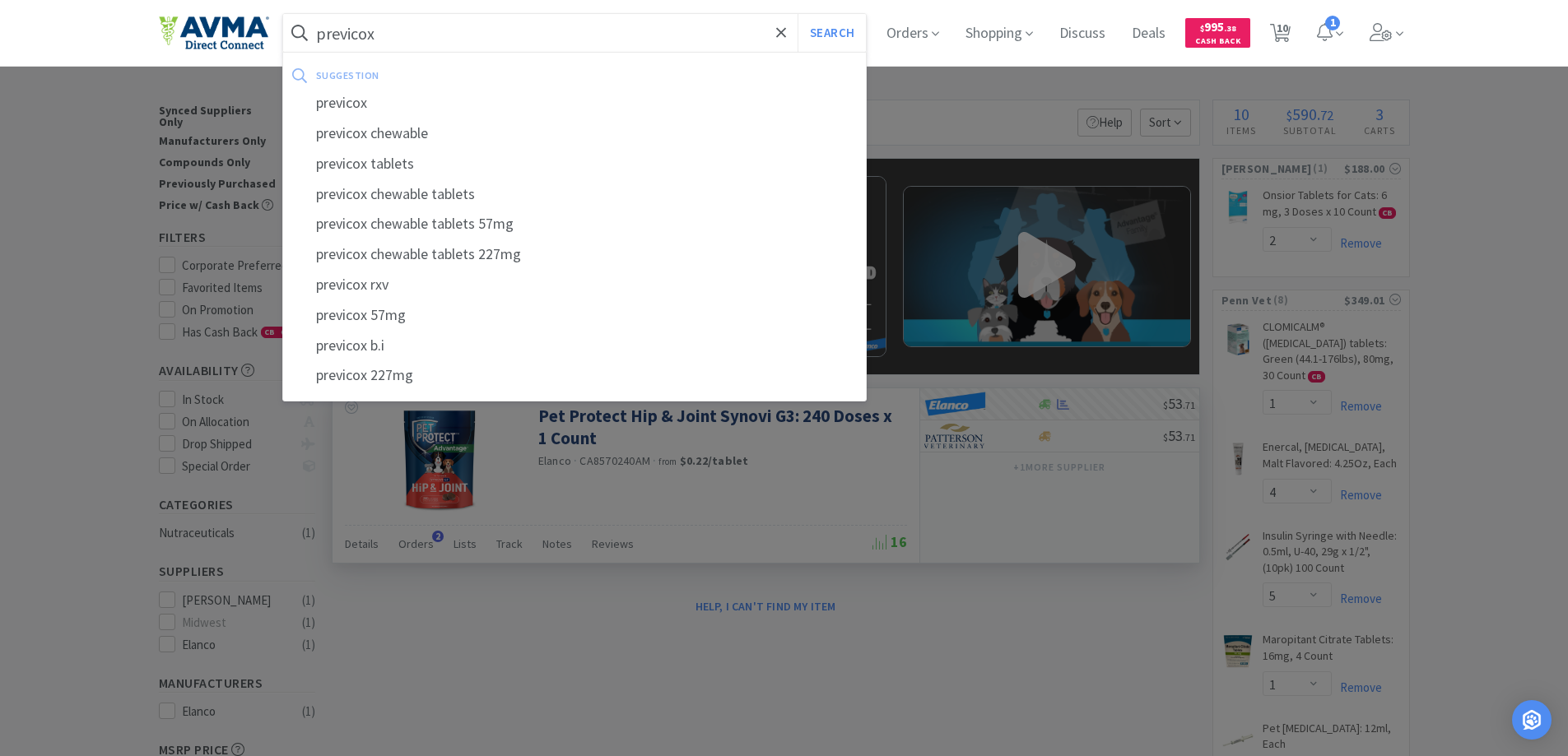 click on "Search" at bounding box center [831, 33] 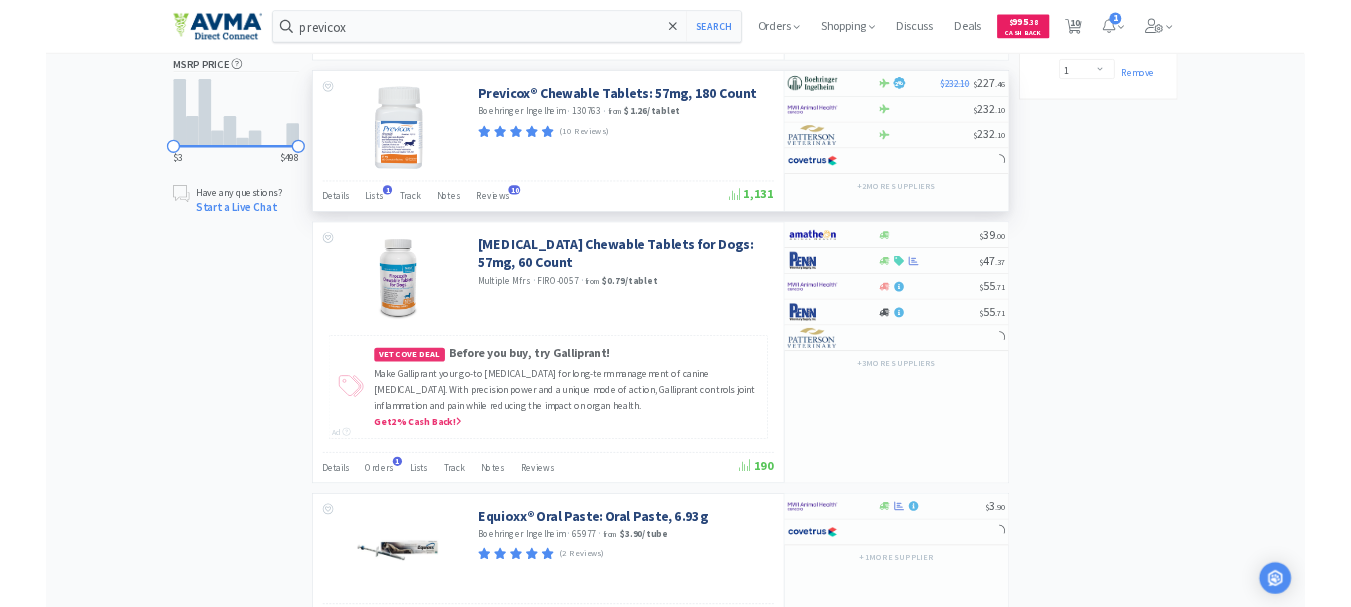 scroll, scrollTop: 1400, scrollLeft: 0, axis: vertical 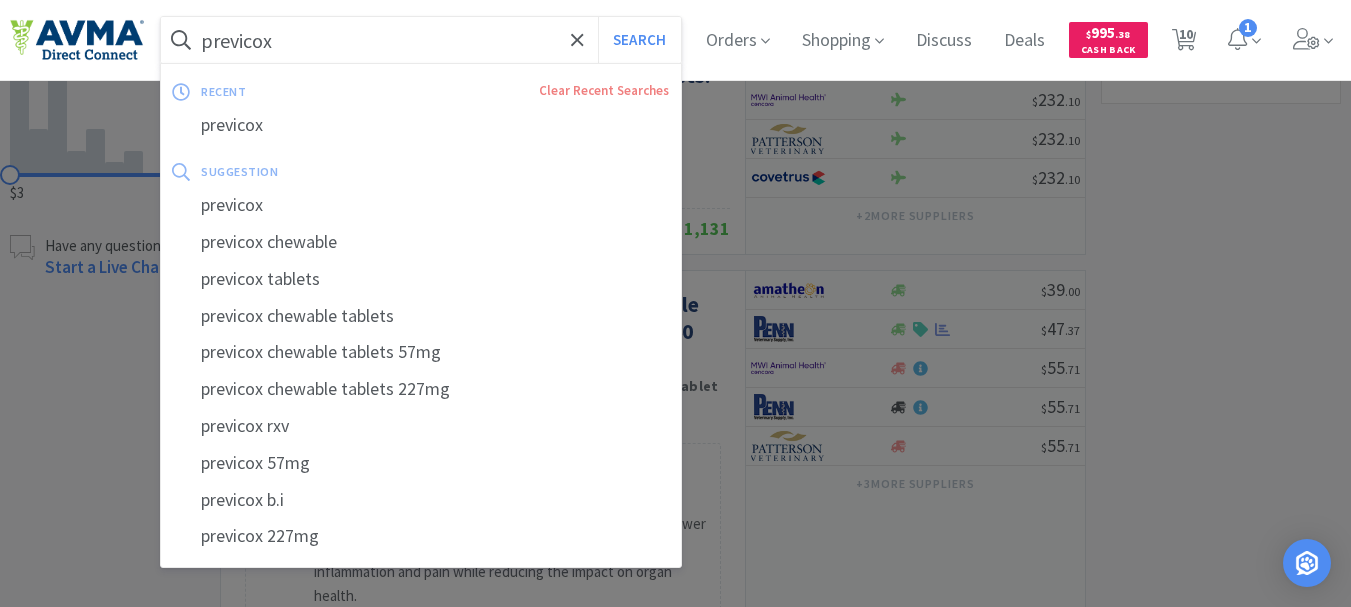 click on "previcox" at bounding box center [421, 40] 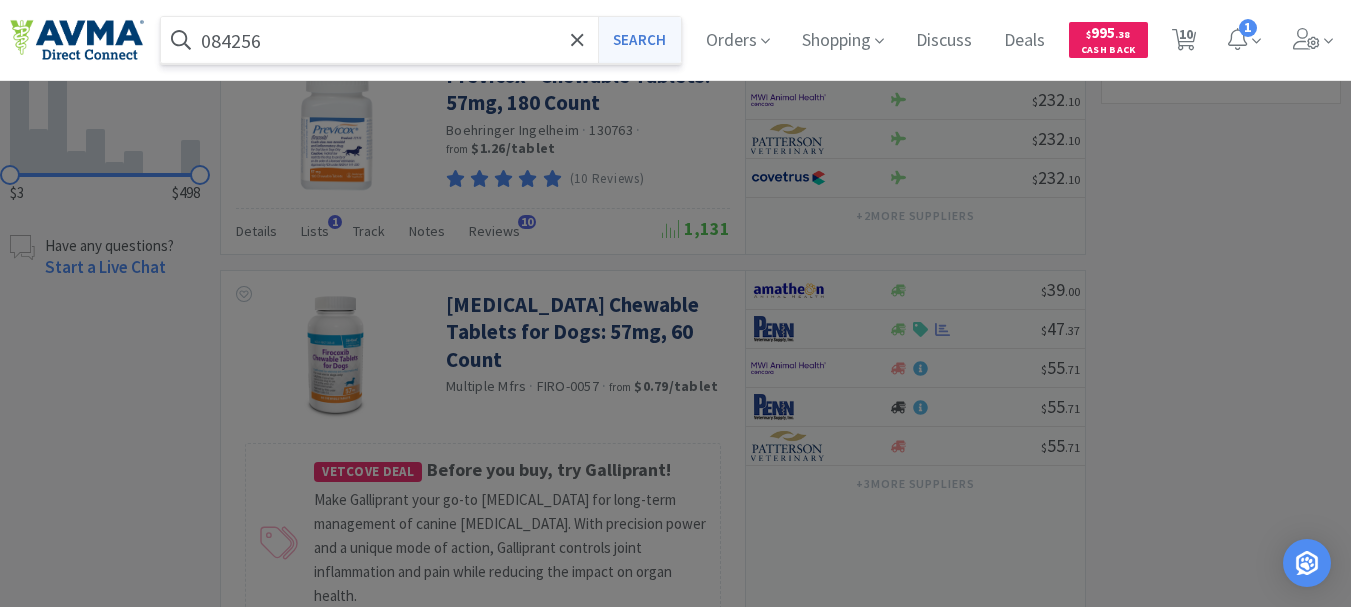 click on "Search" at bounding box center (639, 40) 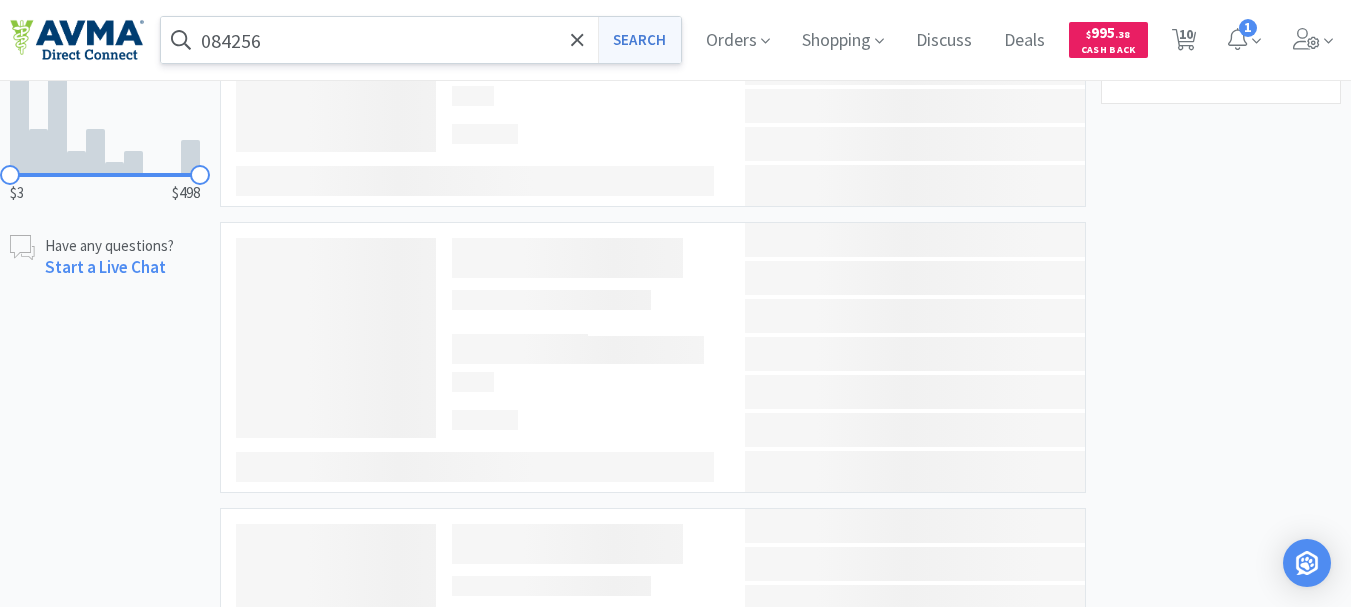 scroll, scrollTop: 0, scrollLeft: 0, axis: both 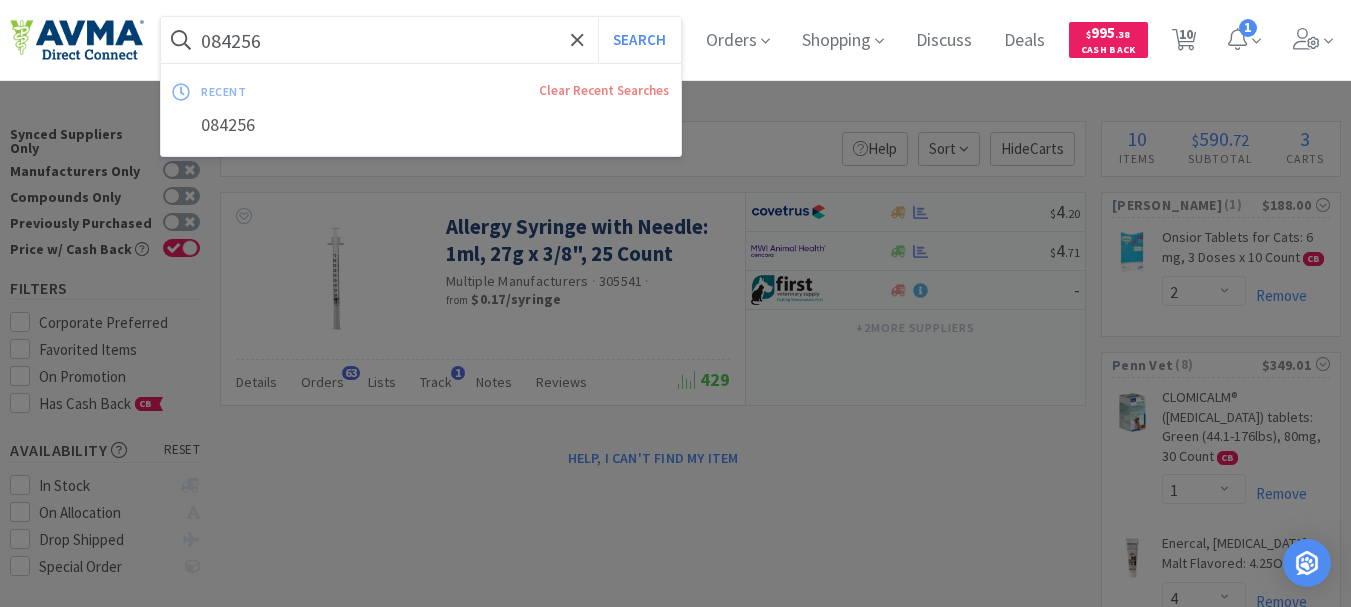 click on "084256" at bounding box center [421, 40] 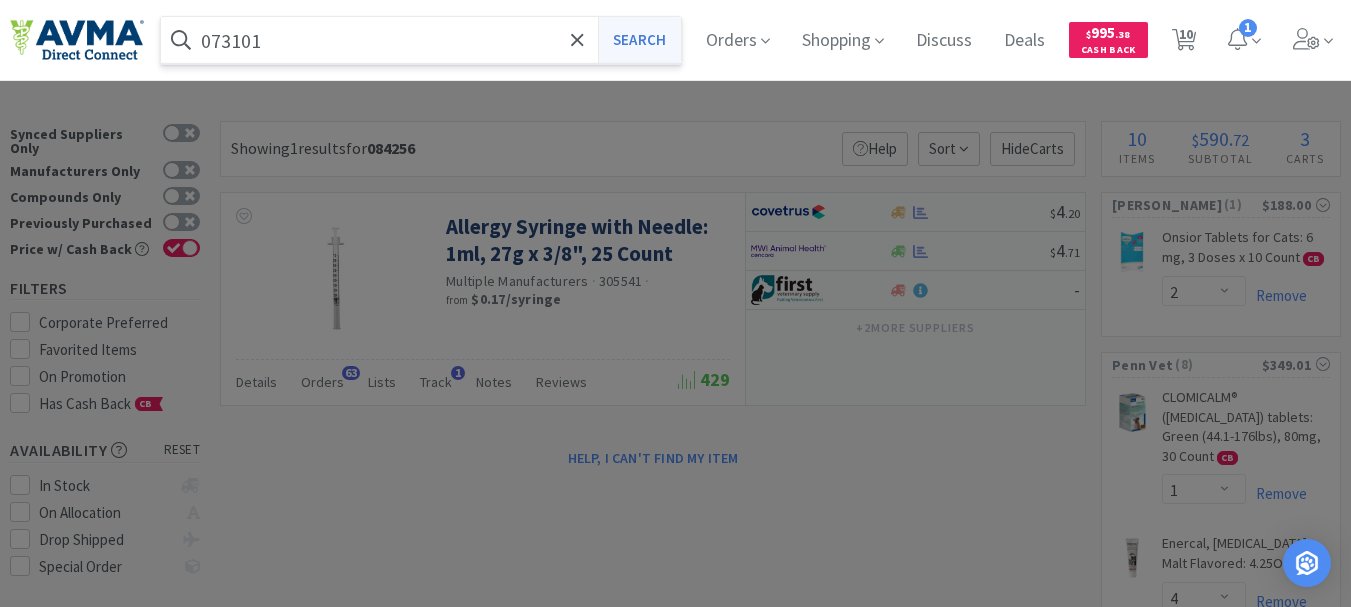 click on "Search" at bounding box center (639, 40) 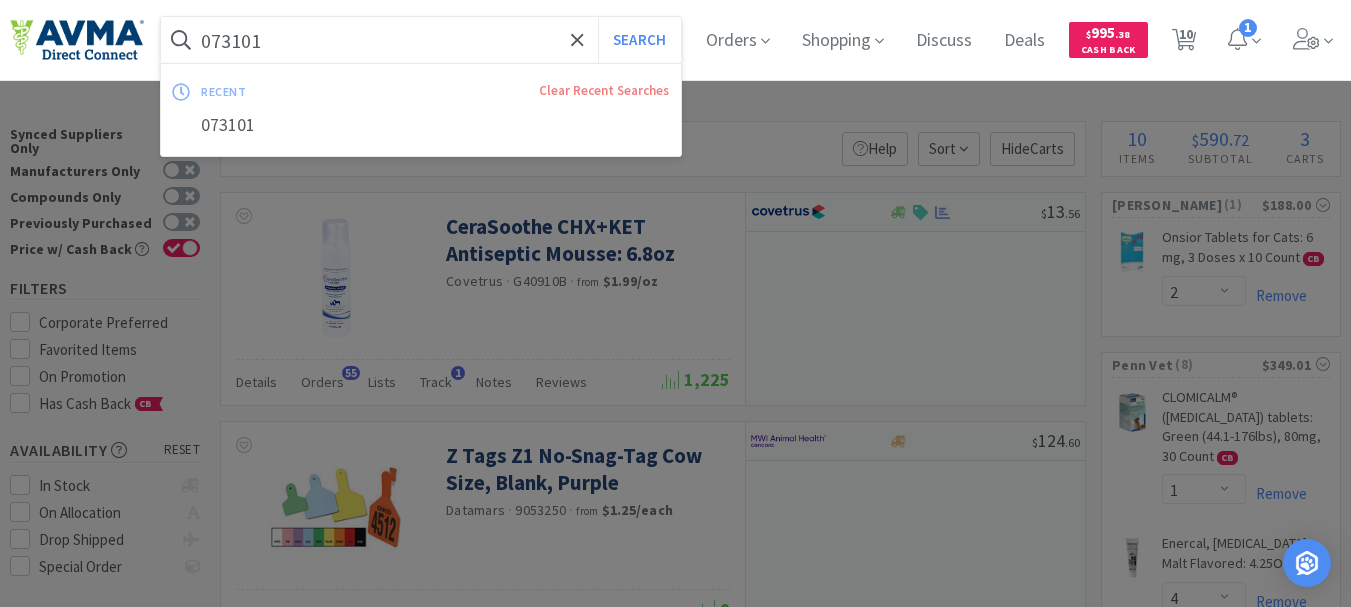 click on "073101" at bounding box center [421, 40] 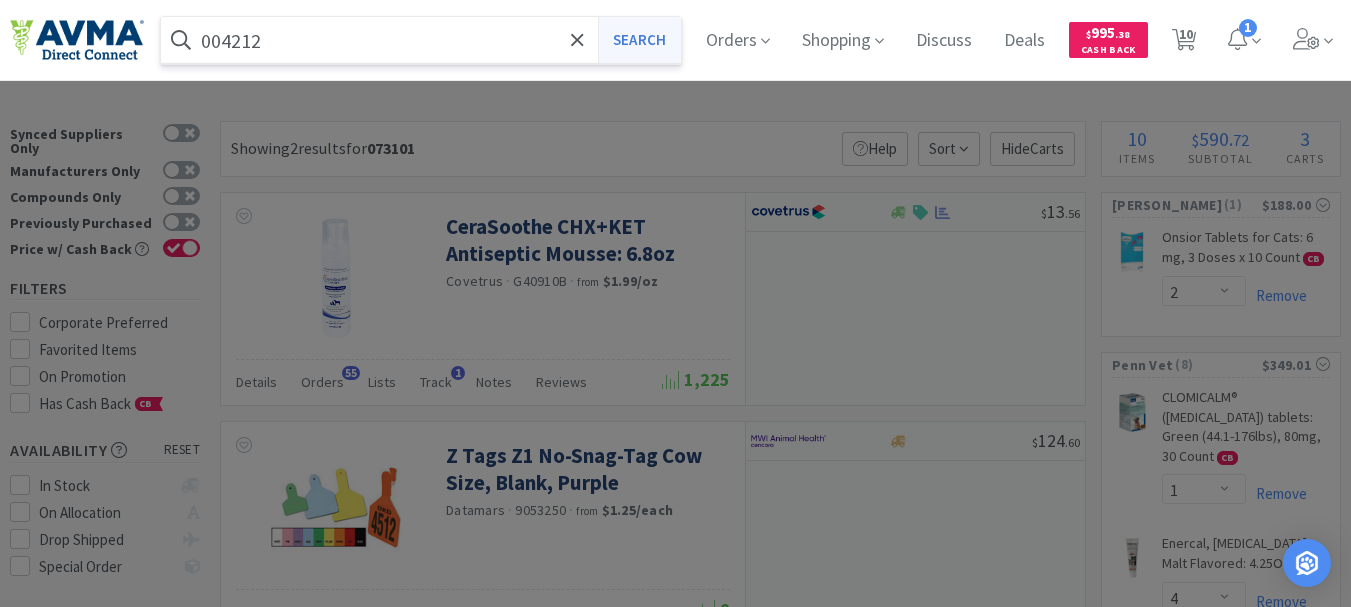 click on "Search" at bounding box center [639, 40] 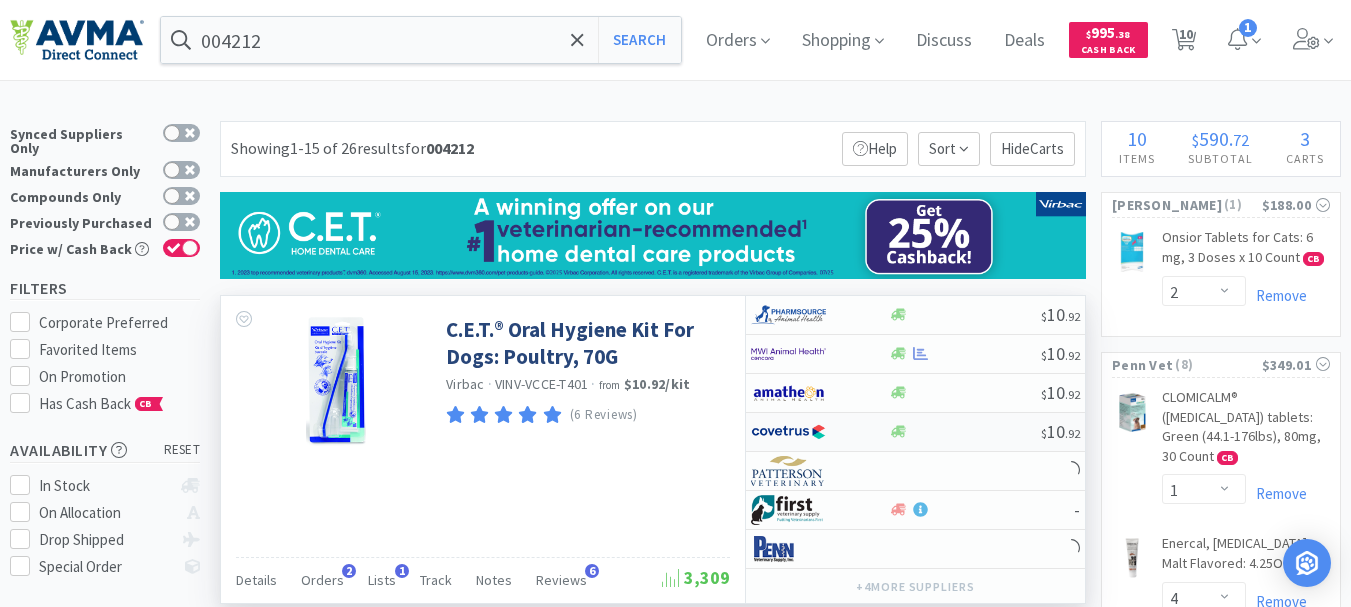 scroll, scrollTop: 100, scrollLeft: 0, axis: vertical 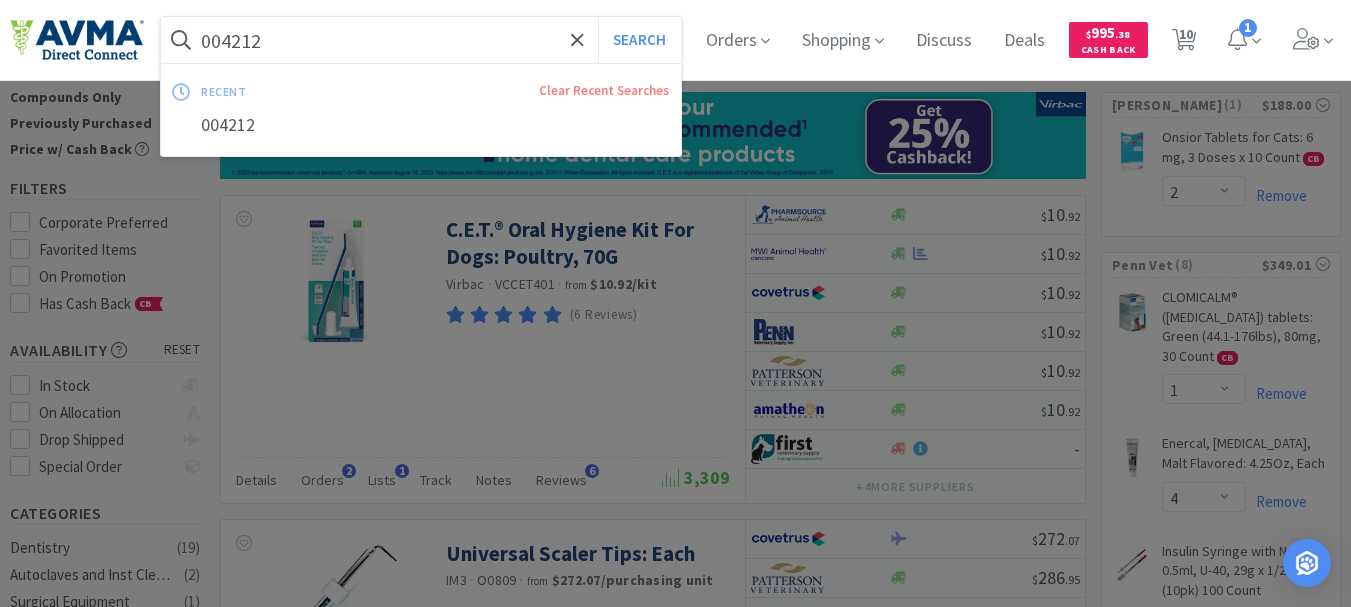click on "004212" at bounding box center [421, 40] 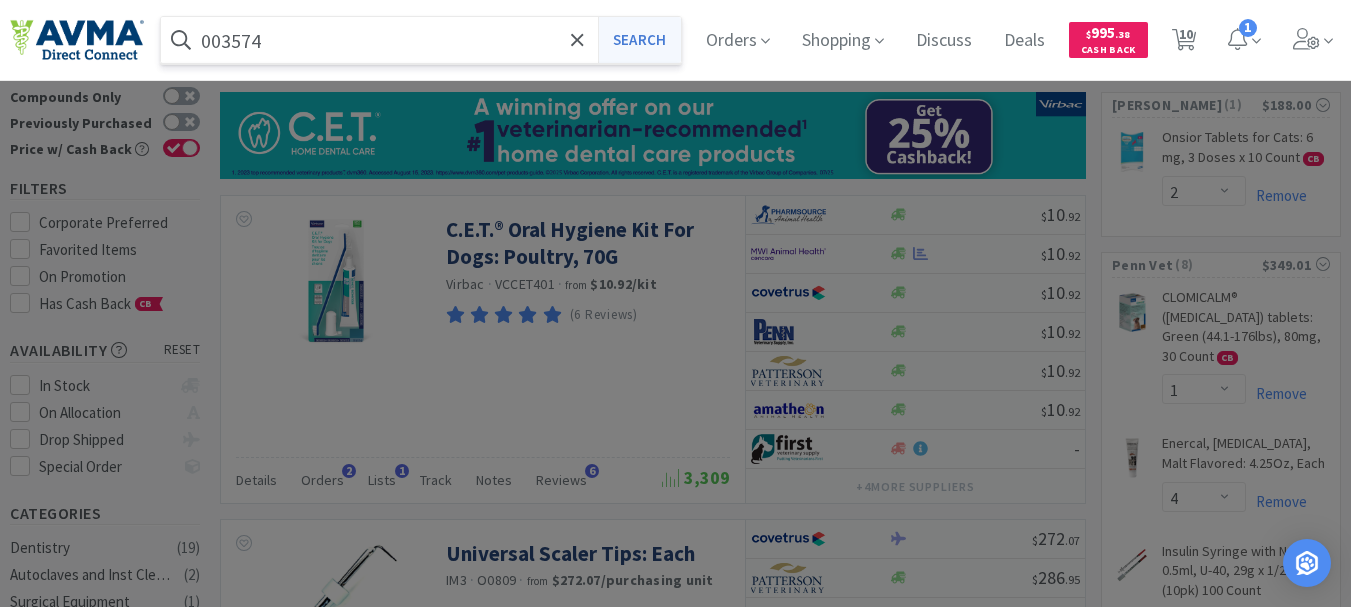 click on "Search" at bounding box center (639, 40) 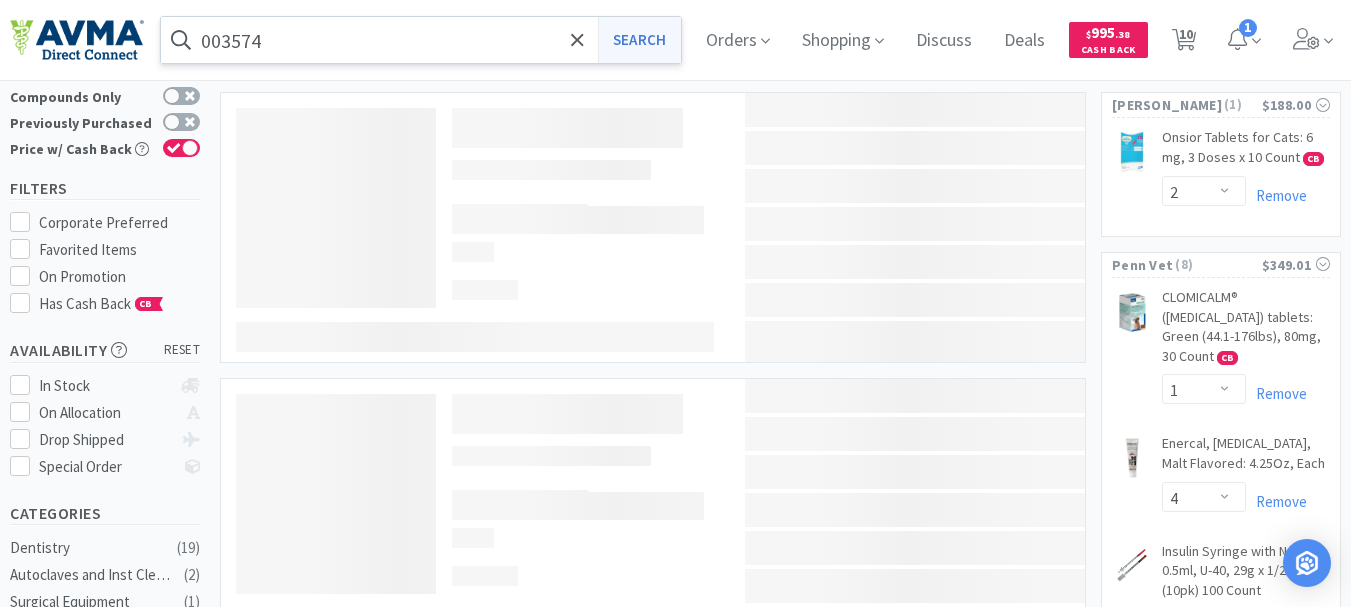 scroll, scrollTop: 0, scrollLeft: 0, axis: both 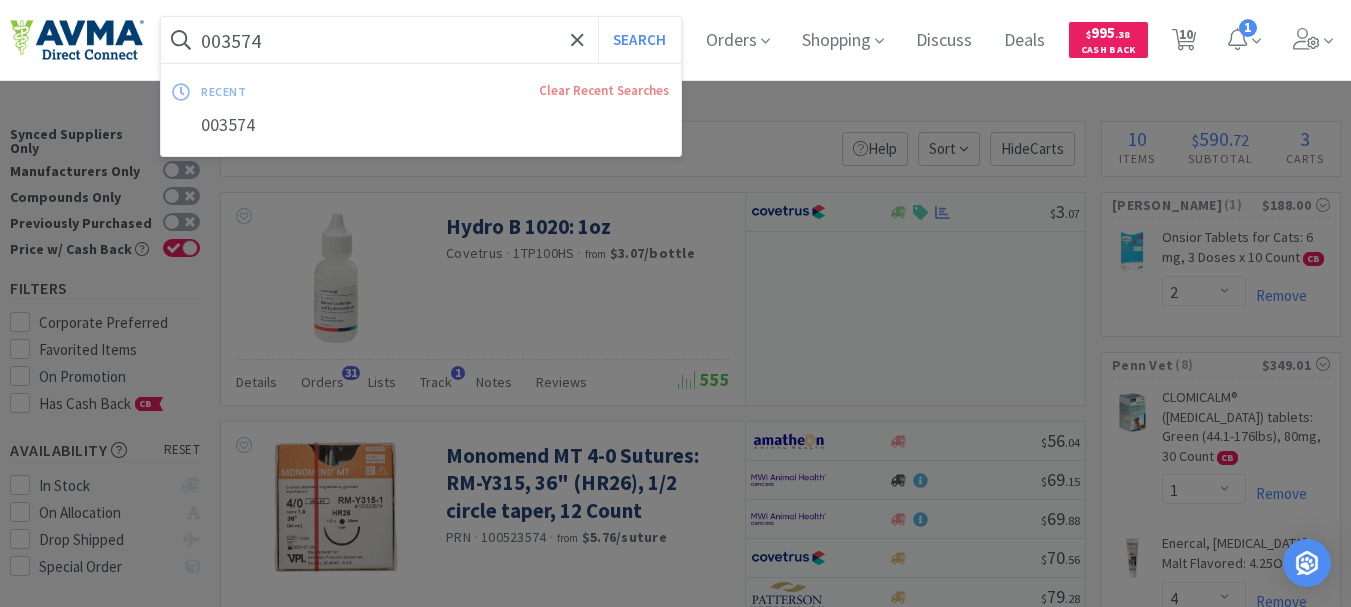click on "003574" at bounding box center [421, 40] 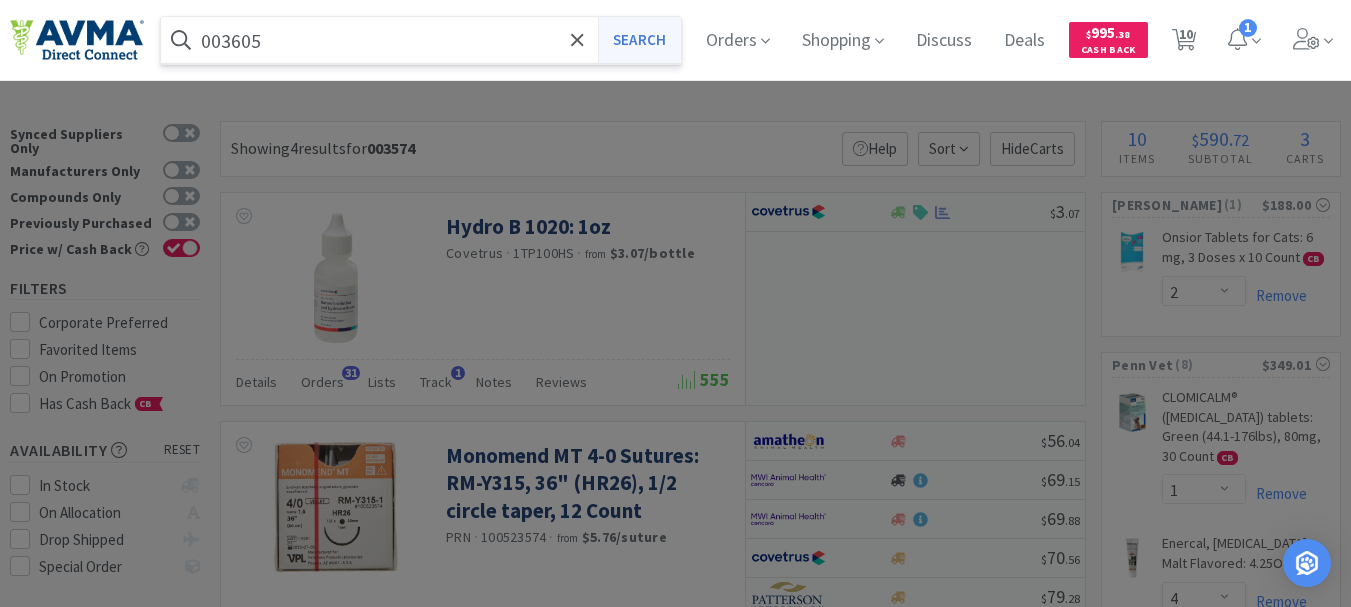 click on "Search" at bounding box center [639, 40] 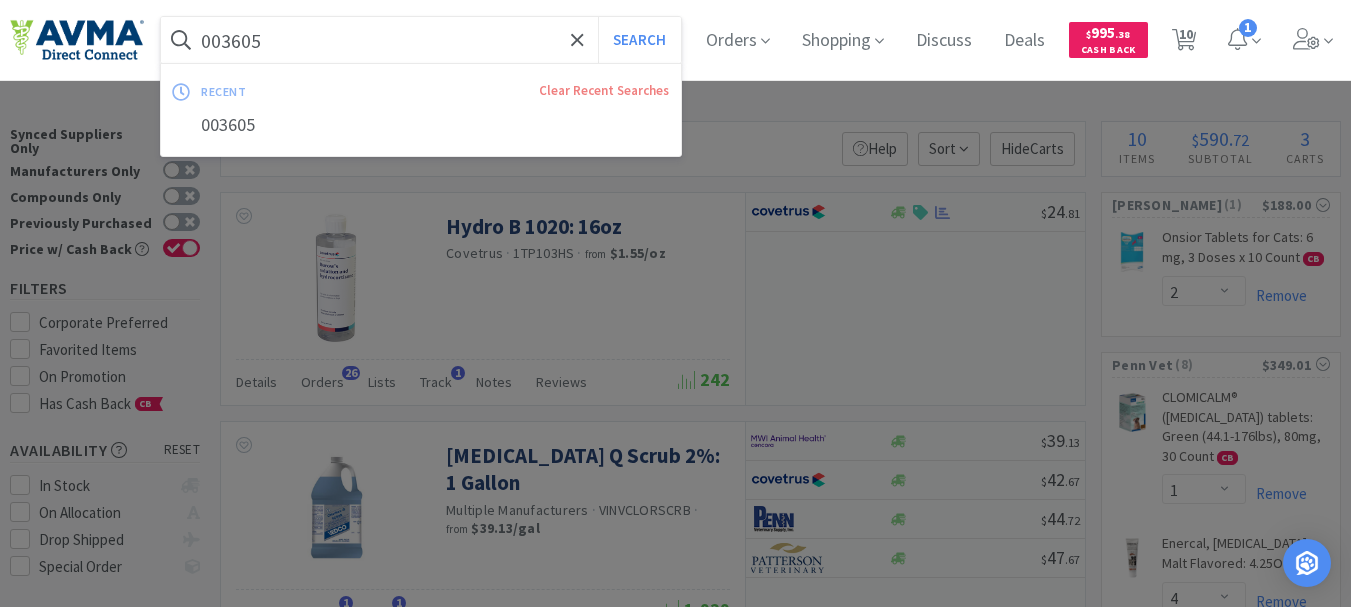 click on "003605" at bounding box center [421, 40] 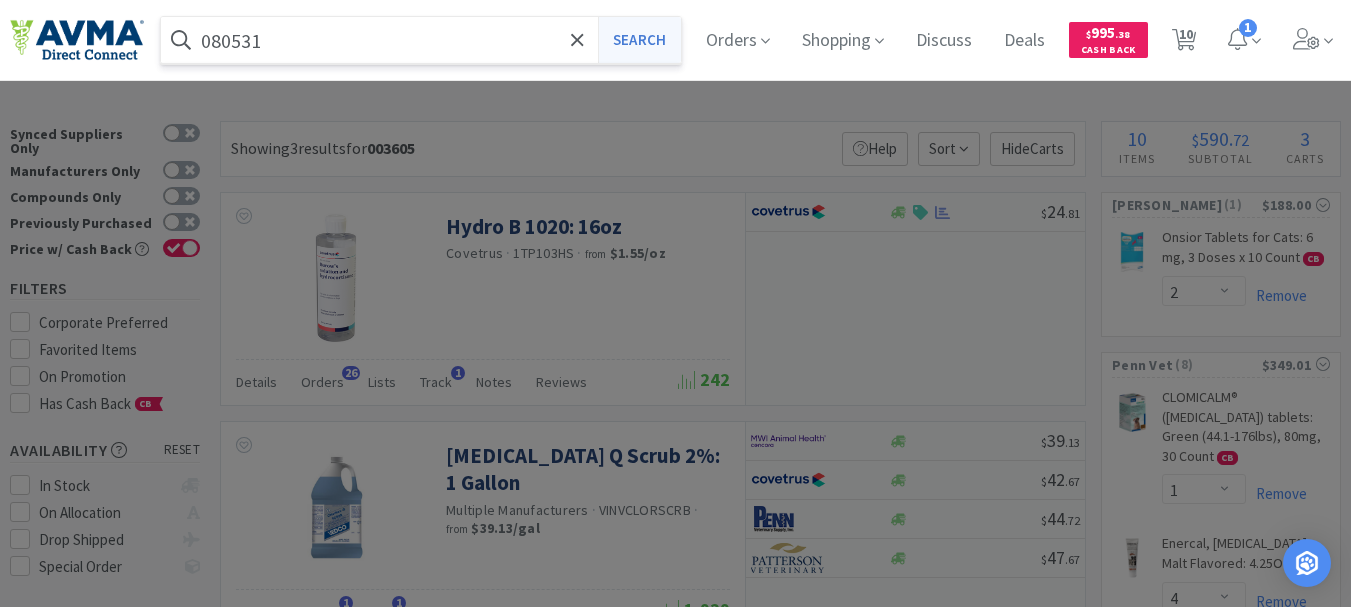 click on "Search" at bounding box center (639, 40) 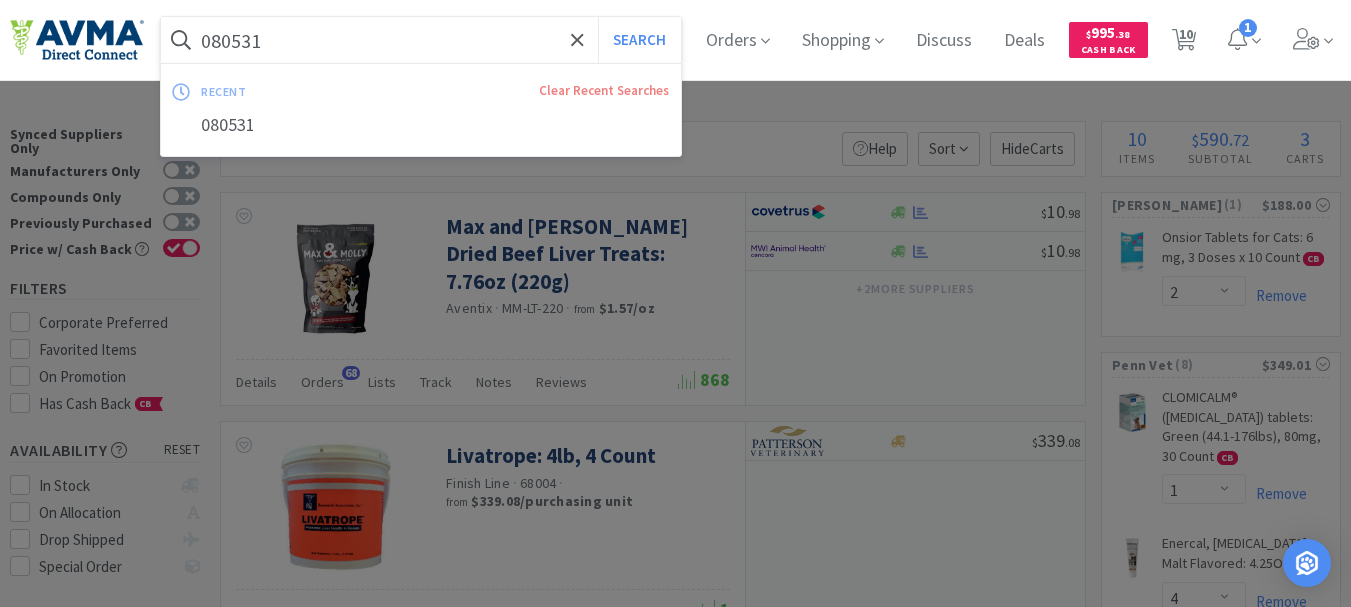 click on "080531" at bounding box center (421, 40) 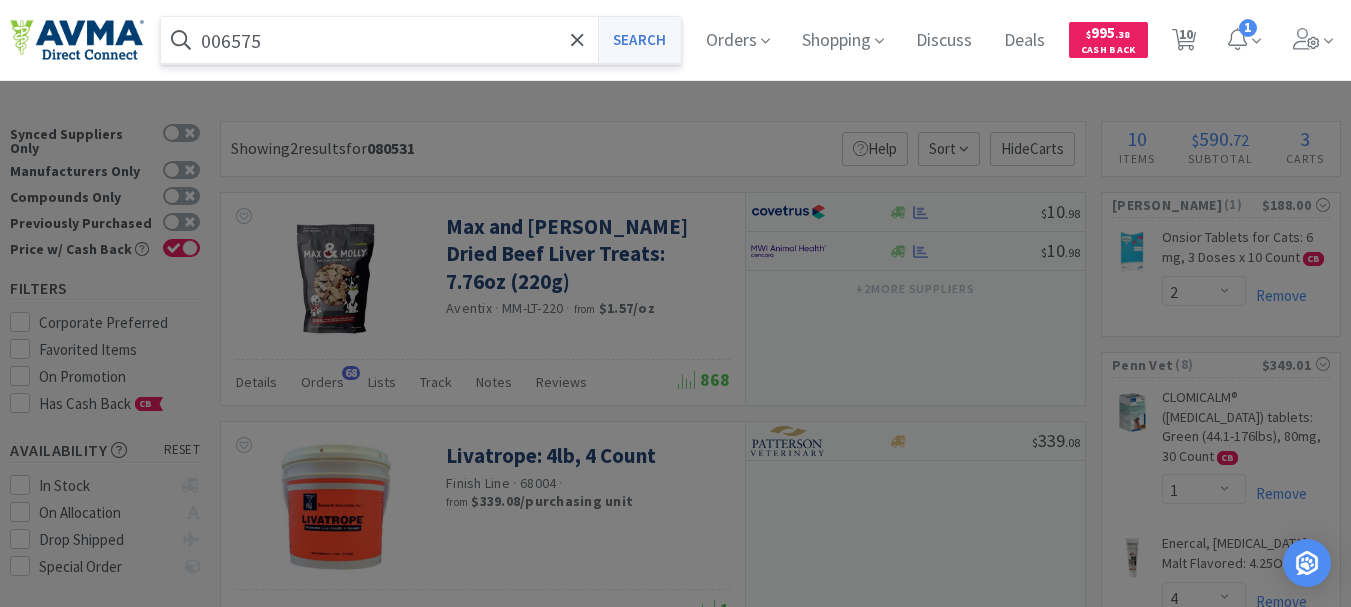 click on "Search" at bounding box center (639, 40) 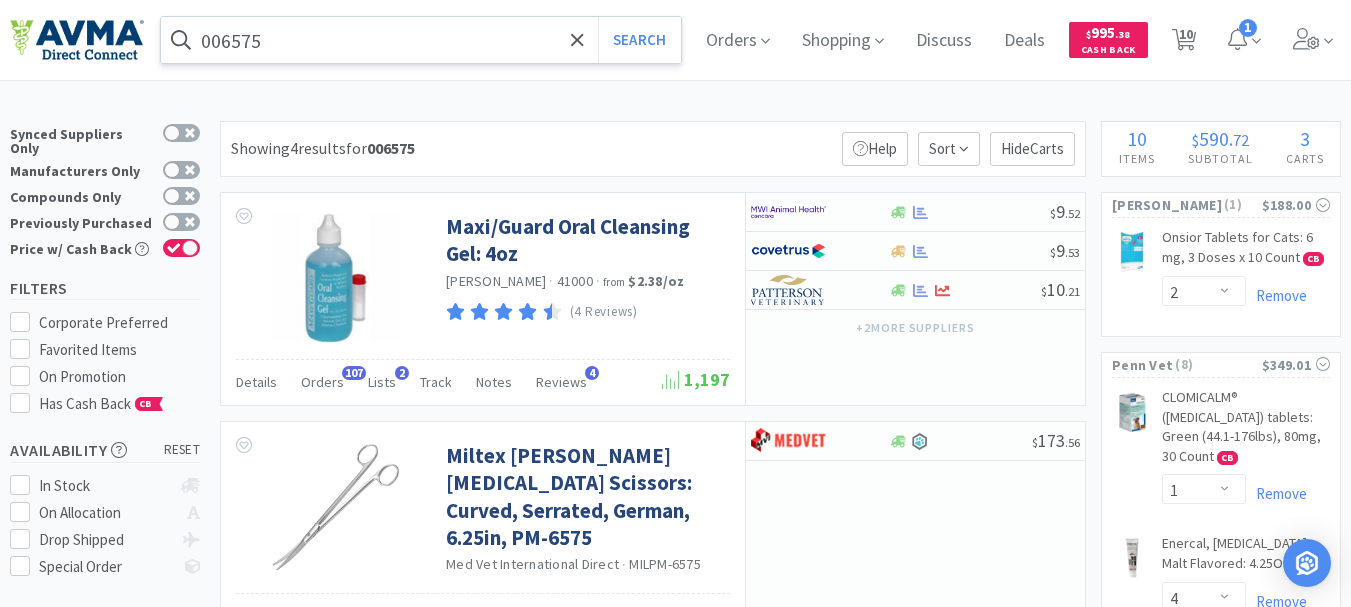 click on "006575" at bounding box center [421, 40] 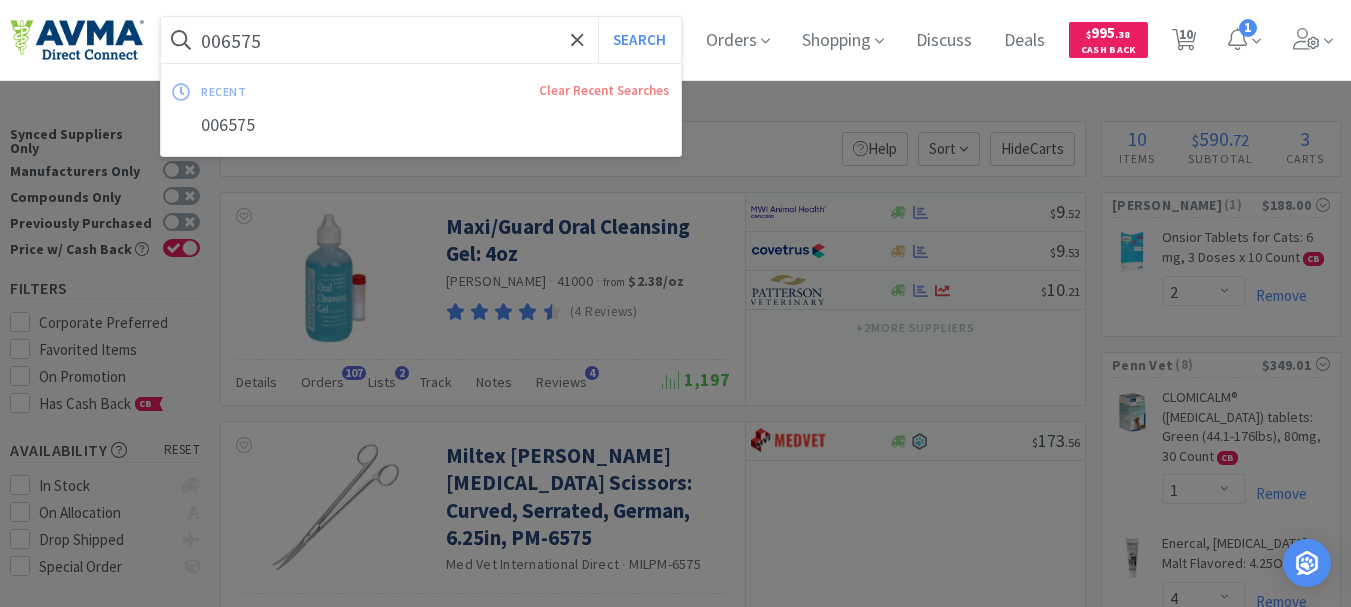 paste on "34365" 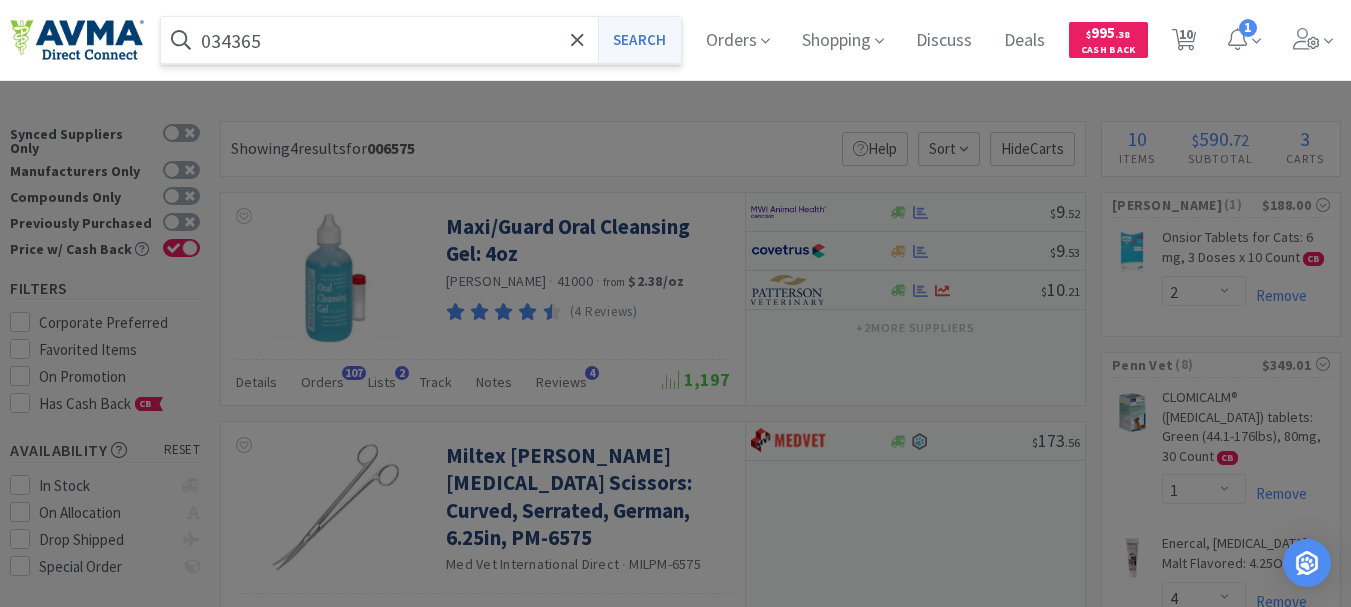 click on "Search" at bounding box center (639, 40) 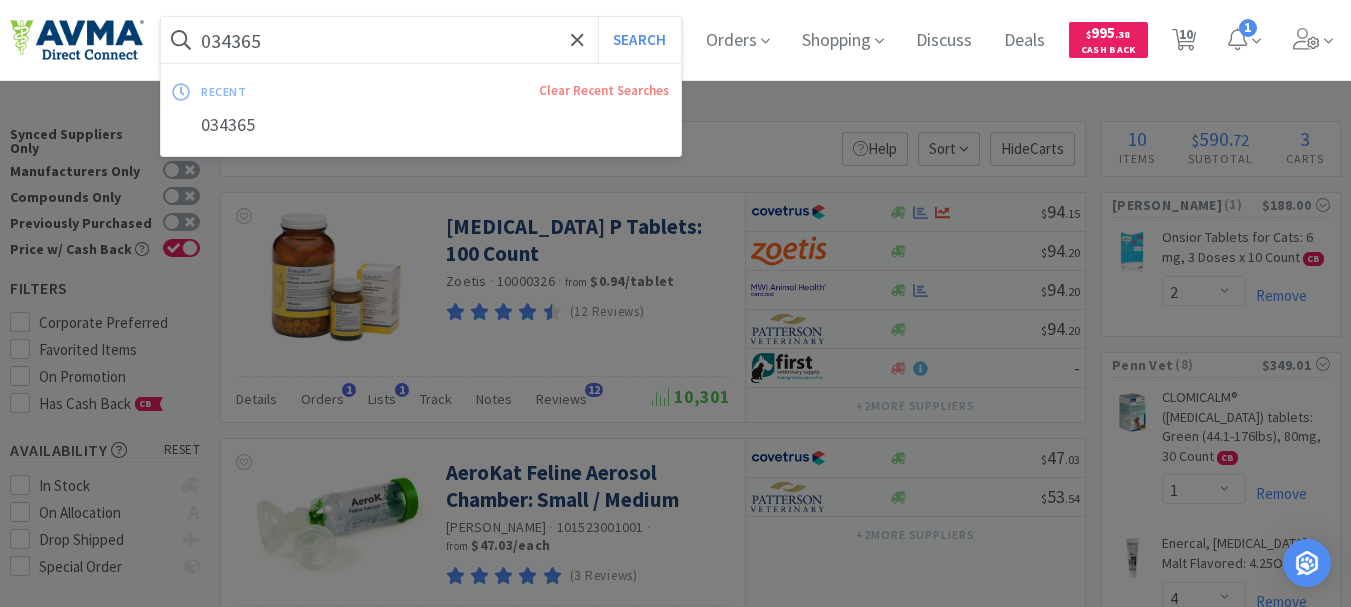 click on "034365" at bounding box center [421, 40] 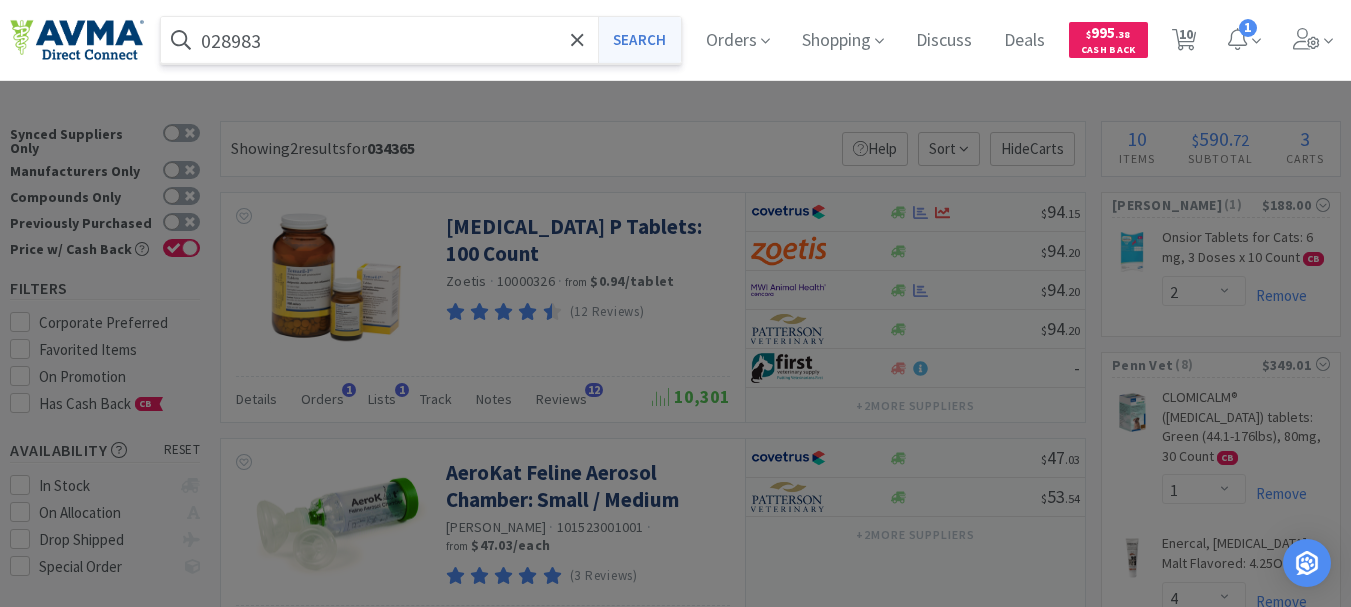 click on "Search" at bounding box center [639, 40] 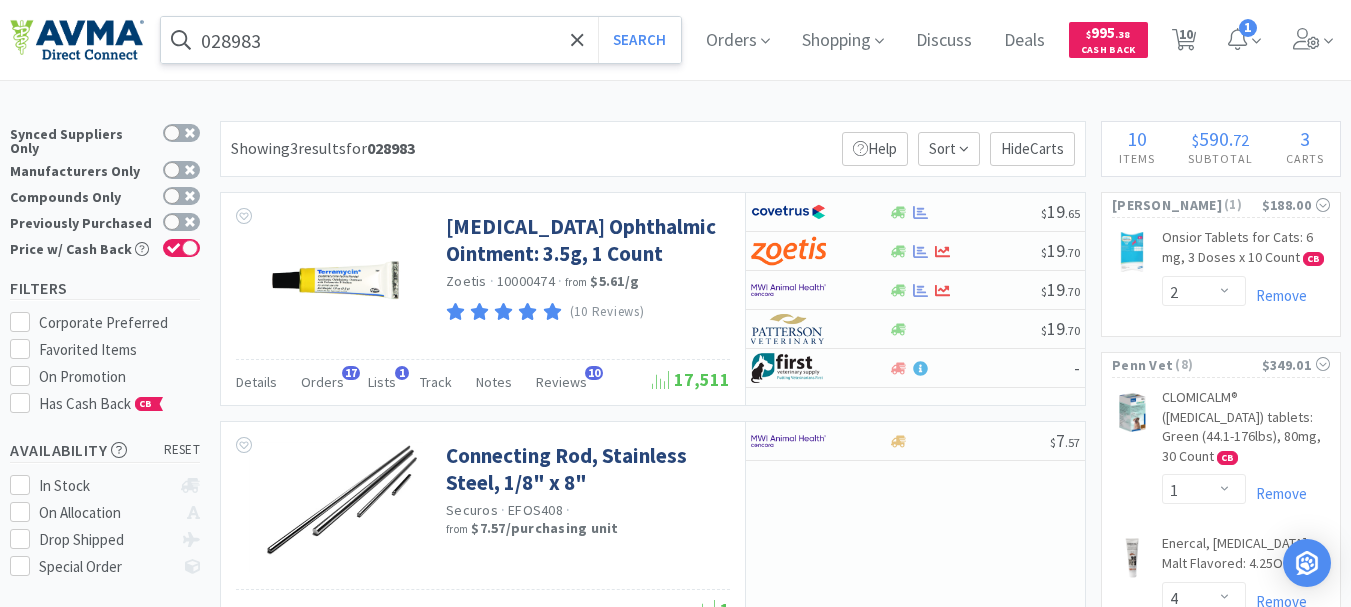 click on "028983" at bounding box center (421, 40) 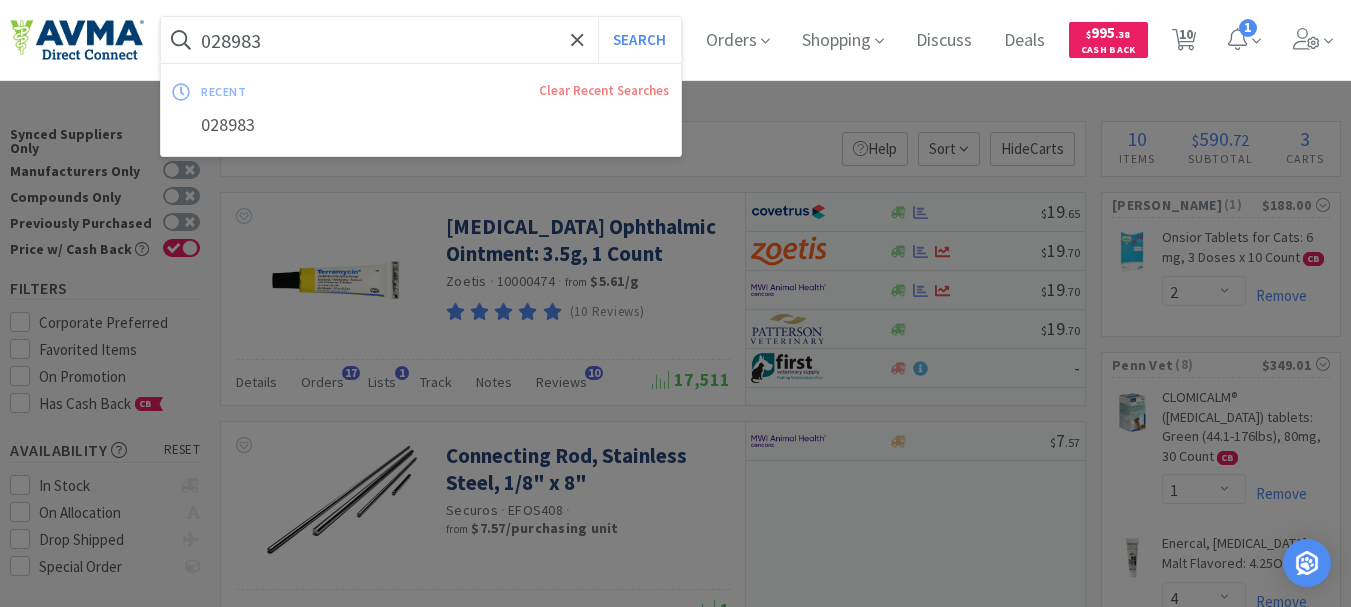paste on "19469" 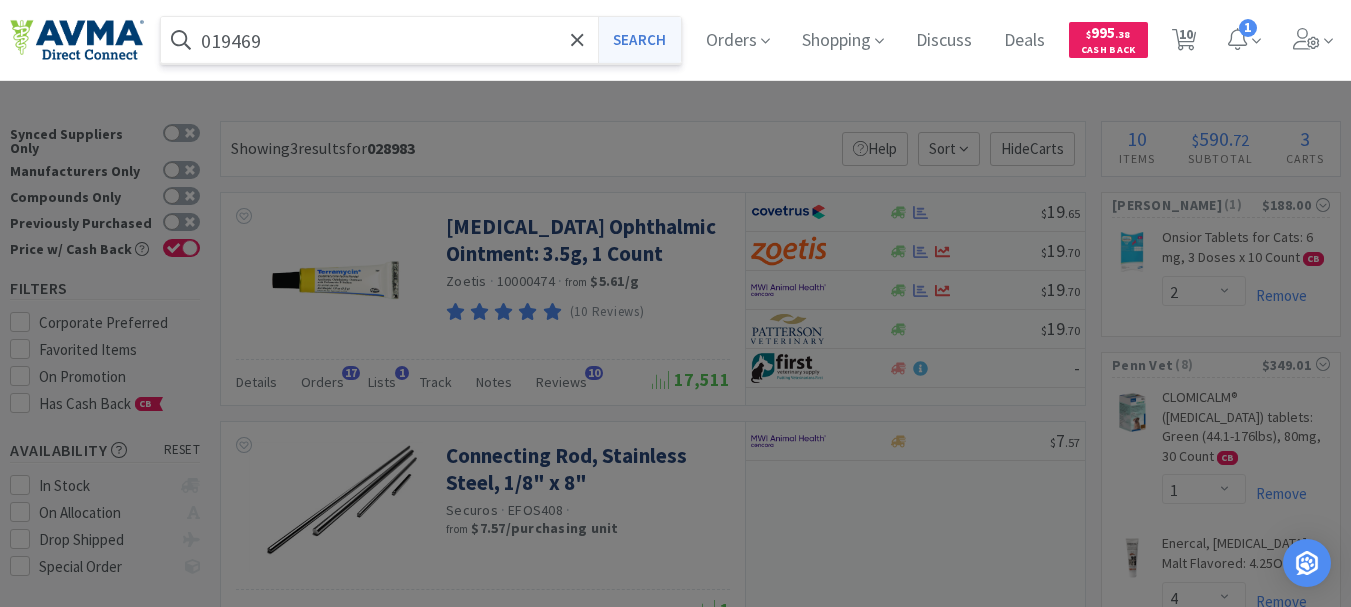 click on "Search" at bounding box center (639, 40) 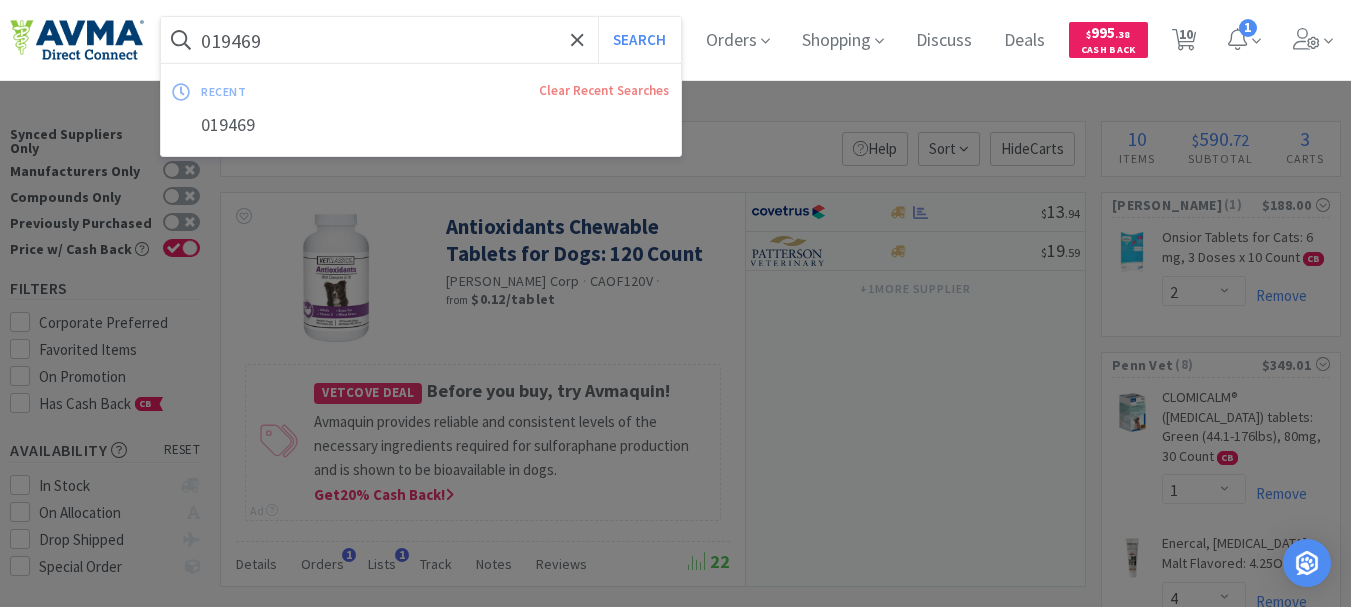 click on "019469" at bounding box center (421, 40) 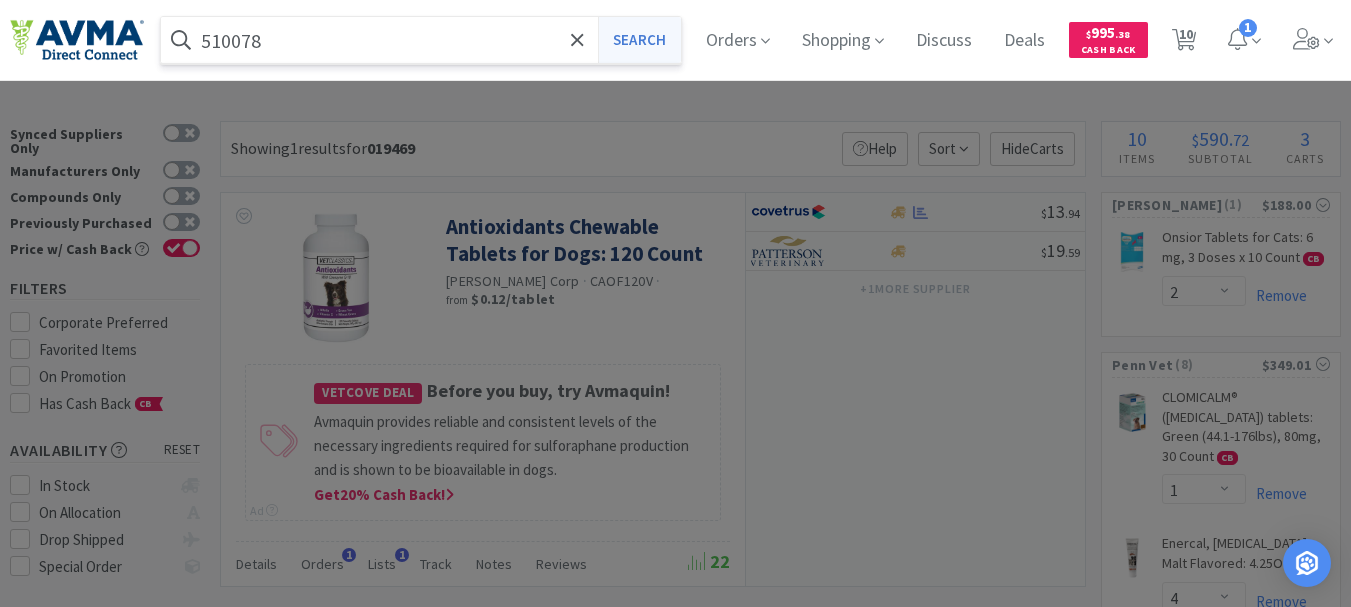 click on "Search" at bounding box center (639, 40) 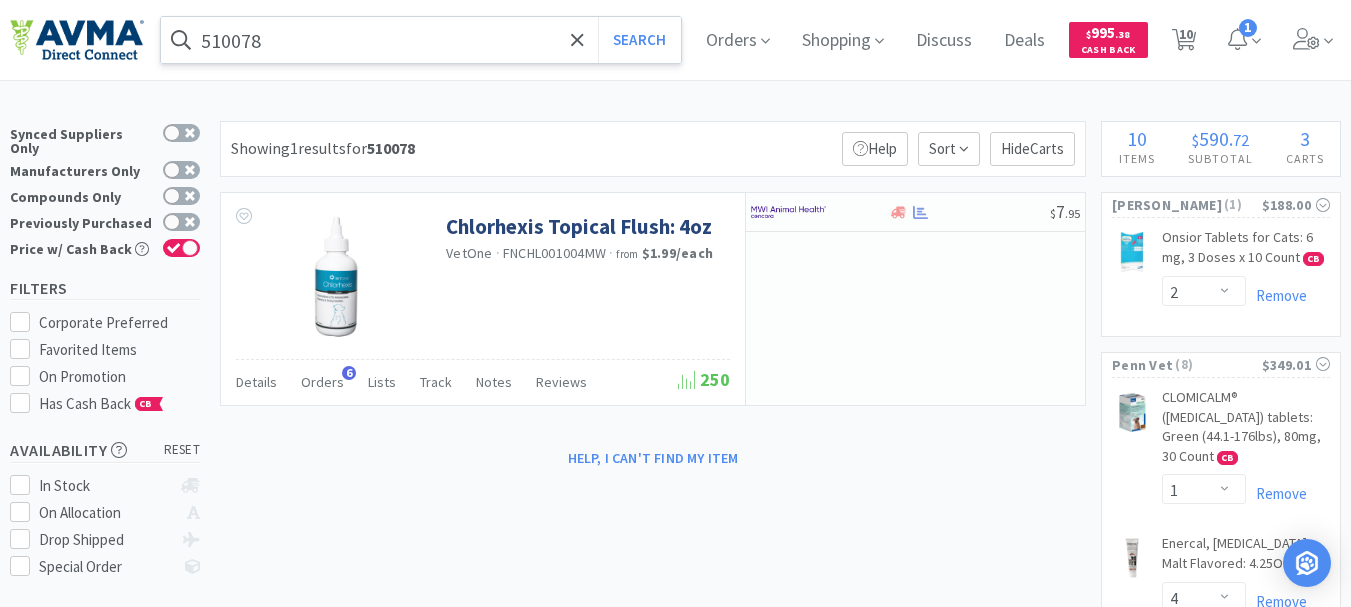 click on "510078" at bounding box center (421, 40) 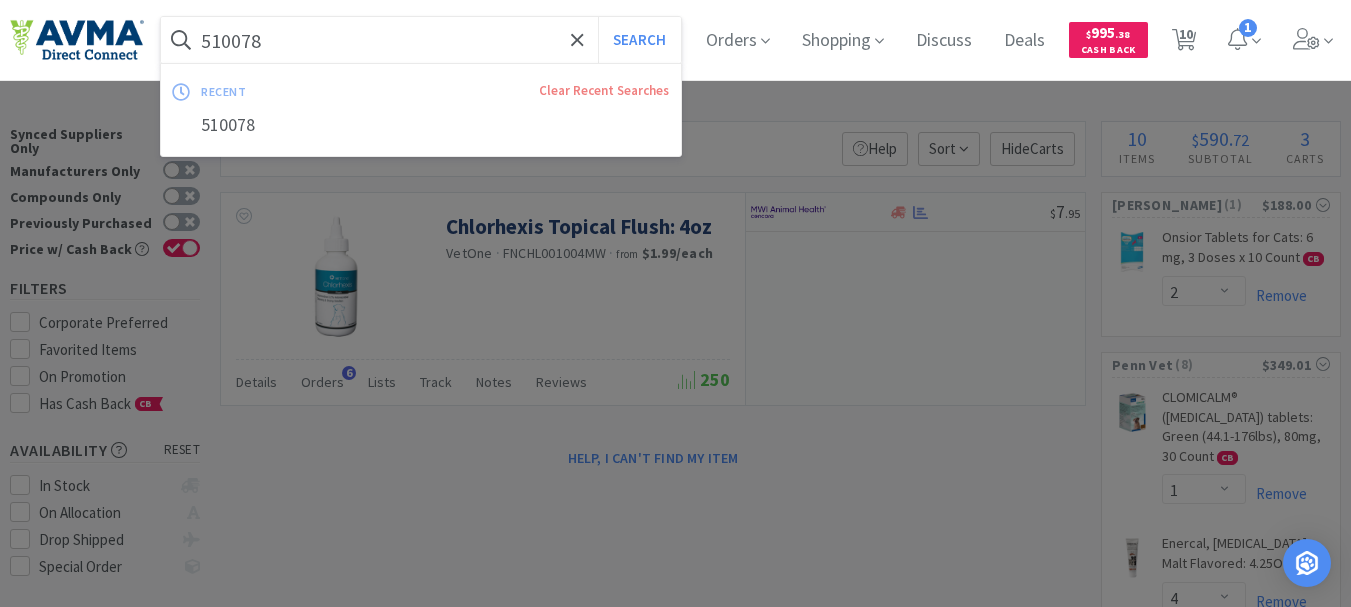 paste on "097801" 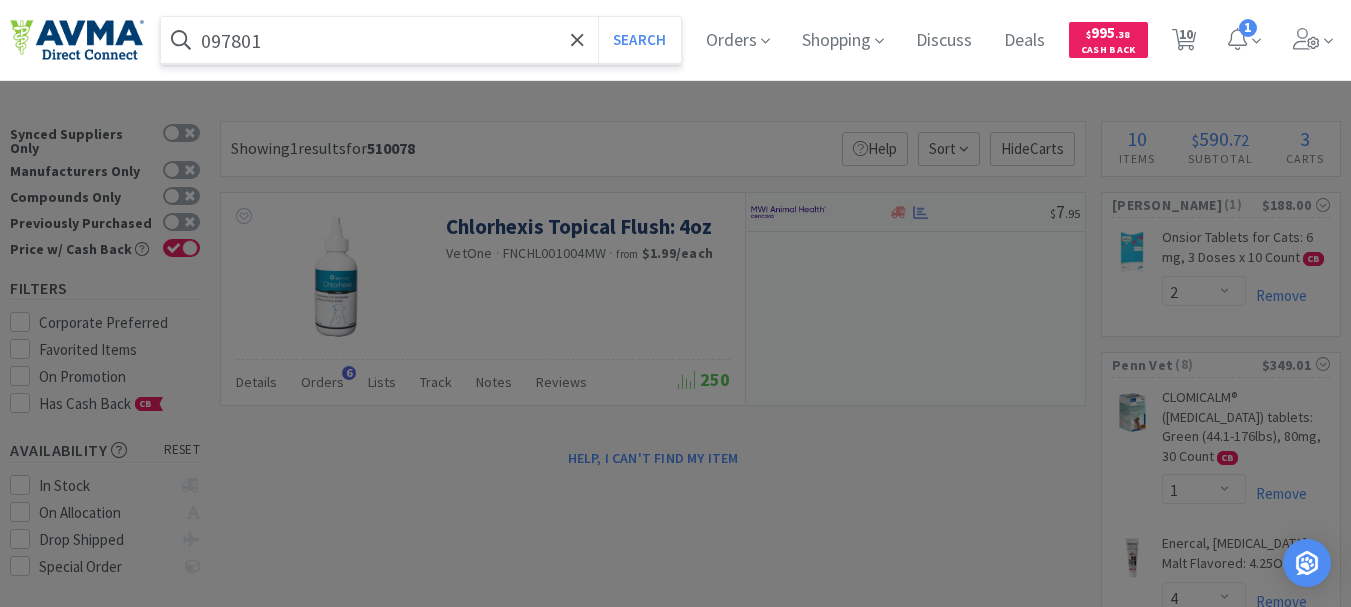 type on "097801" 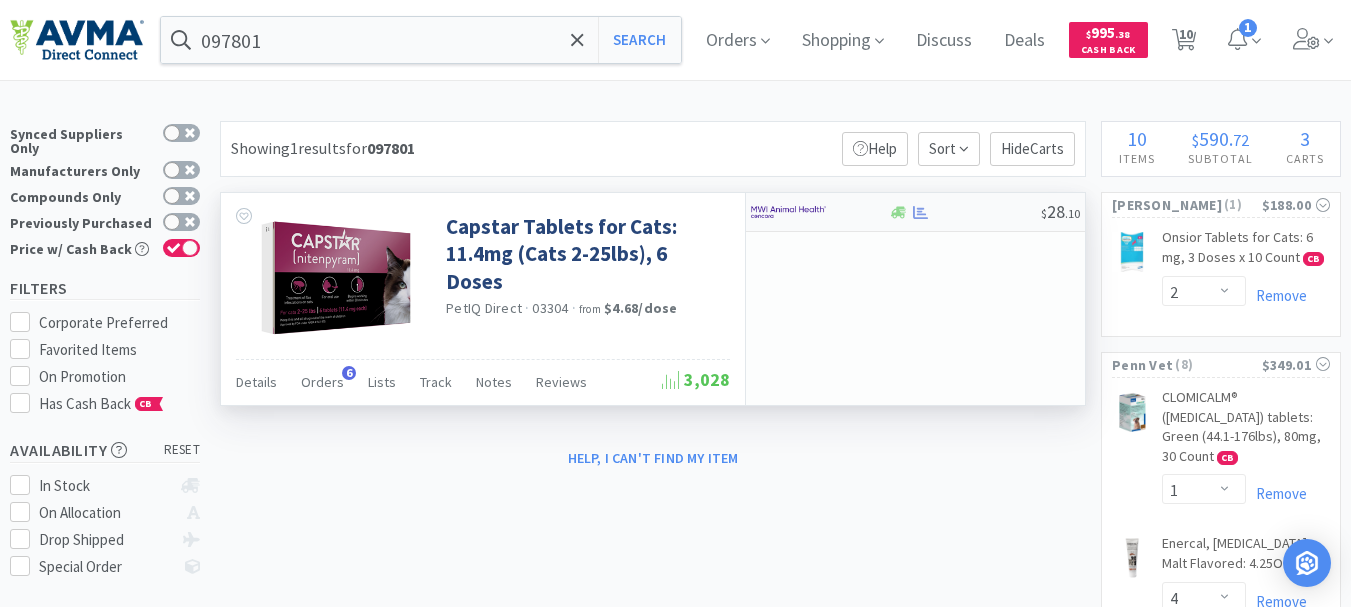 click at bounding box center (788, 212) 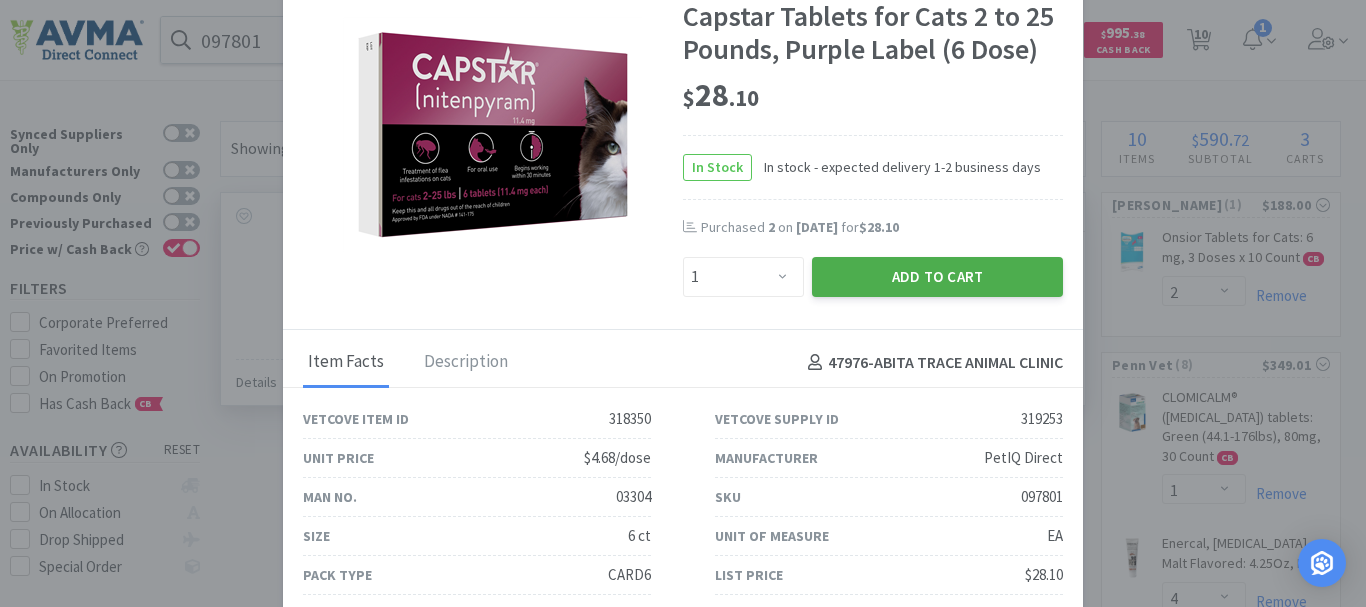 click on "Add to Cart" at bounding box center (937, 277) 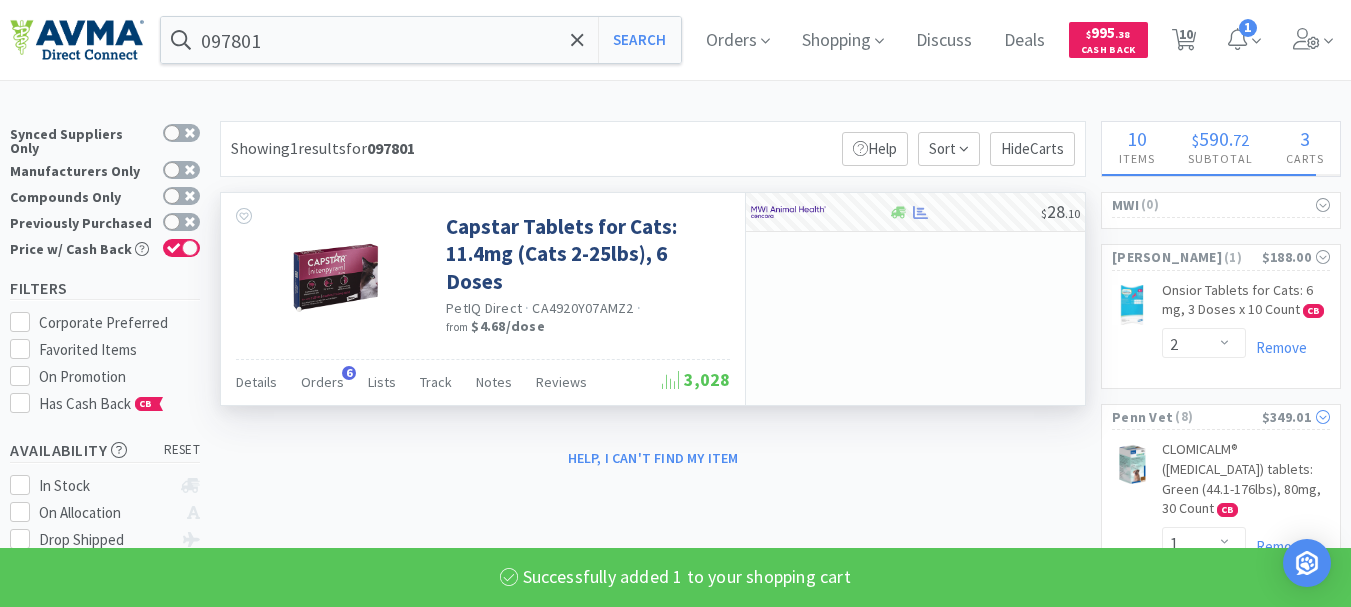 select on "1" 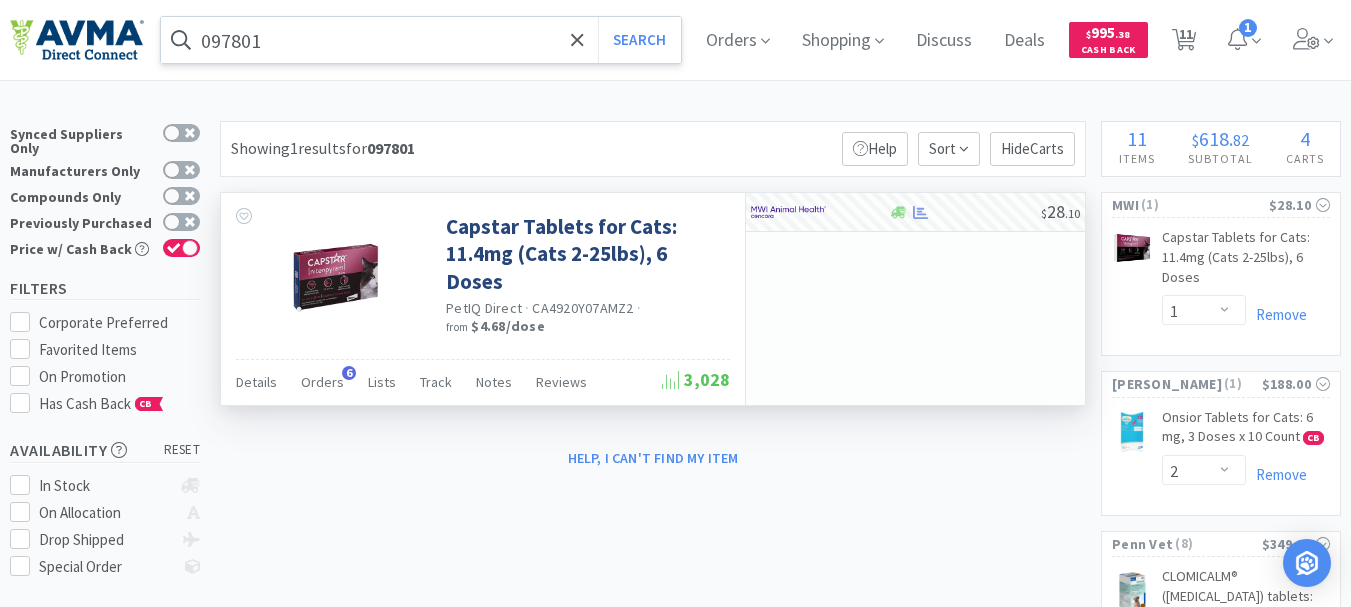 click on "097801" at bounding box center [421, 40] 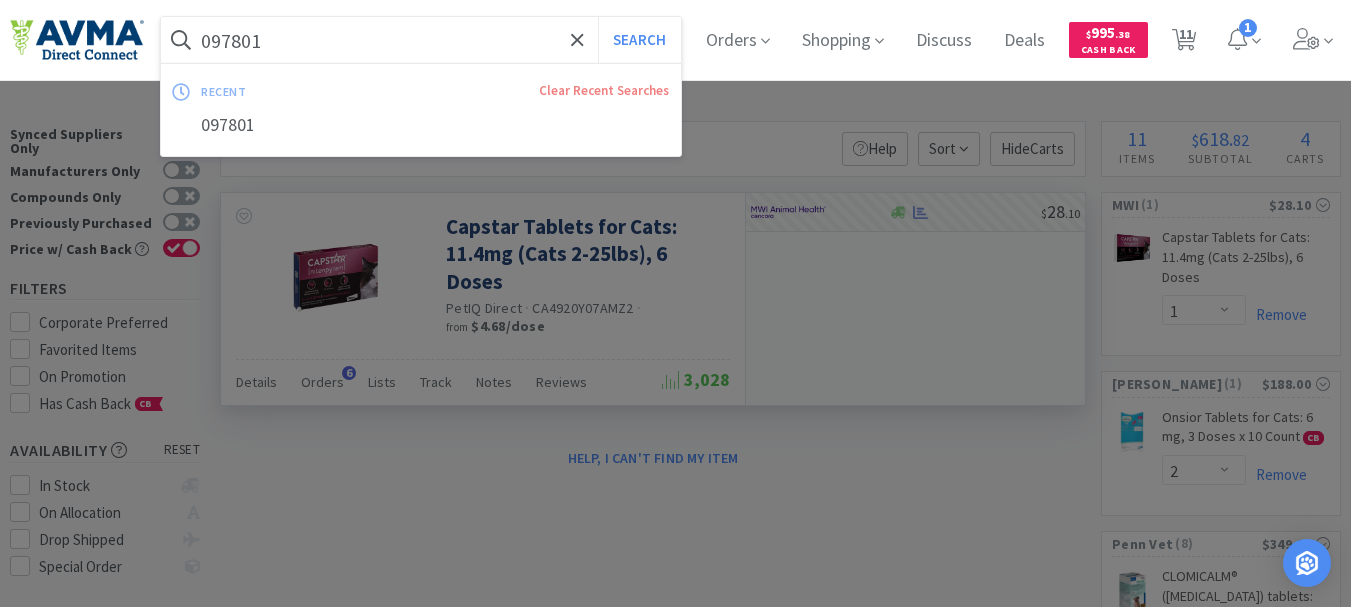 paste on "0" 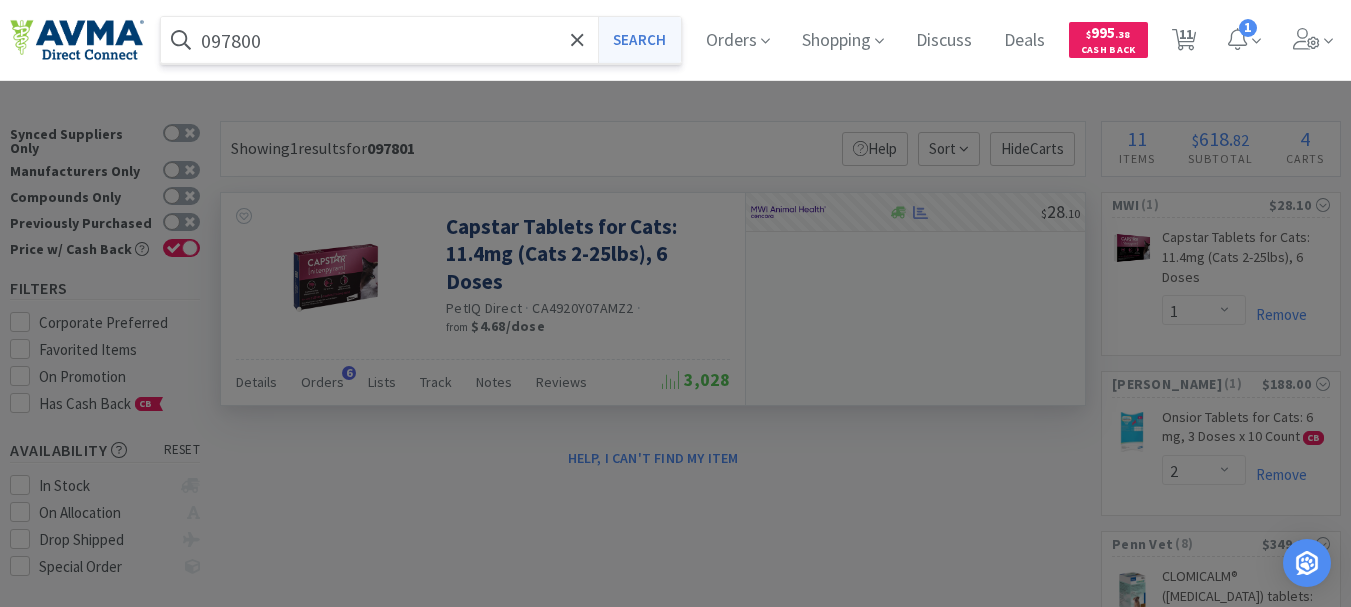 type on "097800" 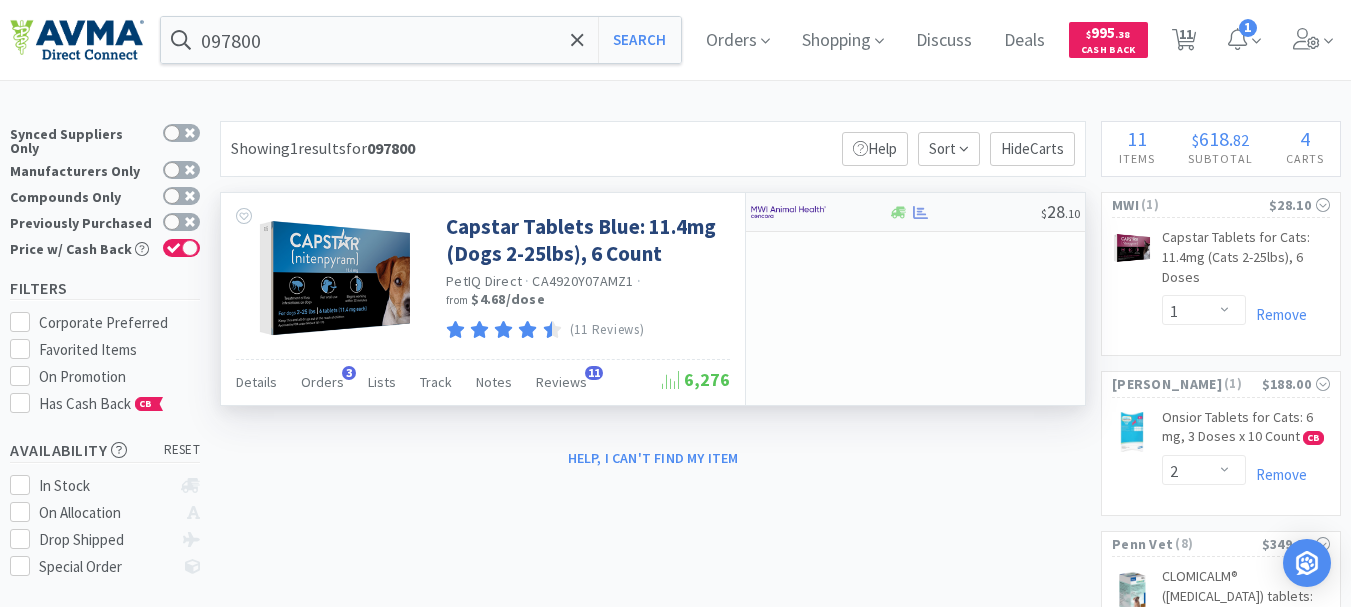 click at bounding box center [788, 212] 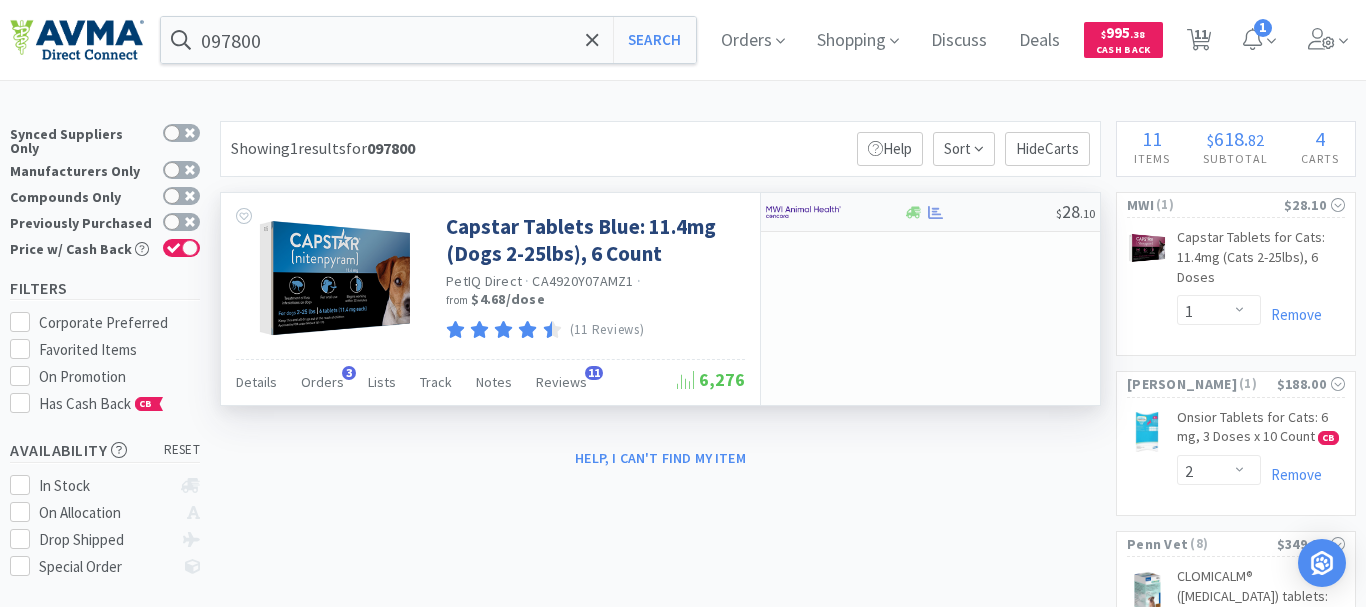 select on "1" 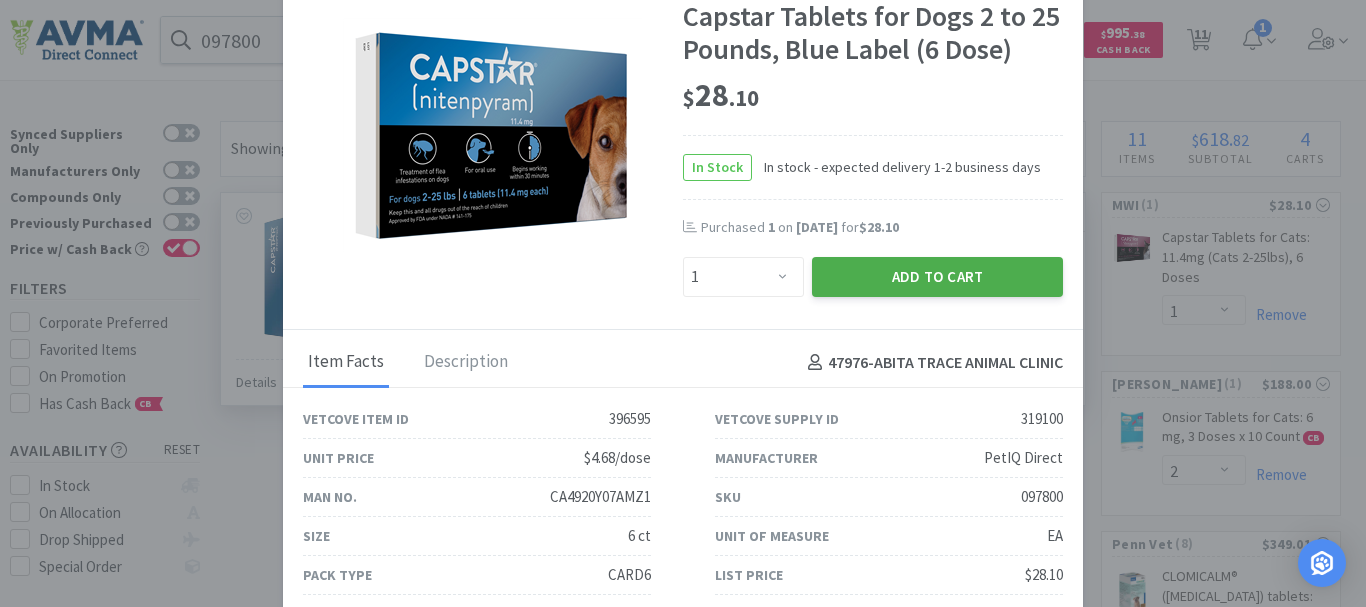 click on "Add to Cart" at bounding box center [937, 277] 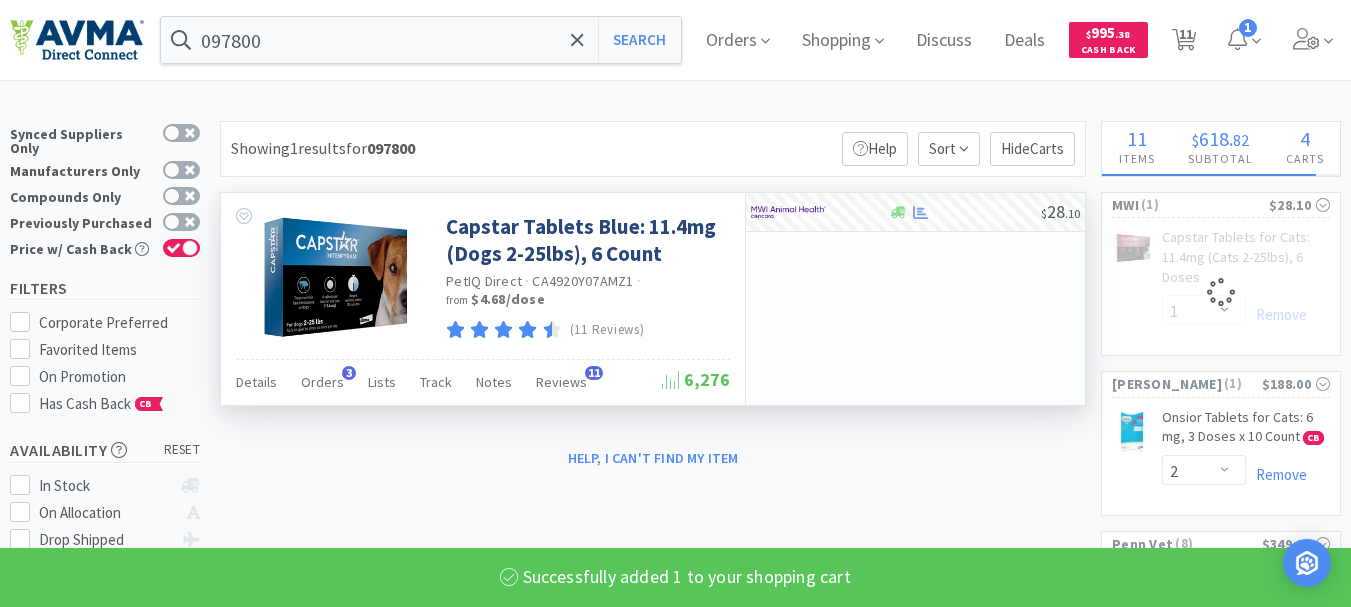 select on "1" 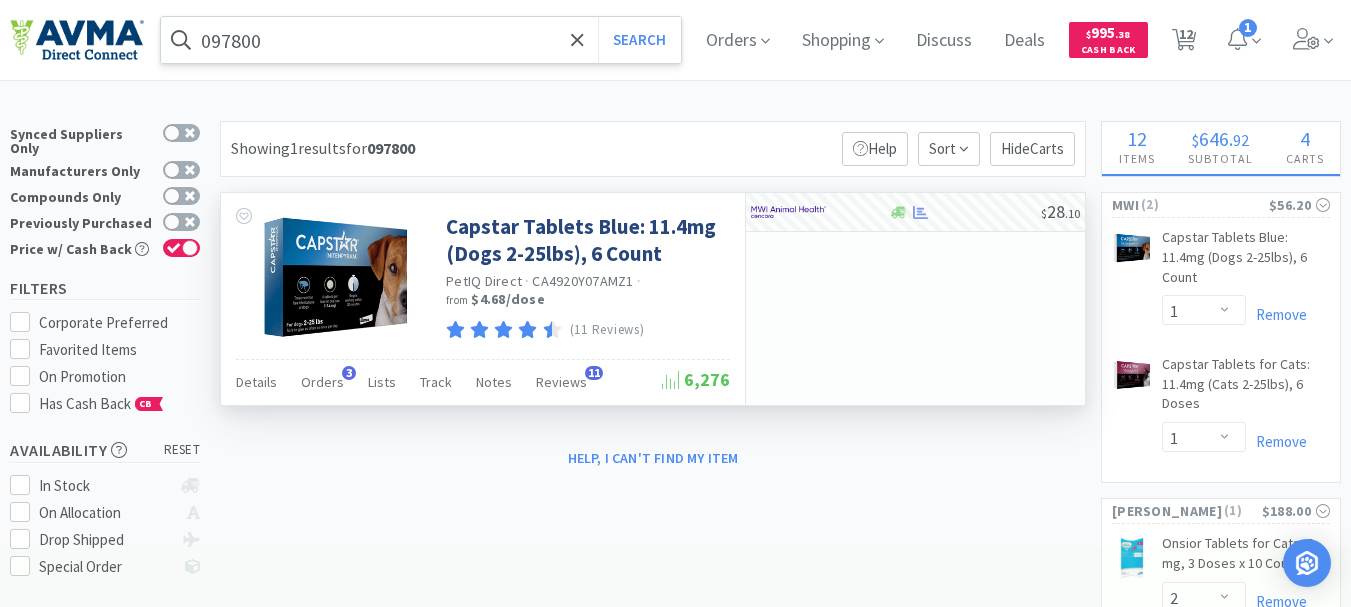 click on "097800" at bounding box center [421, 40] 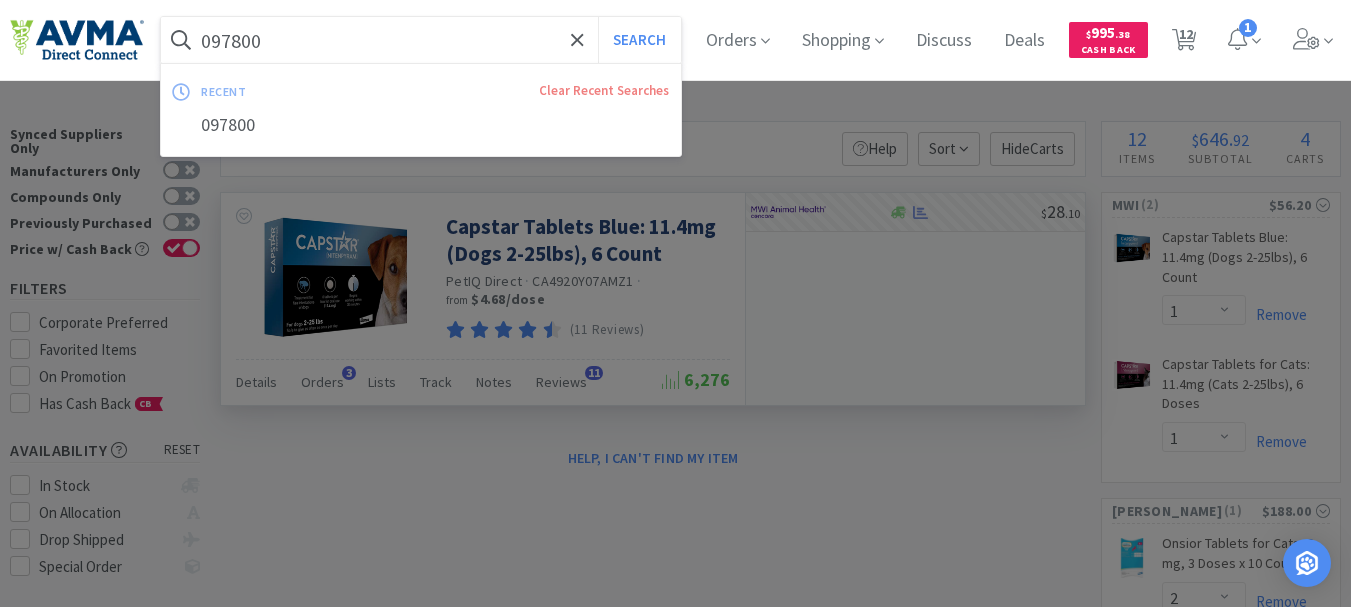 paste on "35959" 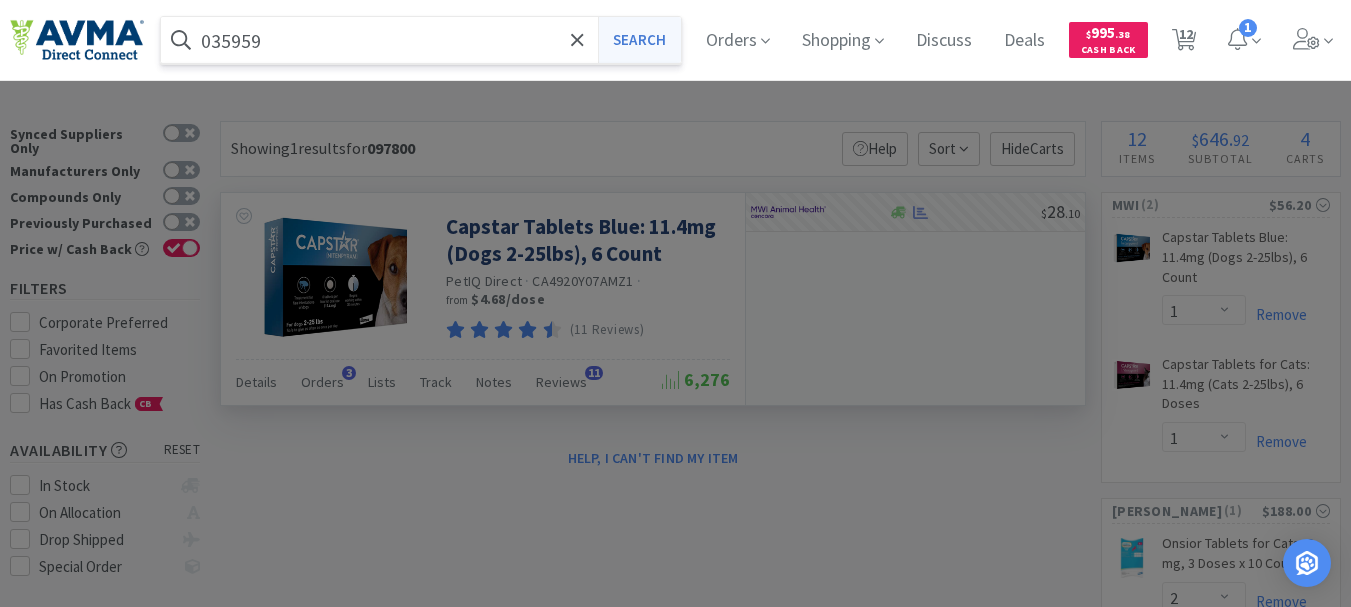 type on "035959" 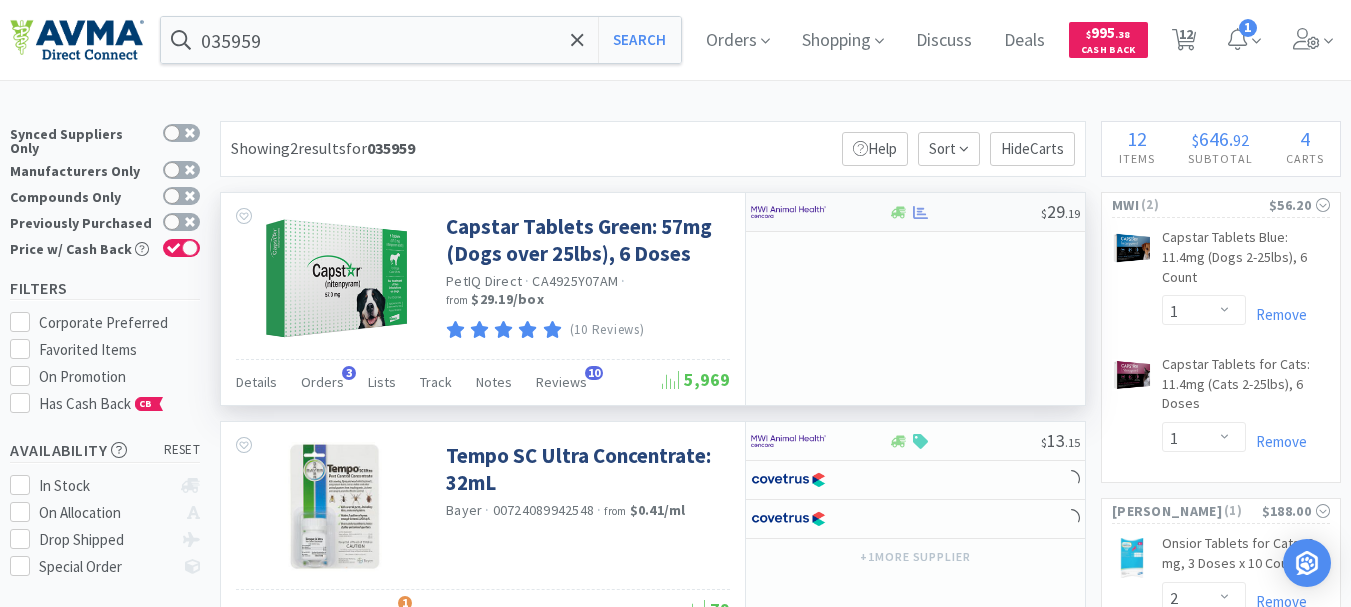 click at bounding box center (788, 212) 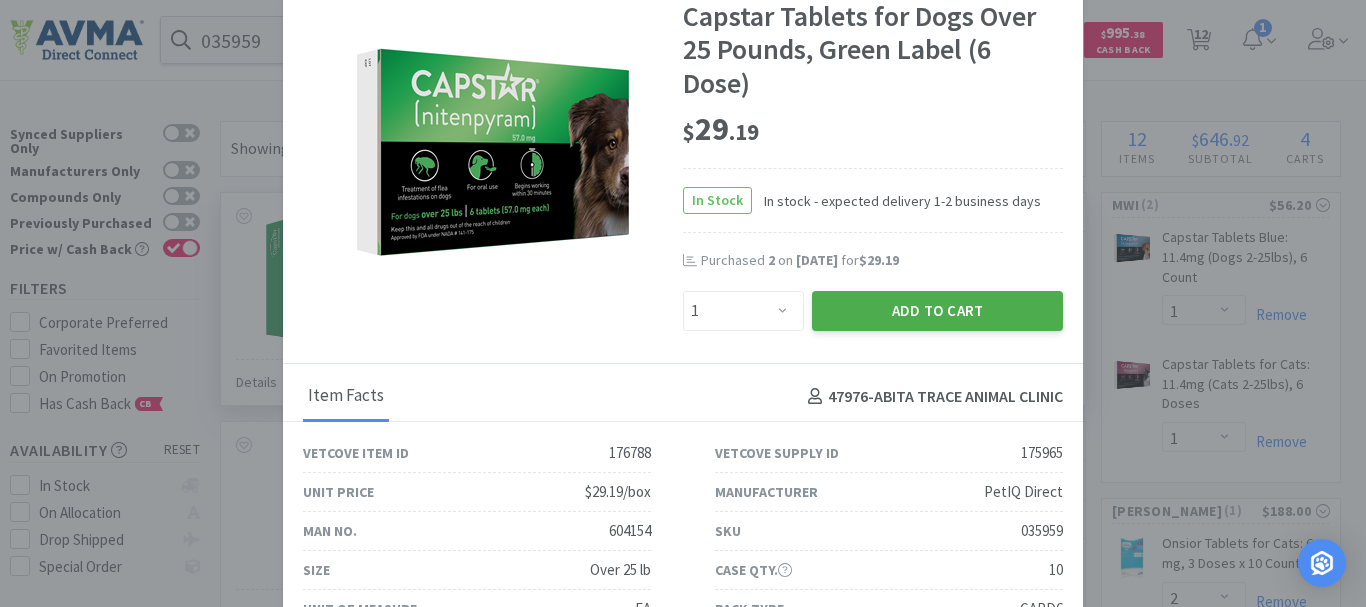 click on "Add to Cart" at bounding box center [937, 311] 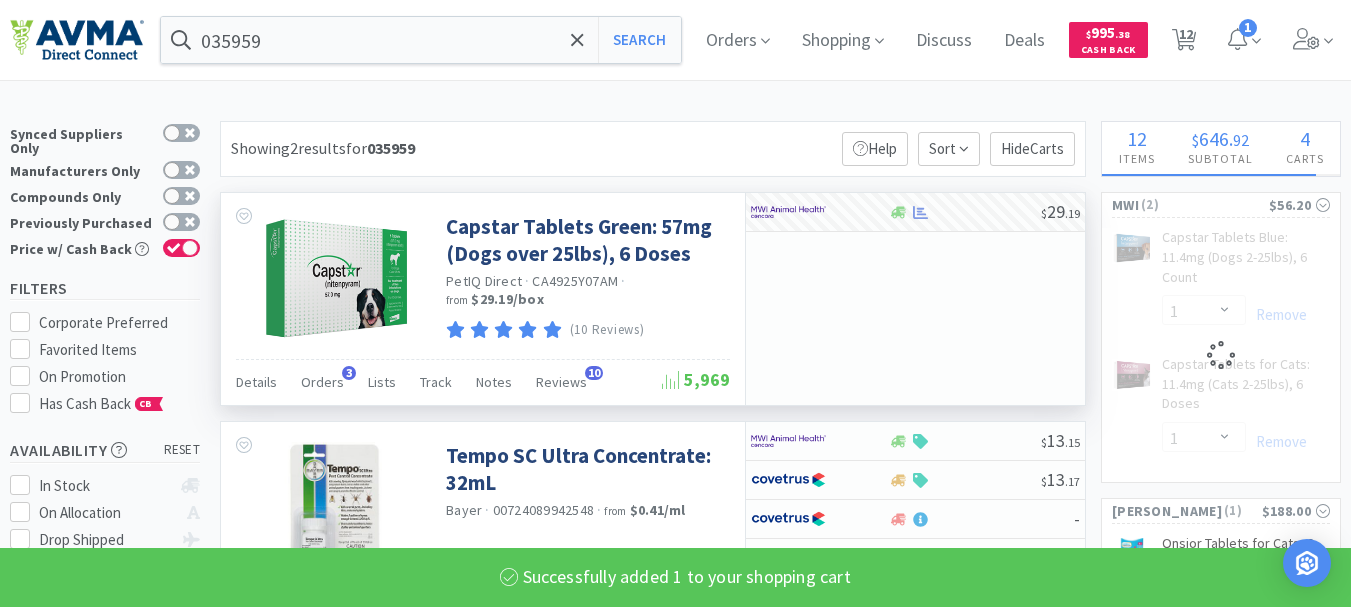 select on "1" 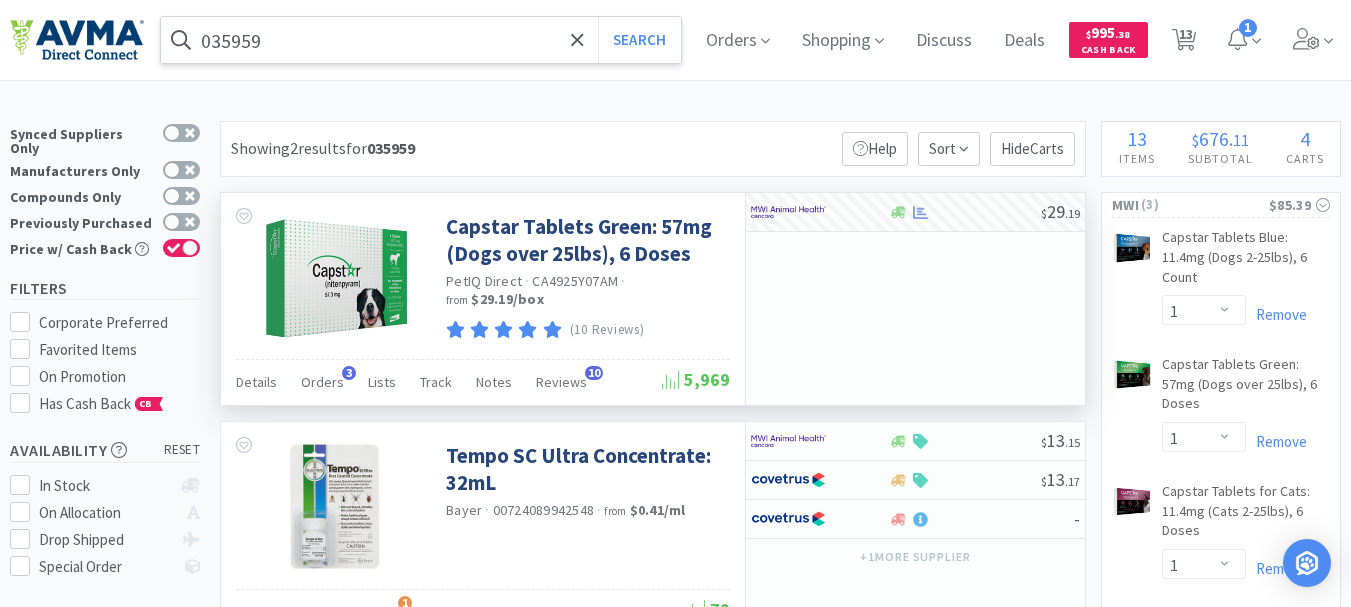 click on "035959" at bounding box center (421, 40) 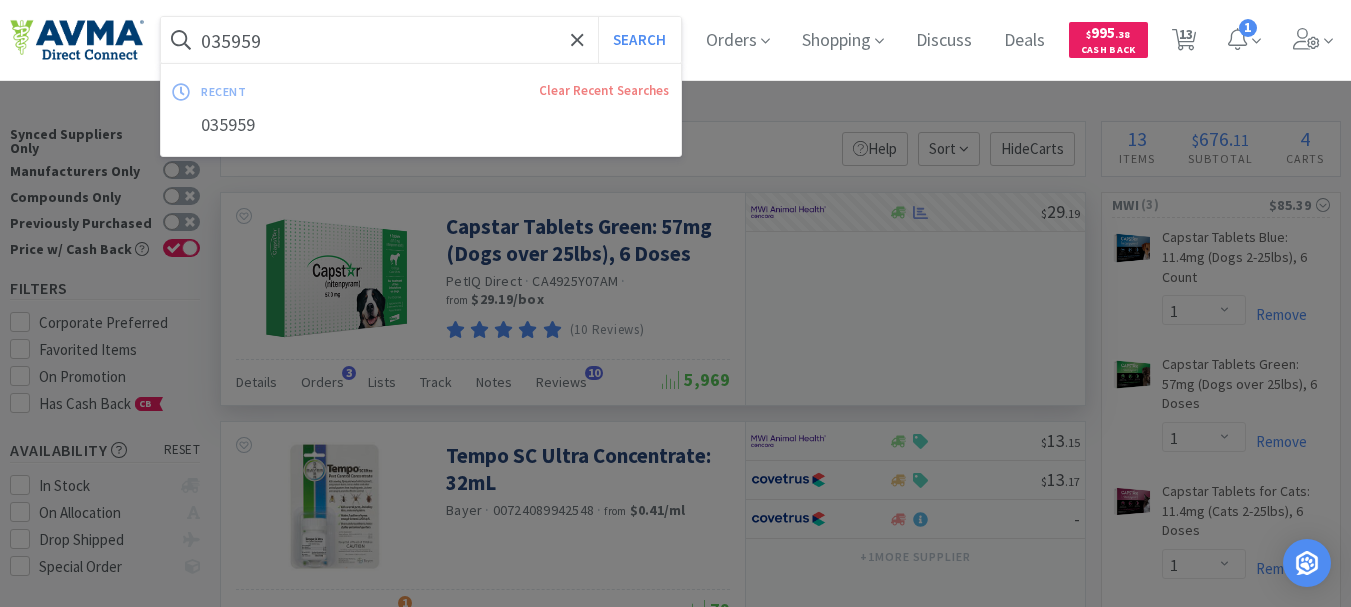 paste on "53548" 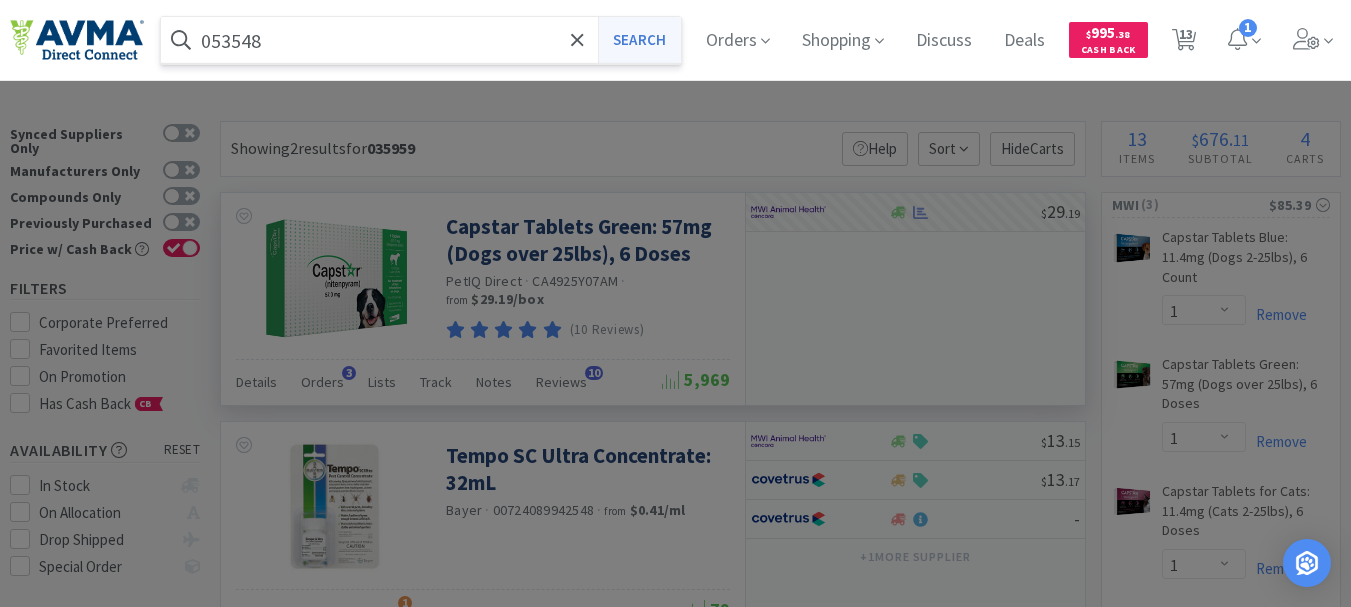 type on "053548" 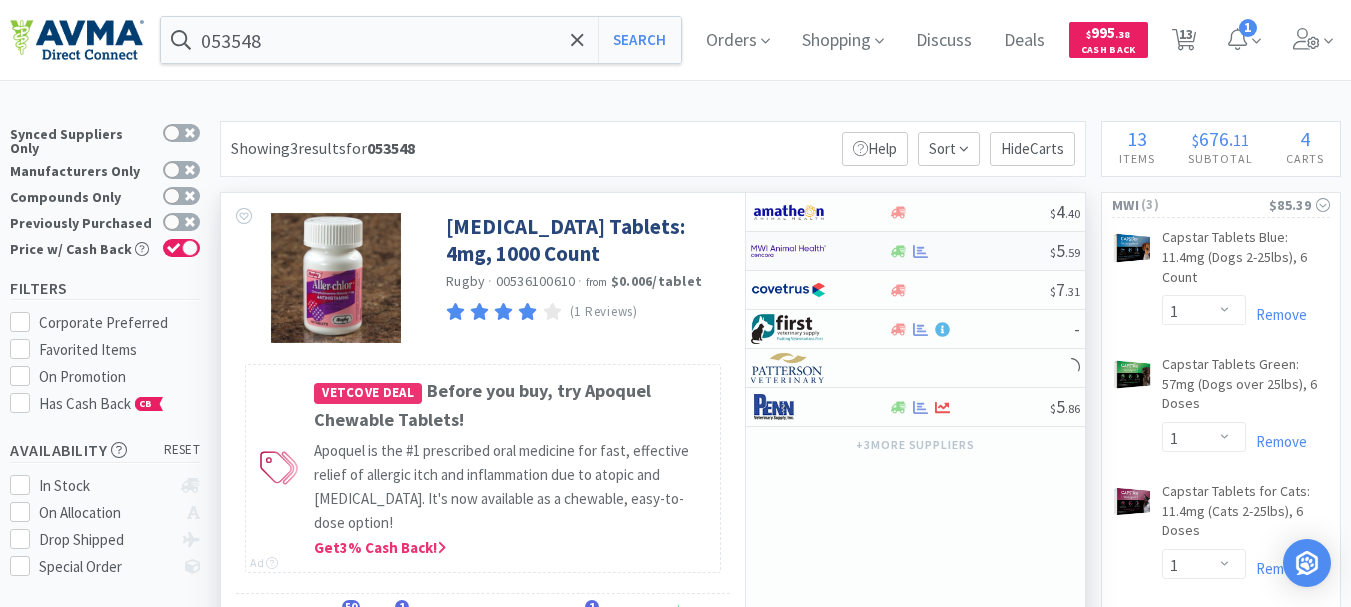 click at bounding box center (788, 251) 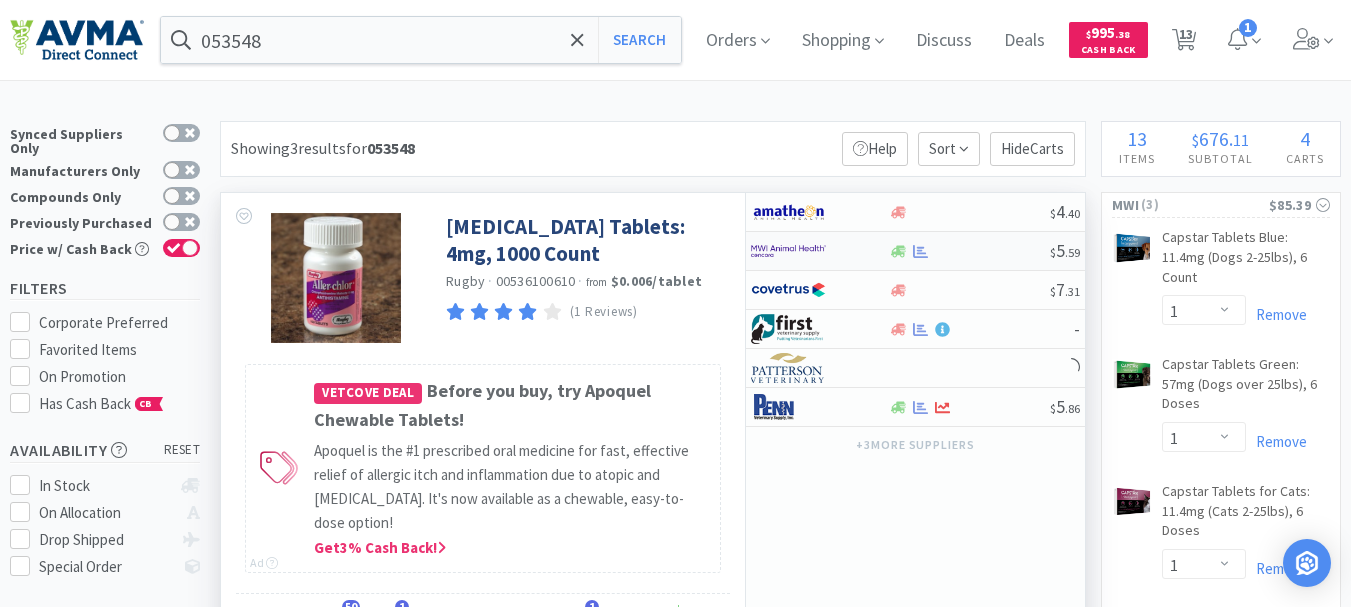 select on "1" 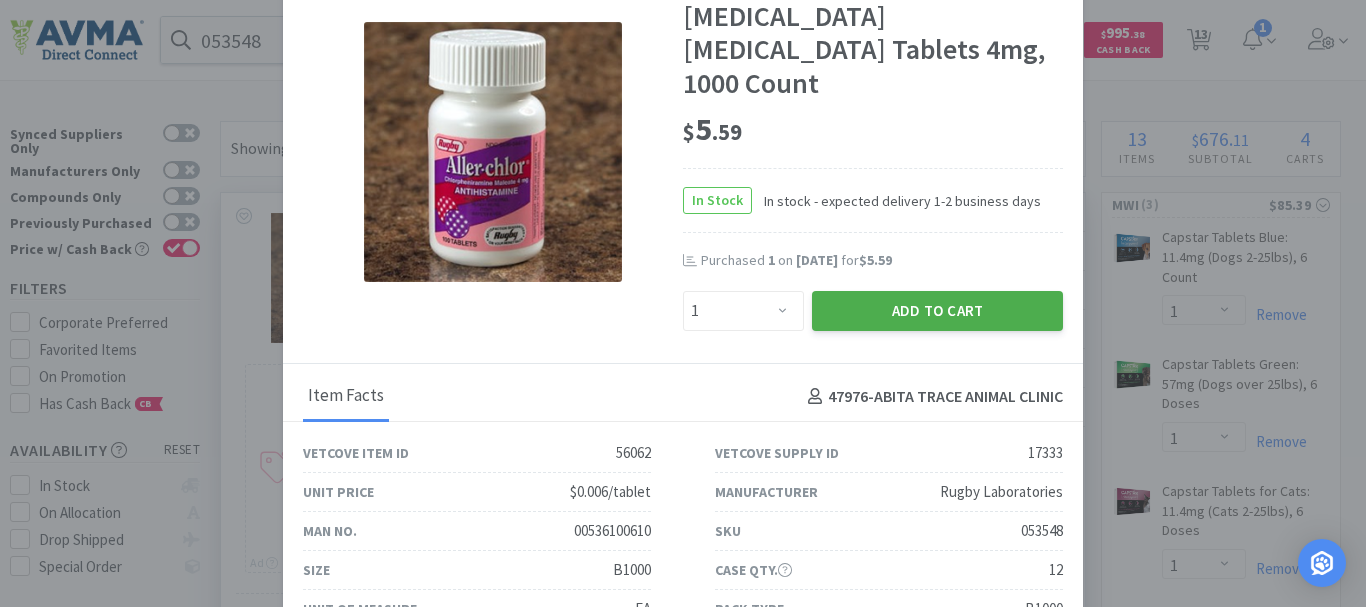 click on "Add to Cart" at bounding box center [937, 311] 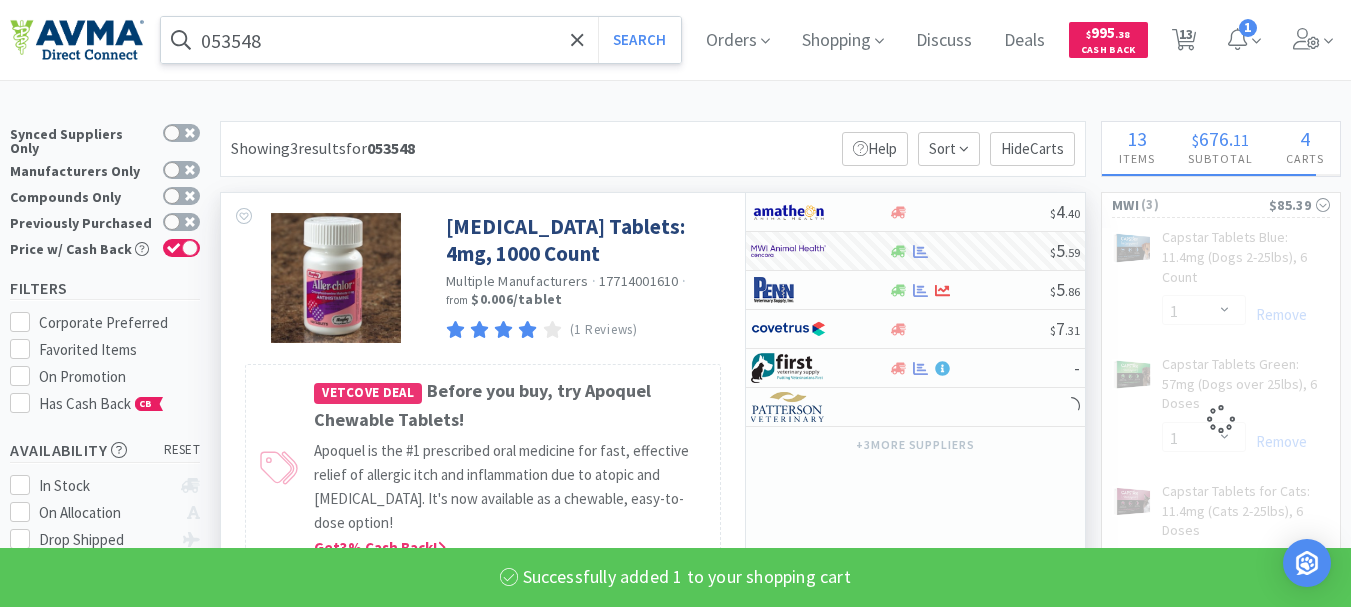 select on "1" 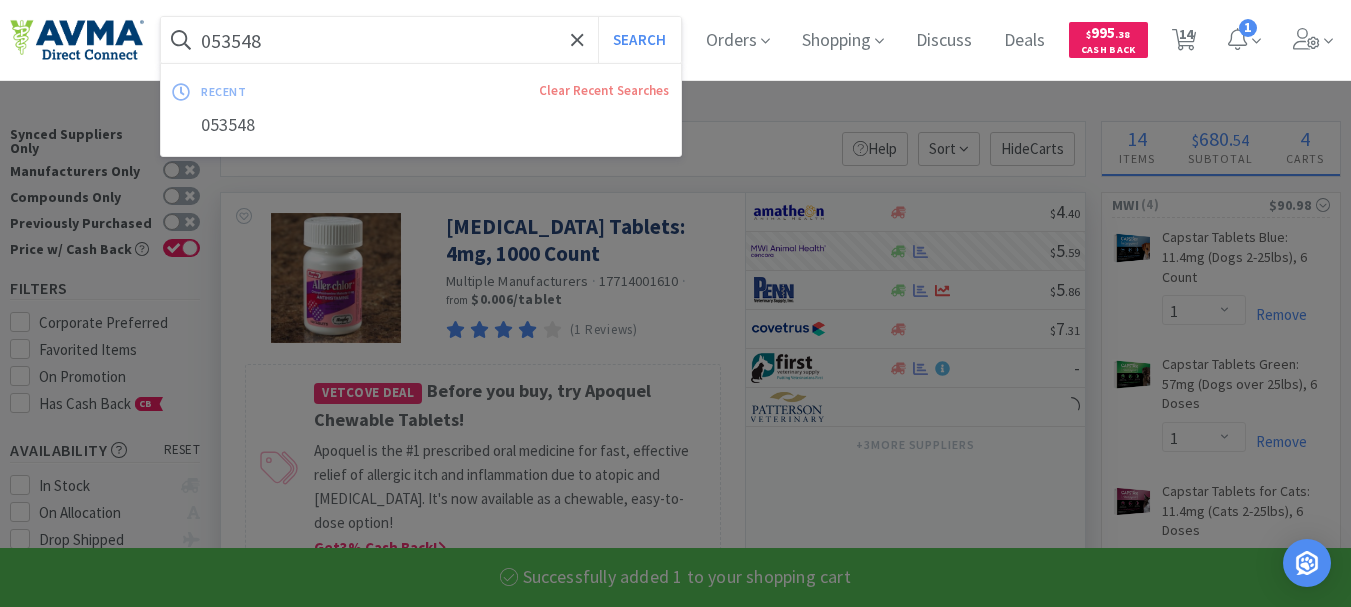 click on "053548" at bounding box center [421, 40] 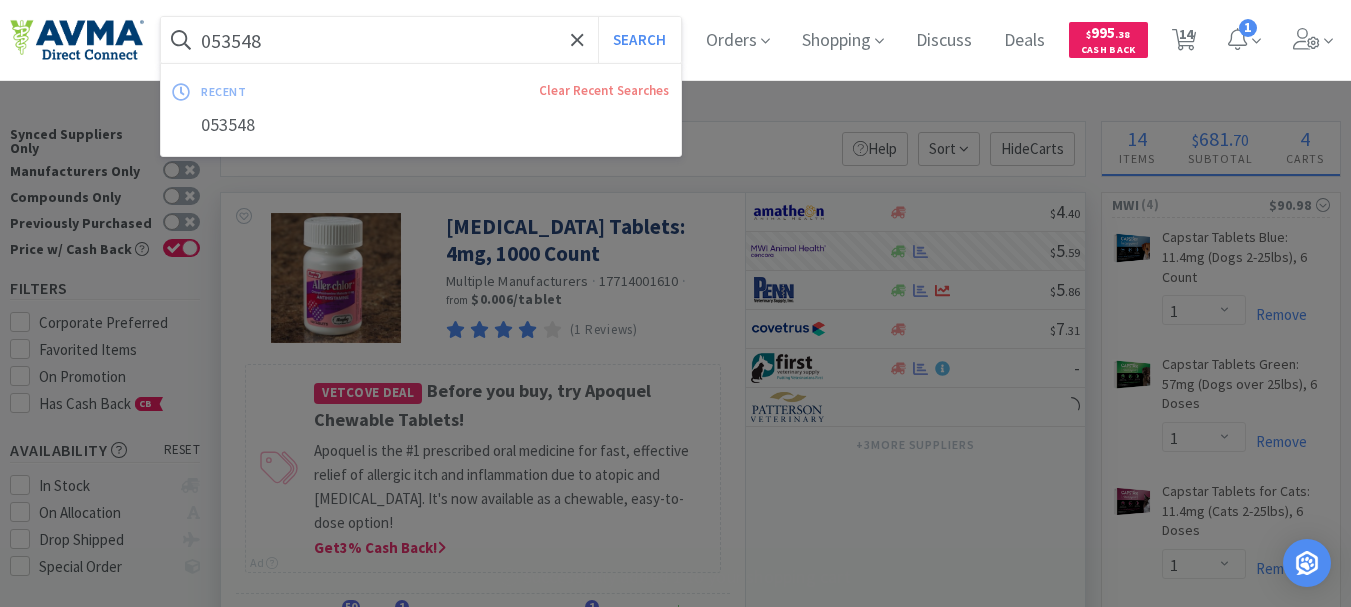 paste on "35862" 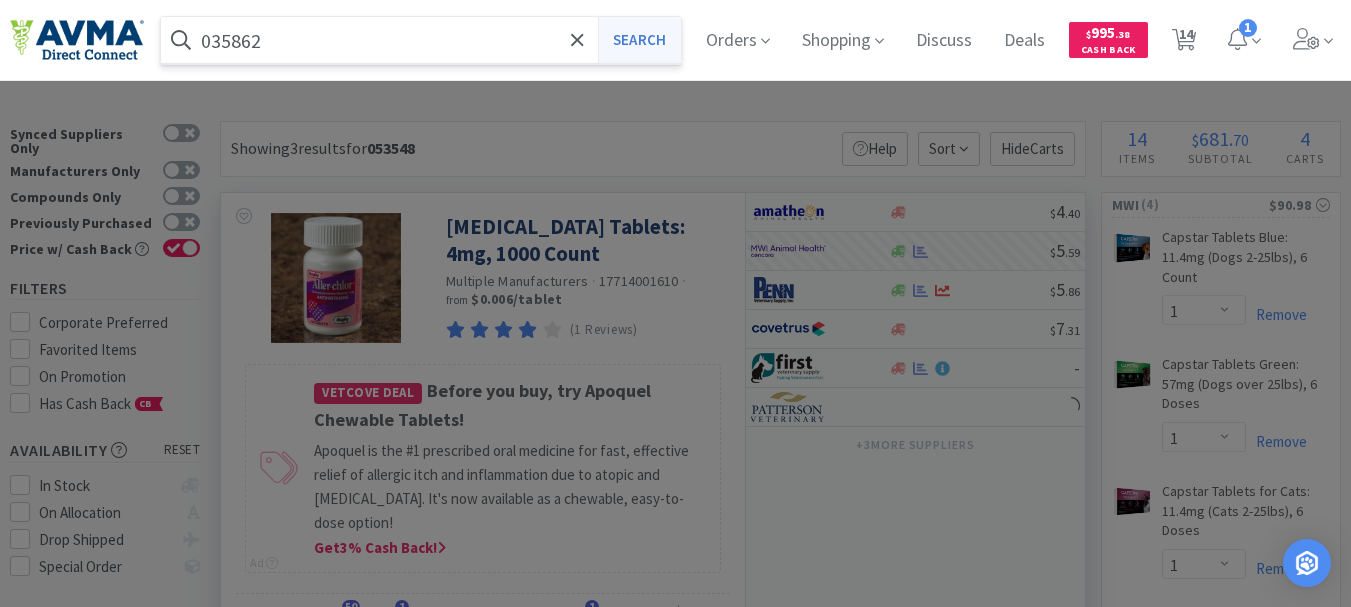type on "035862" 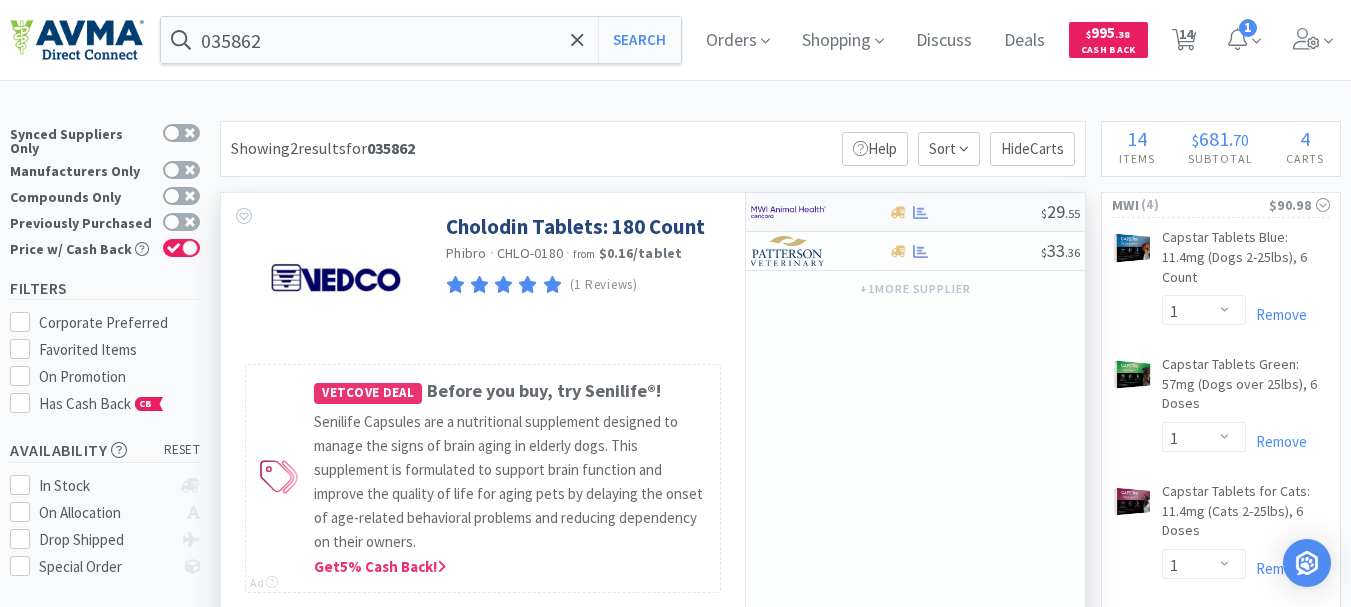 click at bounding box center [788, 212] 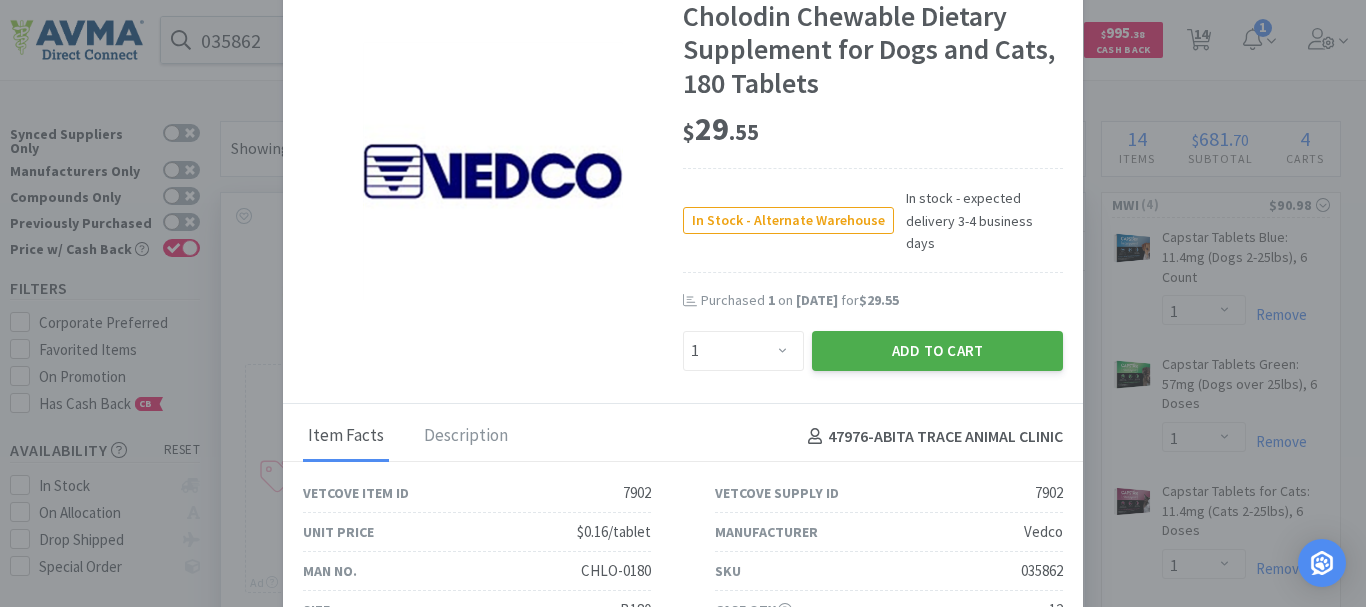 click on "Add to Cart" at bounding box center (937, 351) 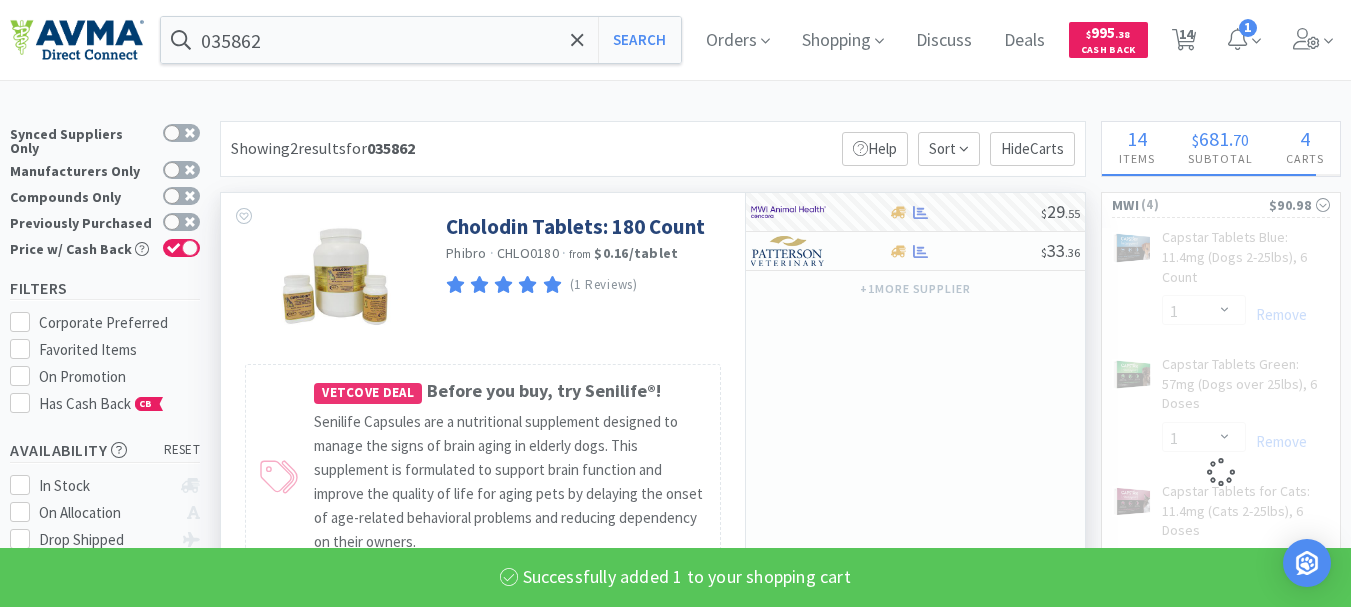 select on "1" 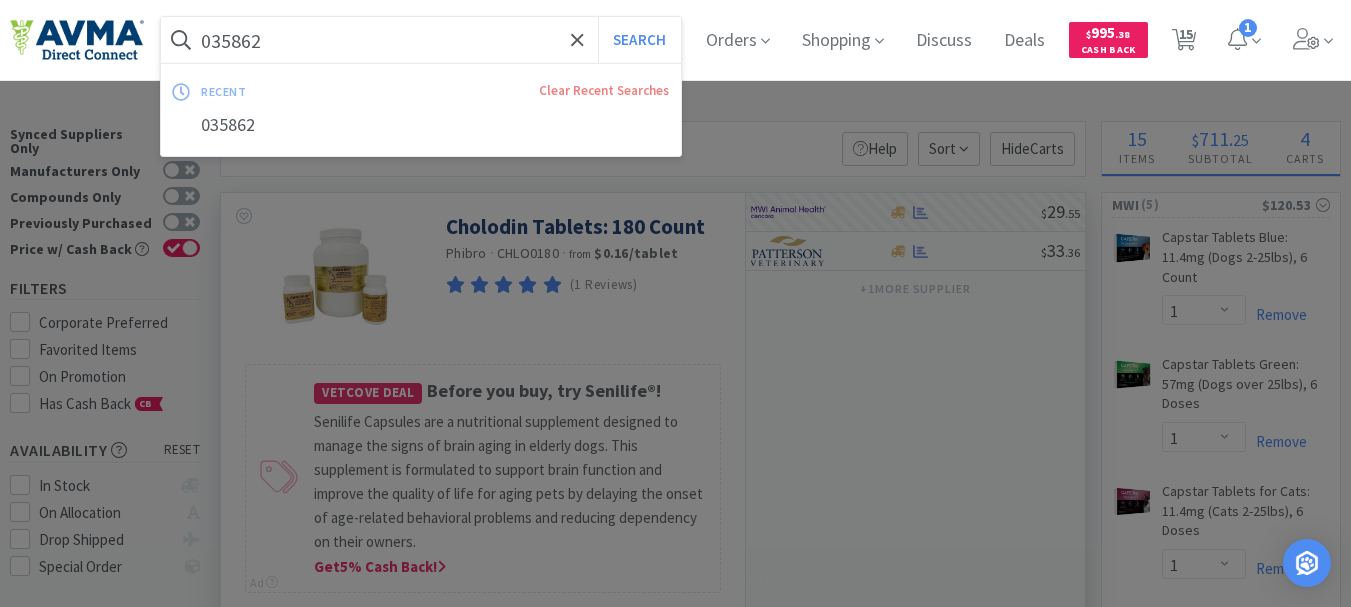 click on "035862" at bounding box center [421, 40] 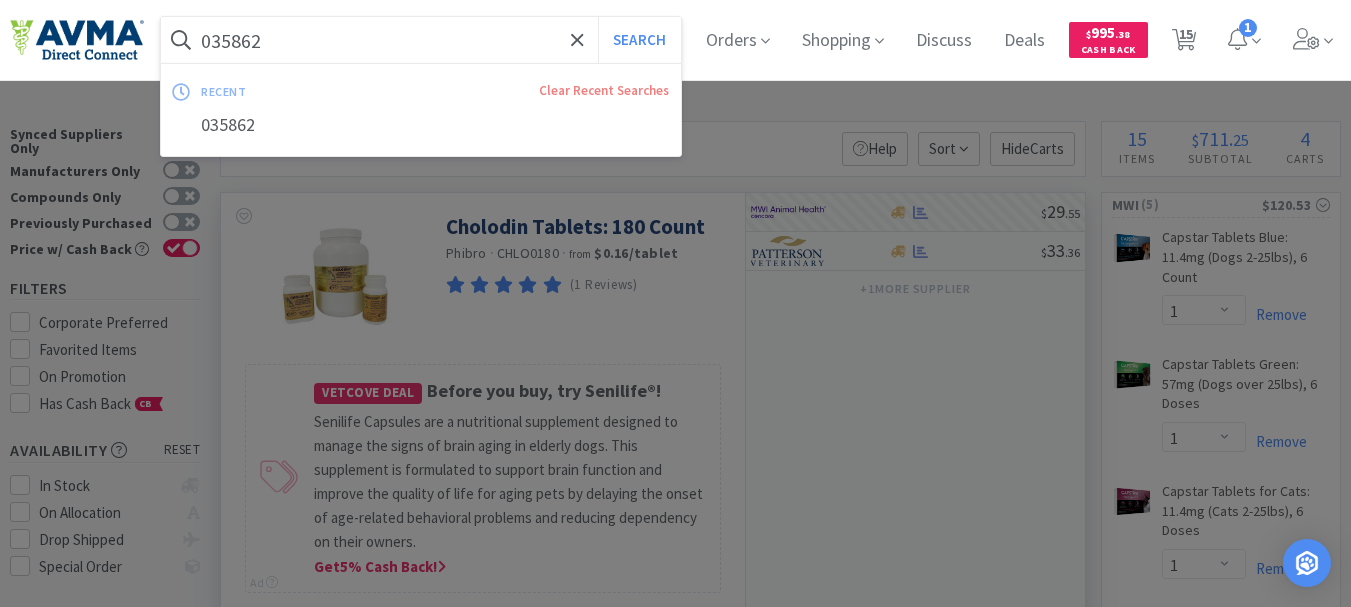 paste on "03976" 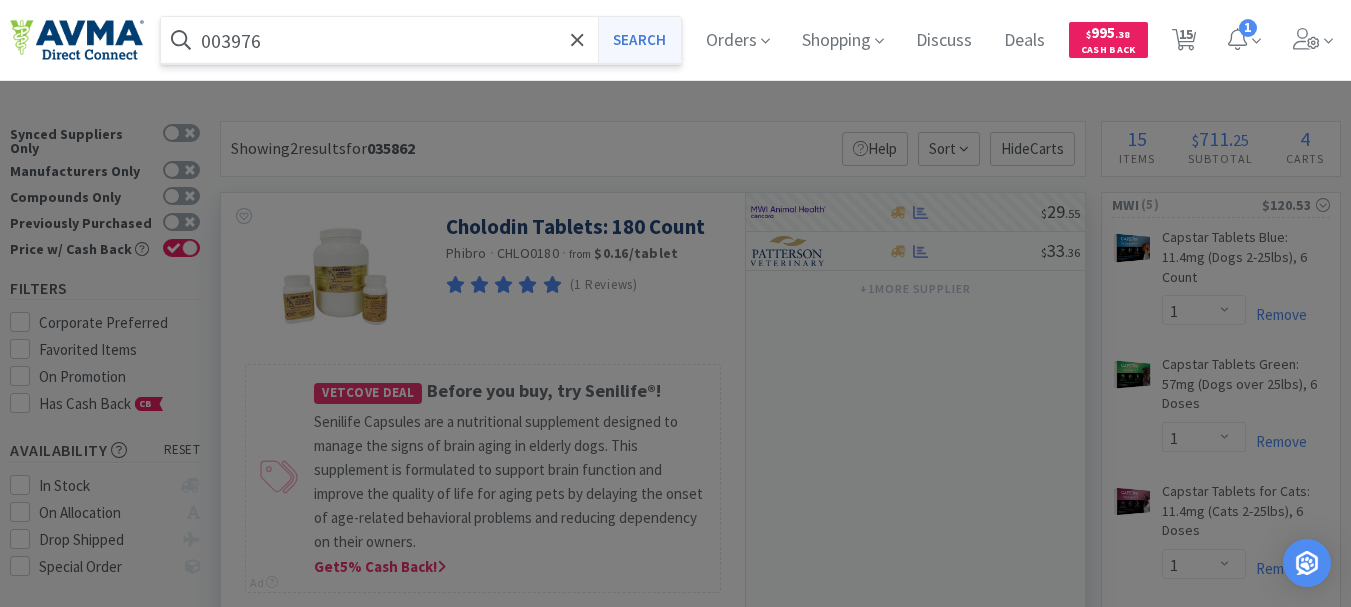 type on "003976" 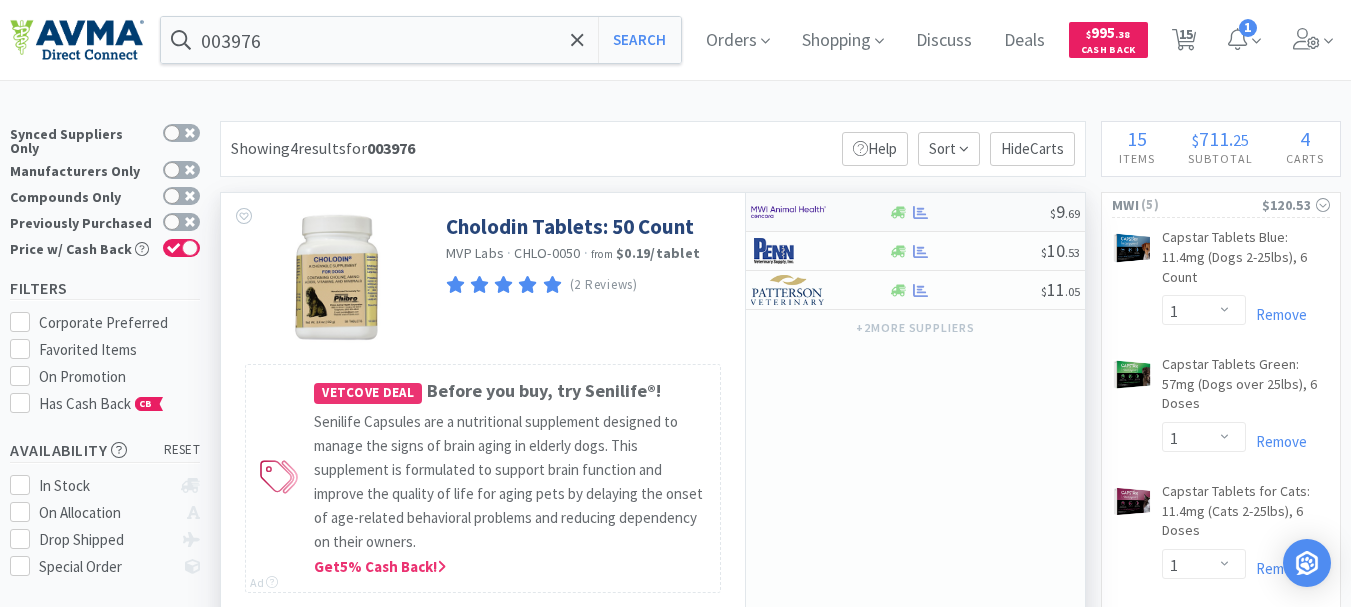 click at bounding box center (788, 212) 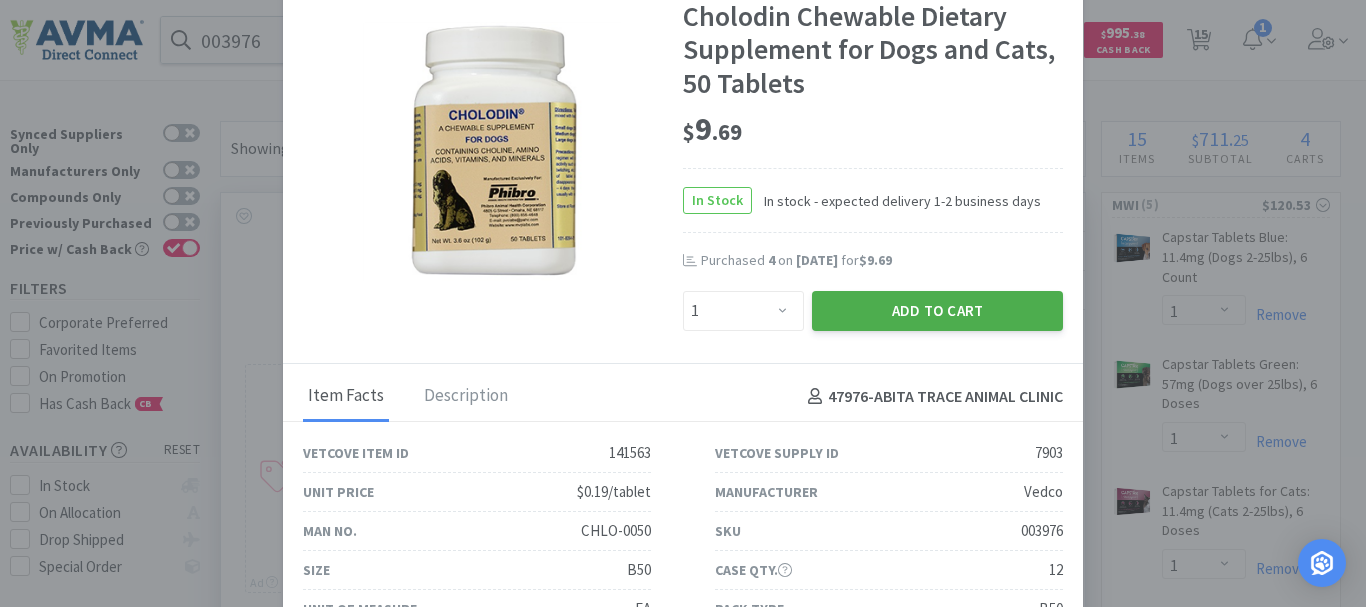 click on "Add to Cart" at bounding box center [937, 311] 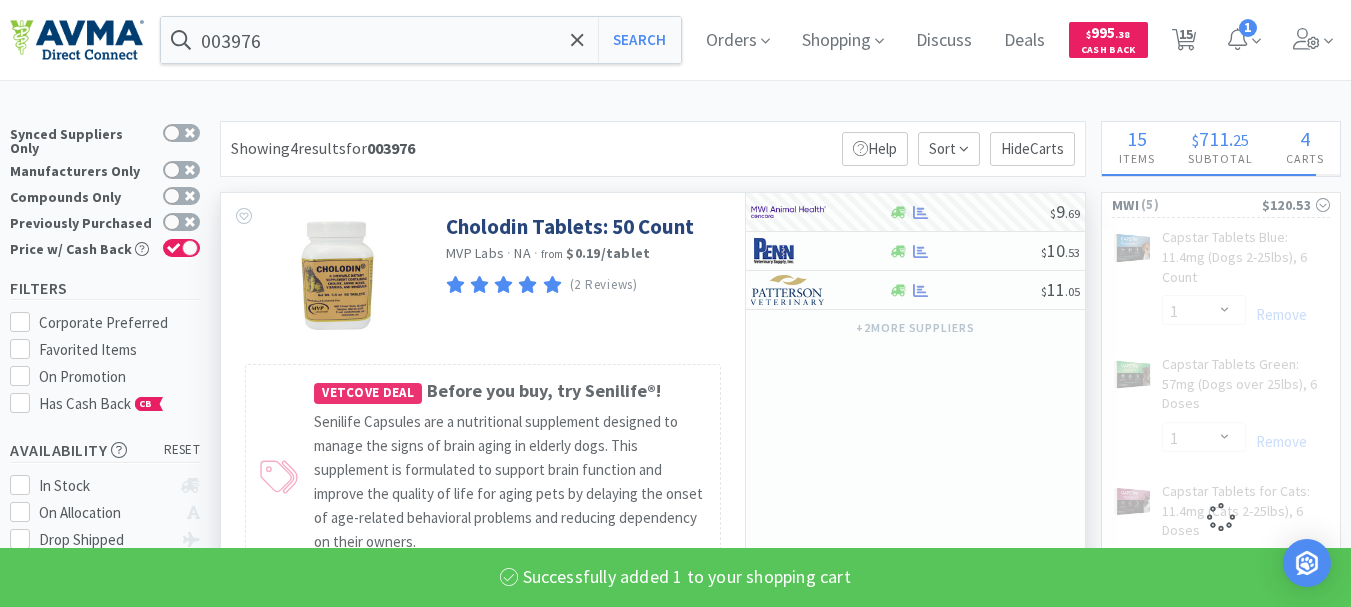 select on "1" 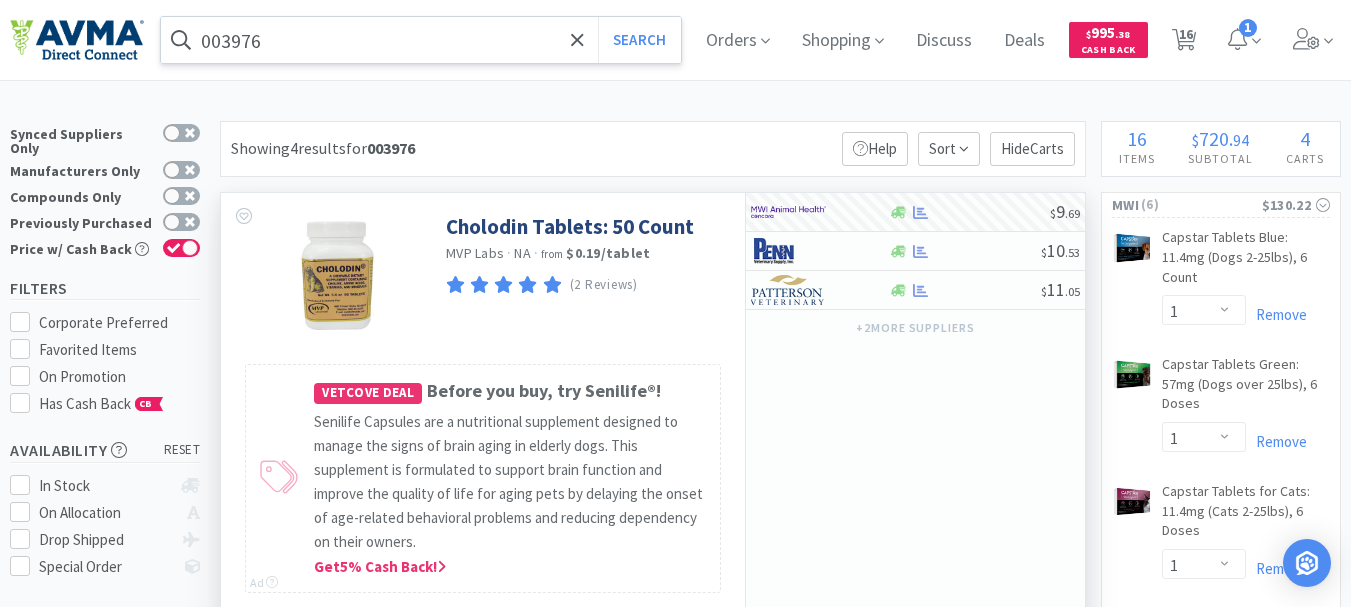 click on "003976" at bounding box center [421, 40] 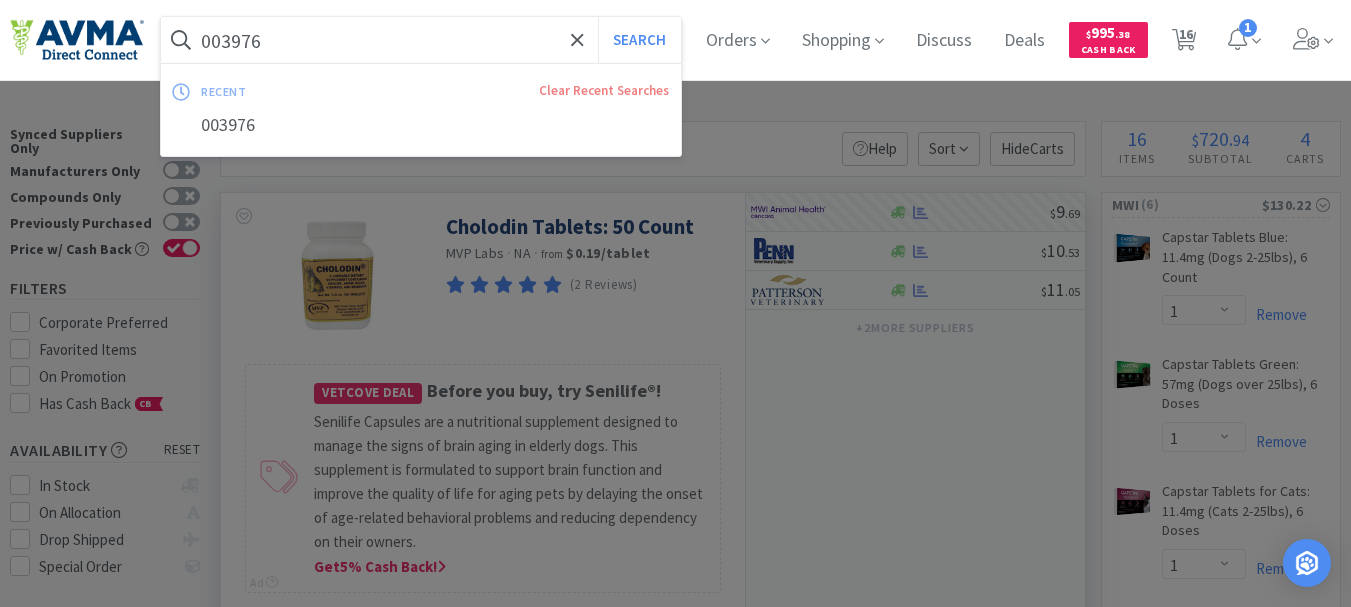 paste on "21198" 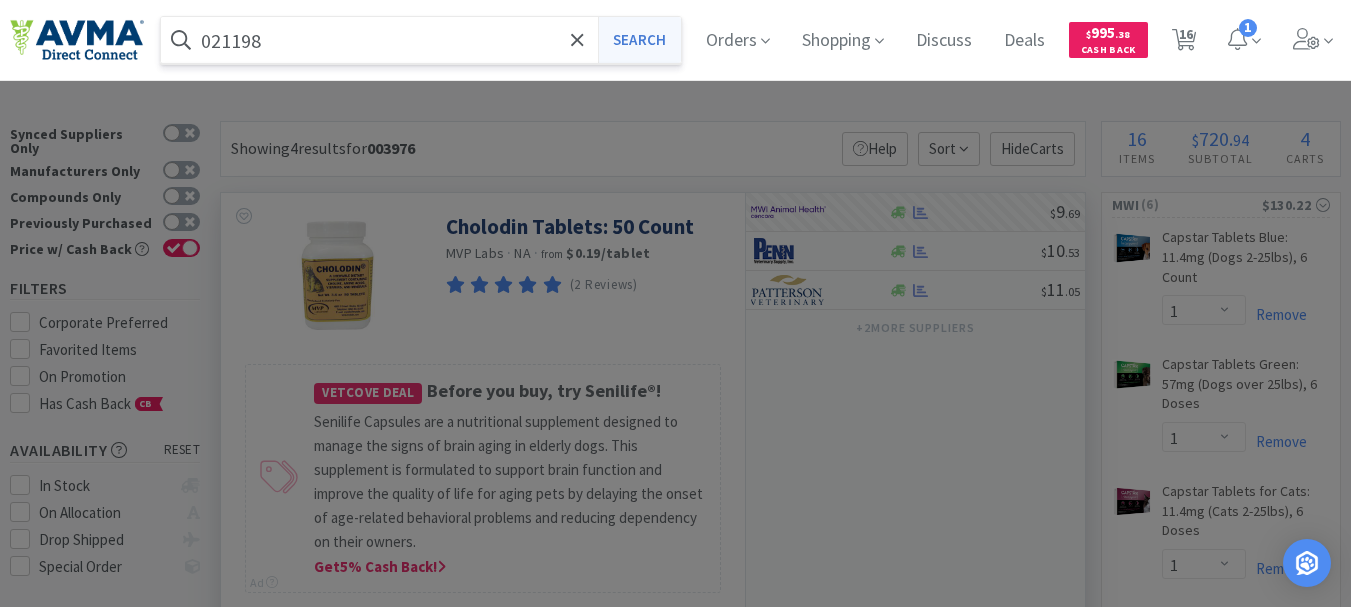 type on "021198" 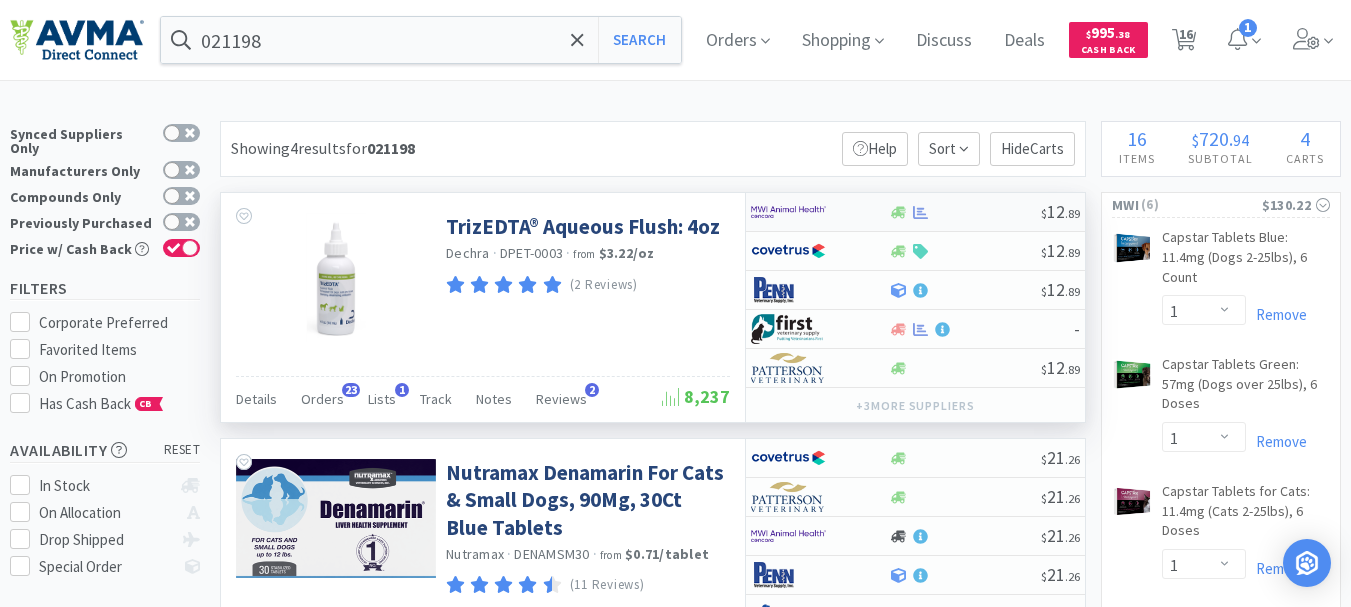 click at bounding box center [788, 212] 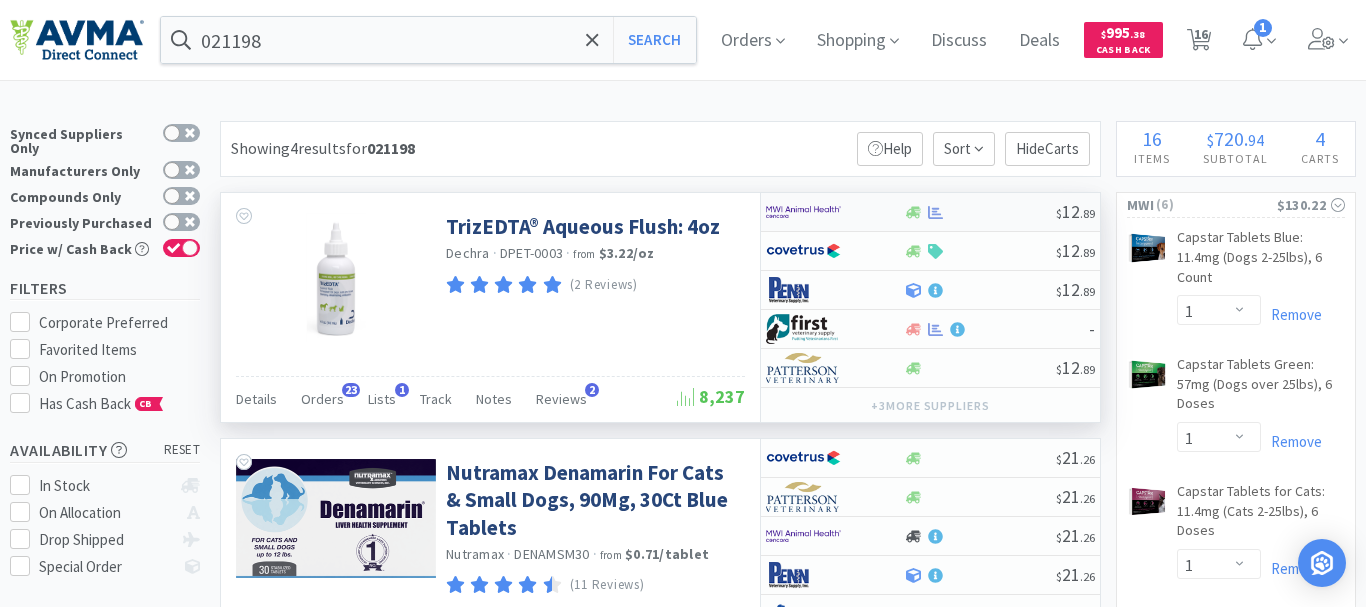 select on "1" 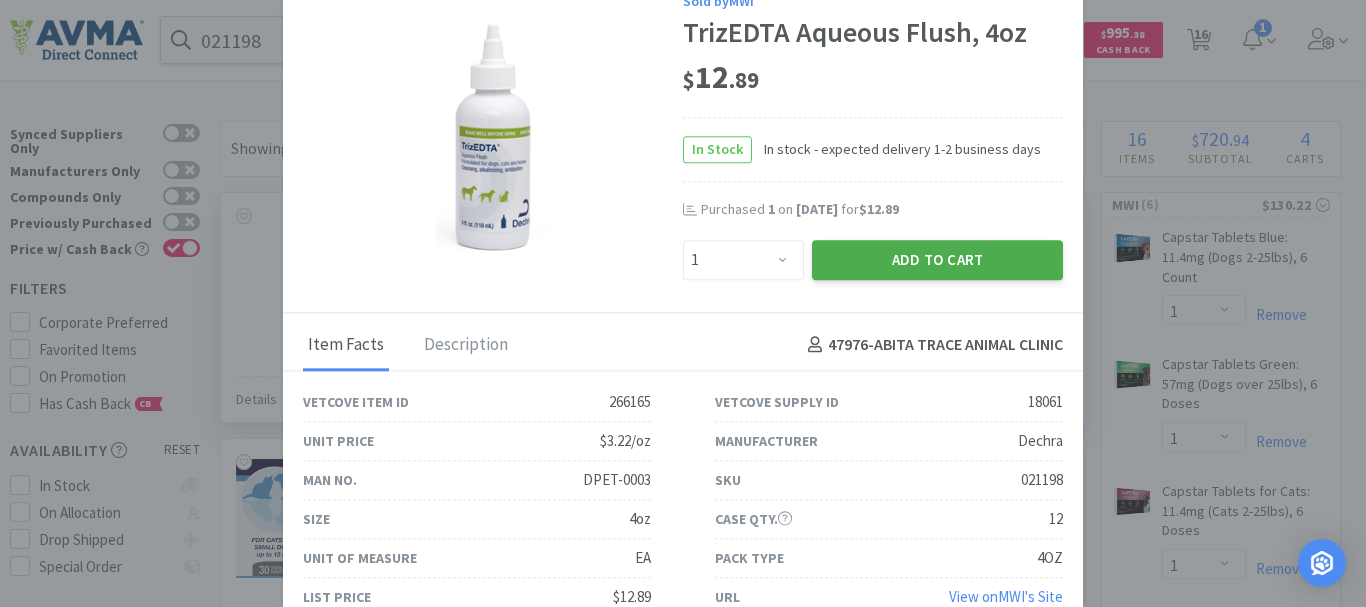 click on "Add to Cart" at bounding box center (937, 260) 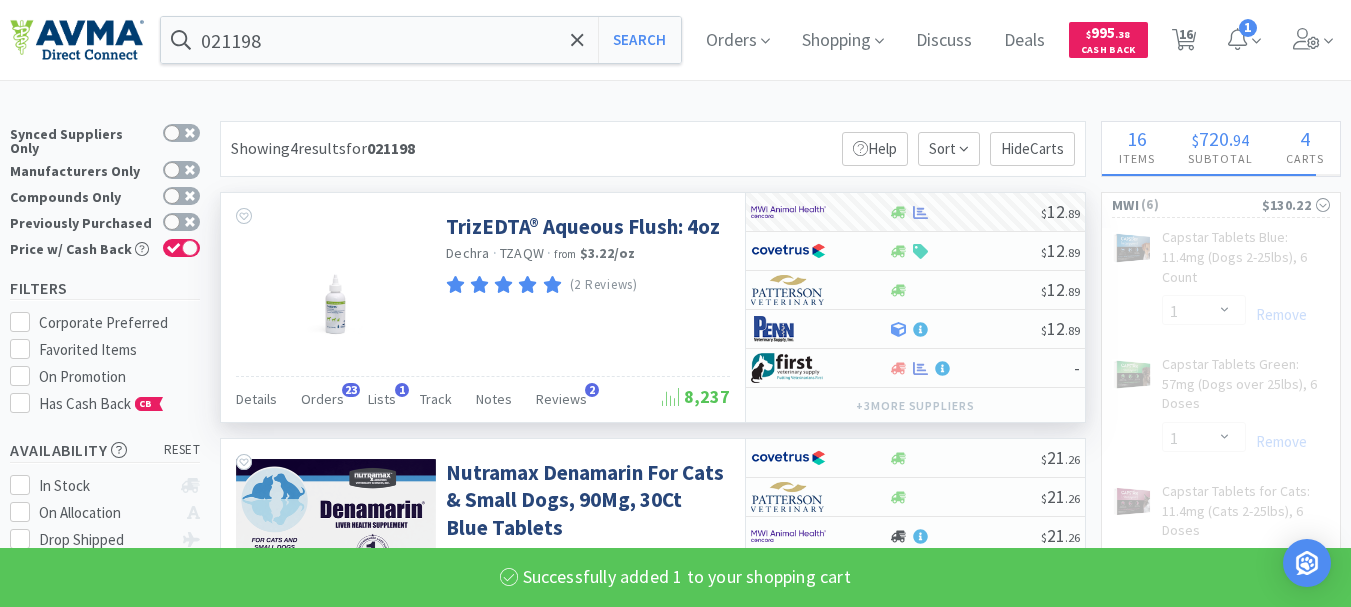 select on "1" 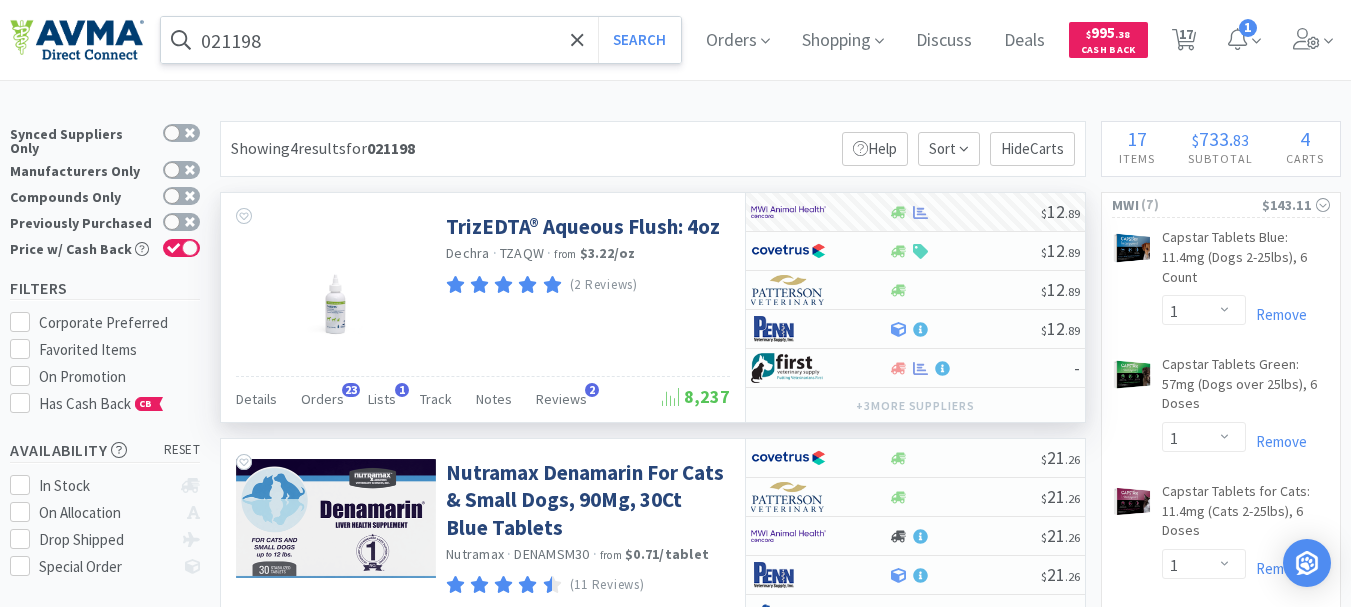 click on "021198" at bounding box center [421, 40] 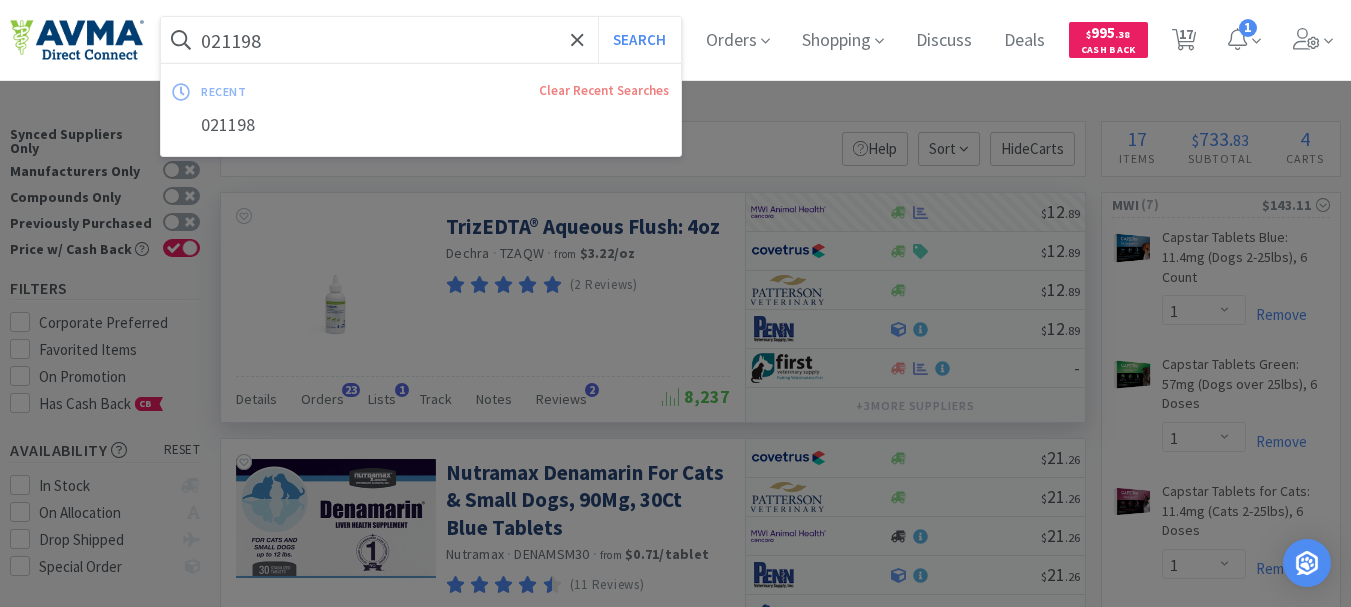 paste on "10956" 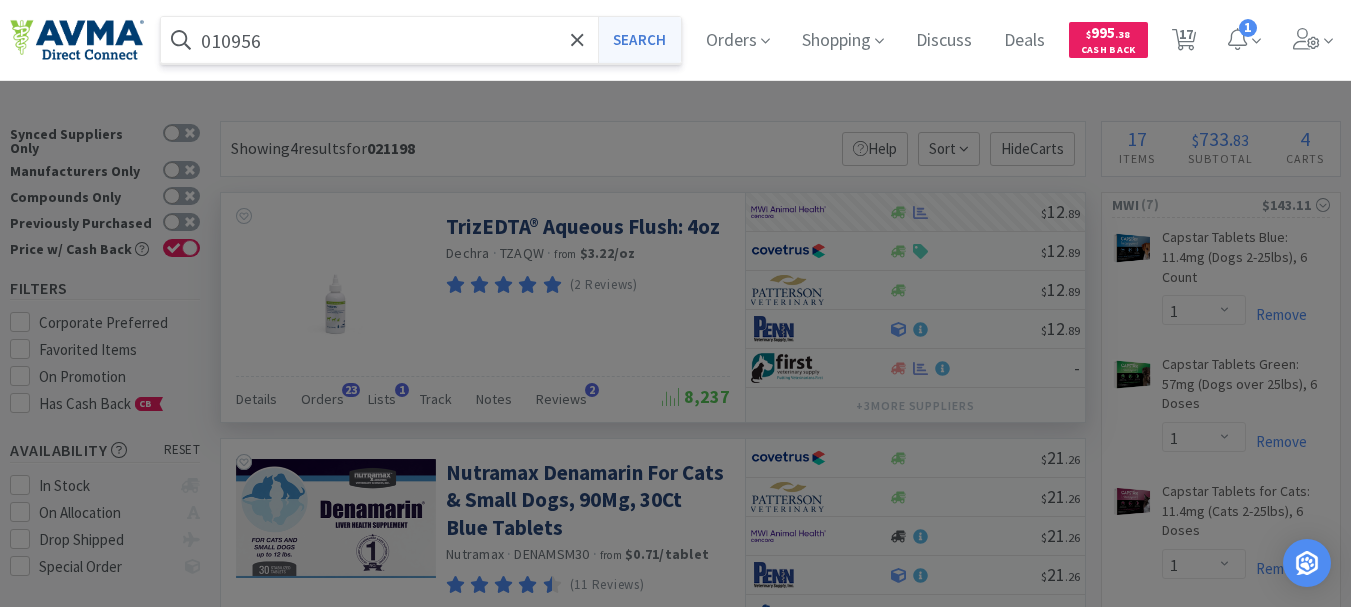 type on "010956" 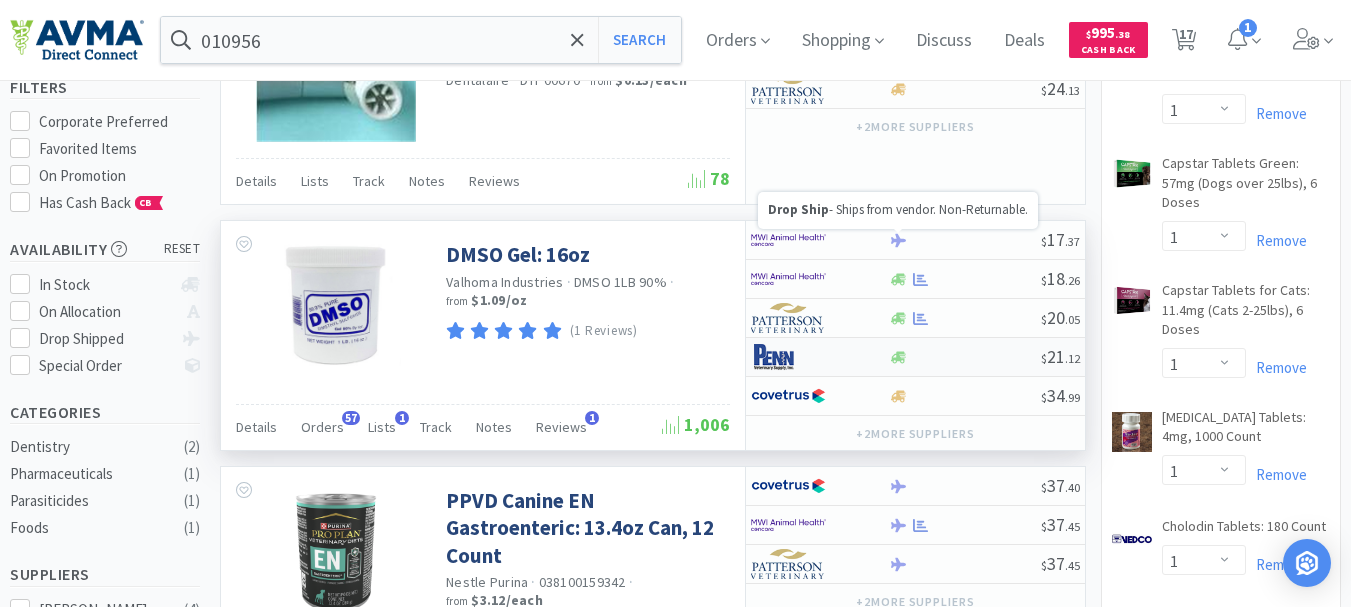 scroll, scrollTop: 300, scrollLeft: 0, axis: vertical 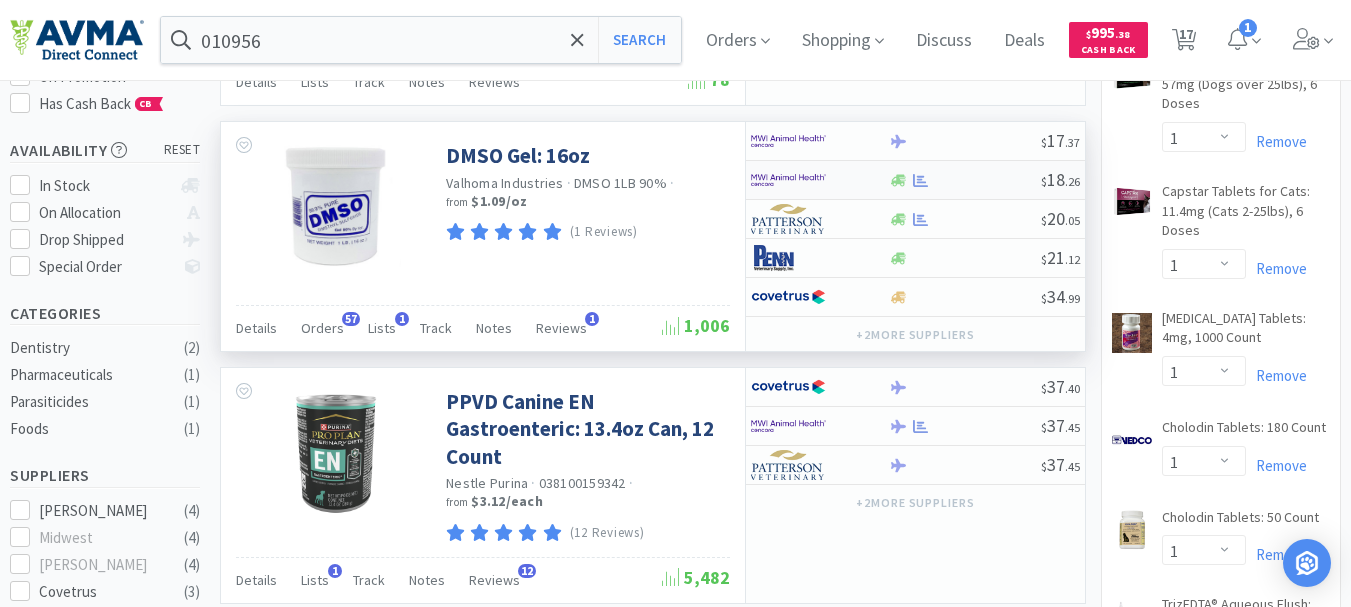 click at bounding box center [788, 180] 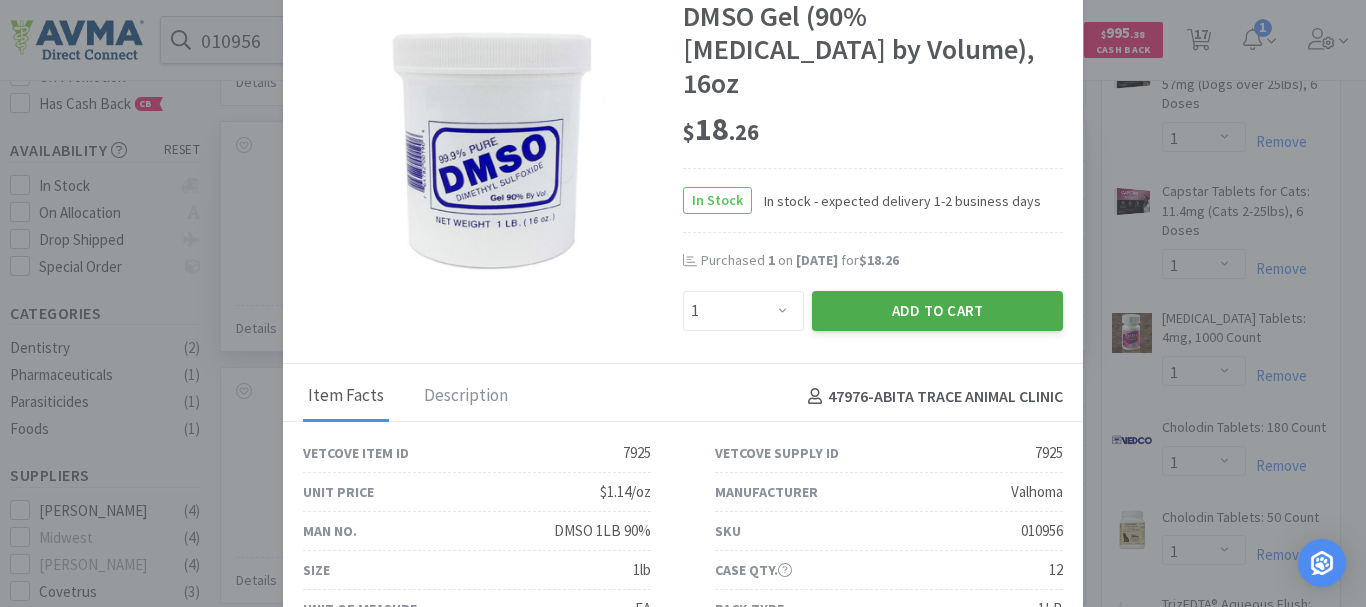 click on "Add to Cart" at bounding box center (937, 311) 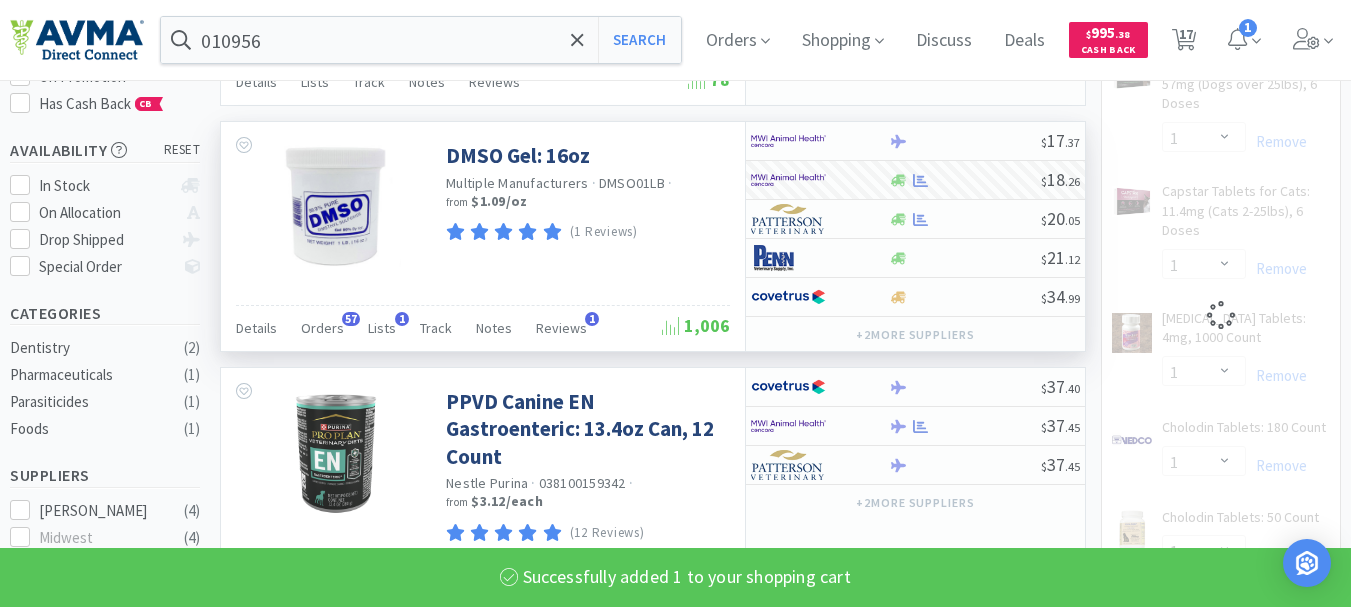 select on "1" 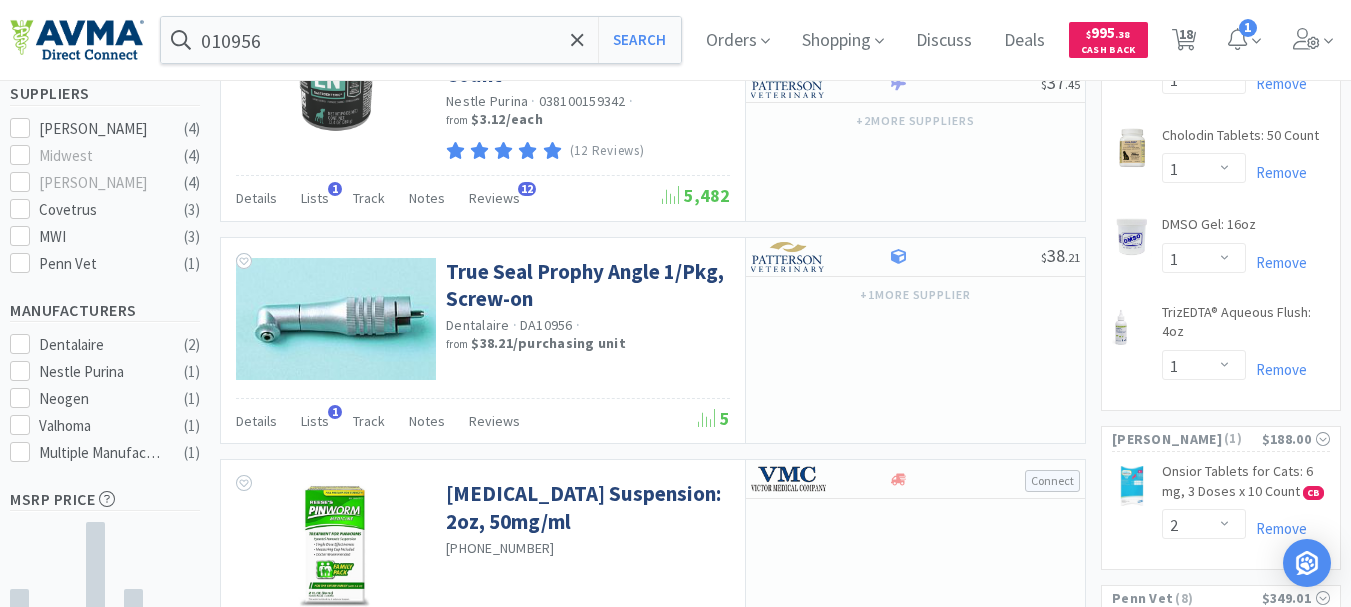 scroll, scrollTop: 400, scrollLeft: 0, axis: vertical 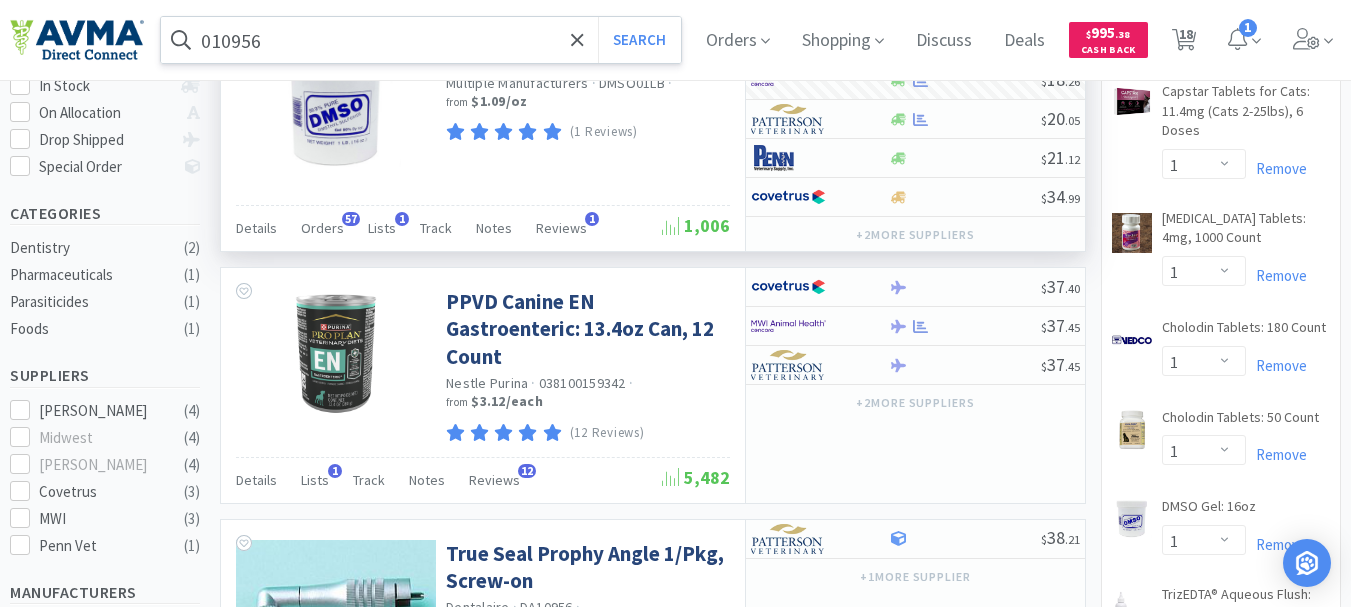 click on "010956" at bounding box center [421, 40] 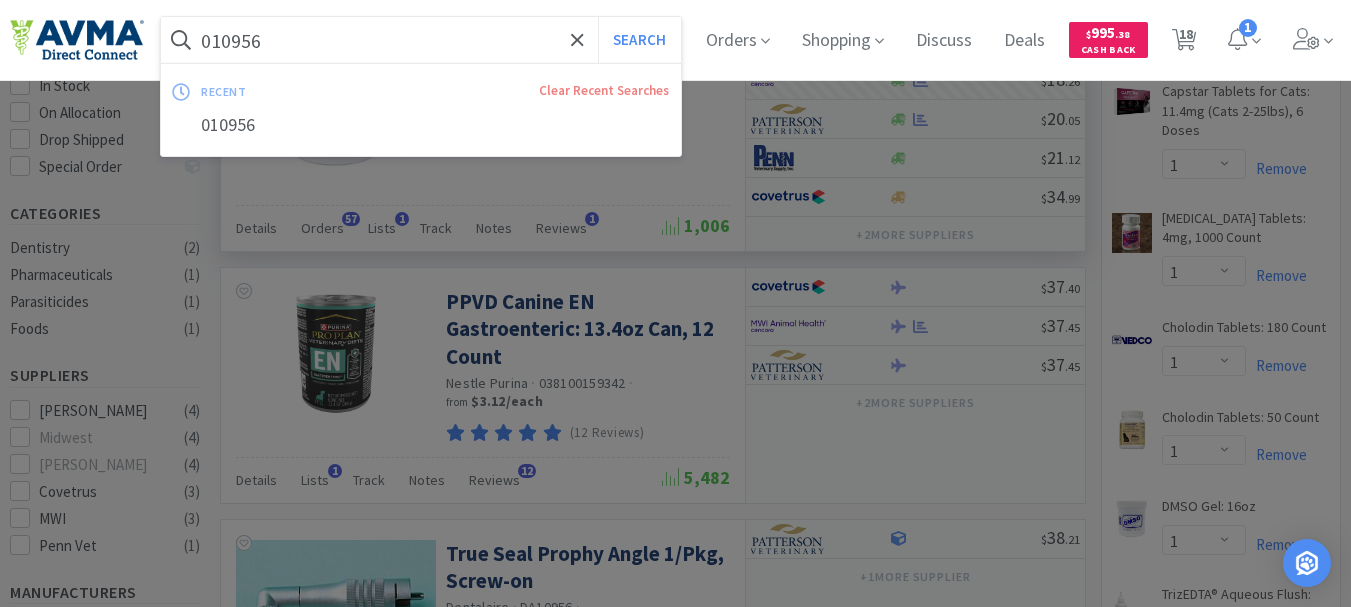 paste on "20842" 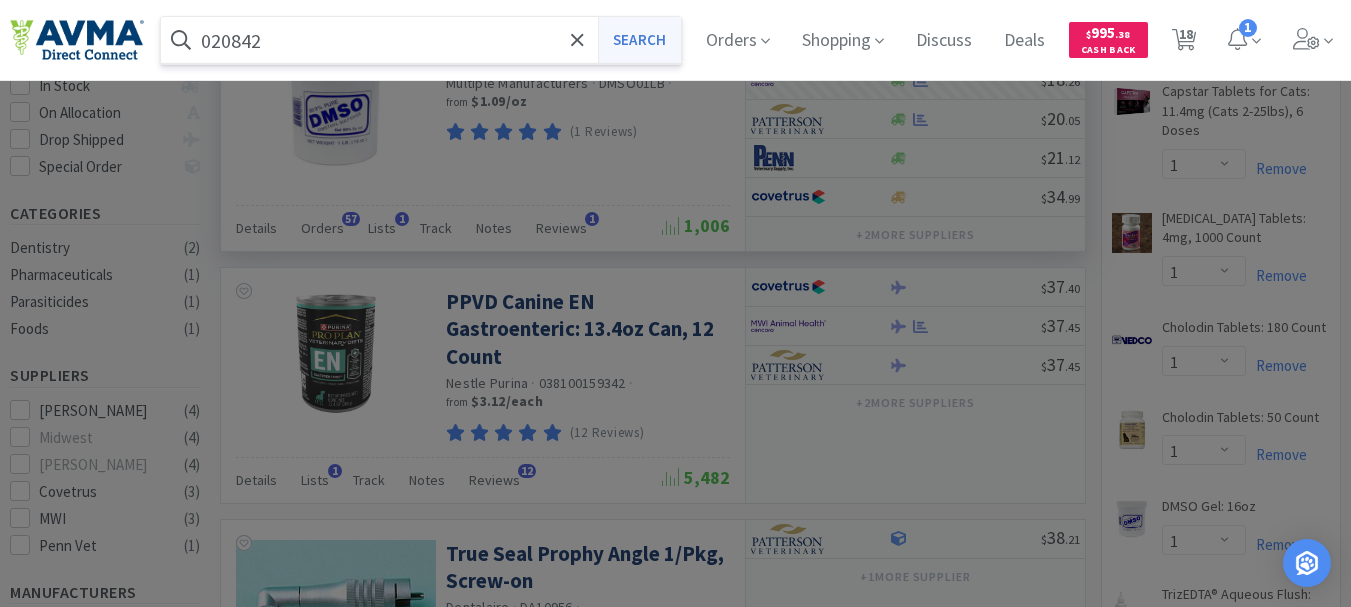 type on "020842" 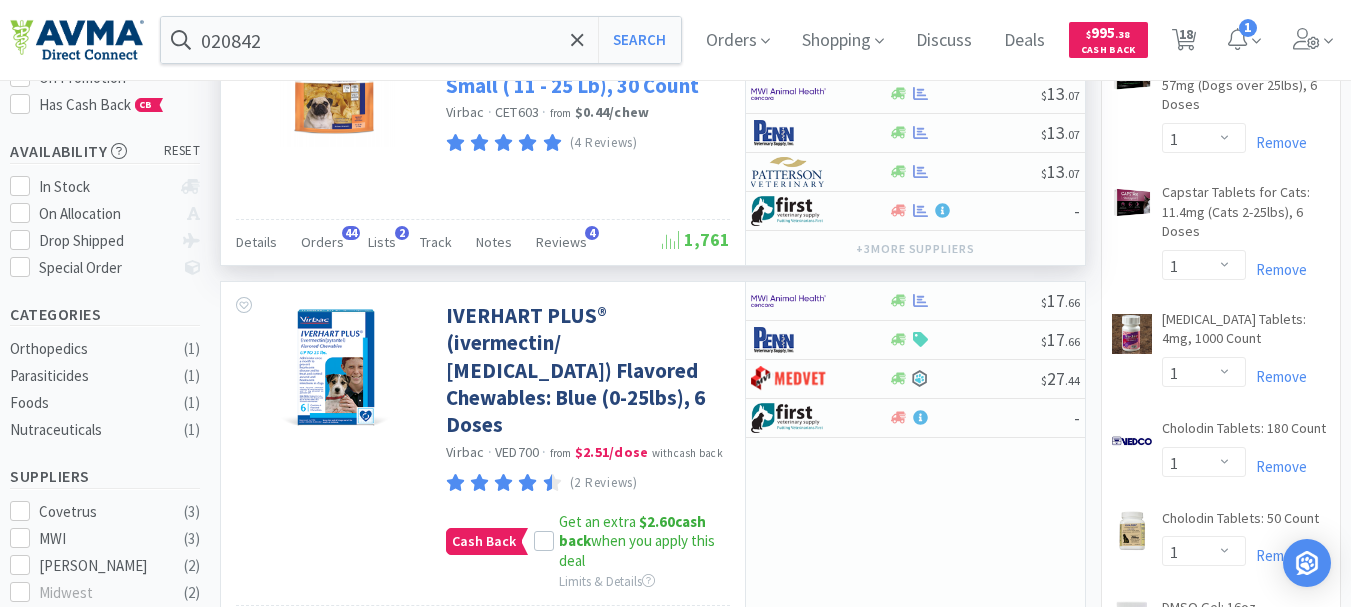 scroll, scrollTop: 300, scrollLeft: 0, axis: vertical 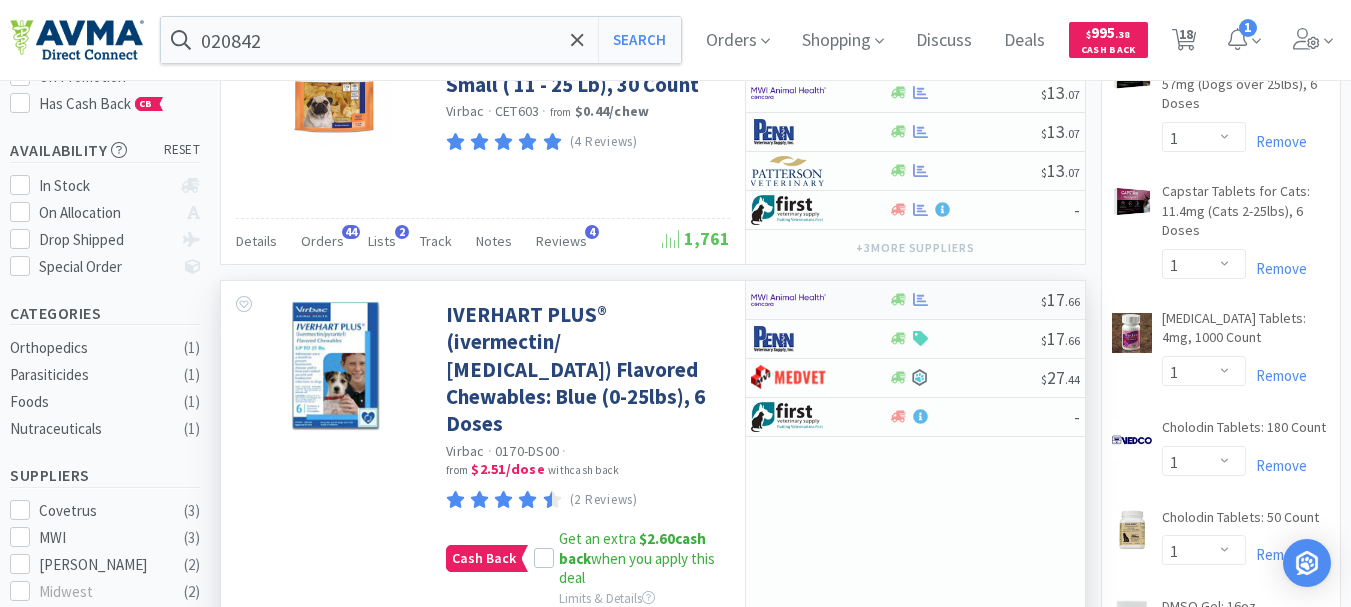 click at bounding box center [788, 300] 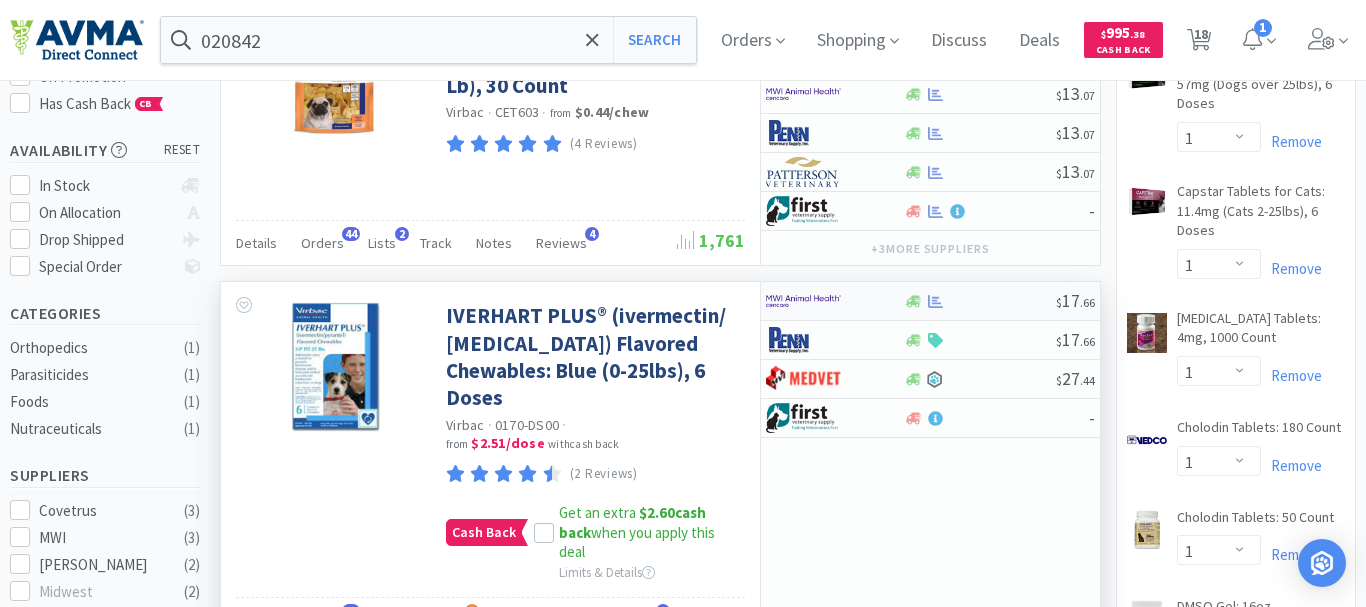 select on "1" 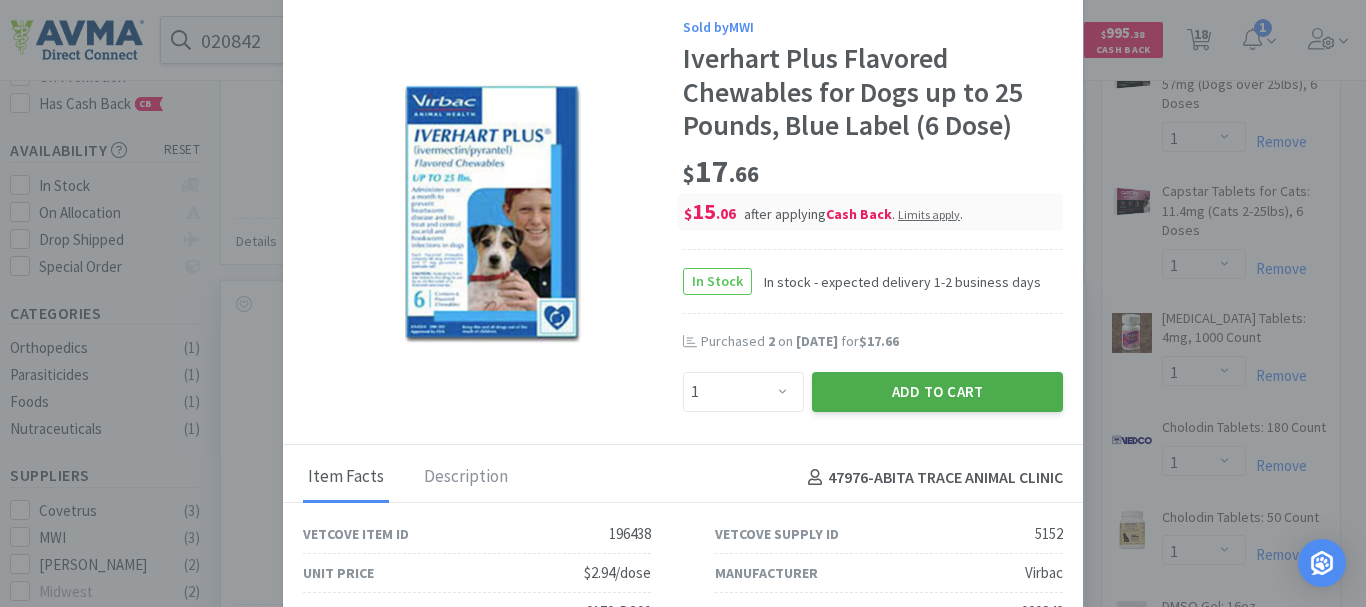 click on "Add to Cart" at bounding box center (937, 392) 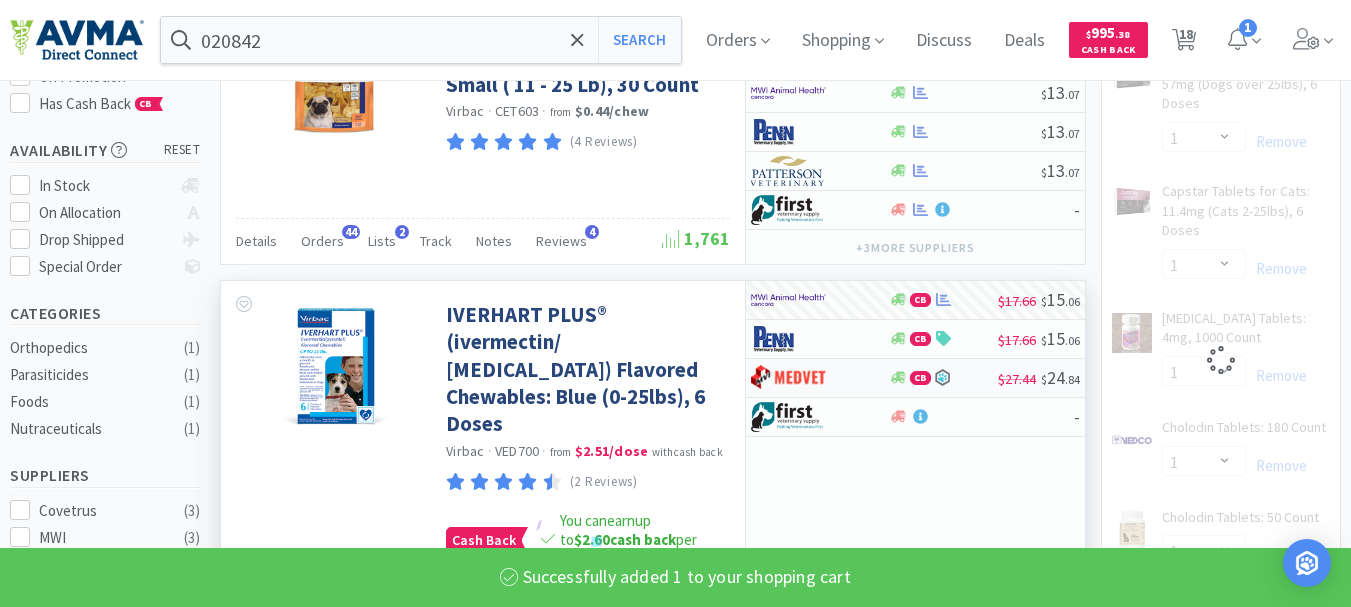 select on "1" 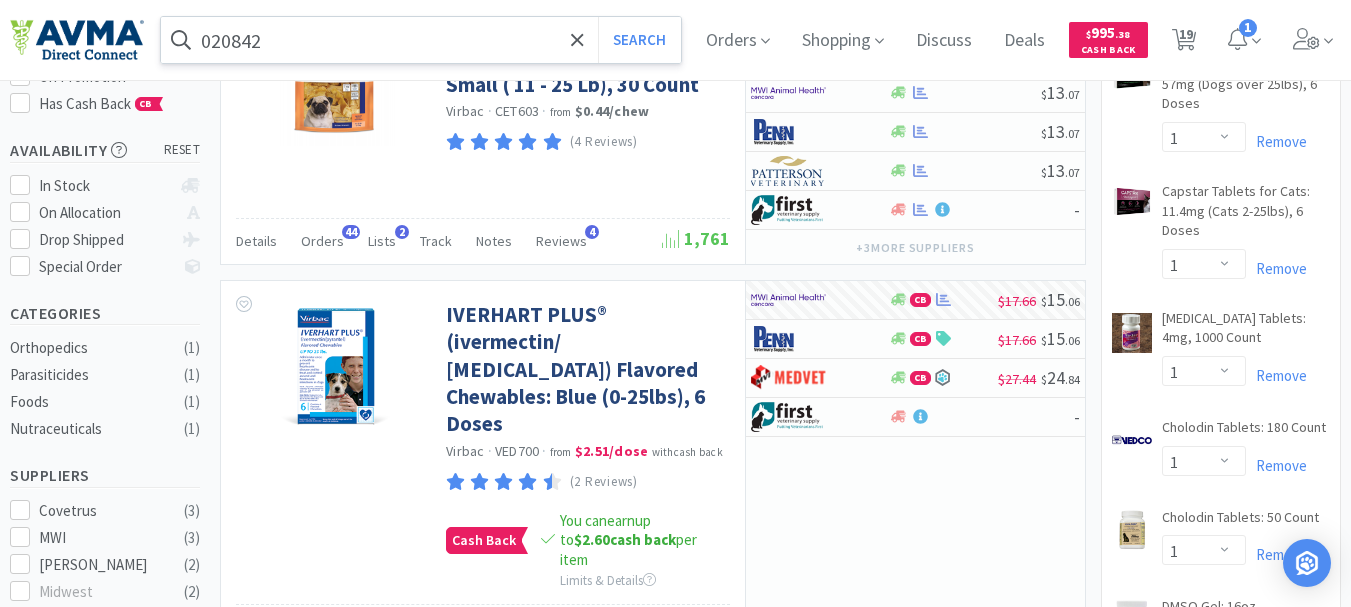 click on "020842" at bounding box center [421, 40] 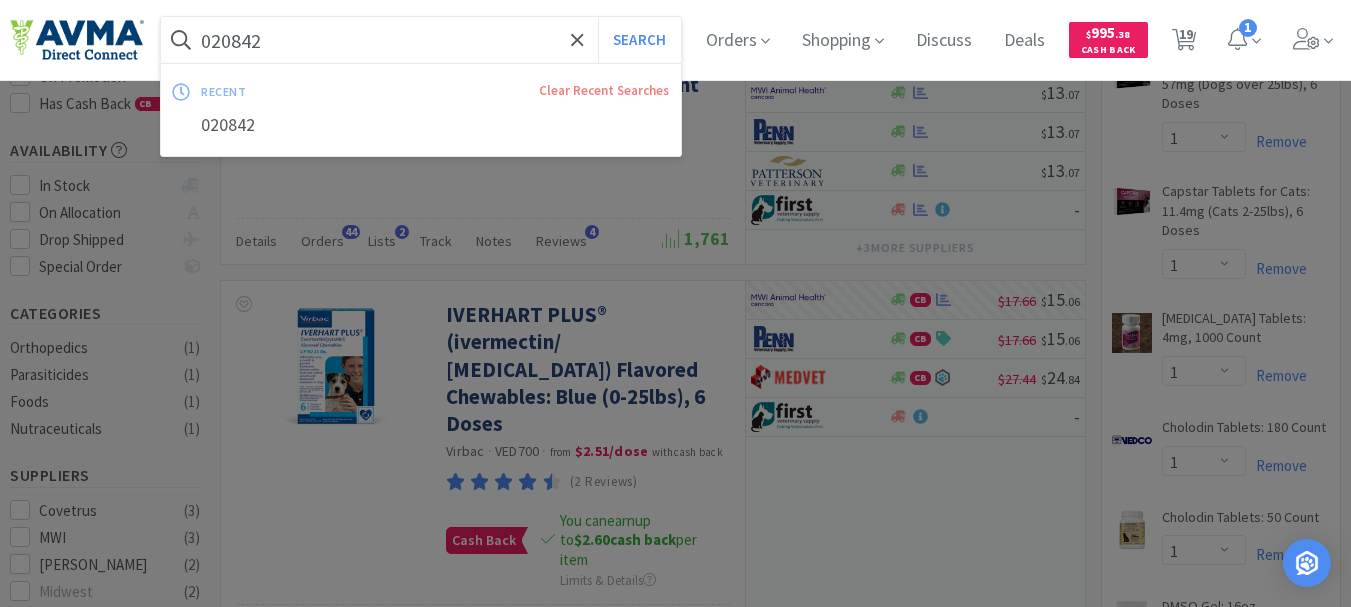 paste on "1" 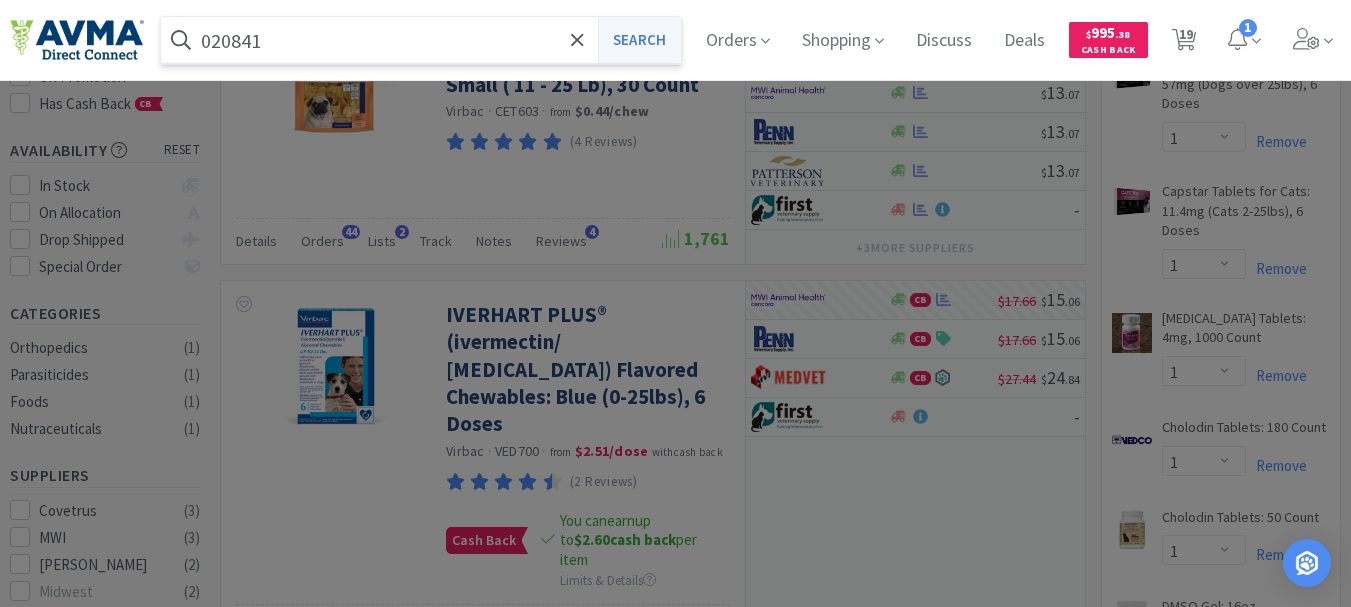type on "020841" 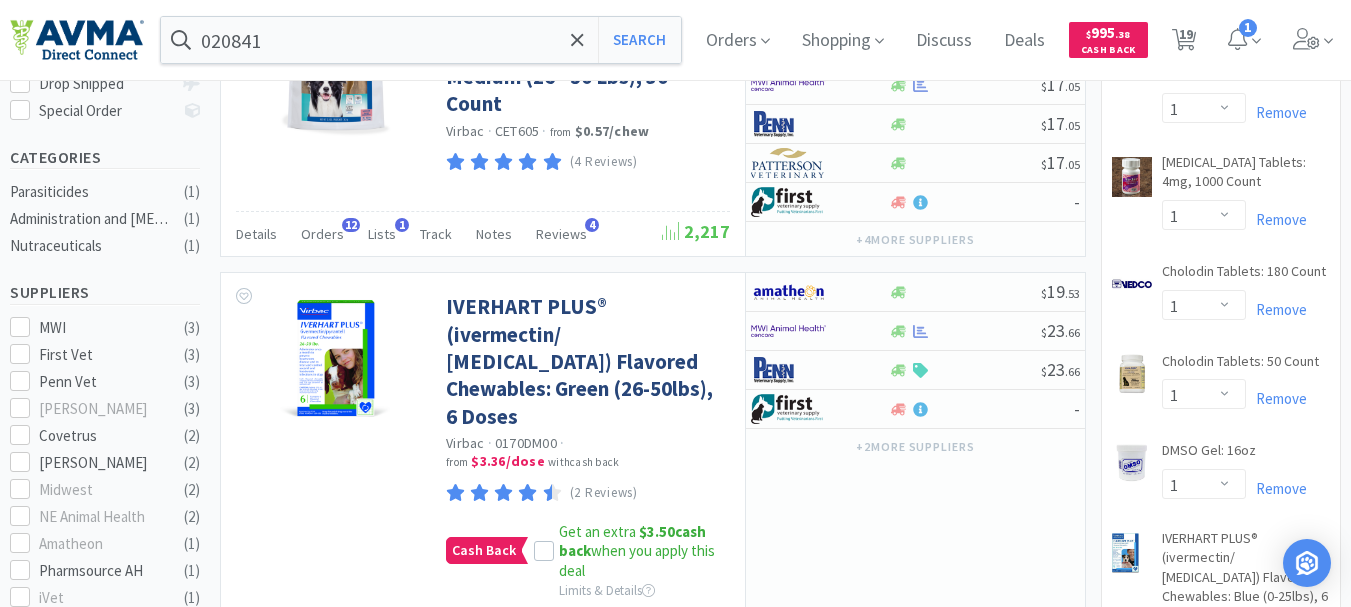 scroll, scrollTop: 500, scrollLeft: 0, axis: vertical 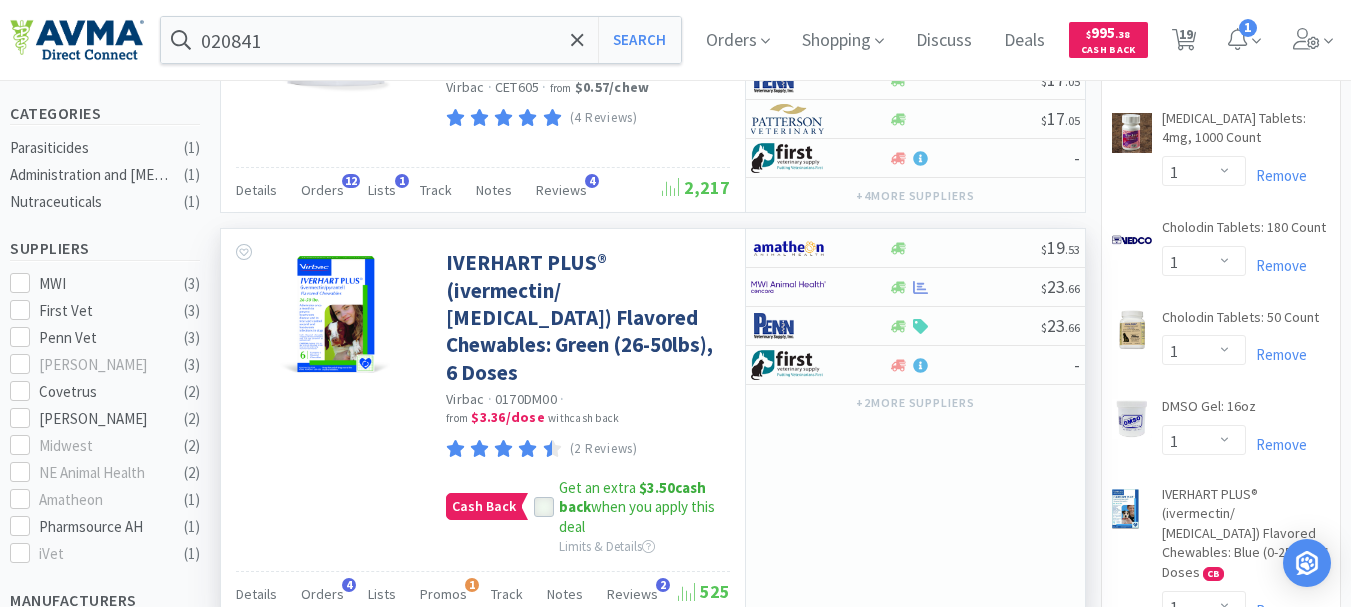 click 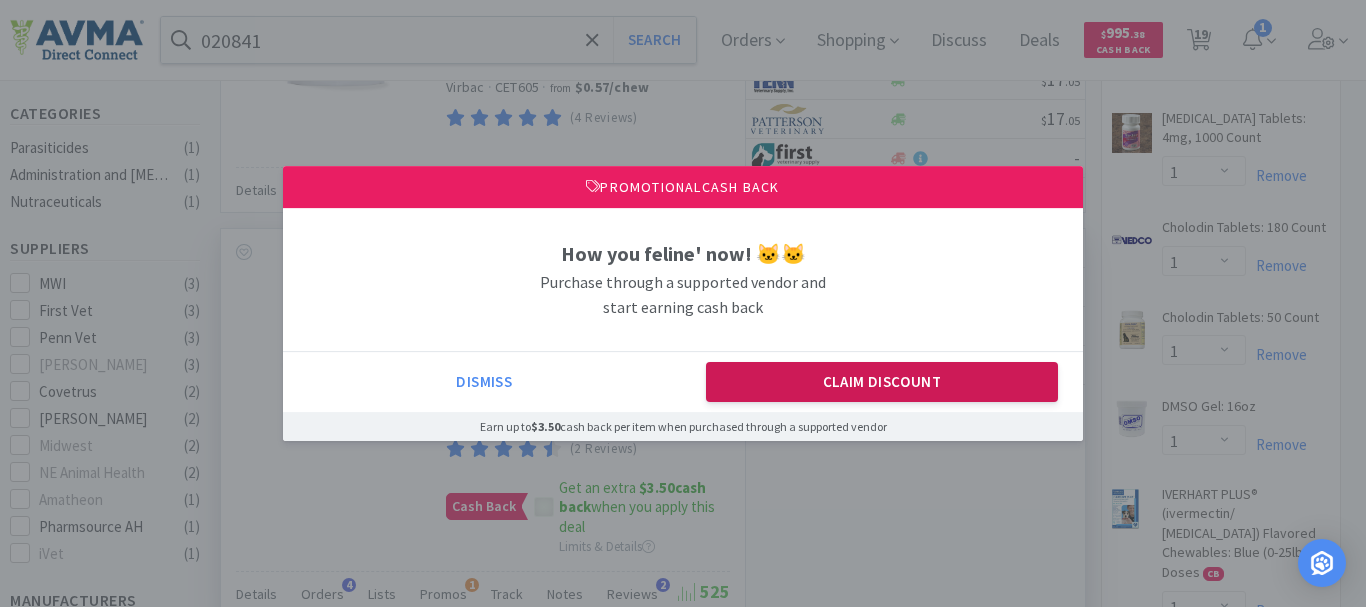 click on "Claim Discount" at bounding box center [882, 382] 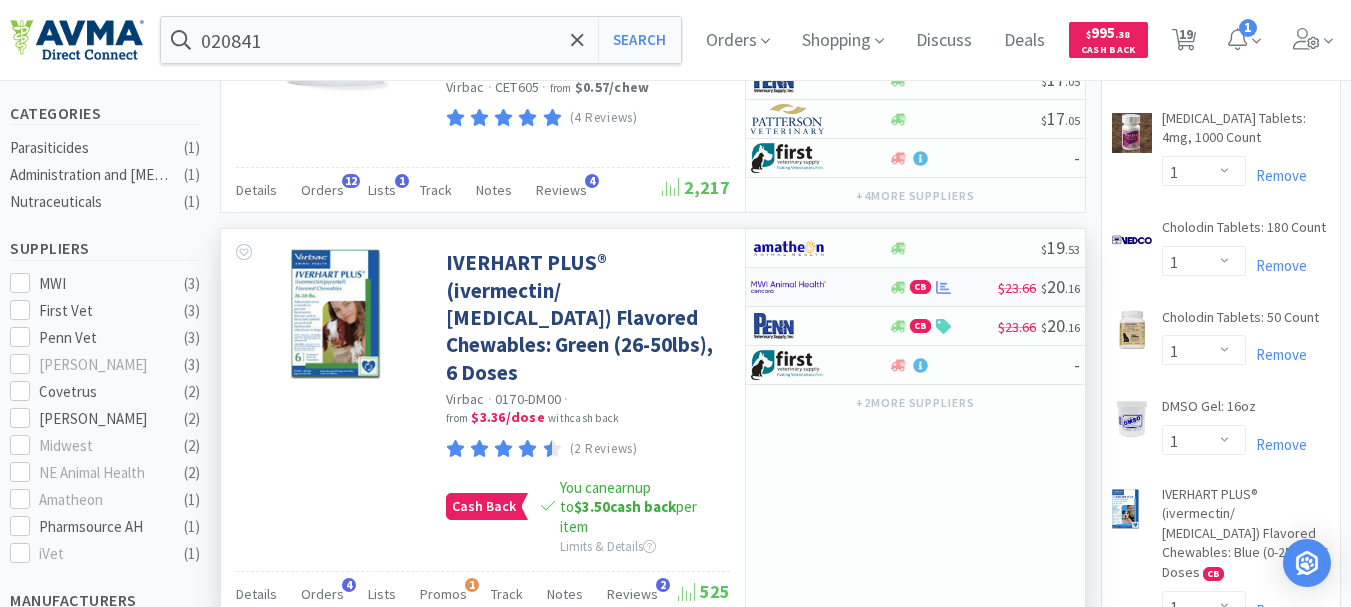 click at bounding box center (788, 287) 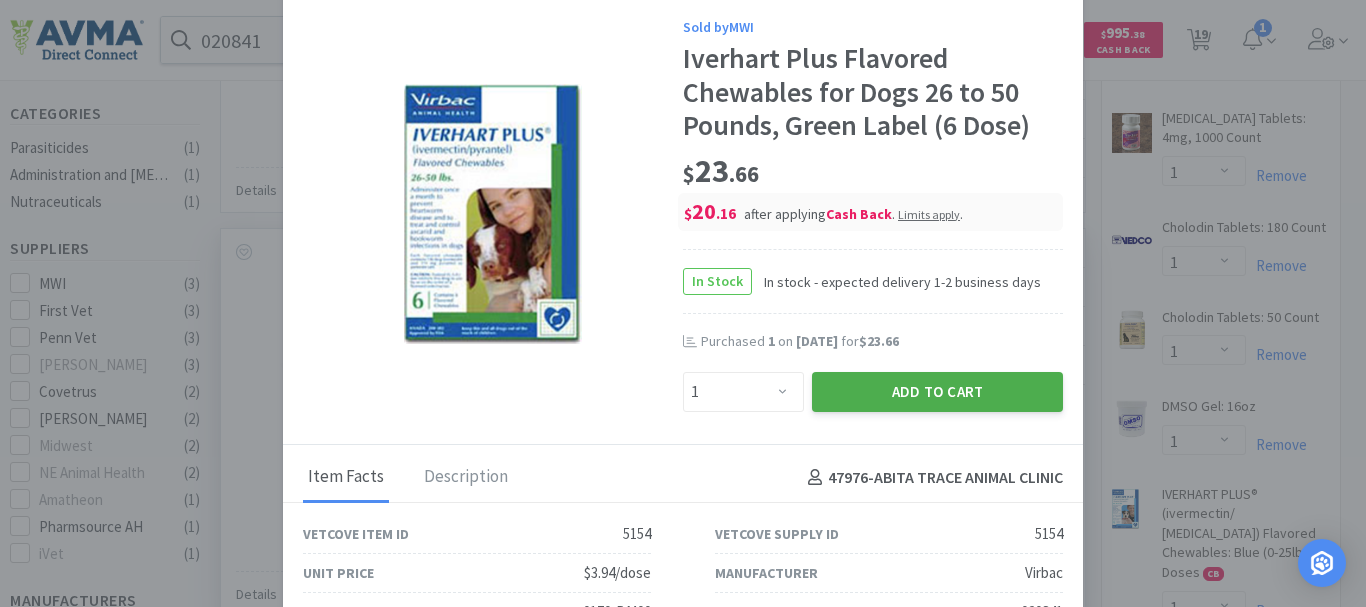 click on "Add to Cart" at bounding box center [937, 392] 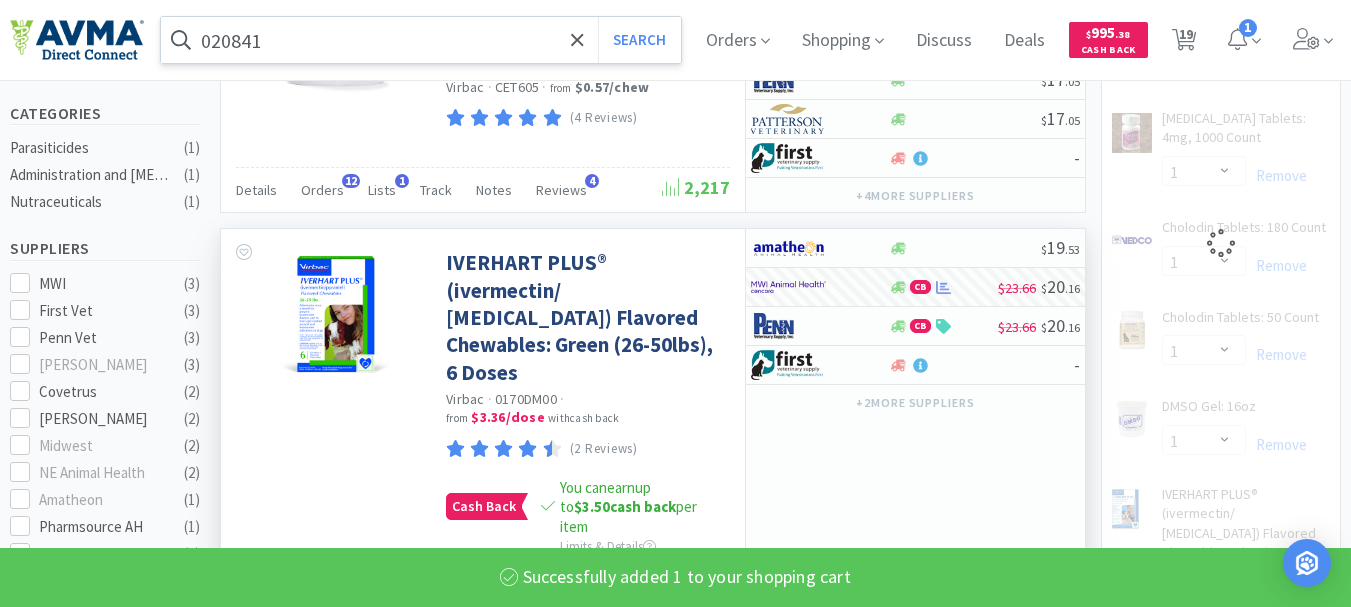 select on "1" 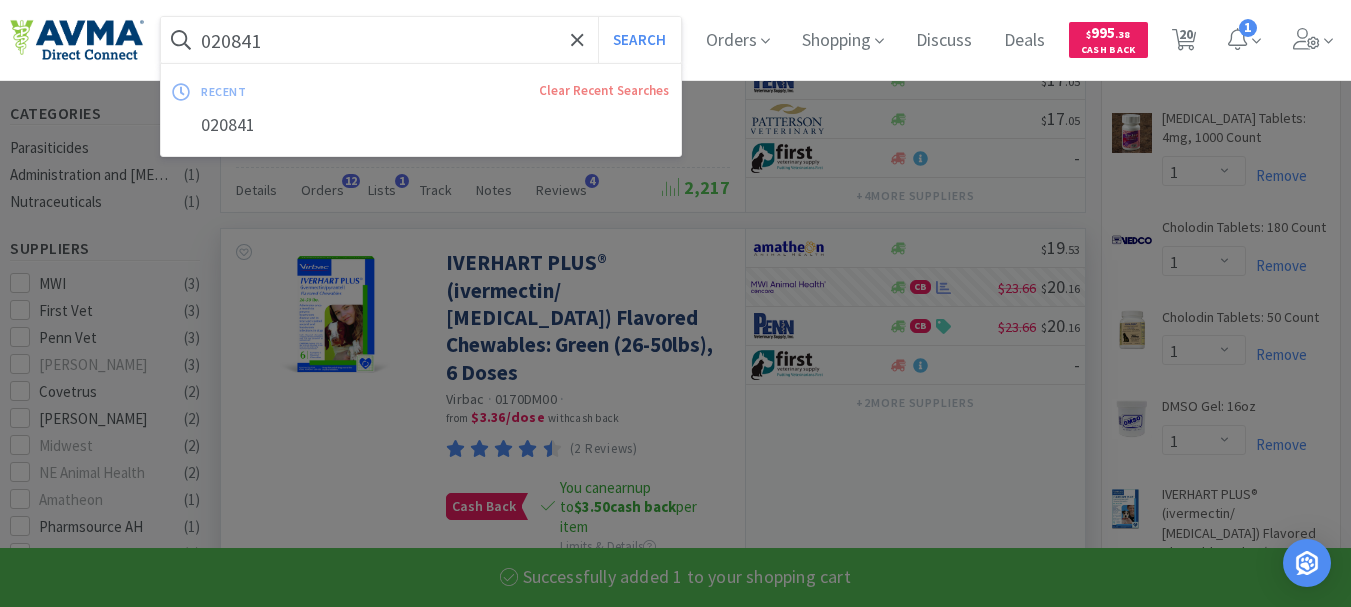 click on "020841" at bounding box center (421, 40) 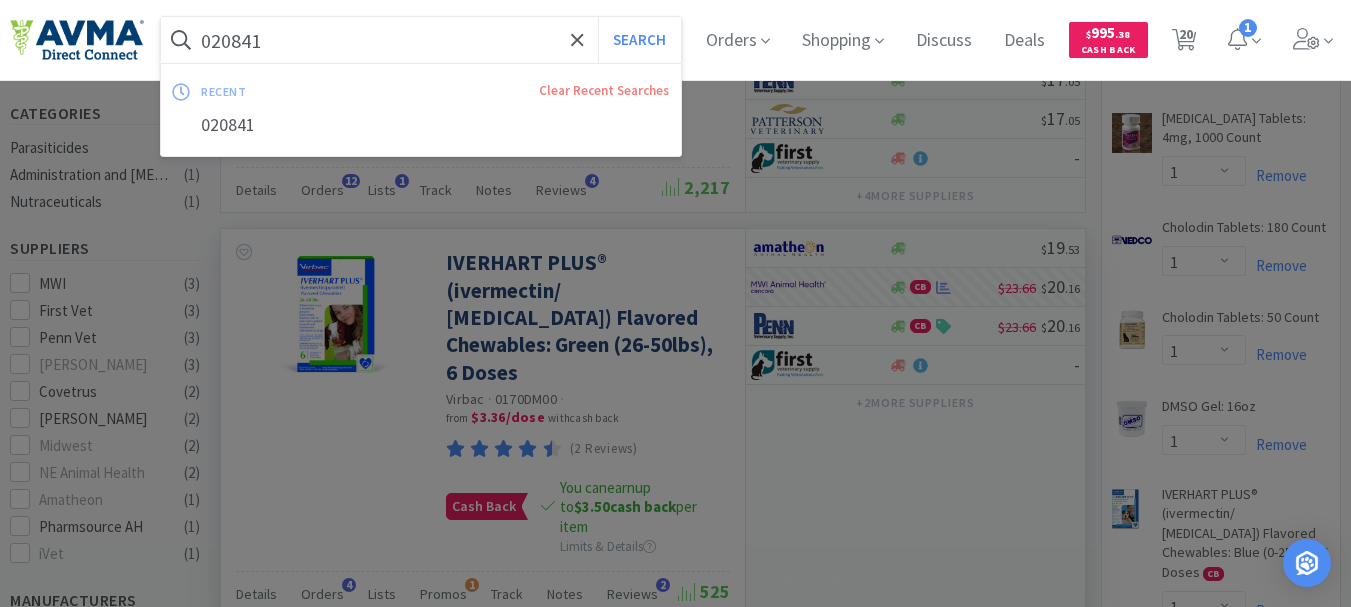 paste on "02012" 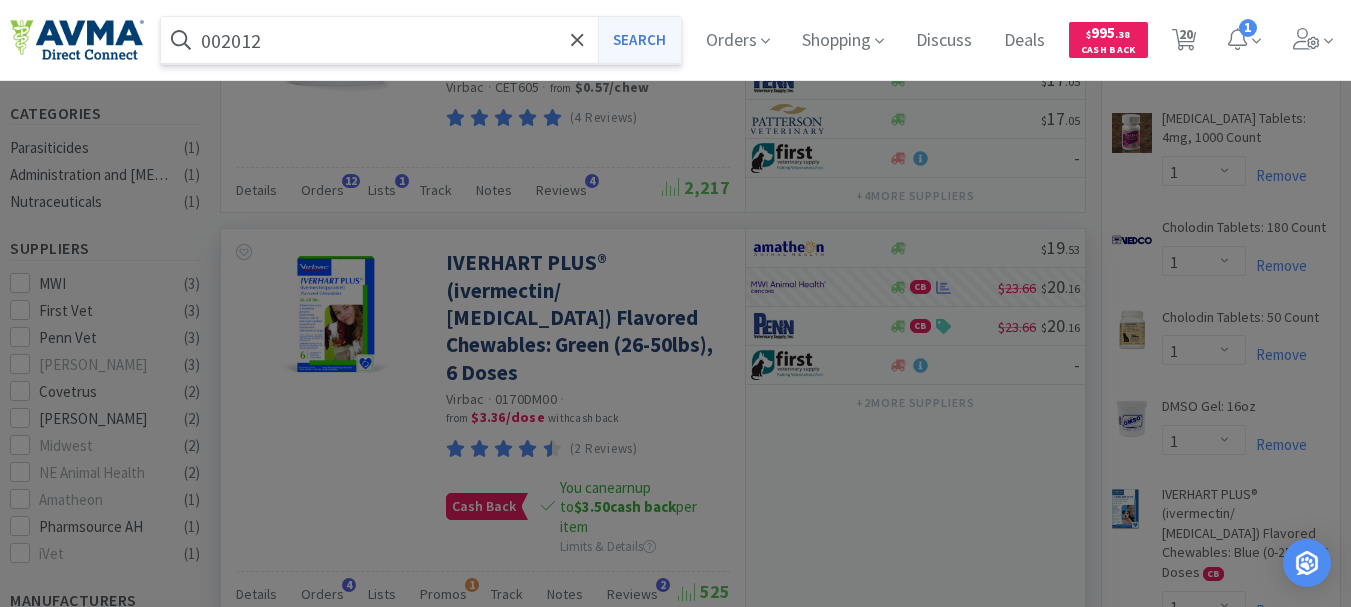type on "002012" 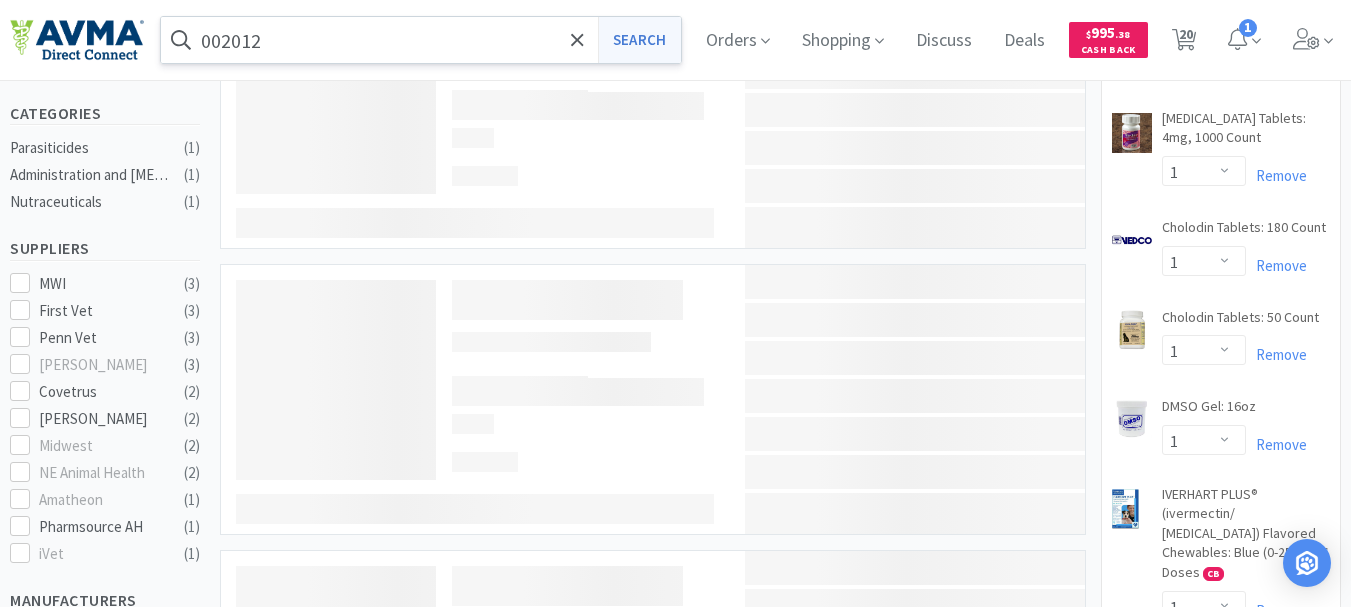 scroll, scrollTop: 0, scrollLeft: 0, axis: both 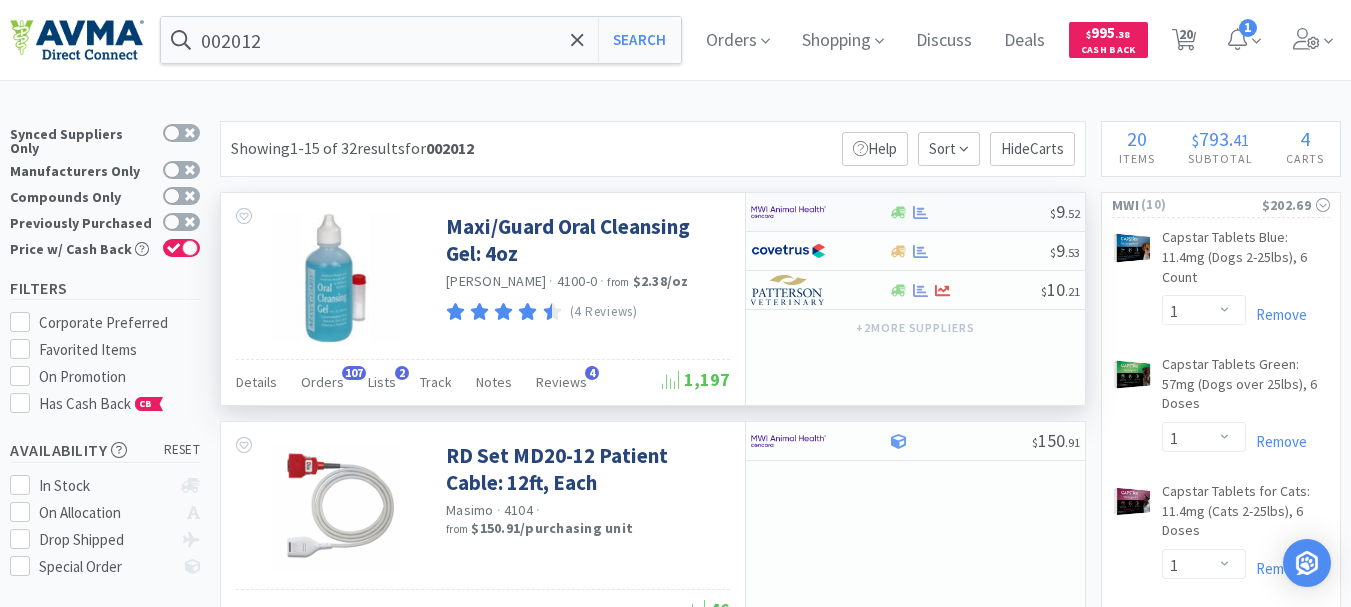 click at bounding box center (788, 212) 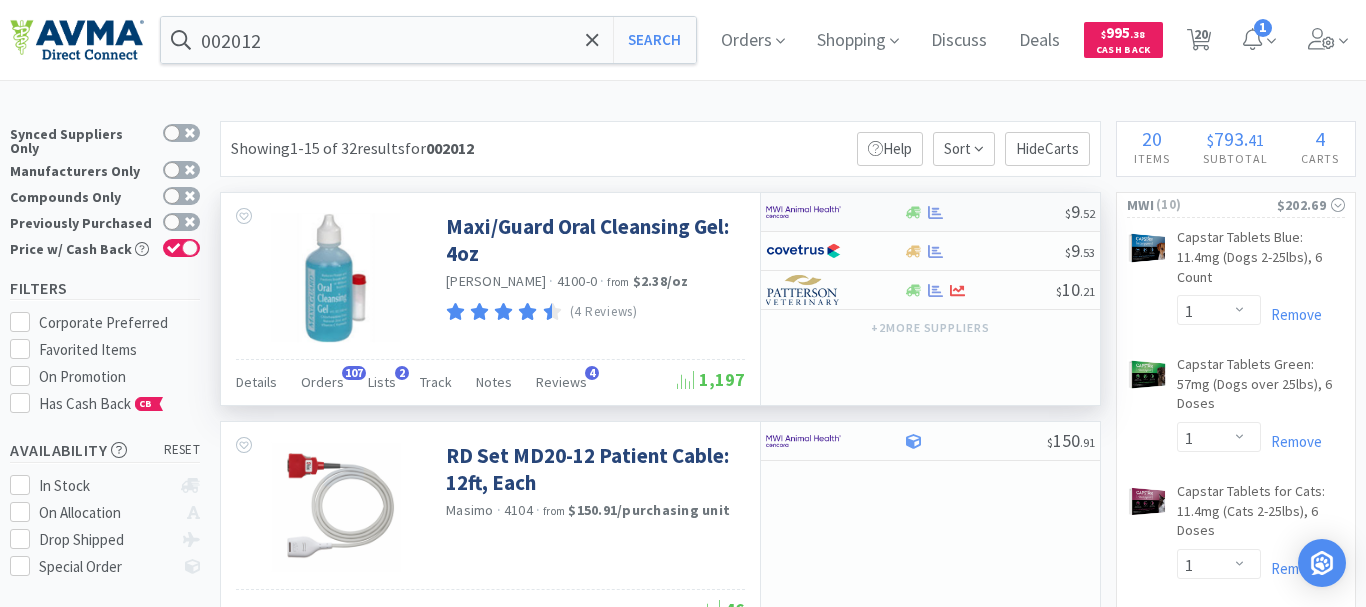 select on "1" 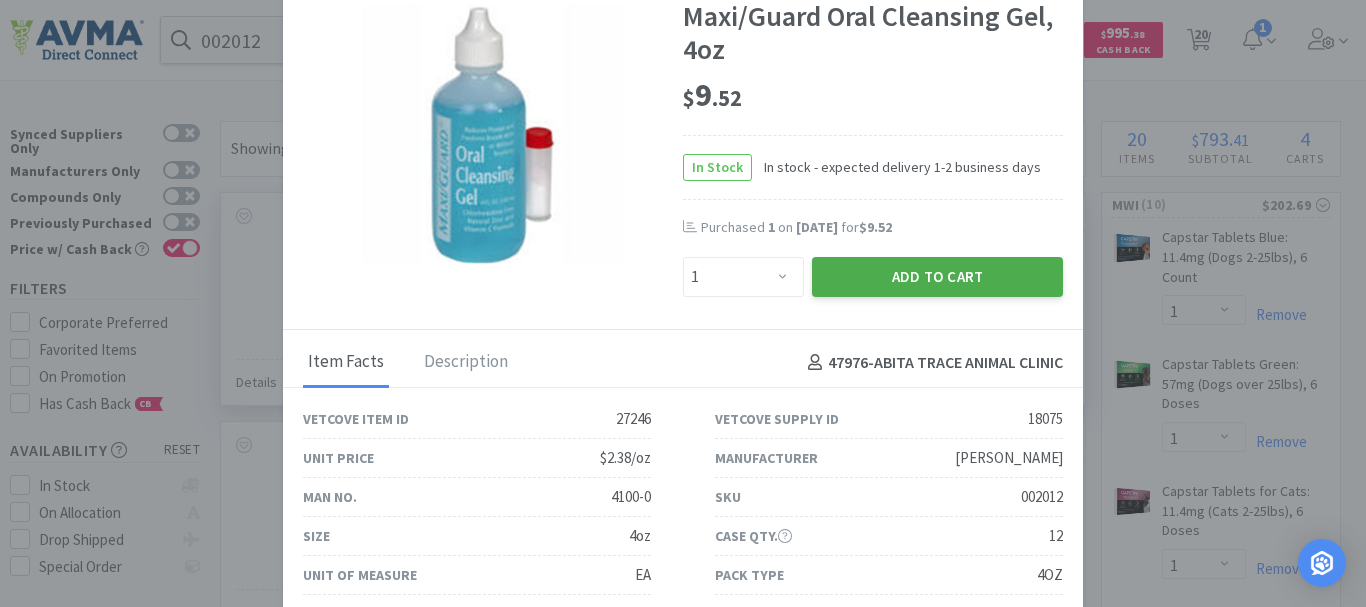 click on "Add to Cart" at bounding box center [937, 277] 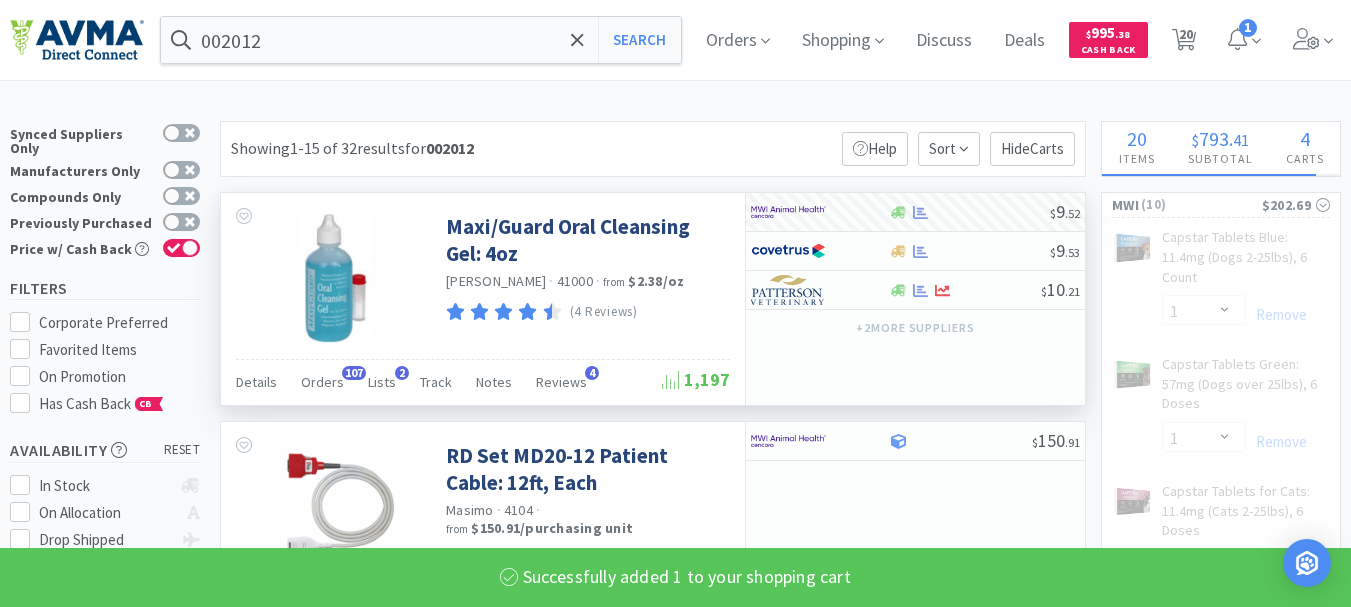 select on "1" 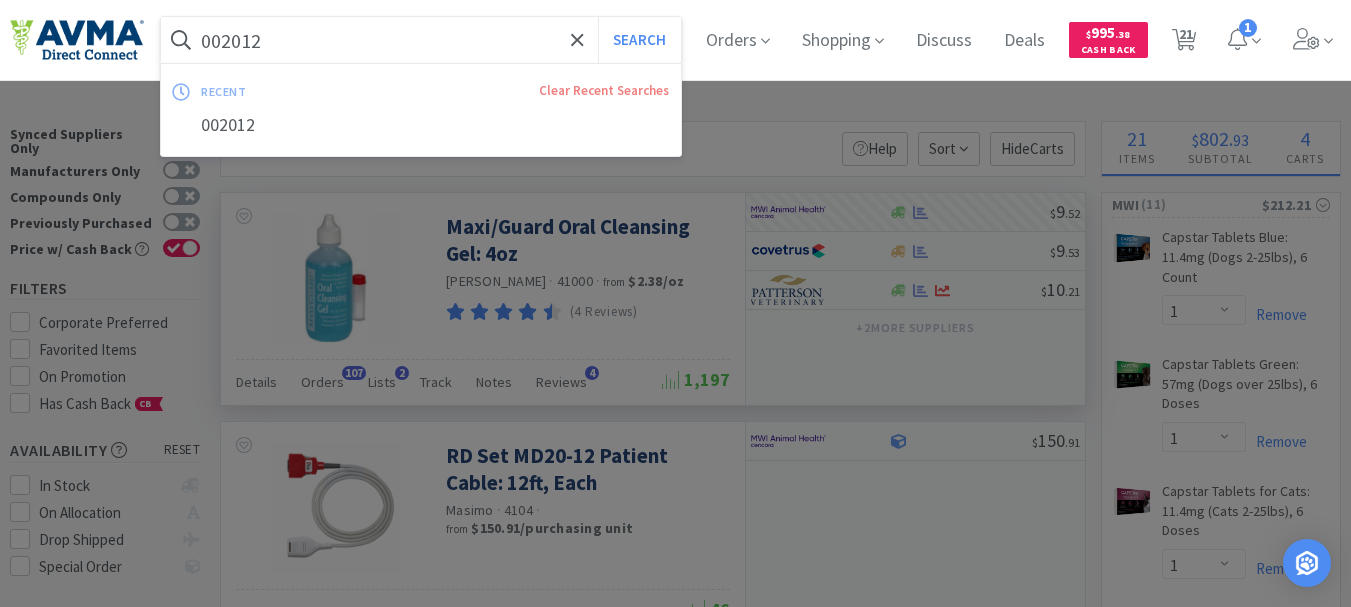 click on "002012" at bounding box center (421, 40) 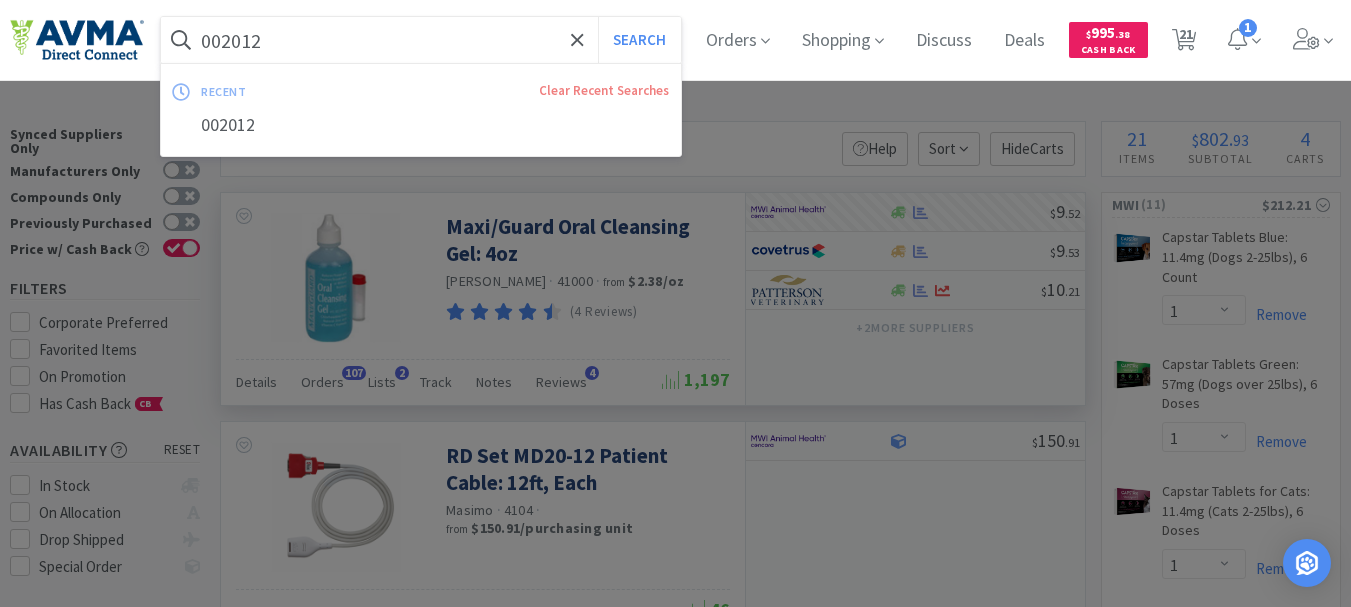 paste on "159" 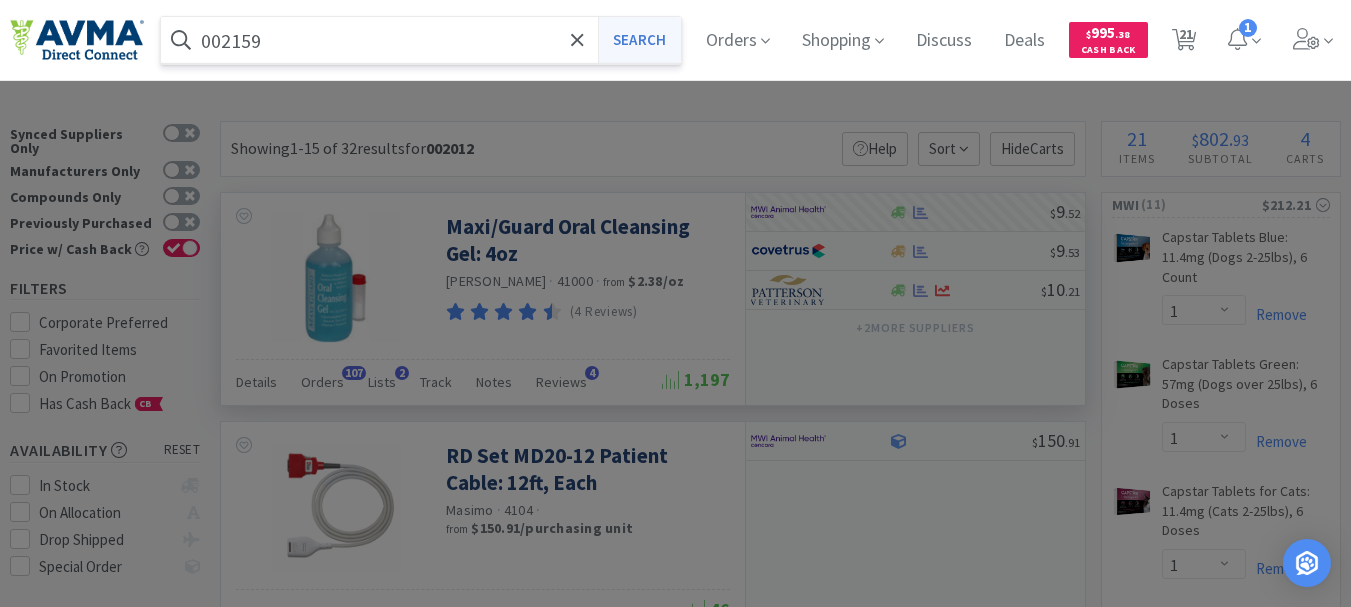 type on "002159" 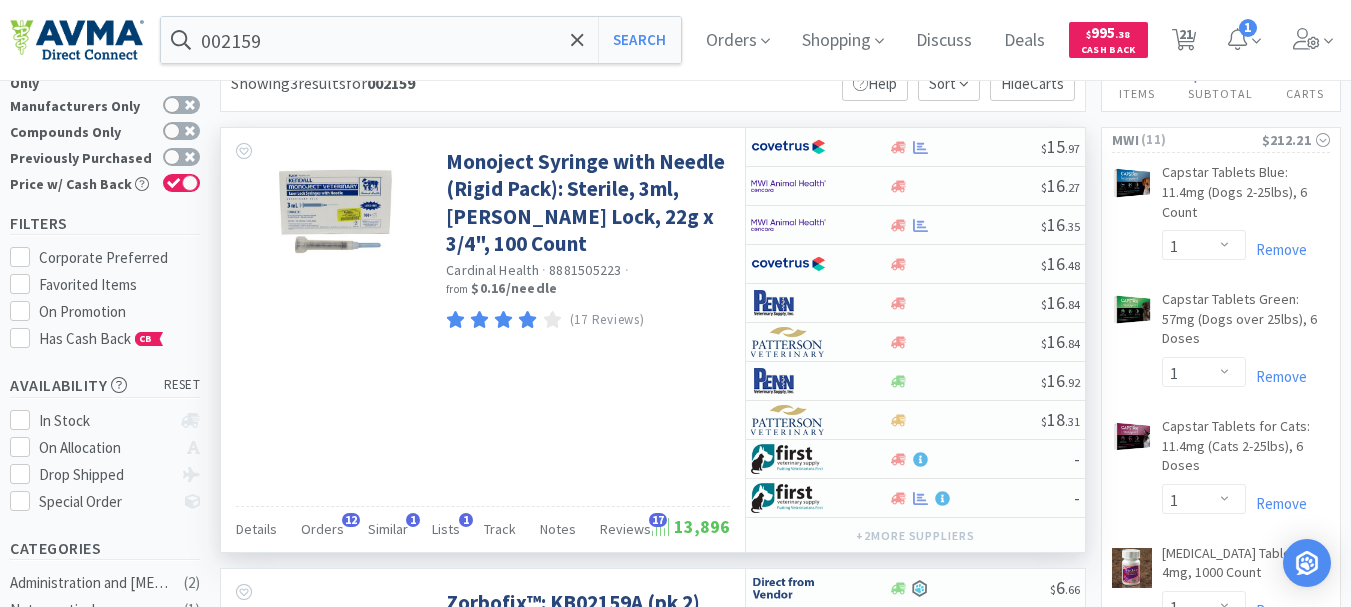 scroll, scrollTop: 100, scrollLeft: 0, axis: vertical 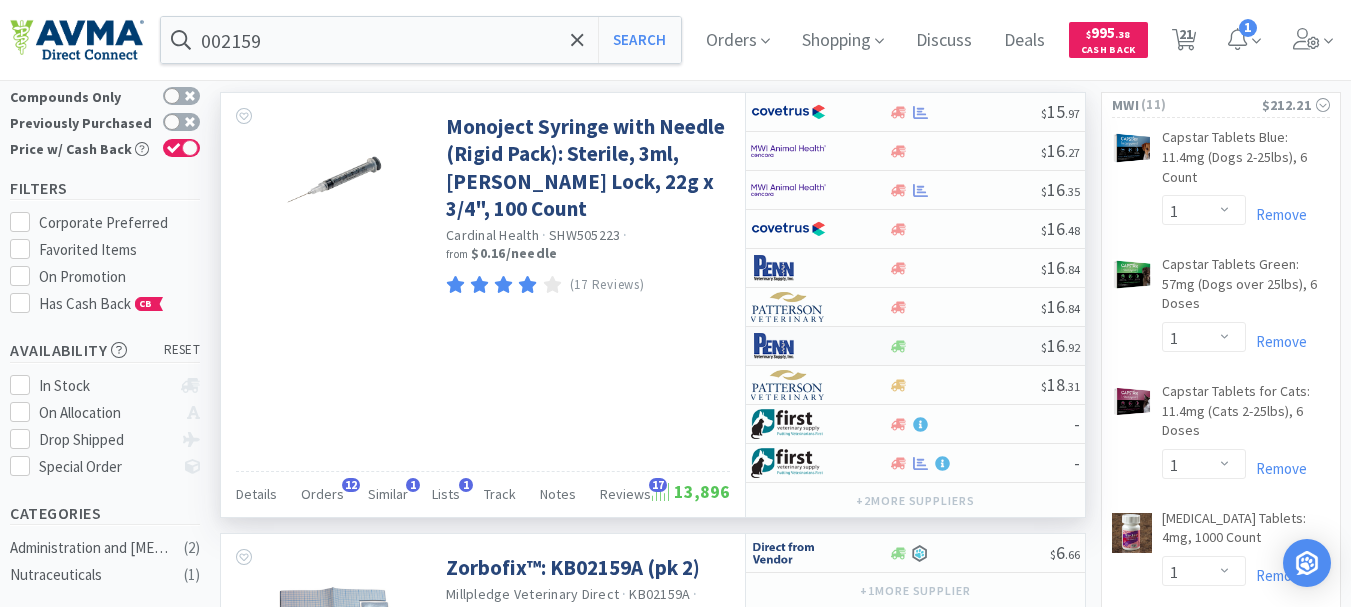 click at bounding box center [788, 346] 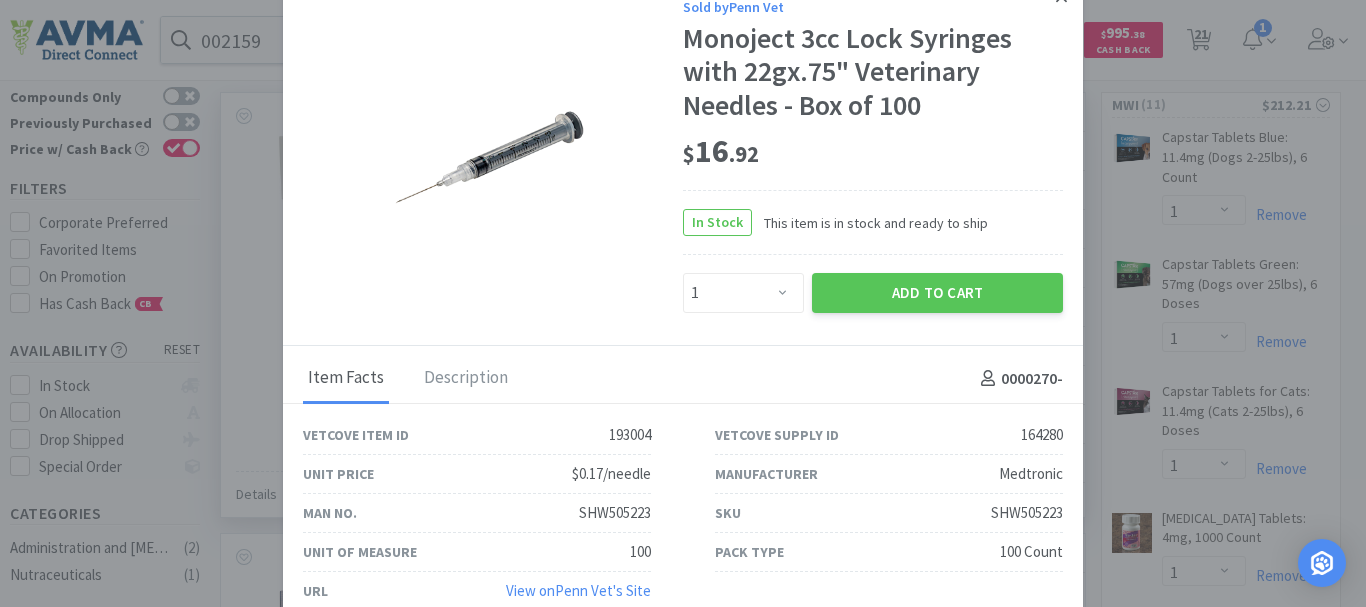 click 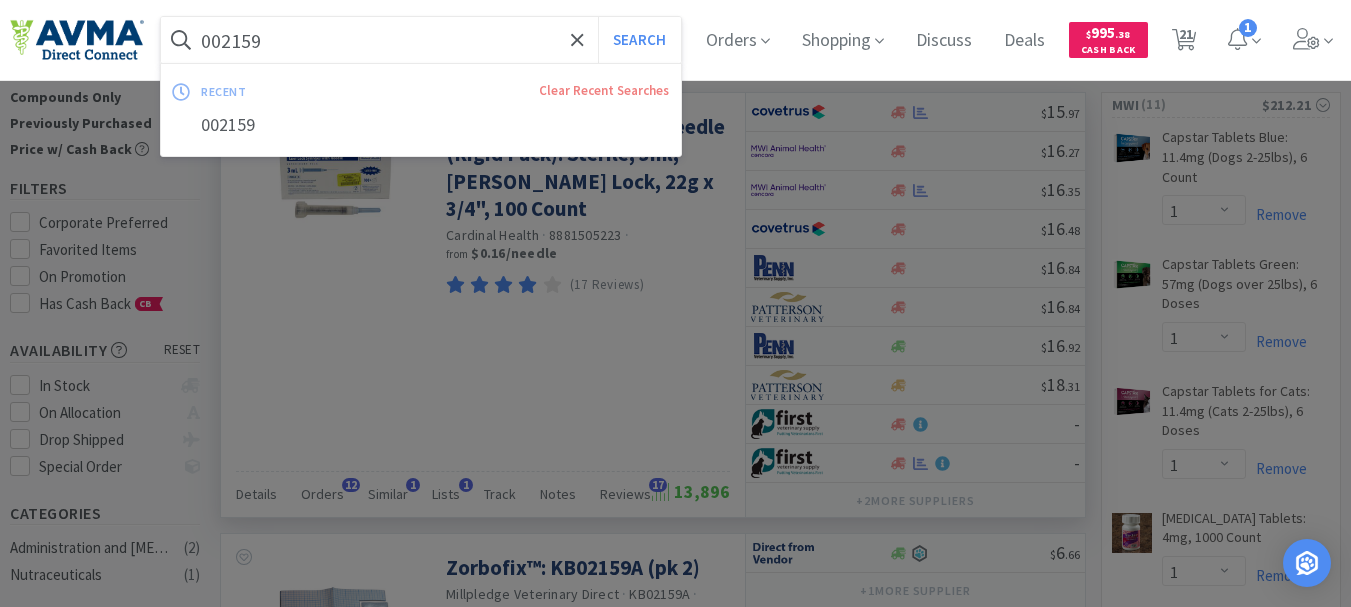 click on "002159" at bounding box center (421, 40) 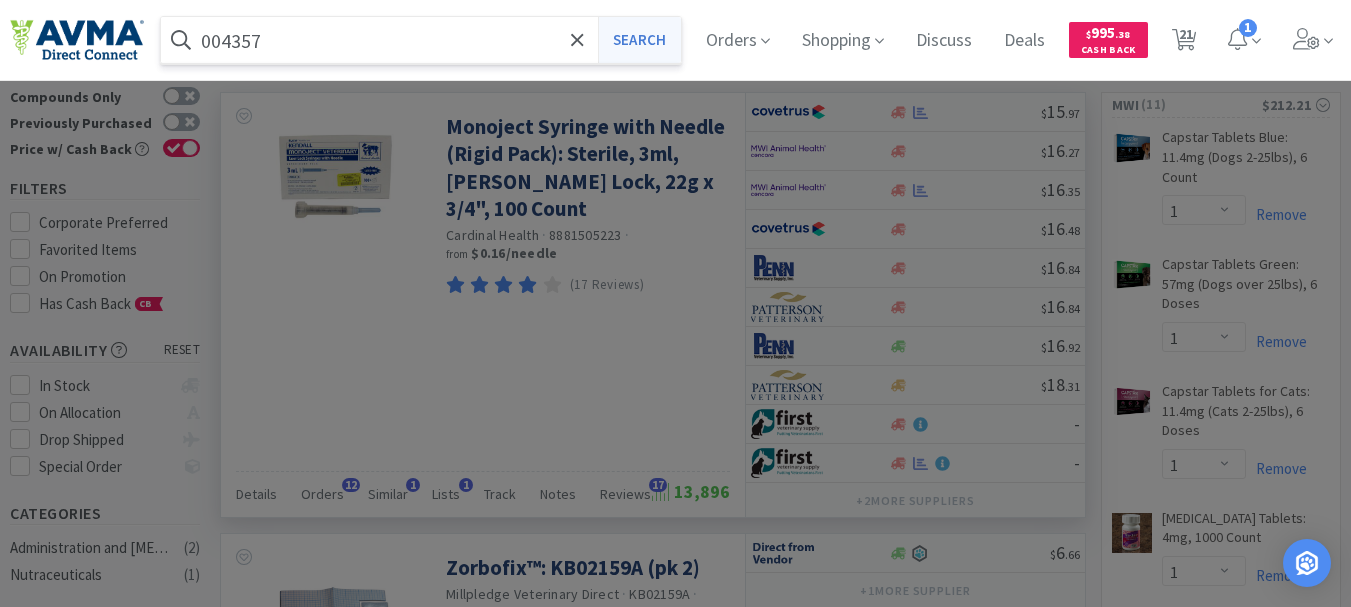 type on "004357" 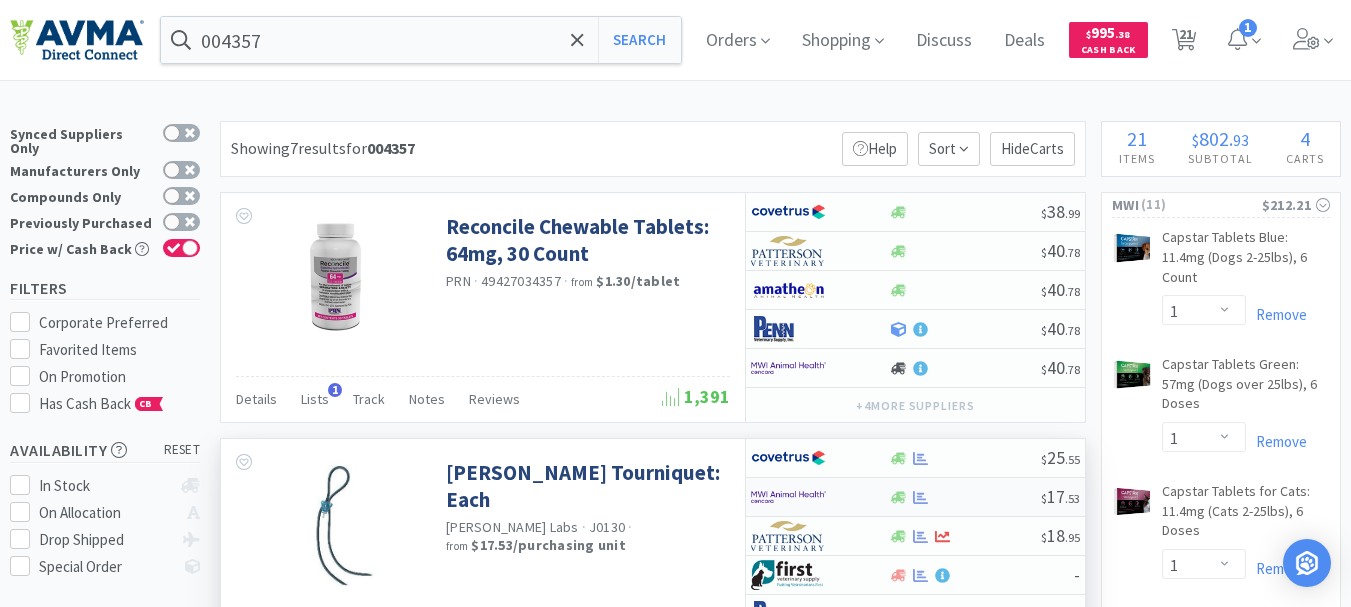 click at bounding box center [788, 497] 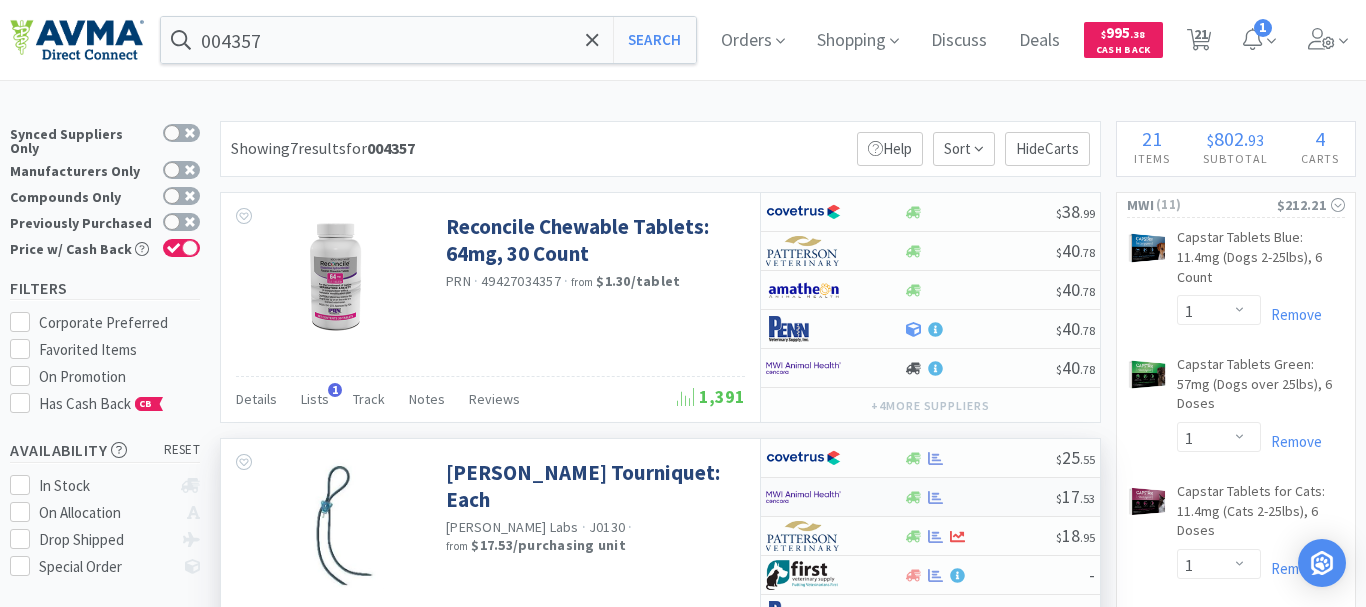 select on "2" 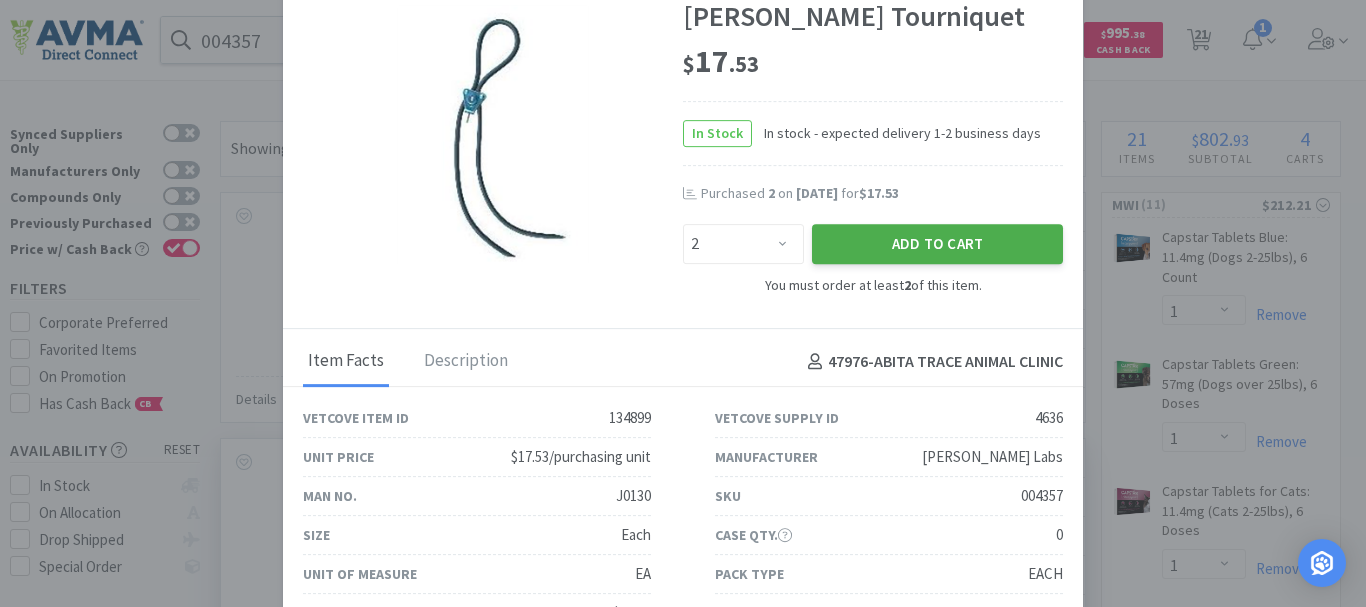 click on "Add to Cart" at bounding box center [937, 244] 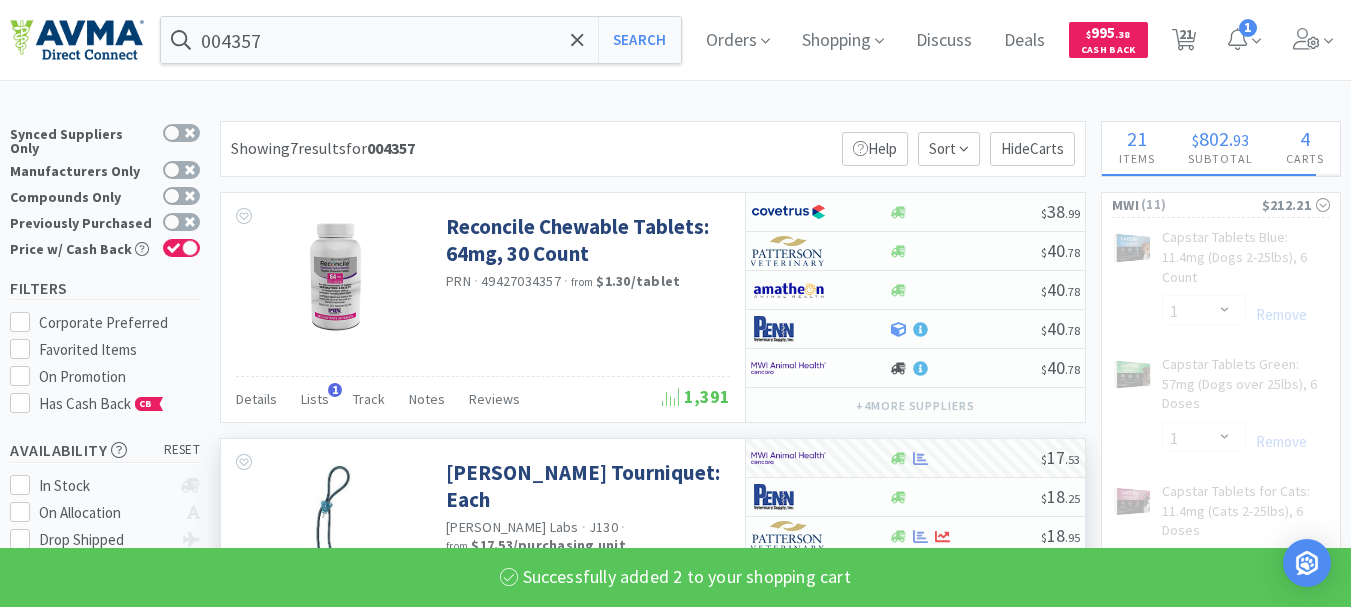 select on "2" 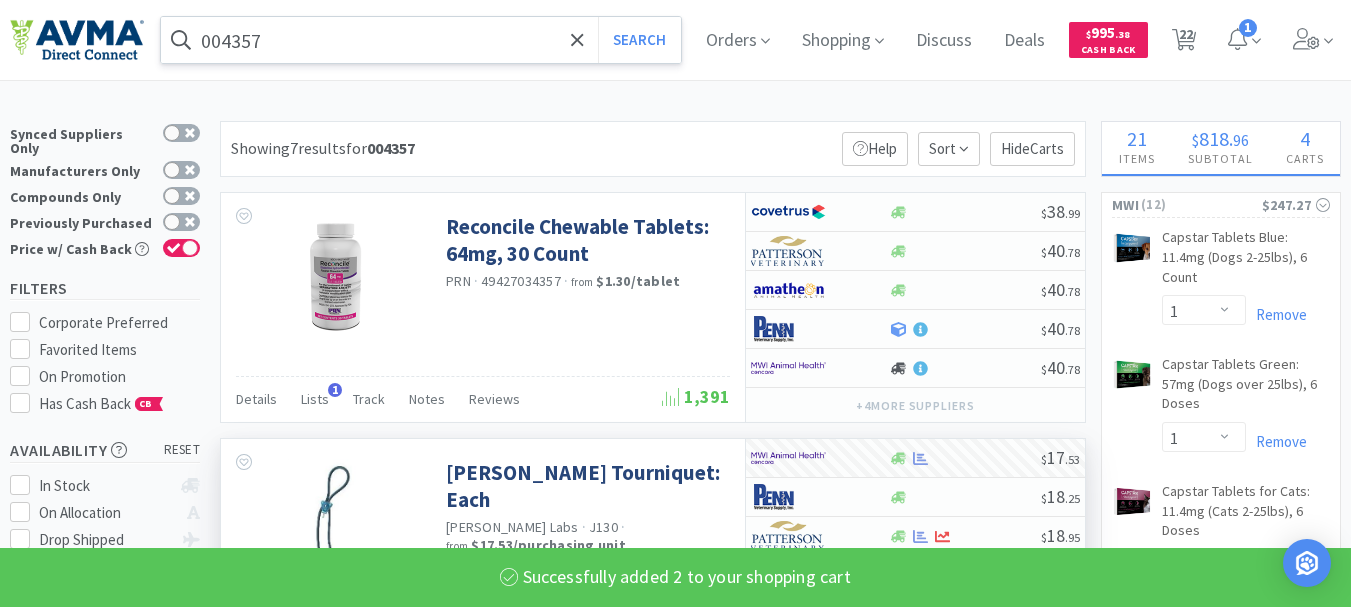 click on "004357" at bounding box center (421, 40) 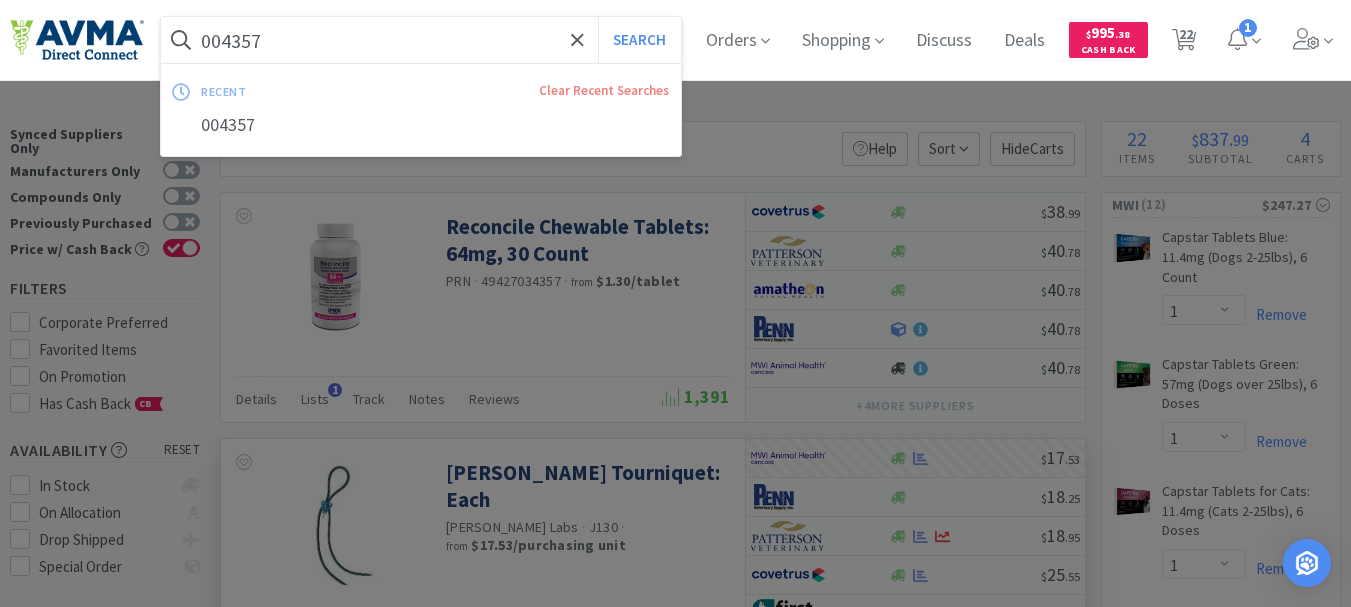 paste on "32779" 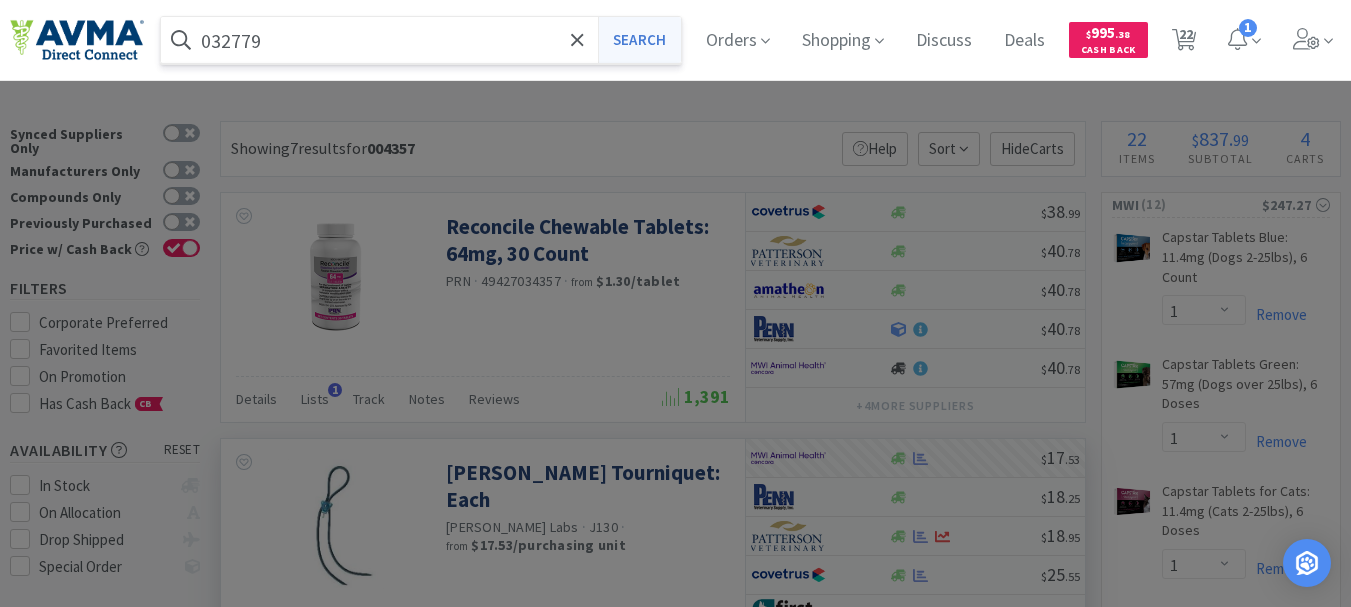 type on "032779" 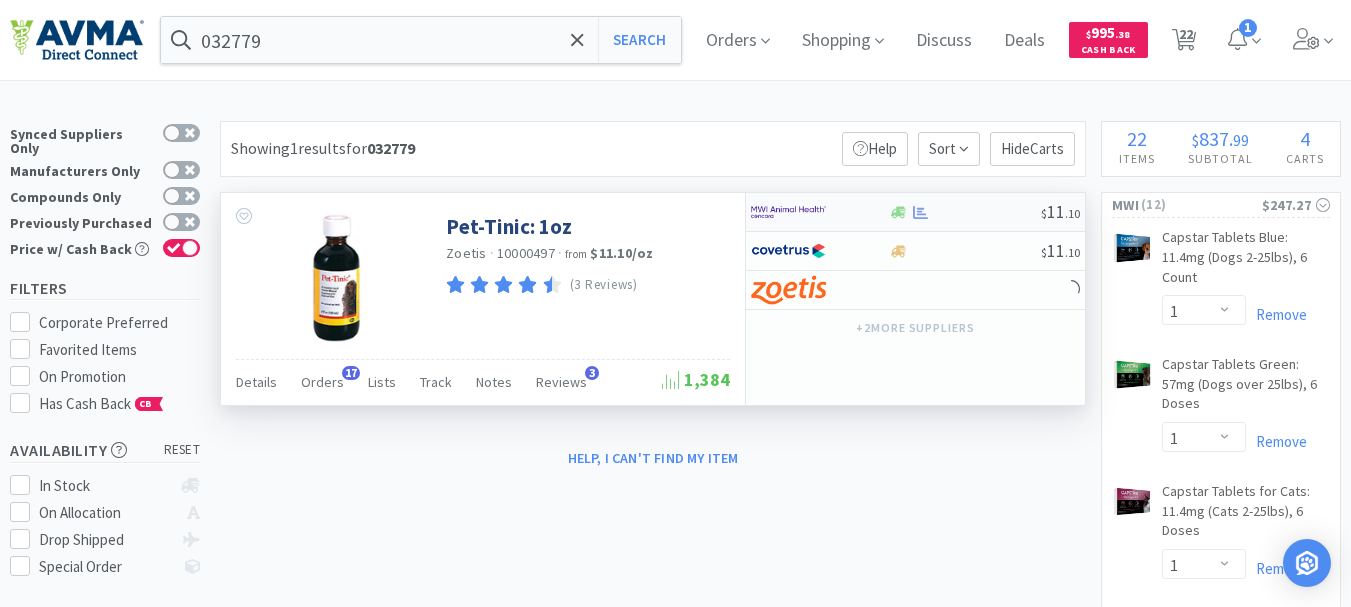 click at bounding box center [788, 212] 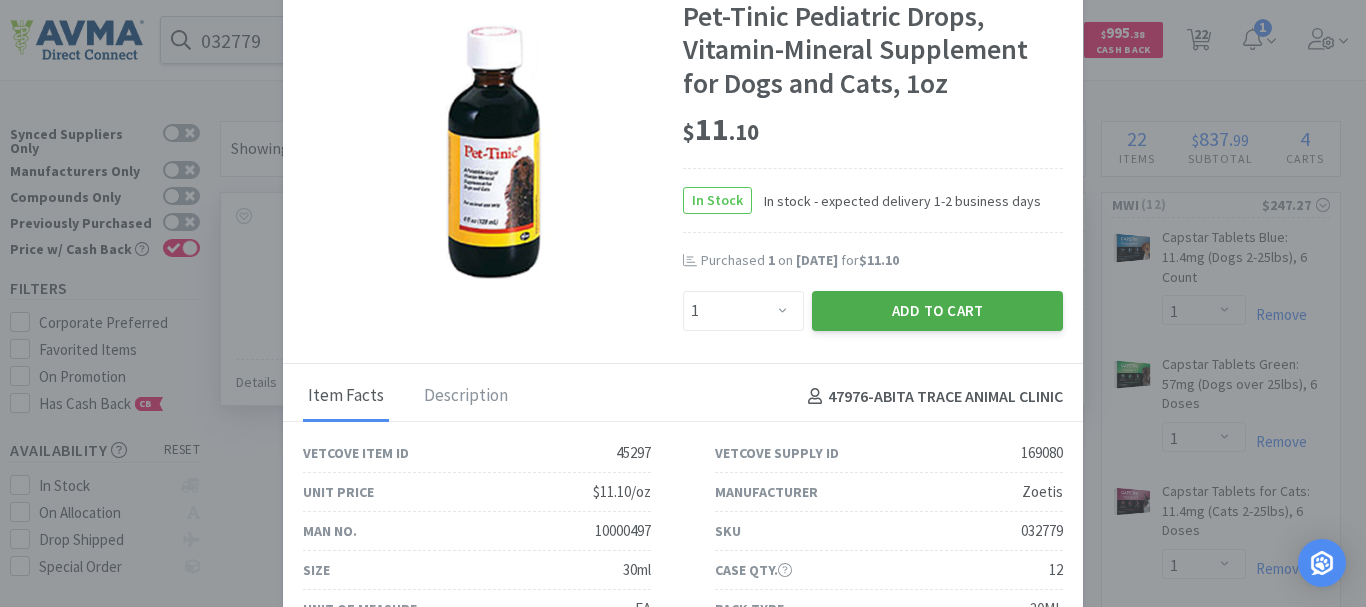click on "Add to Cart" at bounding box center (937, 311) 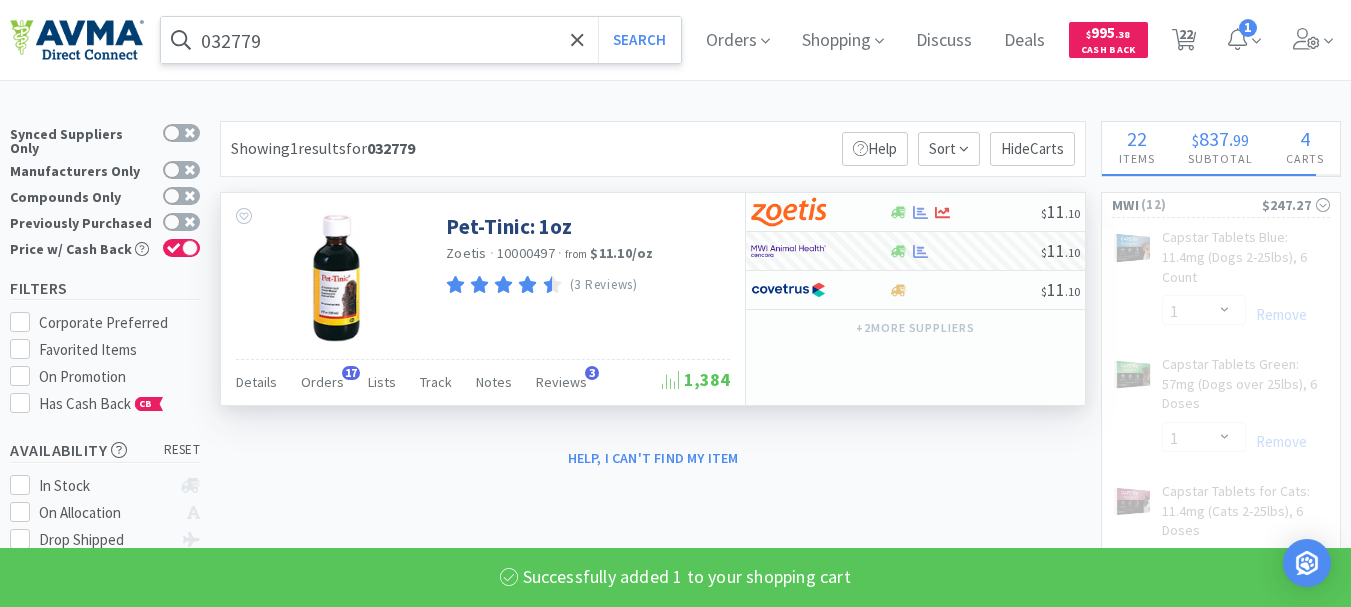 click on "032779" at bounding box center (421, 40) 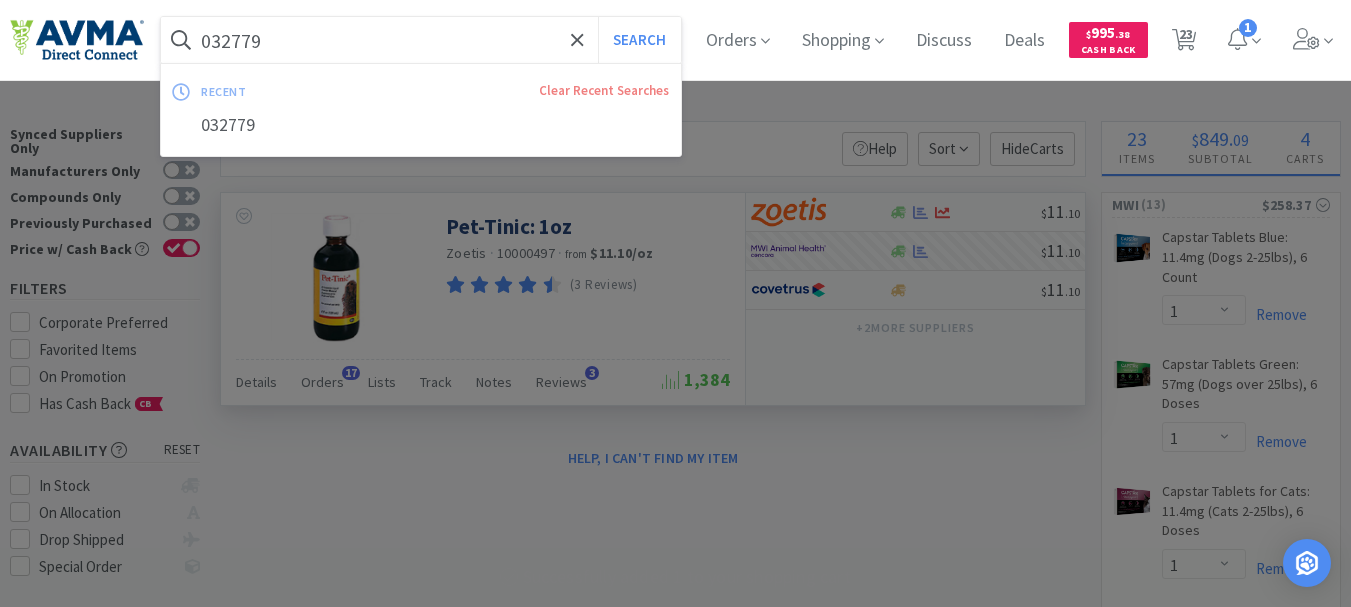 paste on "7918" 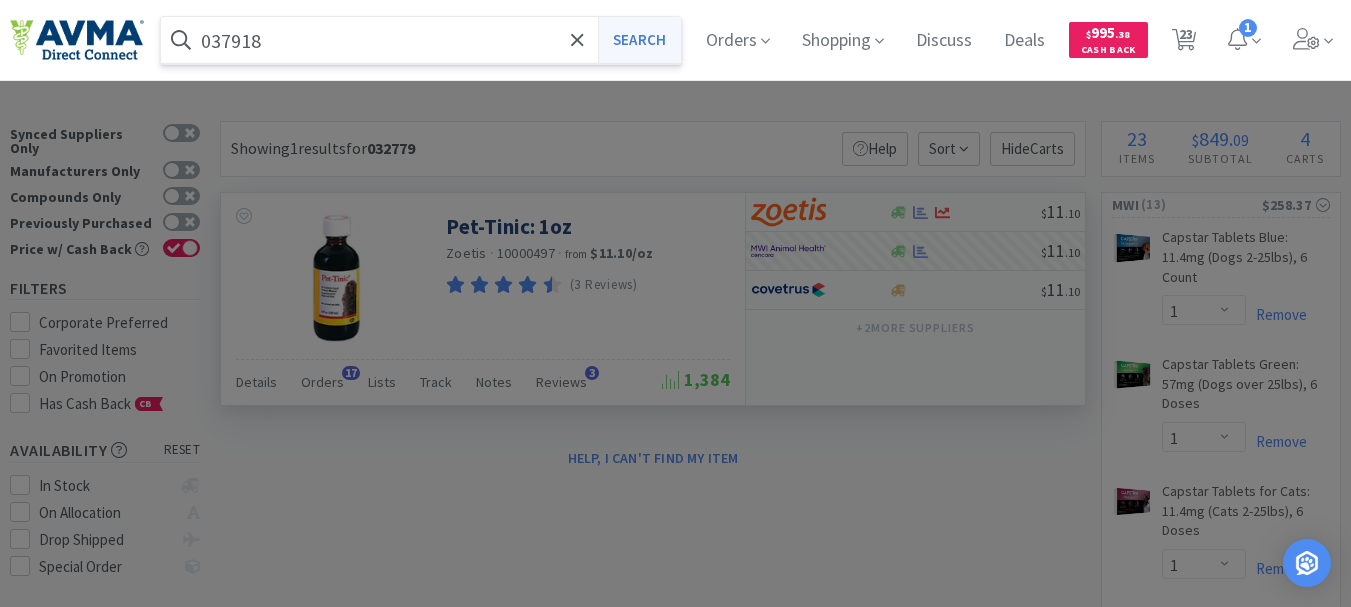 type on "037918" 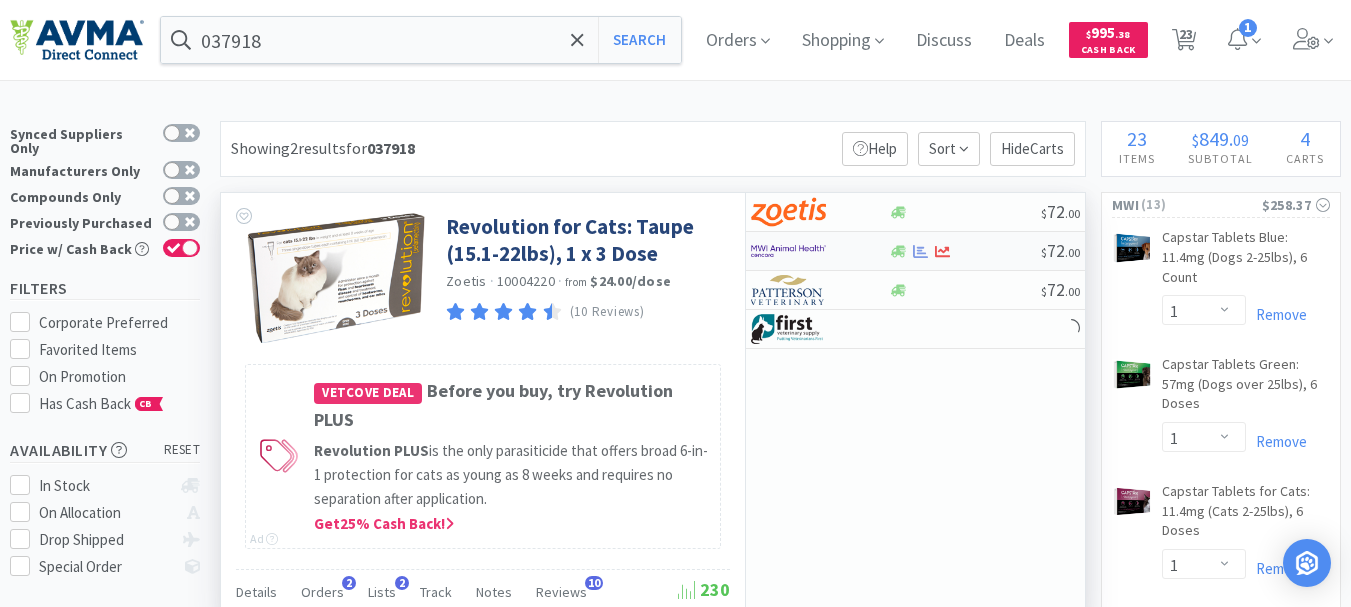 click at bounding box center (788, 251) 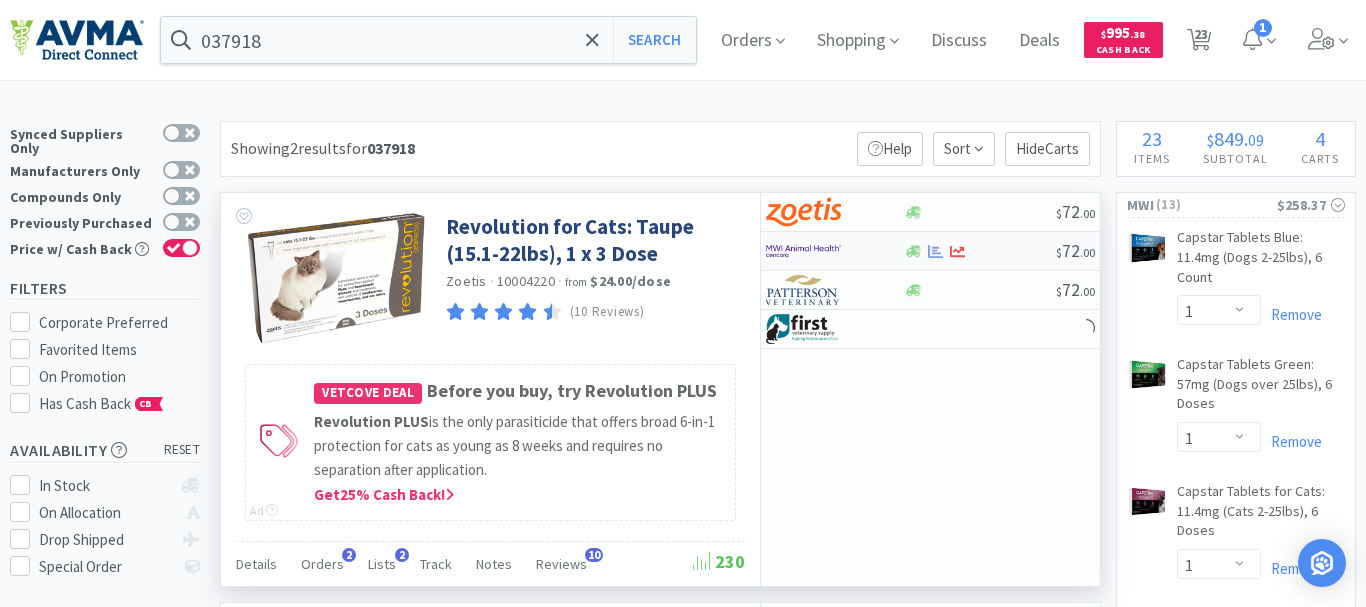 select on "1" 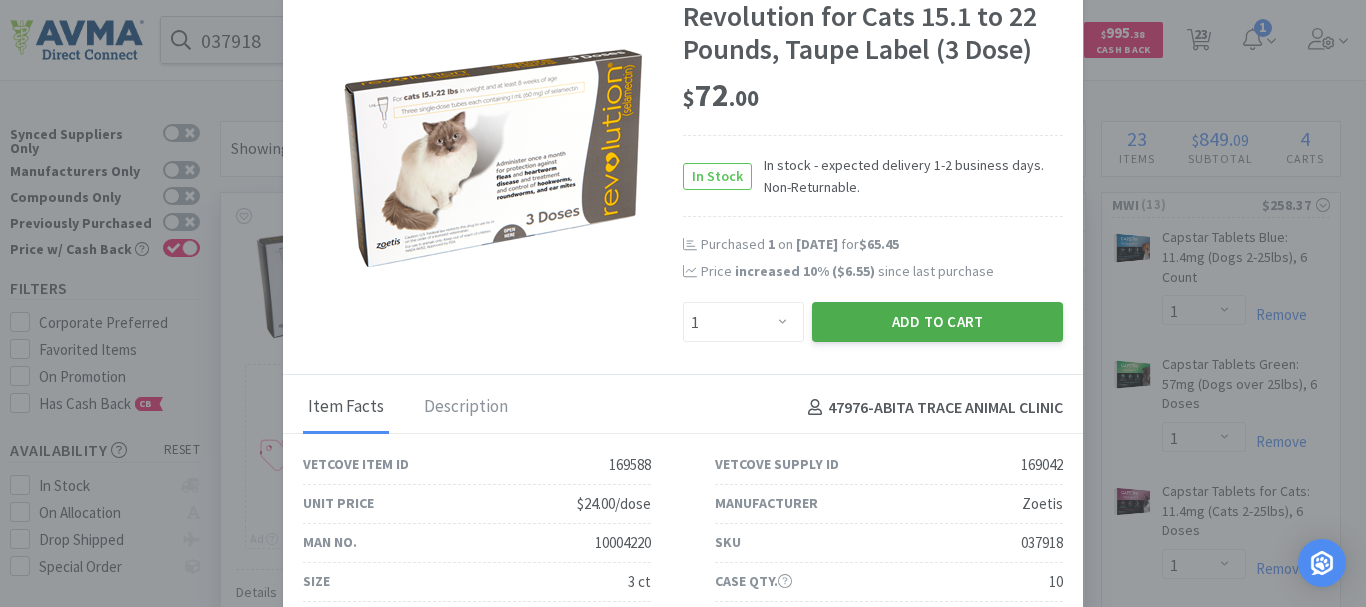 click on "Add to Cart" at bounding box center (937, 322) 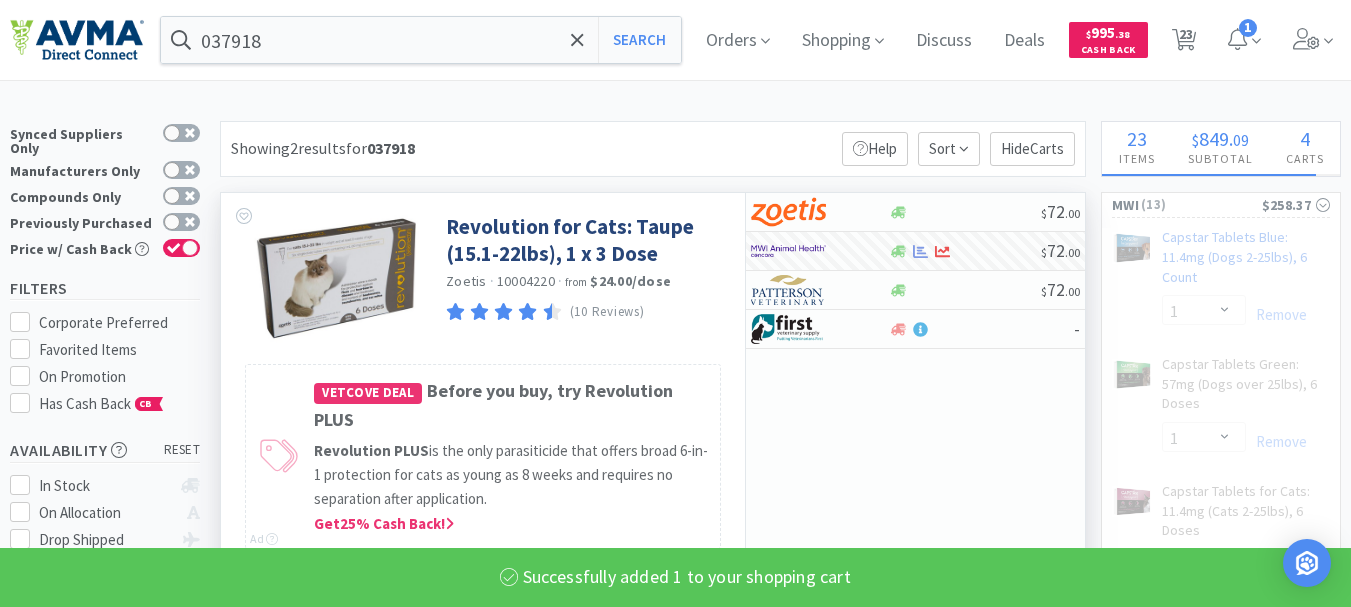 select on "1" 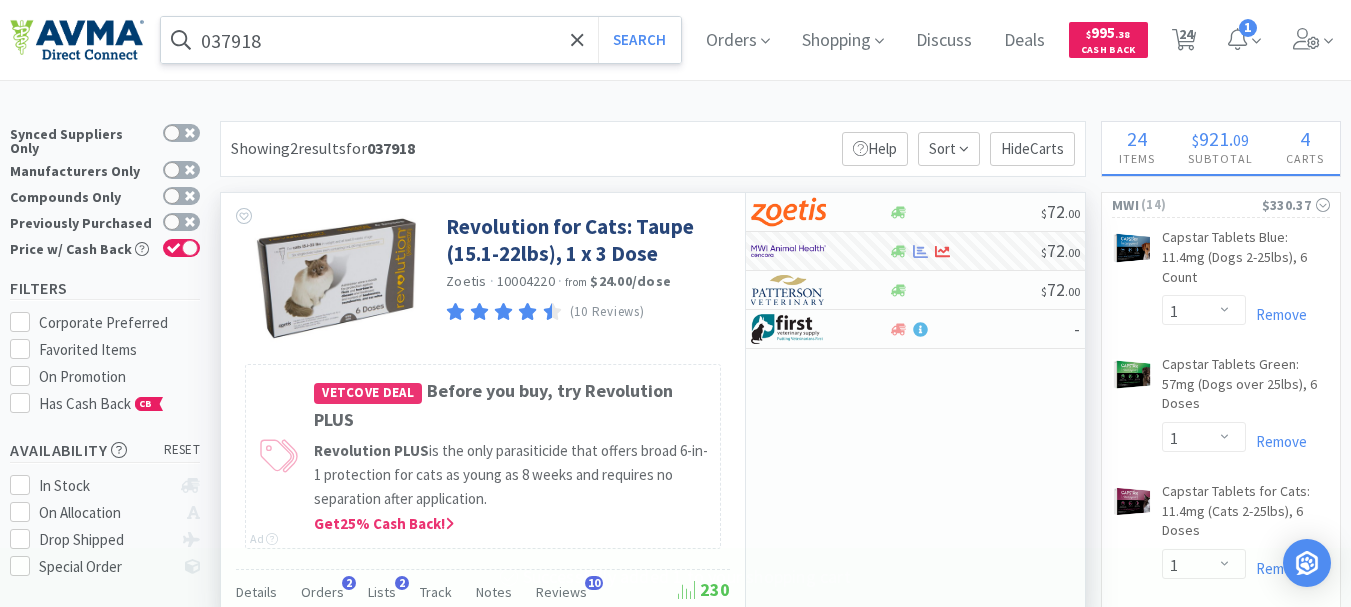 click on "037918" at bounding box center (421, 40) 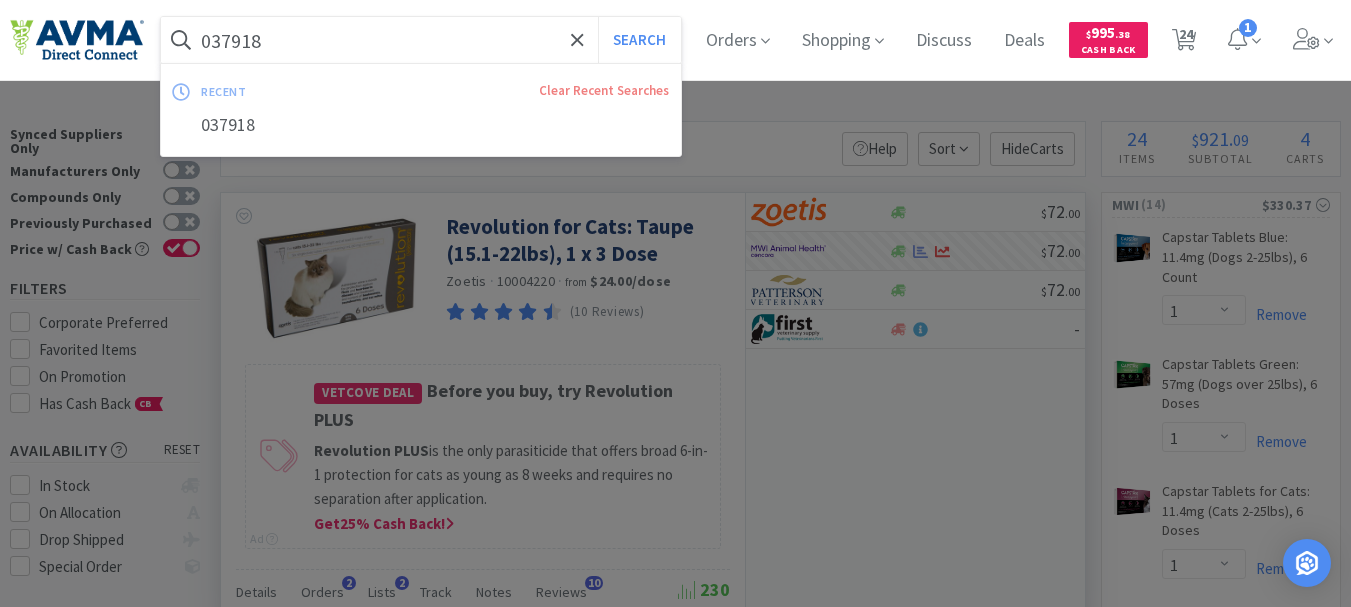 paste on "3841" 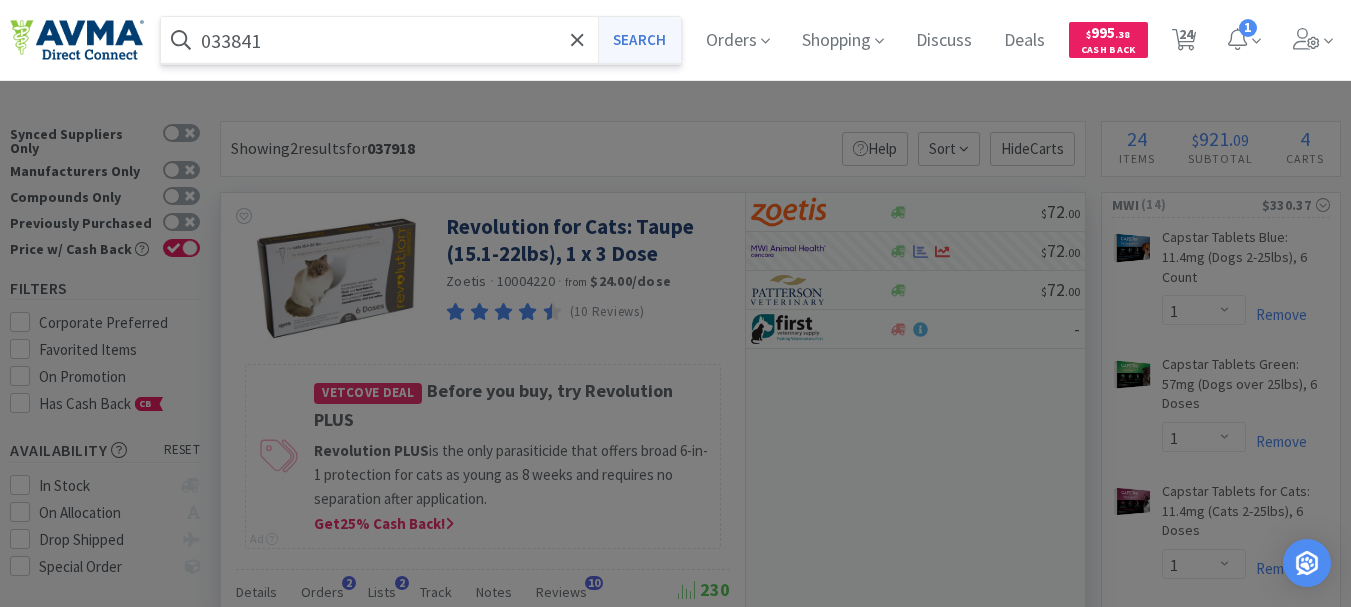 type on "033841" 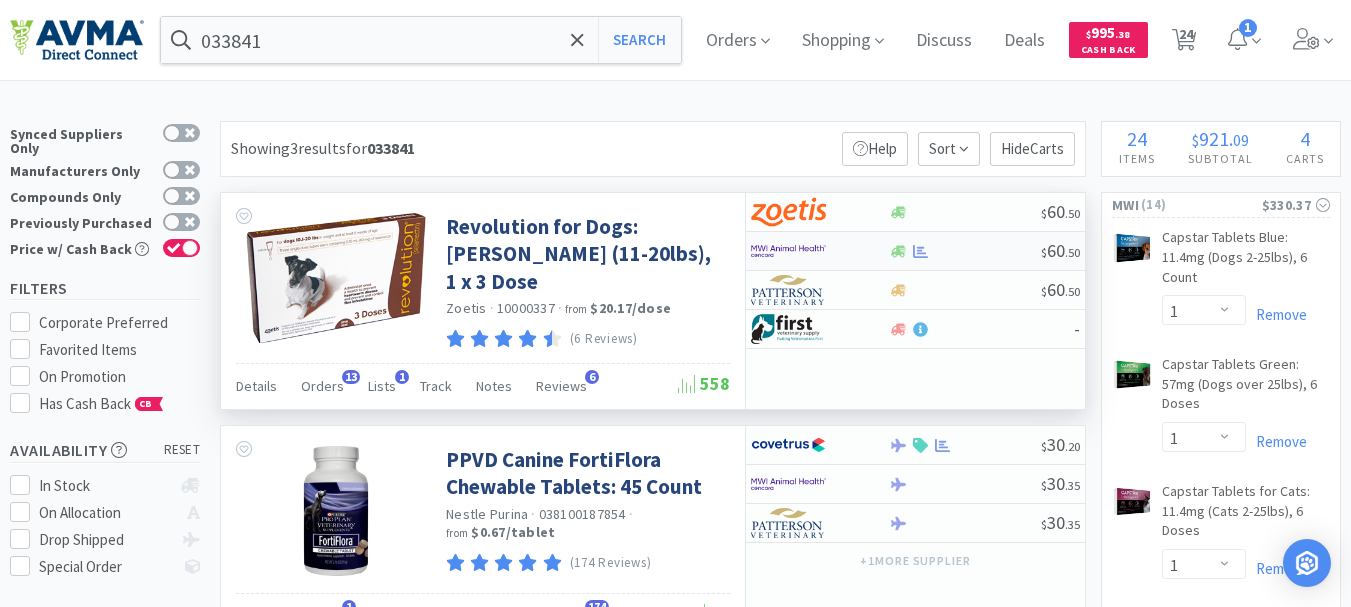 click at bounding box center [788, 251] 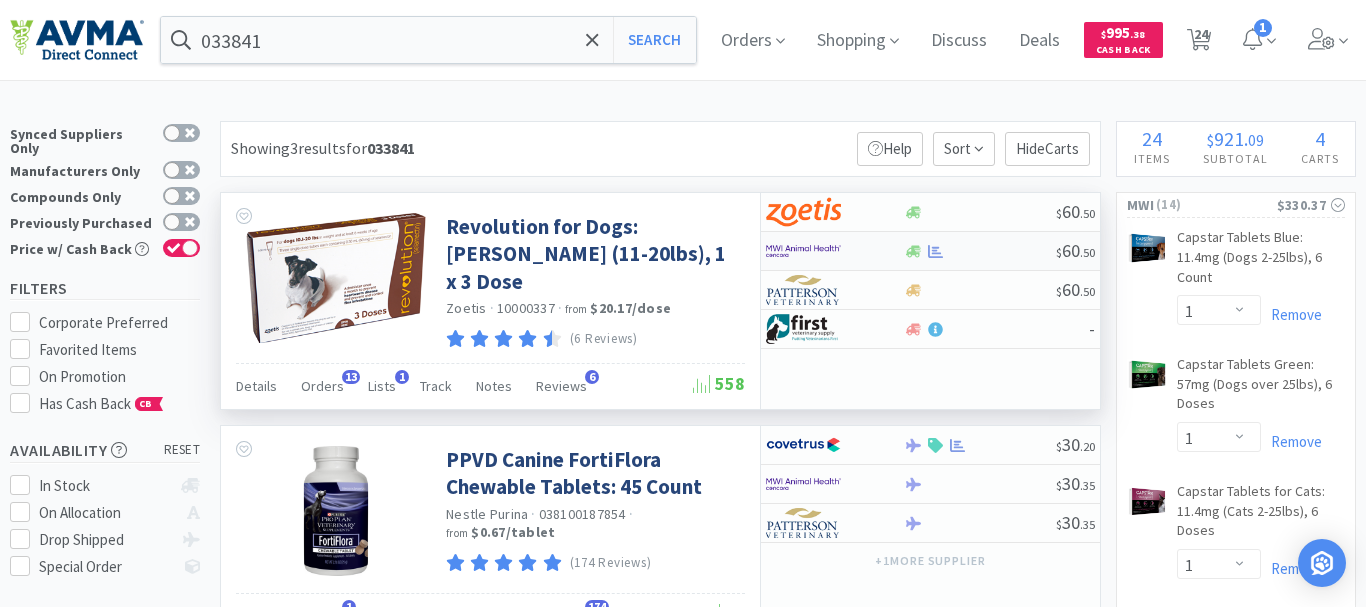 select on "1" 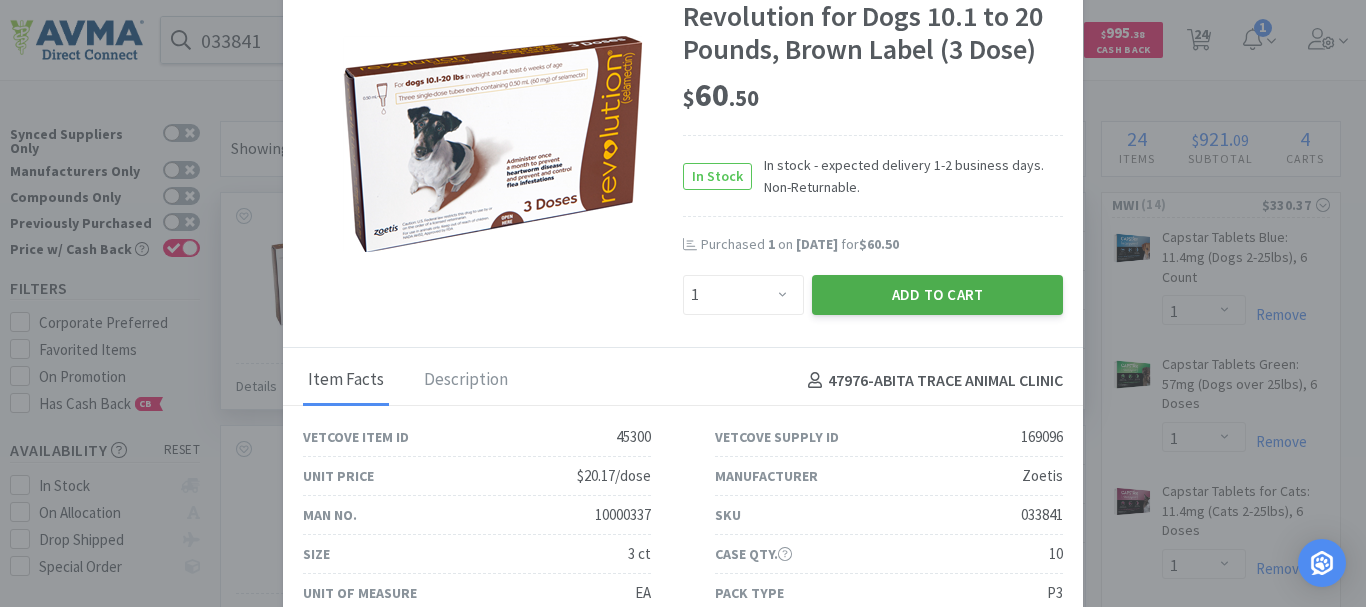 click on "Add to Cart" at bounding box center (937, 295) 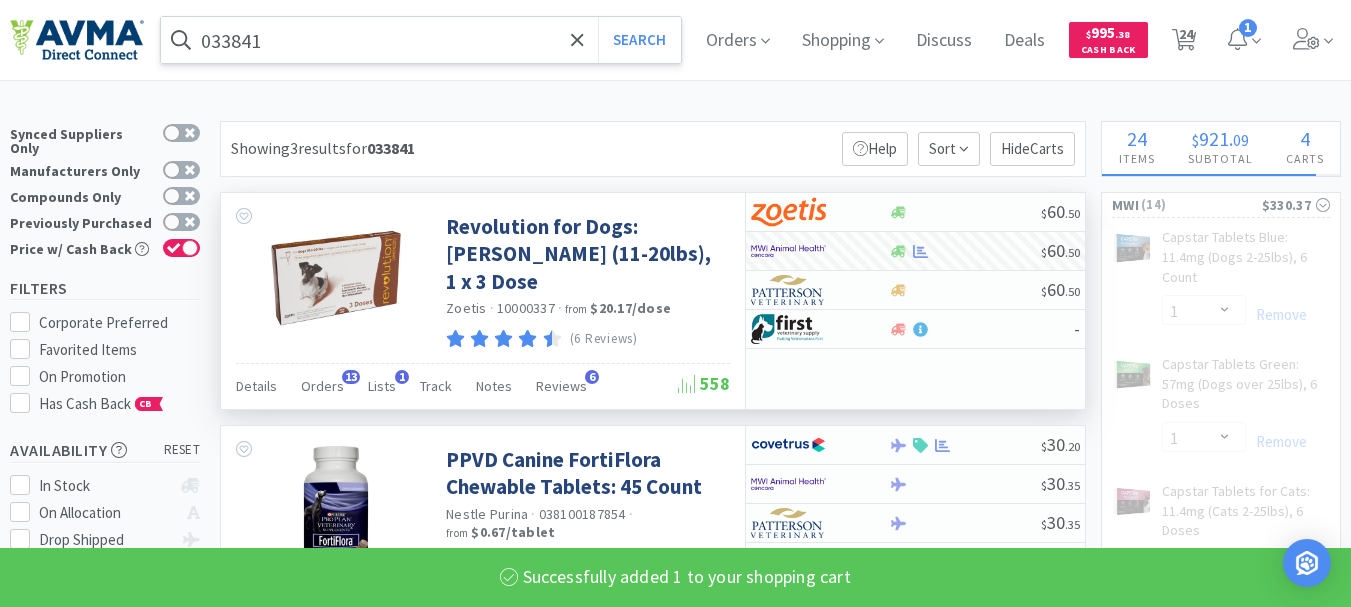 click on "033841" at bounding box center (421, 40) 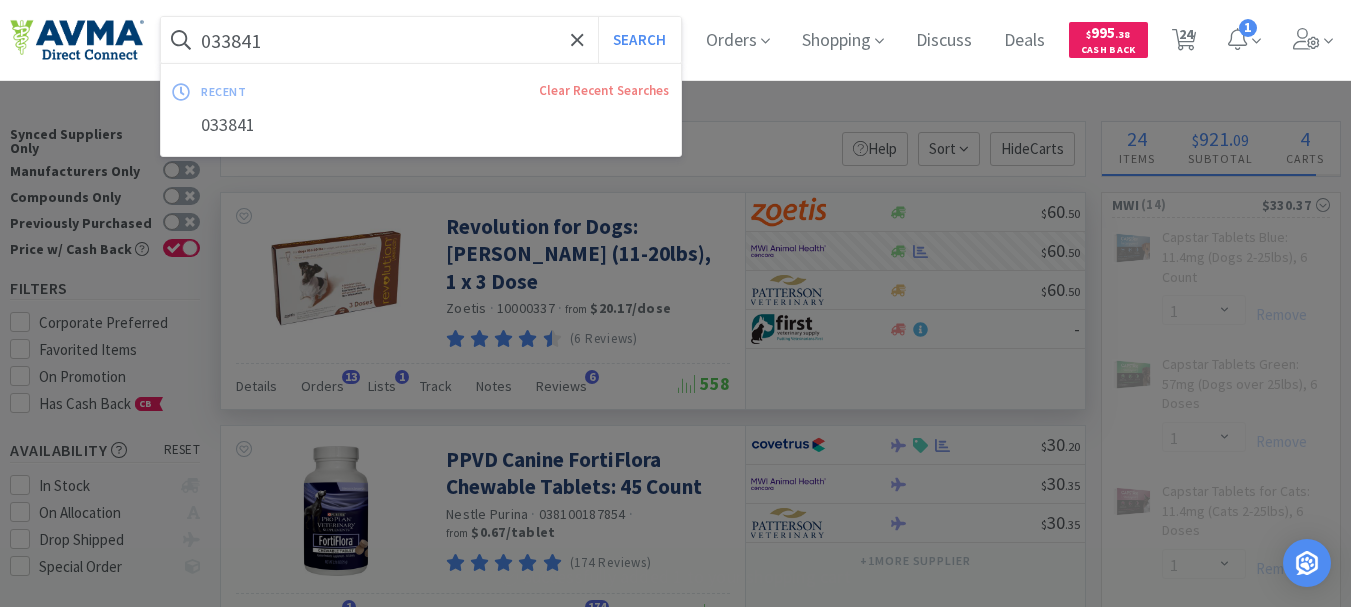 paste on "4" 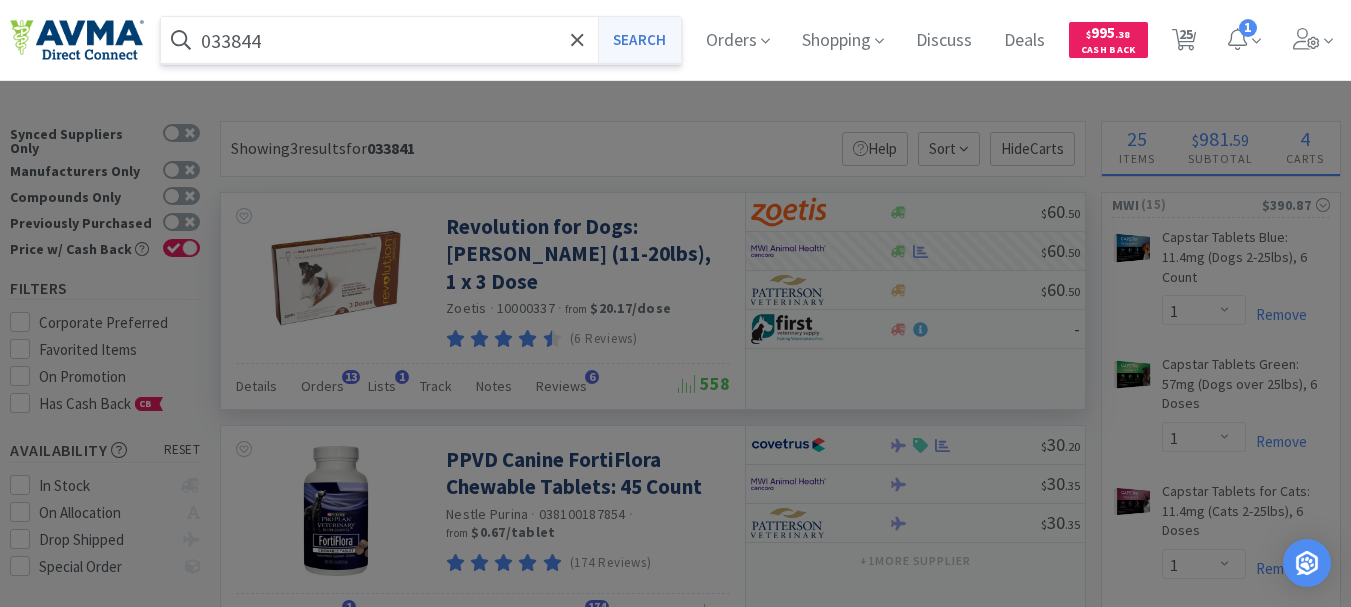type on "033844" 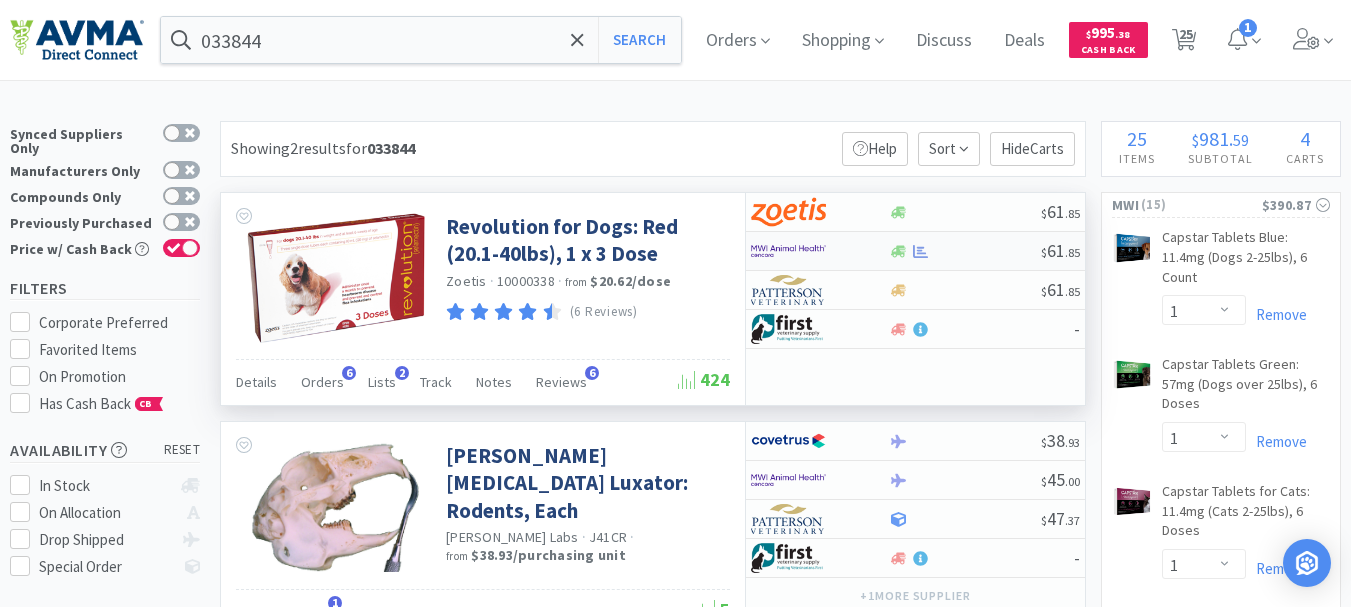 click at bounding box center (788, 251) 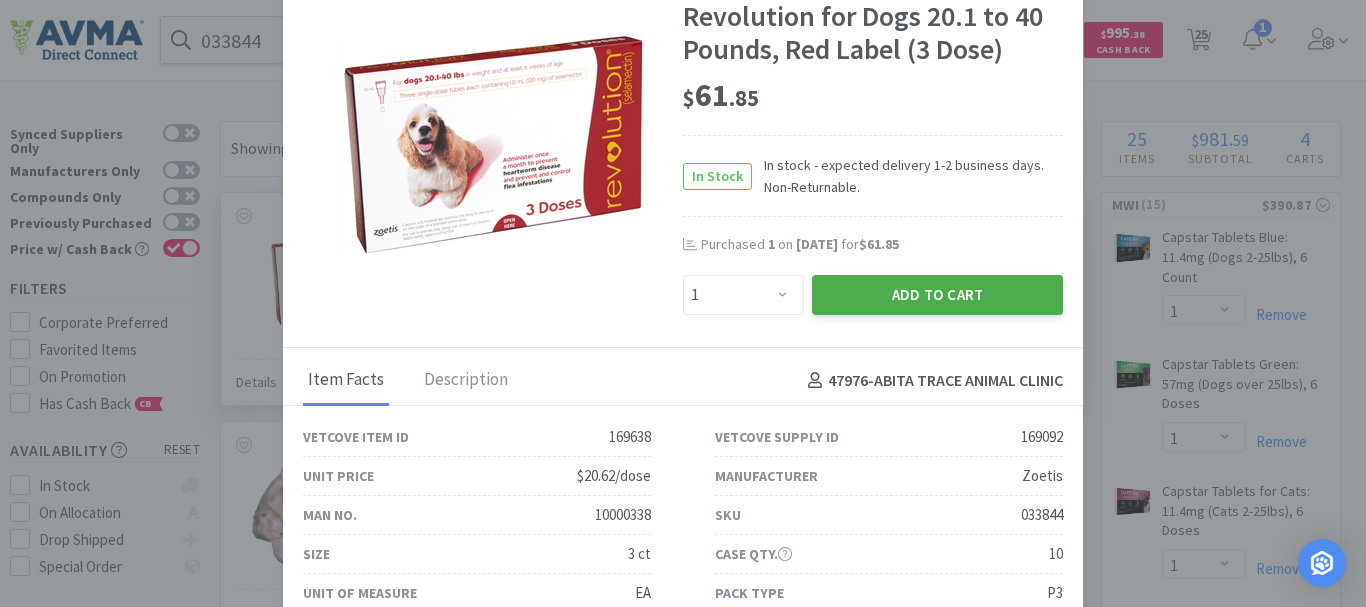 click on "Add to Cart" at bounding box center (937, 295) 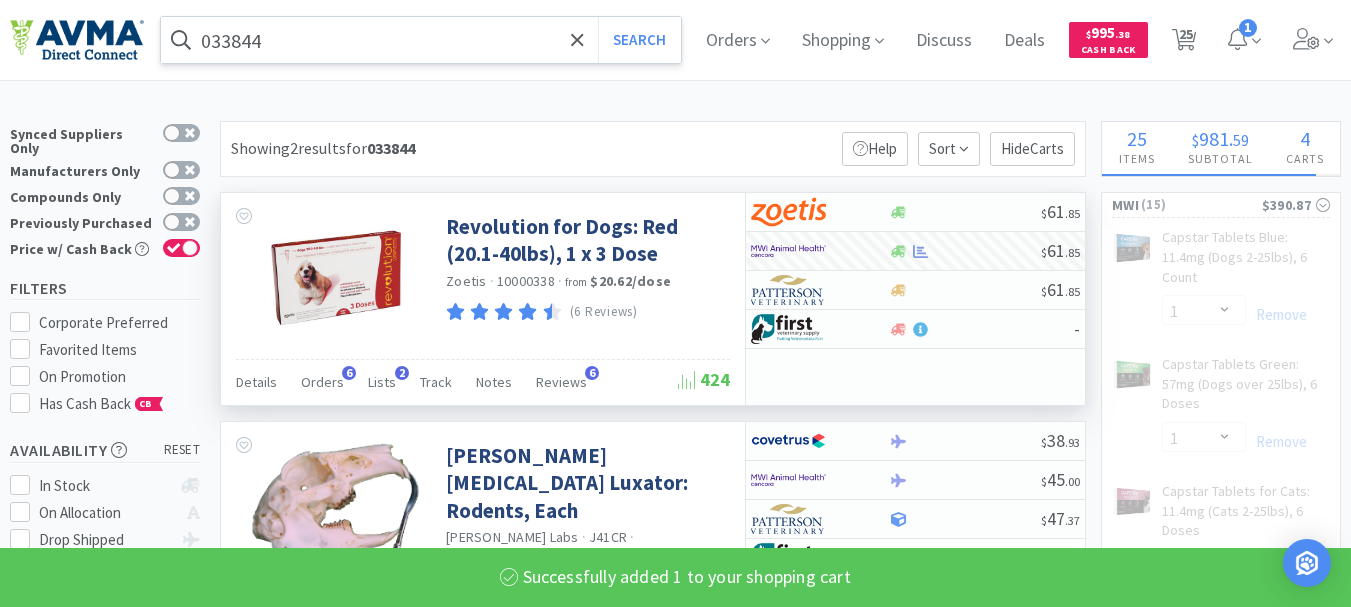 click on "033844" at bounding box center (421, 40) 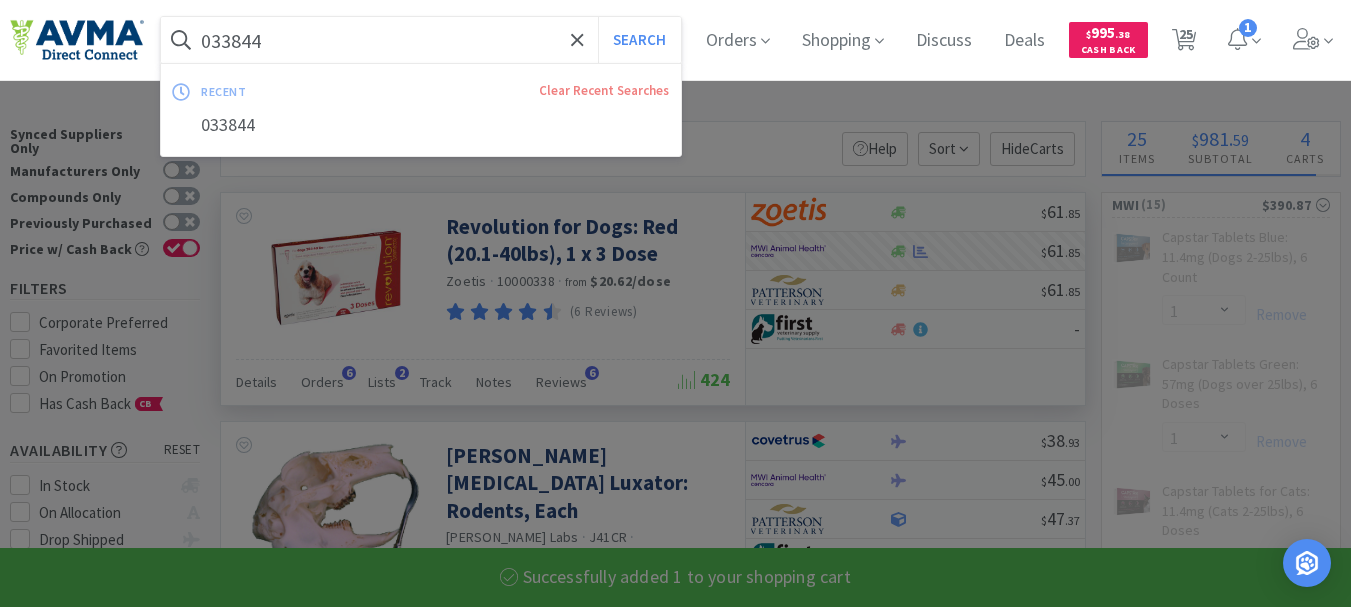 select on "1" 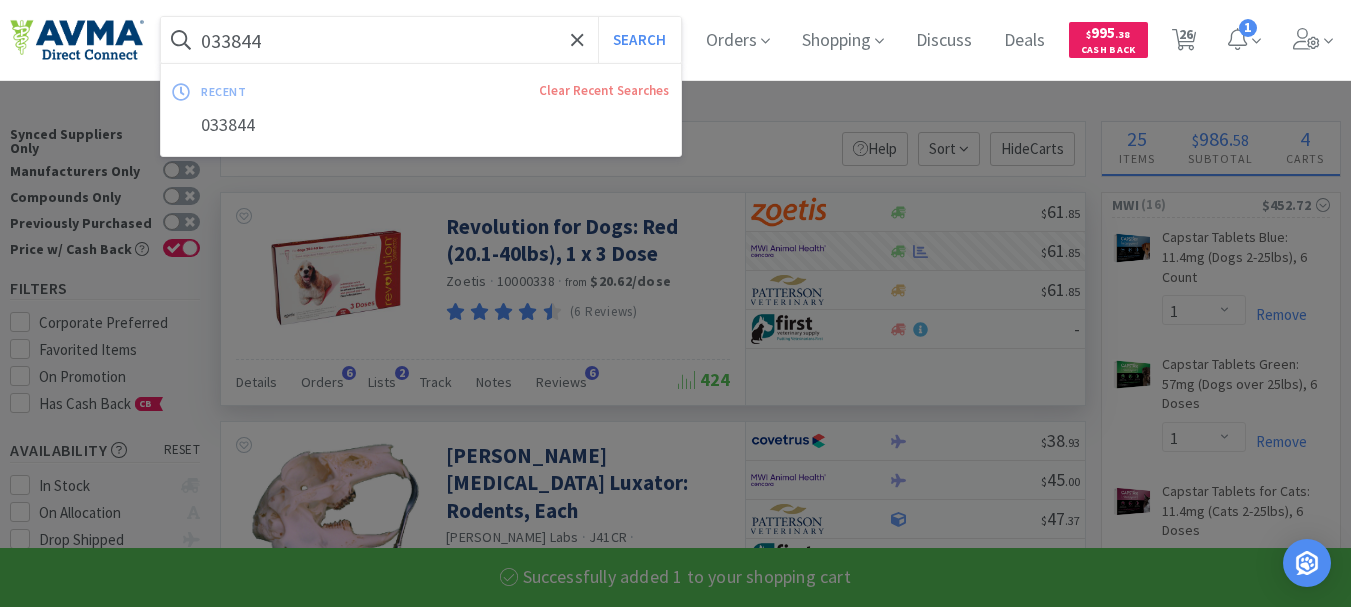 paste on "33851" 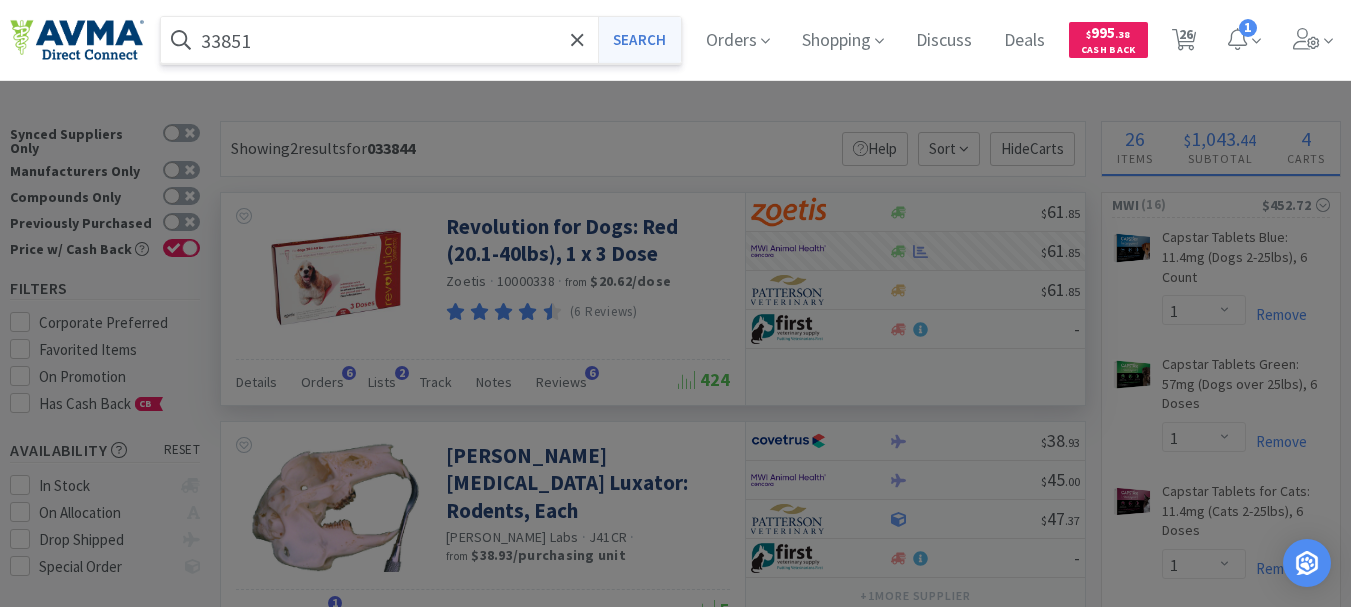 type on "33851" 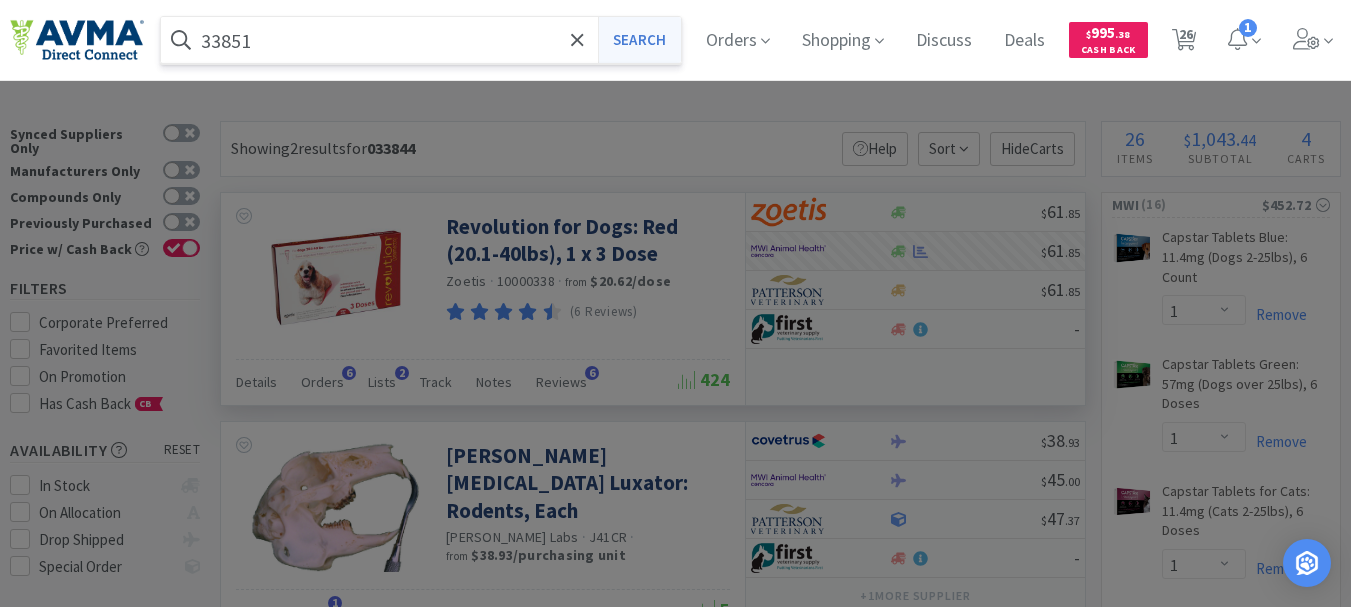 click on "Search" at bounding box center [639, 40] 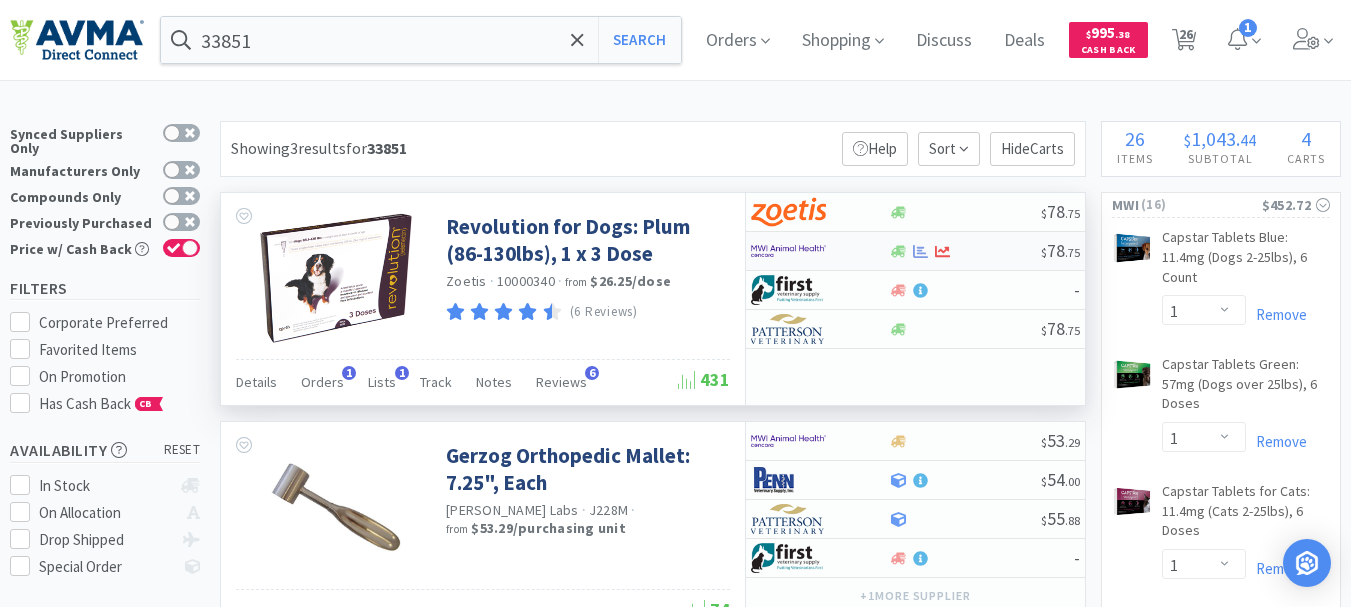 click at bounding box center [788, 251] 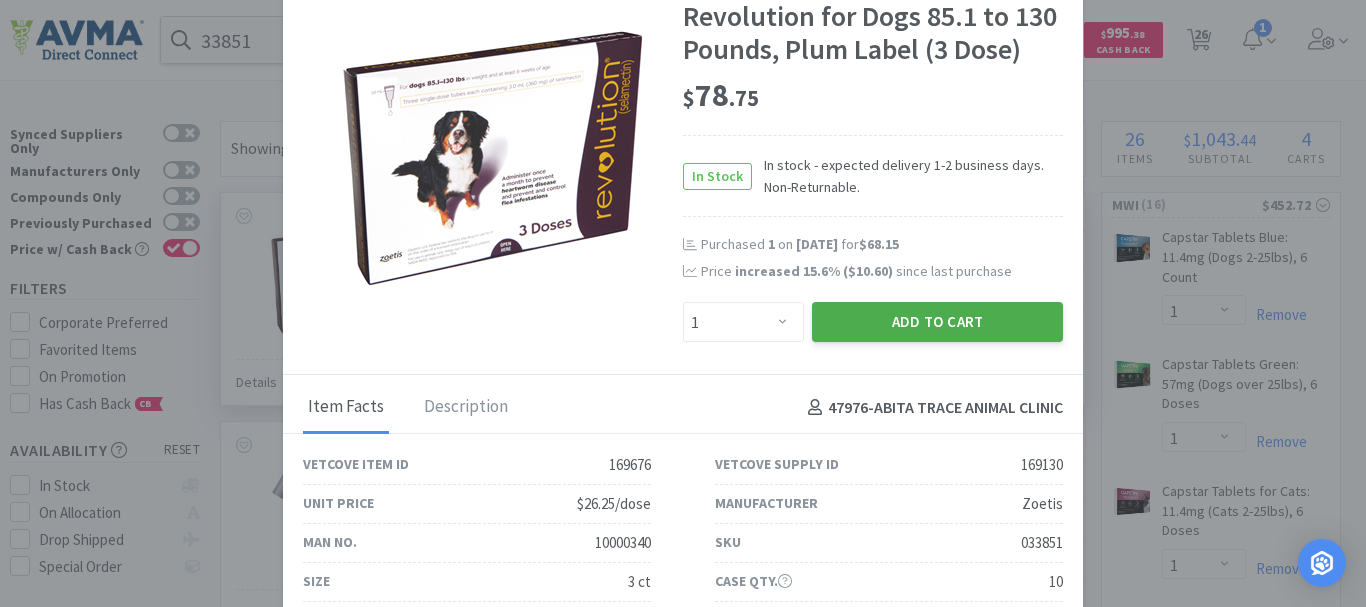 click on "Add to Cart" at bounding box center [937, 322] 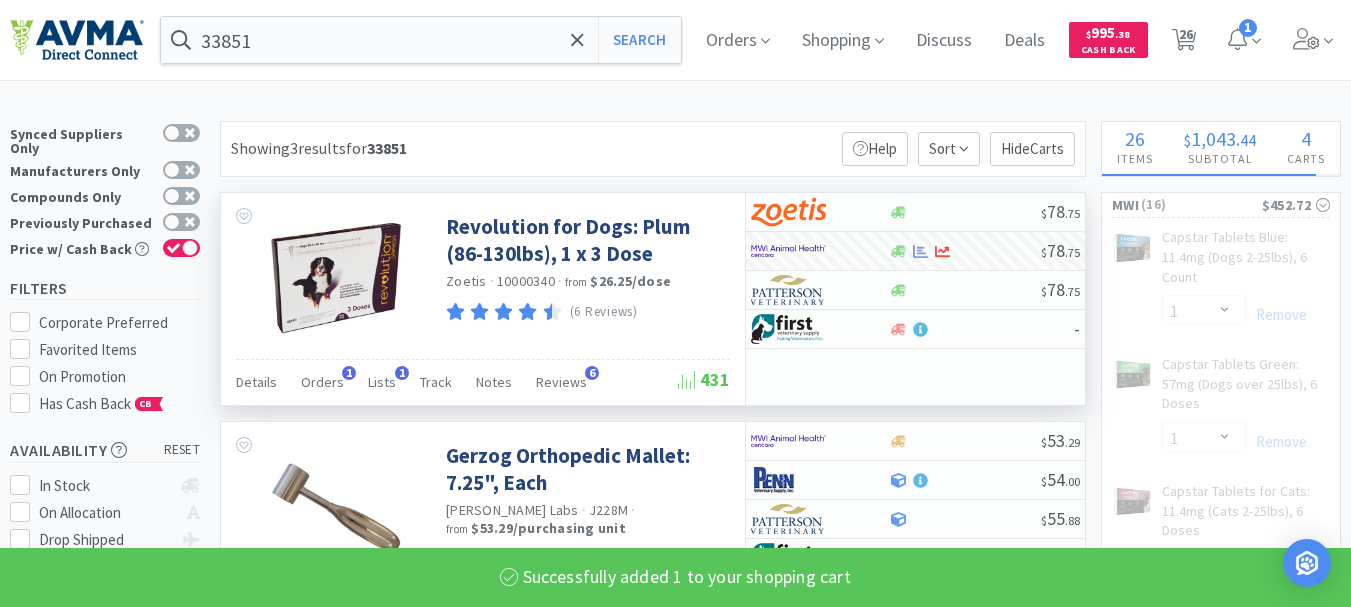 select on "1" 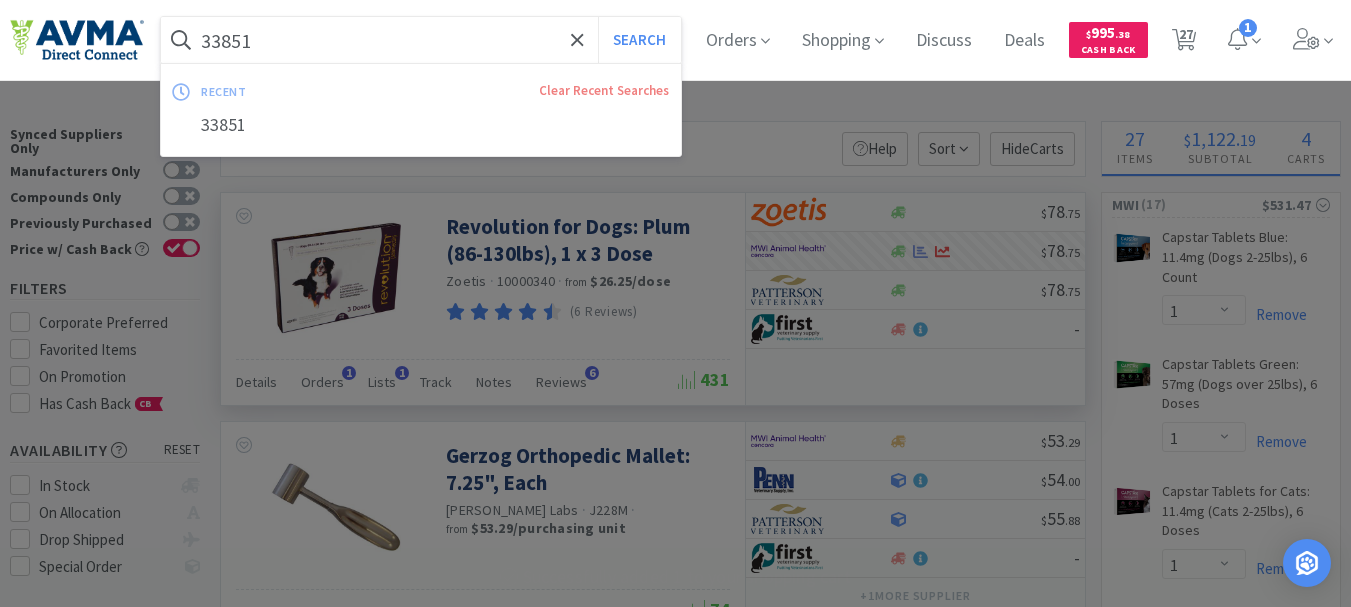 click on "33851" at bounding box center (421, 40) 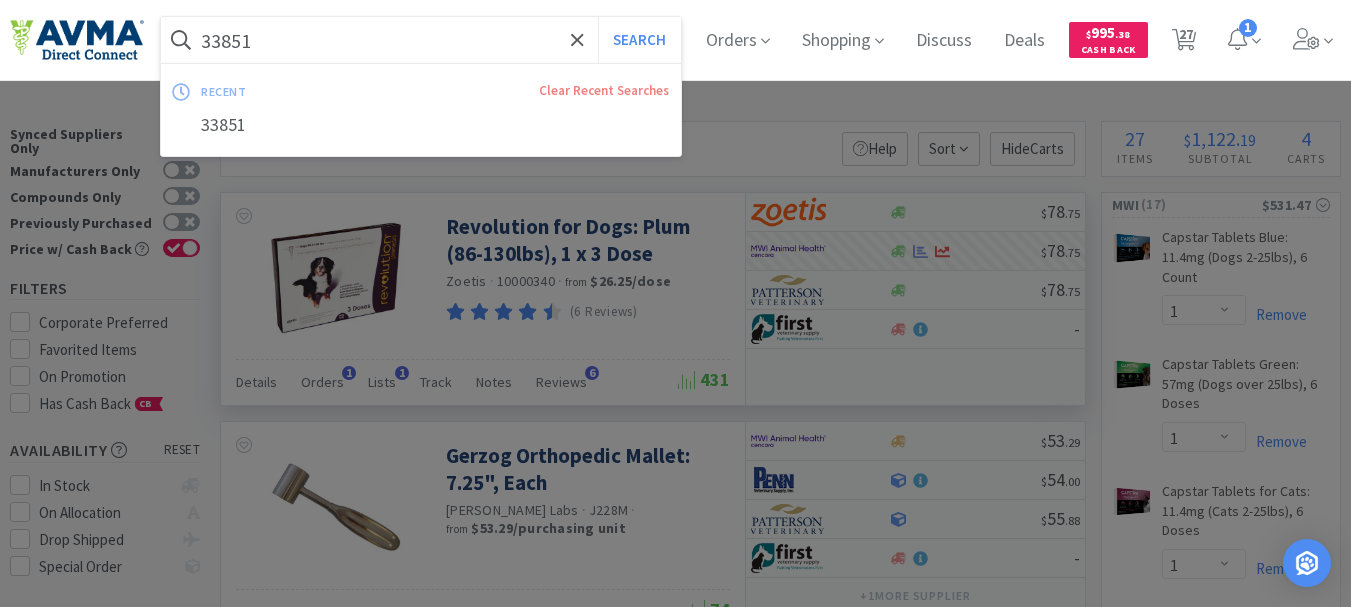 paste on "510601" 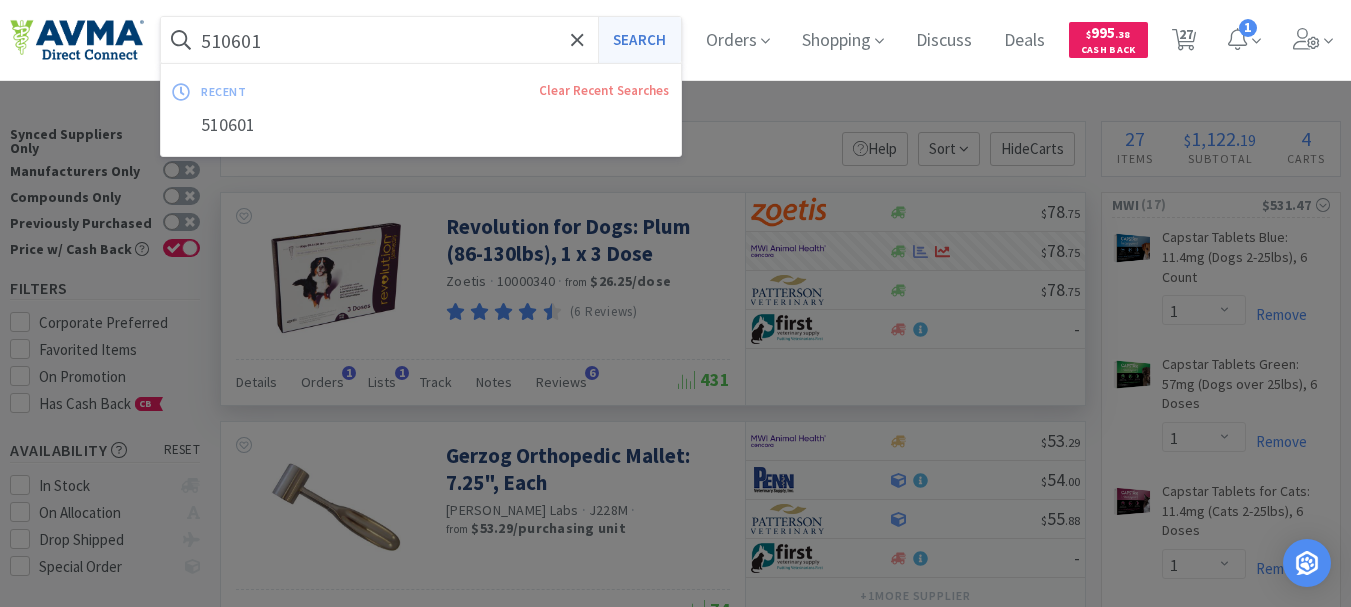 type on "510601" 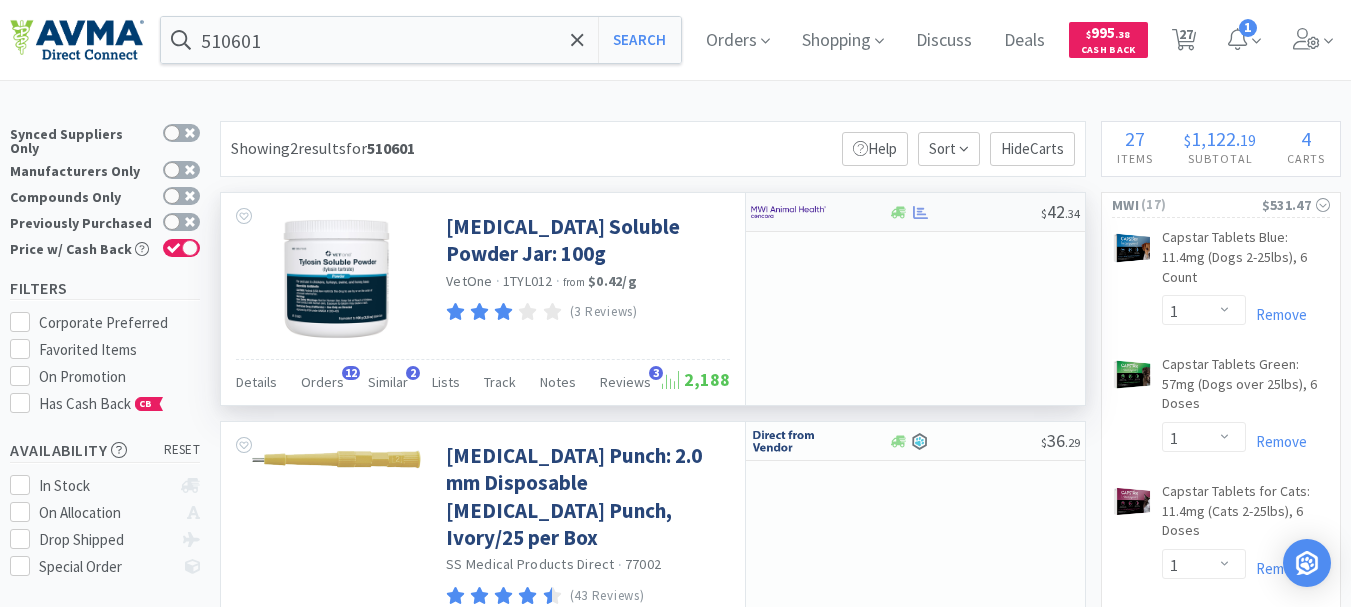 click at bounding box center (788, 212) 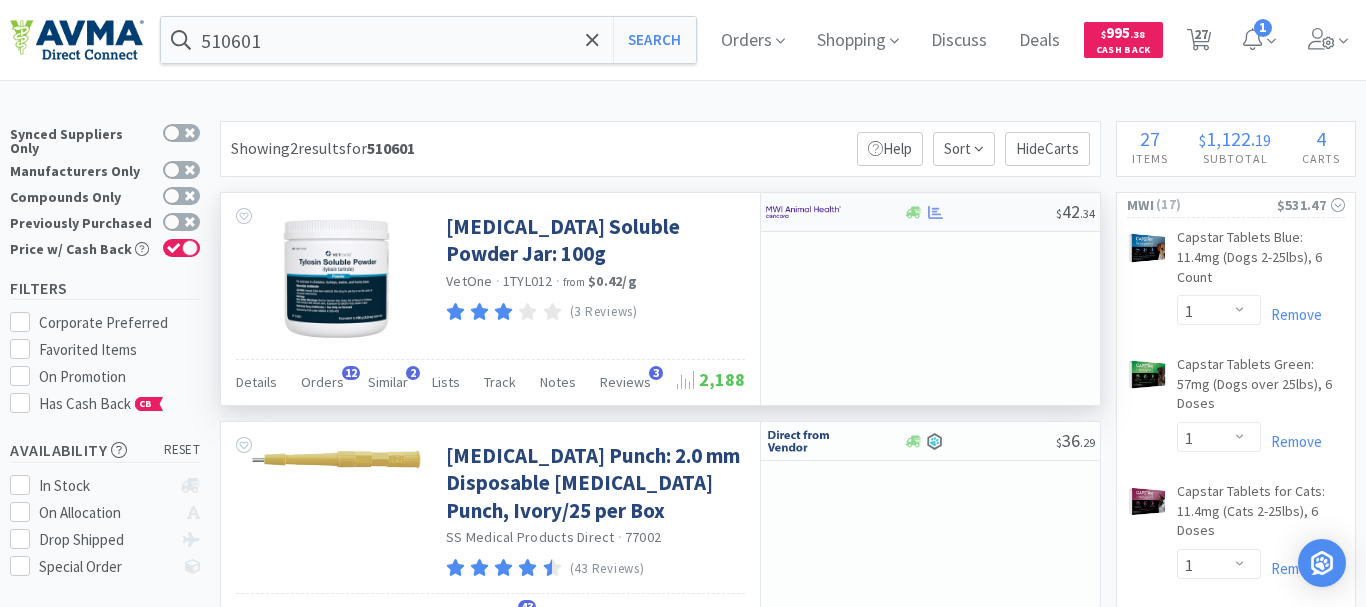select on "1" 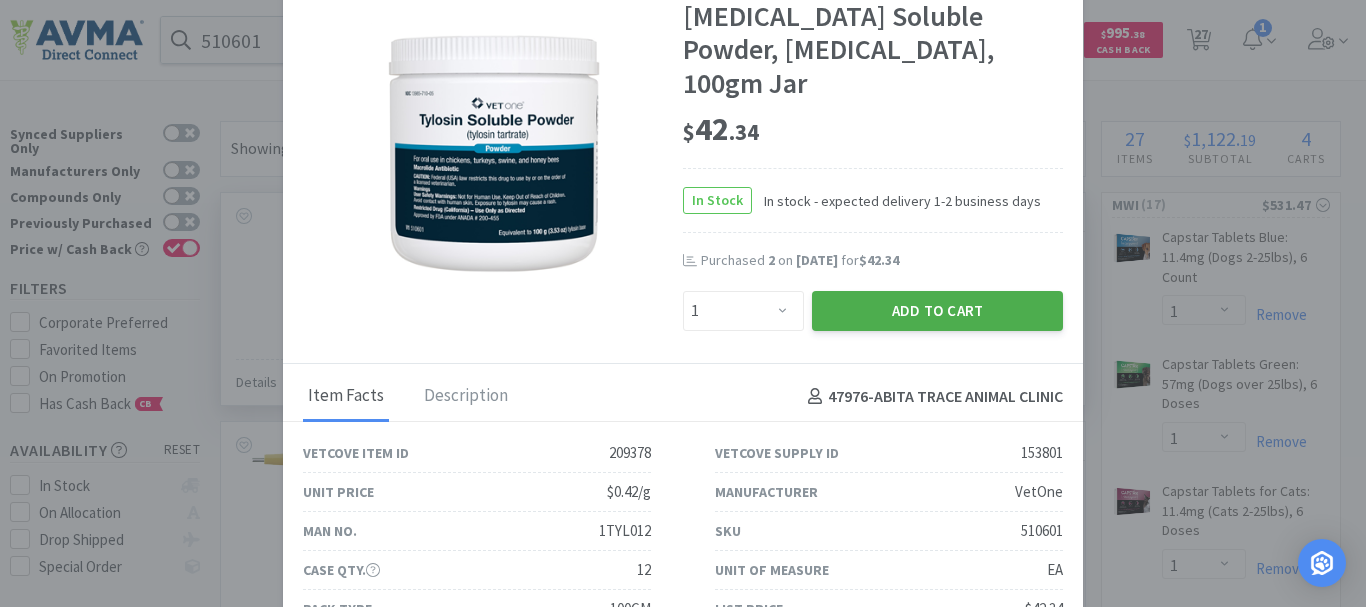 click on "Add to Cart" at bounding box center (937, 311) 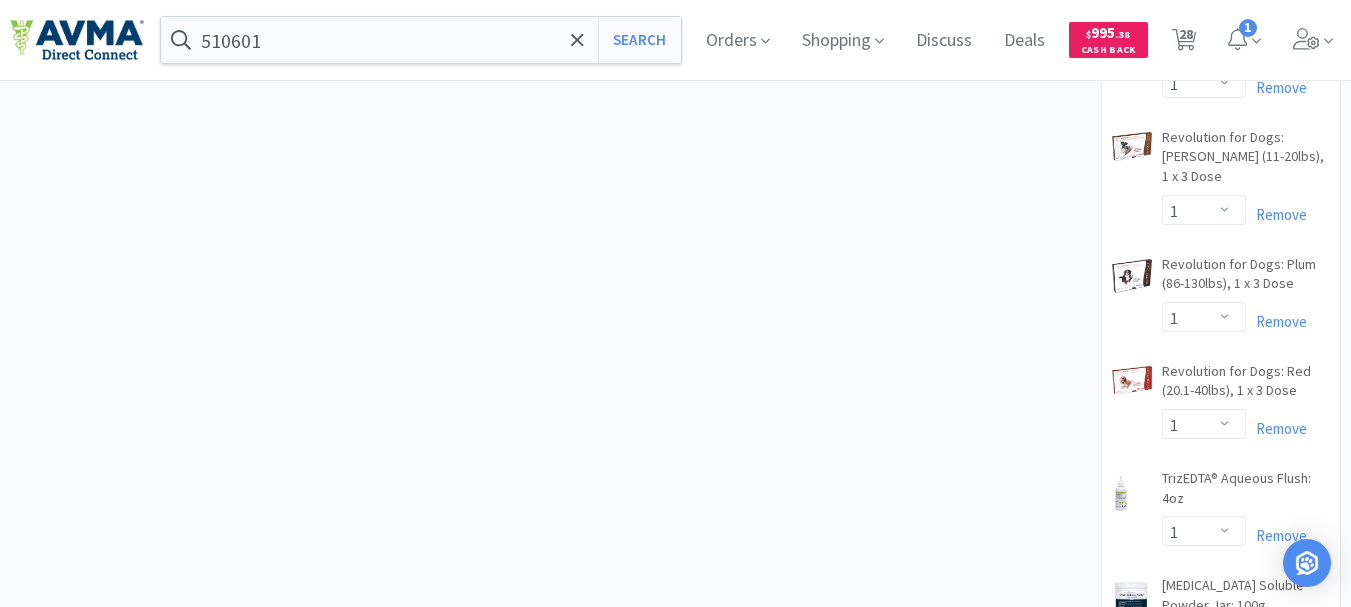 scroll, scrollTop: 1700, scrollLeft: 0, axis: vertical 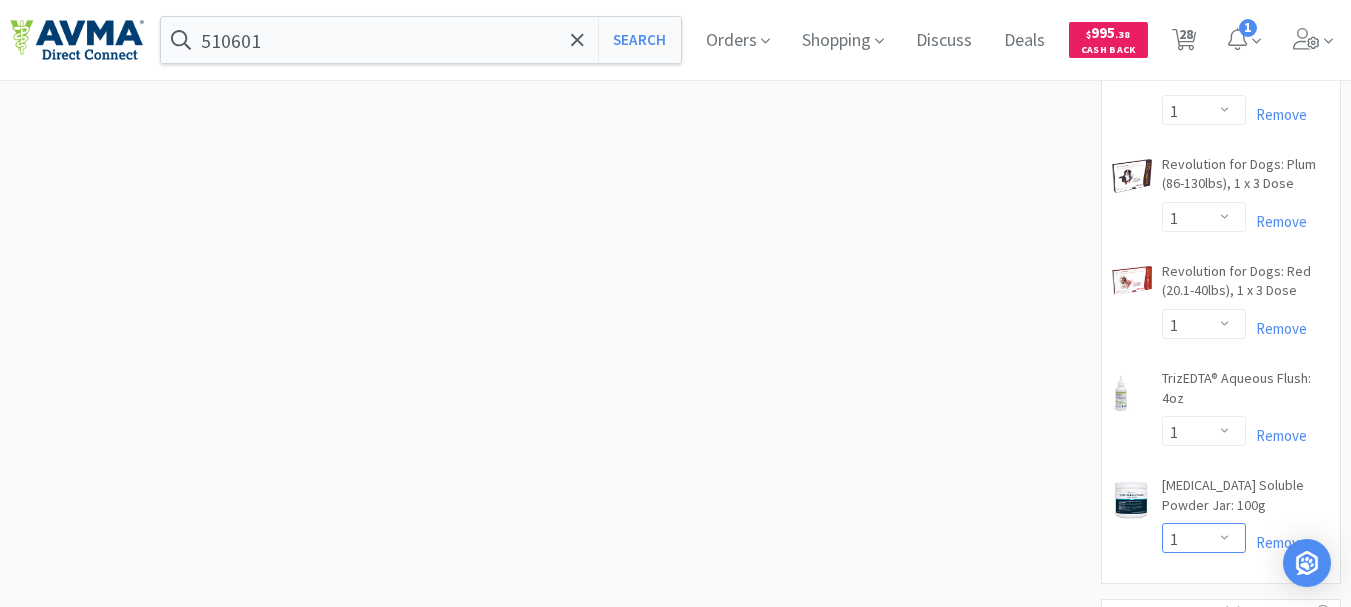click on "Enter Quantity 1 2 3 4 5 6 7 8 9 10 11 12 13 14 15 16 17 18 19 20 Enter Quantity" at bounding box center (1204, 538) 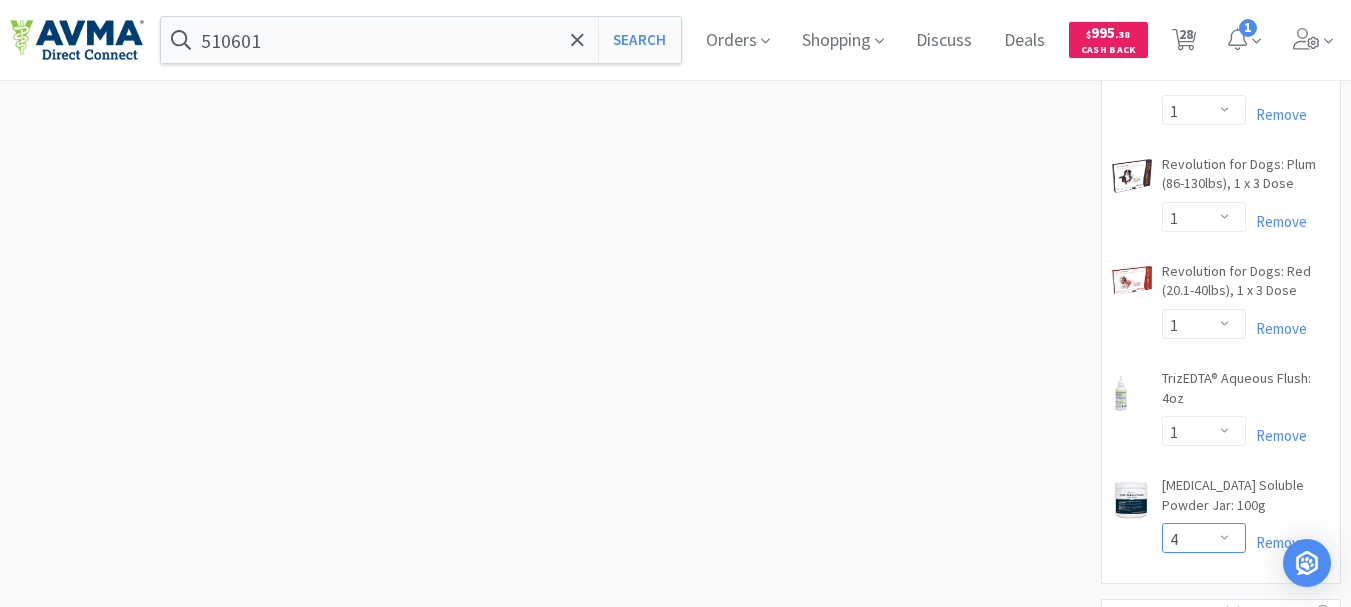 click on "Enter Quantity 1 2 3 4 5 6 7 8 9 10 11 12 13 14 15 16 17 18 19 20 Enter Quantity" at bounding box center (1204, 538) 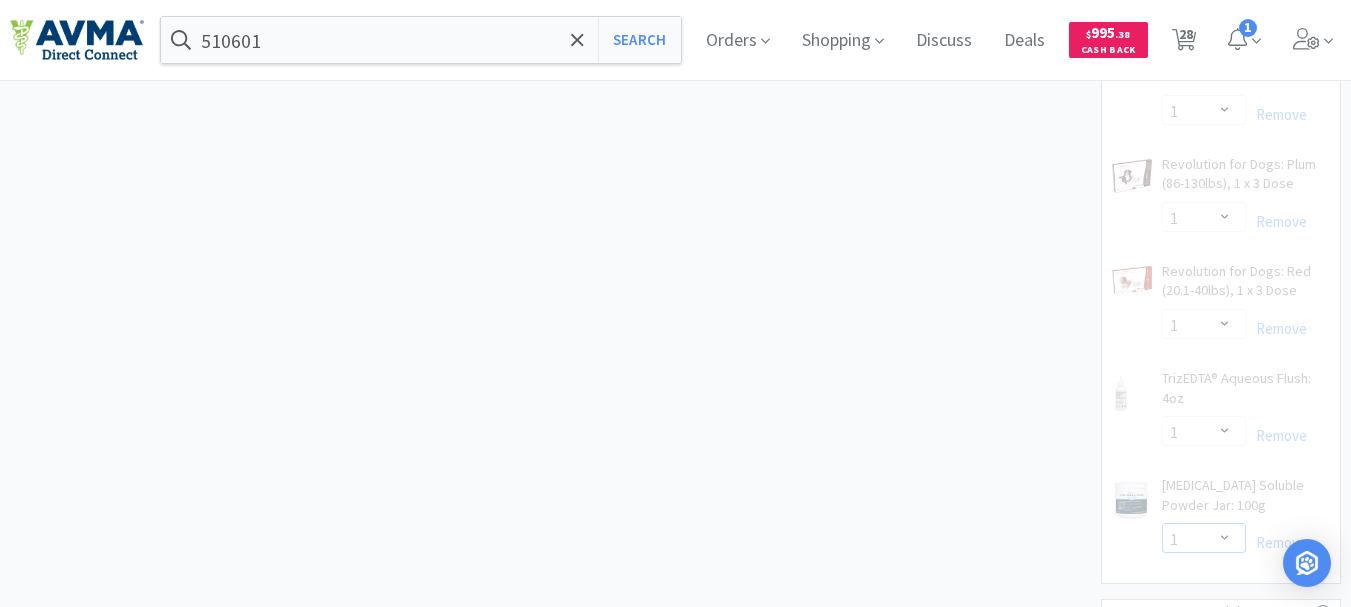 select on "4" 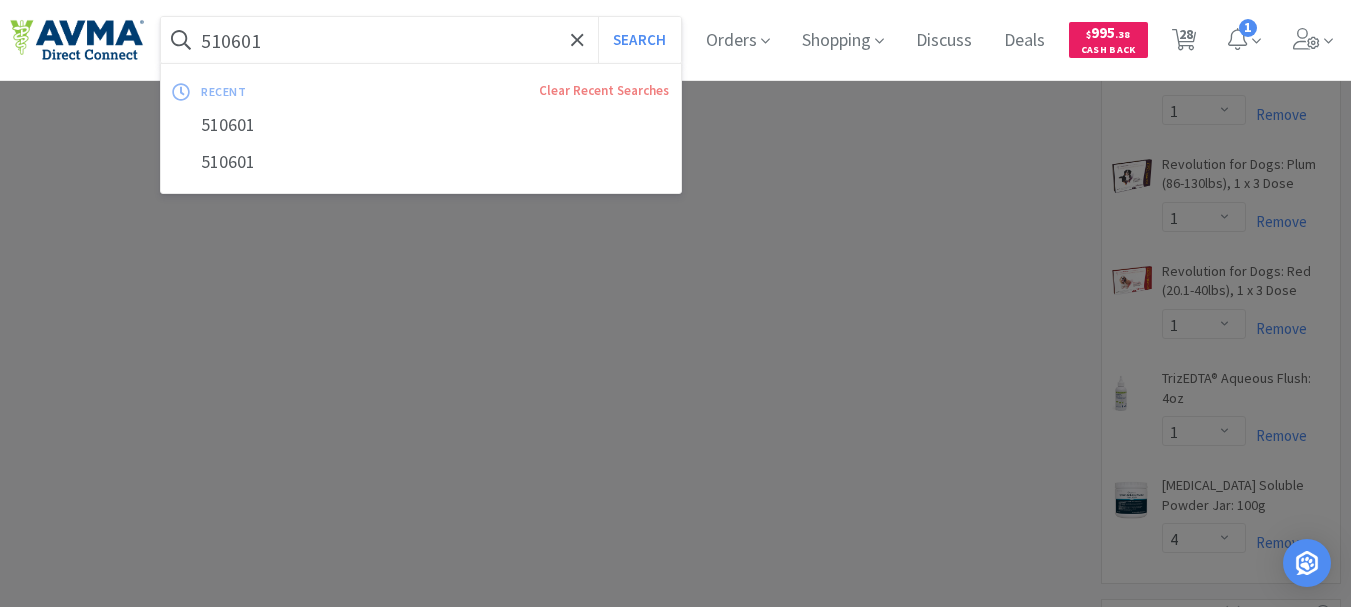 click on "510601" at bounding box center [421, 40] 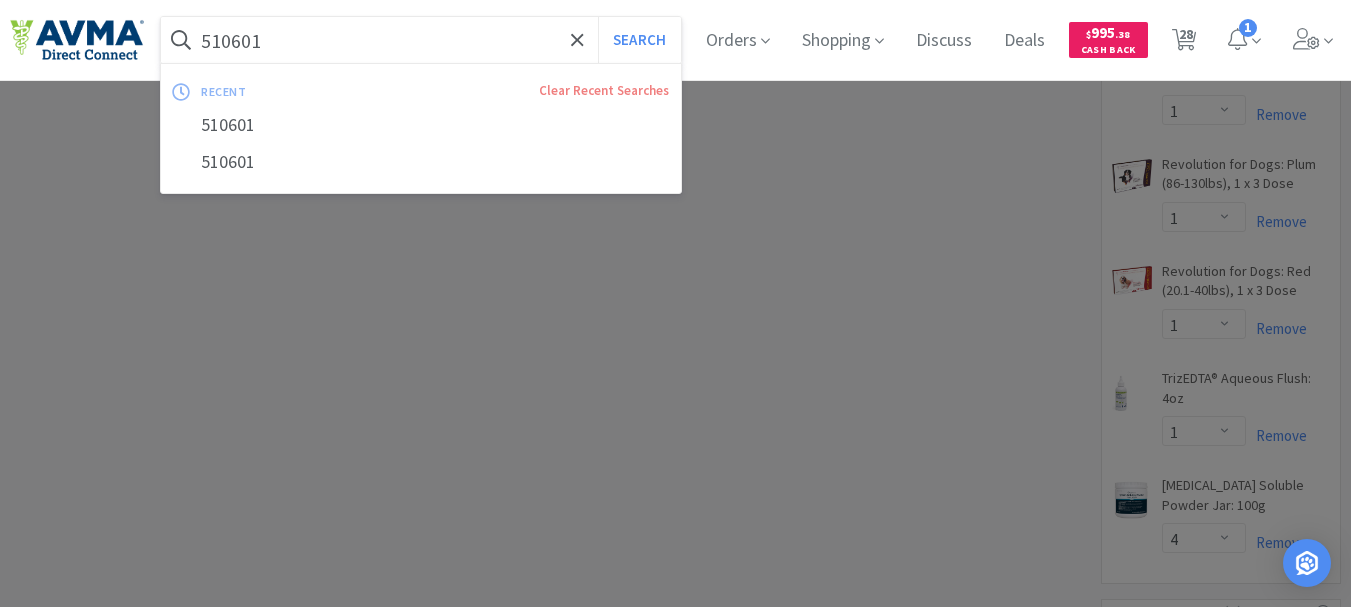 paste on "037108" 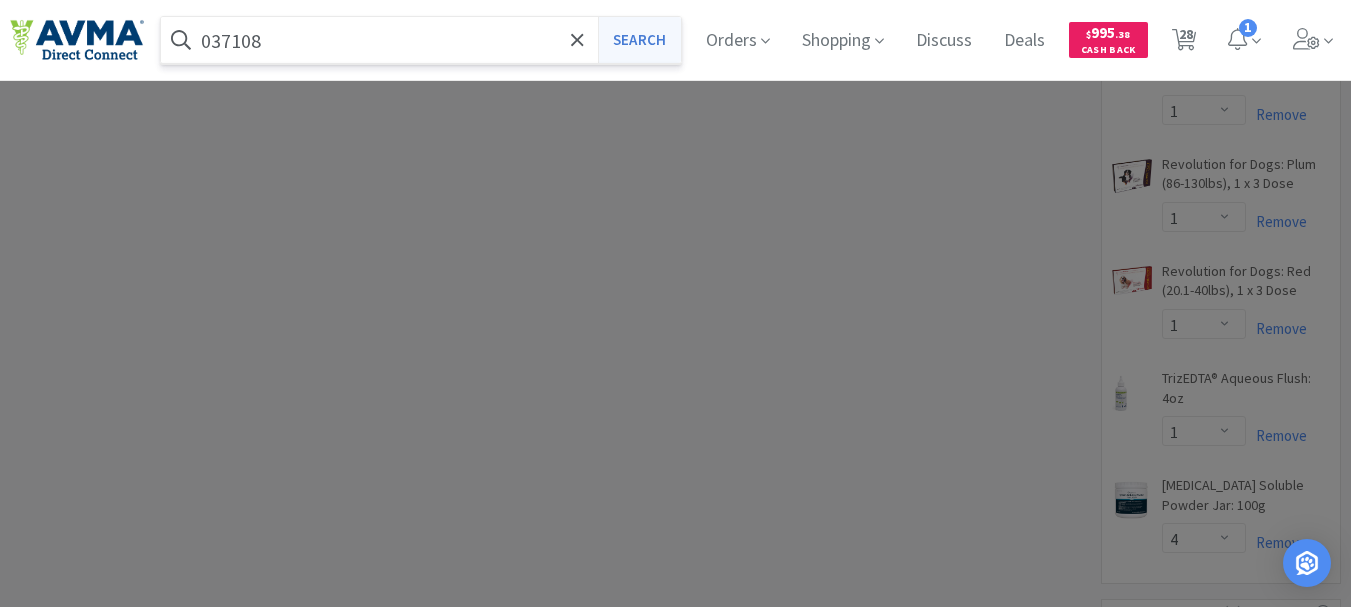 type on "037108" 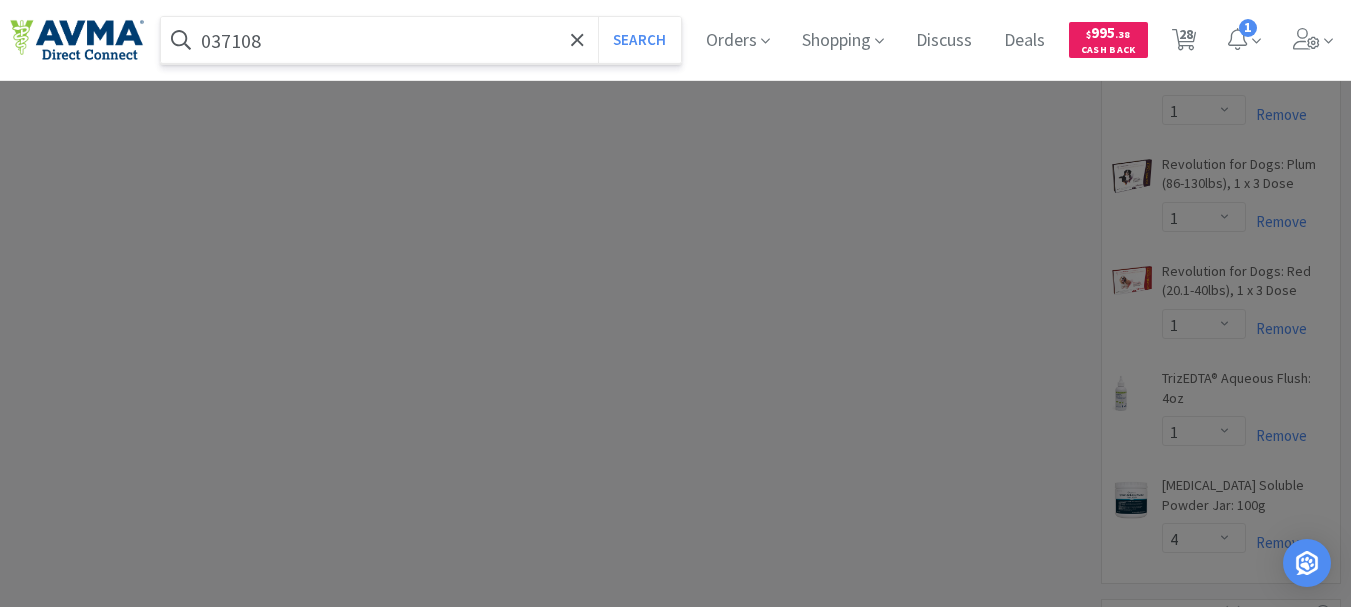 scroll, scrollTop: 0, scrollLeft: 0, axis: both 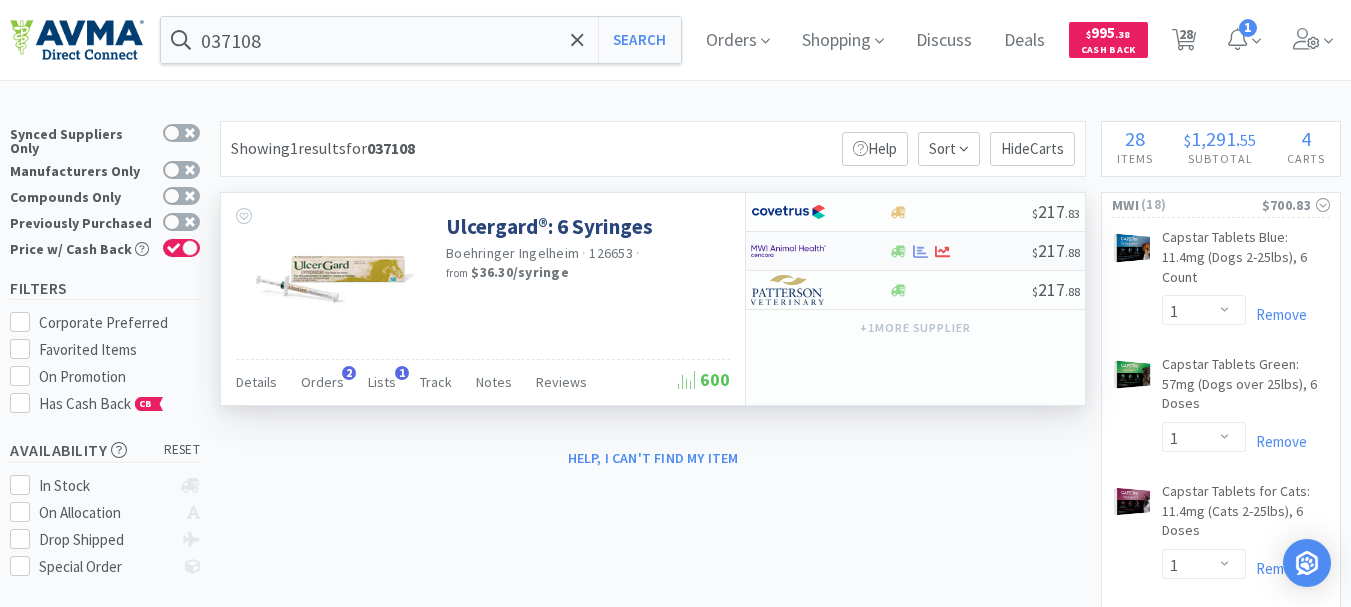 click at bounding box center (788, 251) 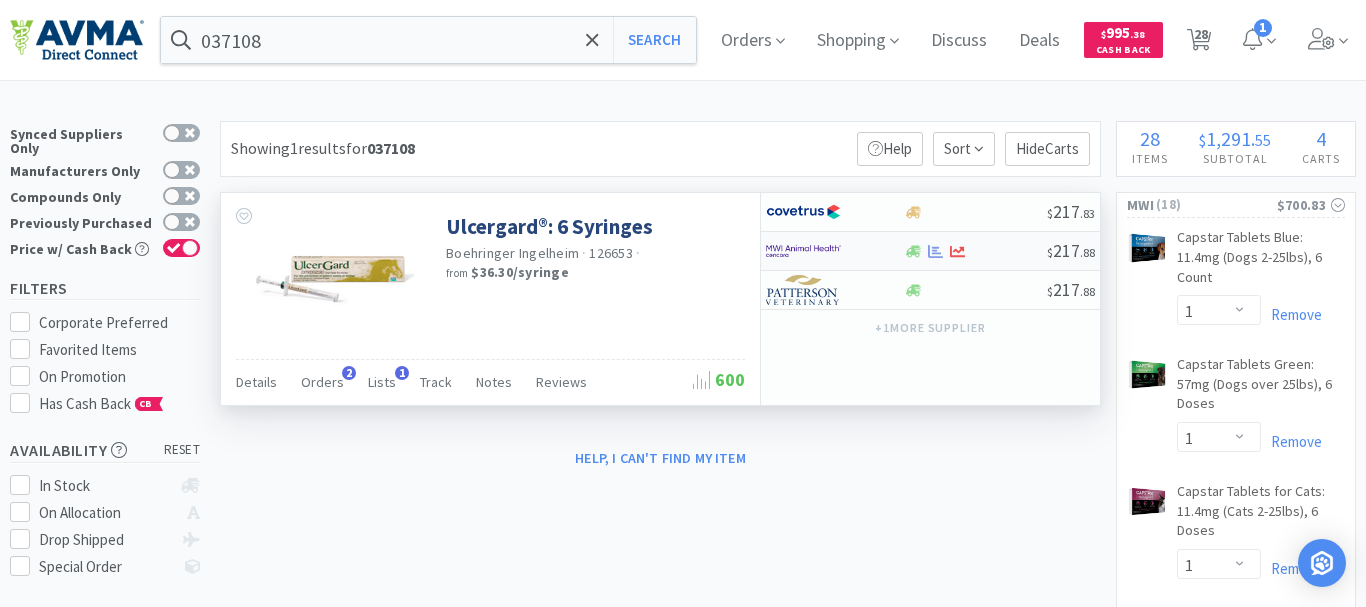 select on "1" 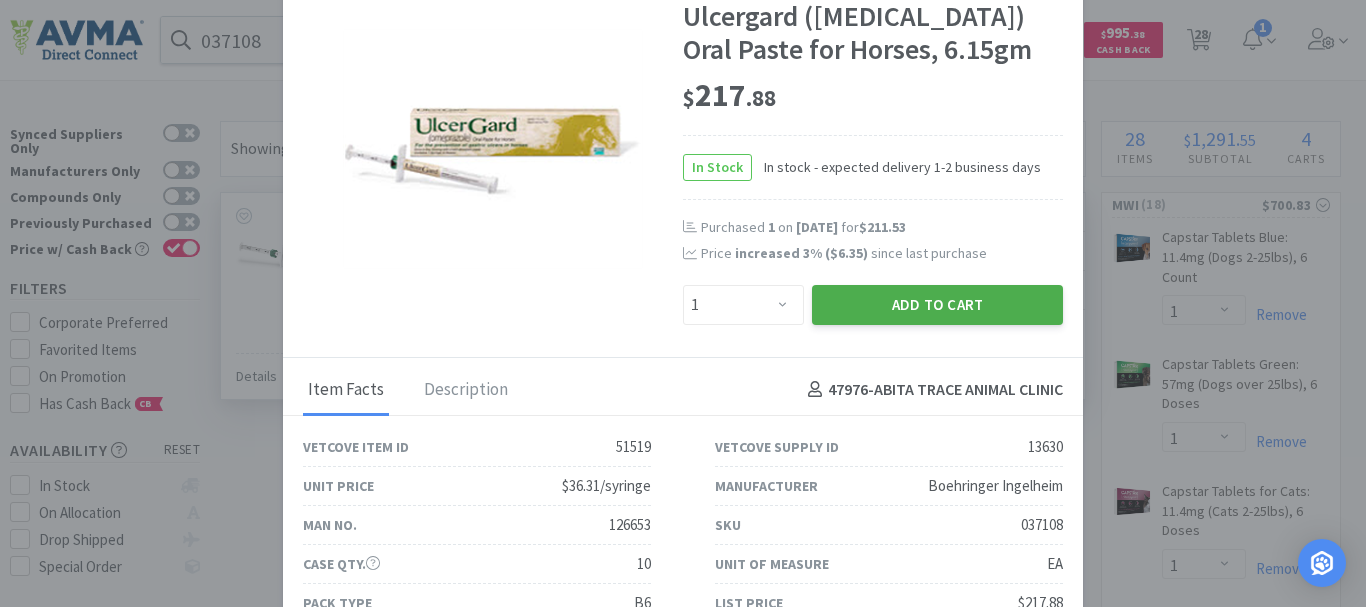click on "Add to Cart" at bounding box center (937, 305) 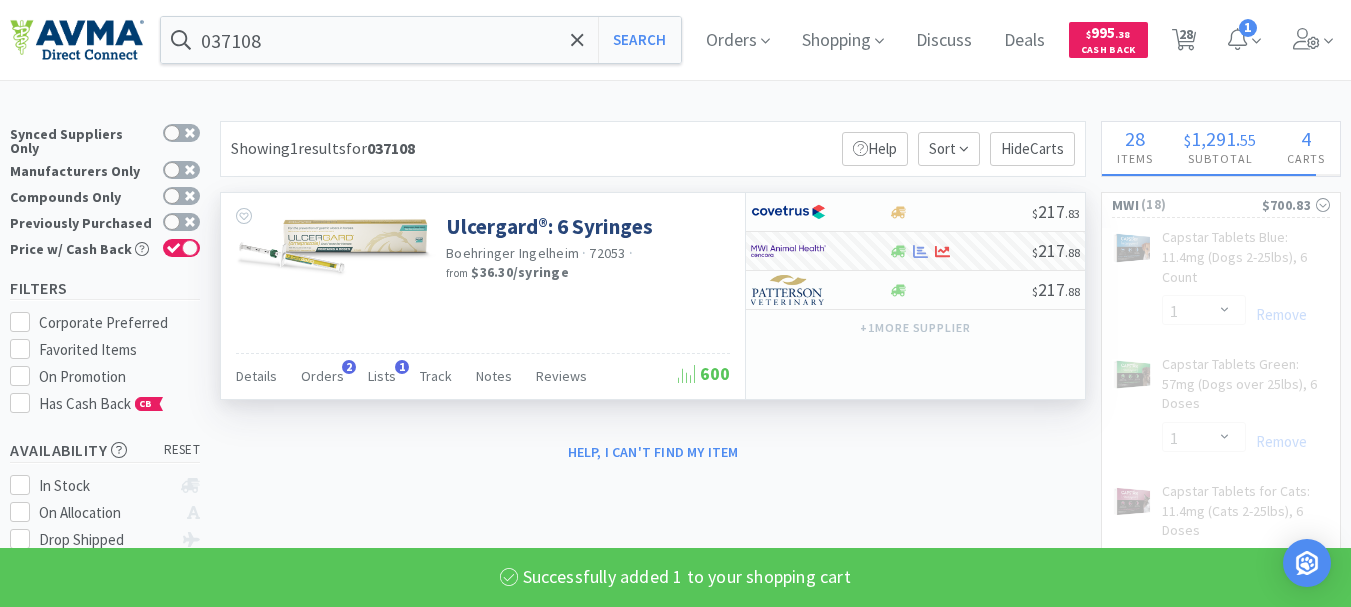 select on "1" 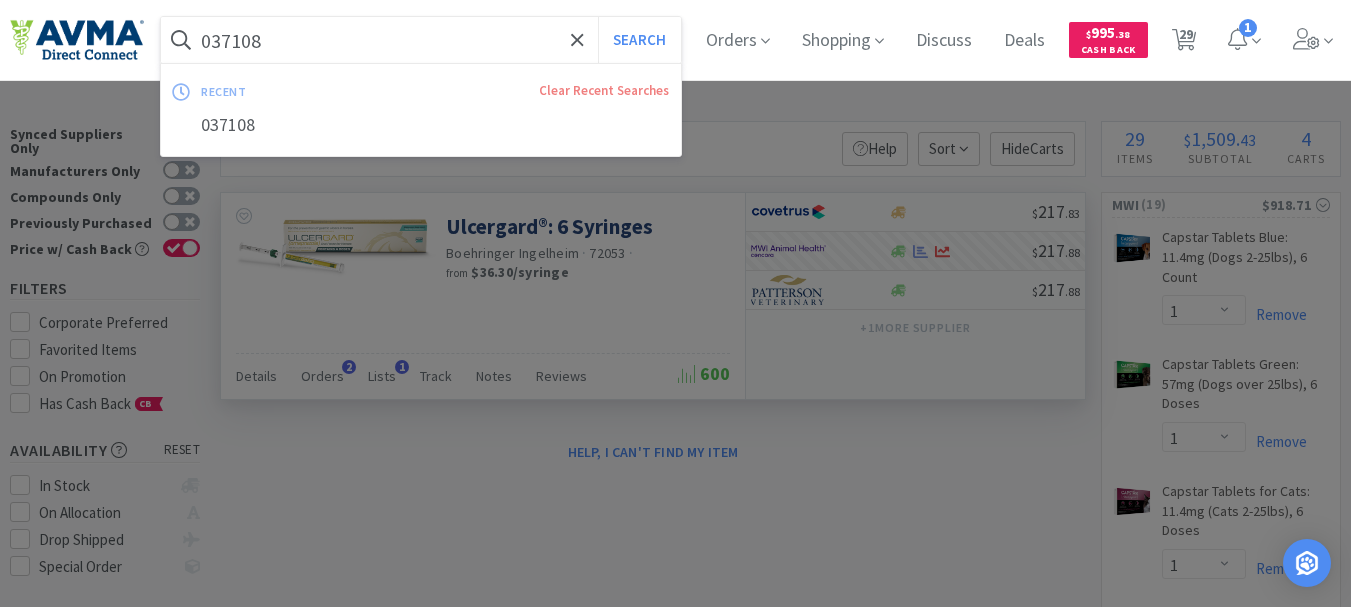 click on "037108" at bounding box center (421, 40) 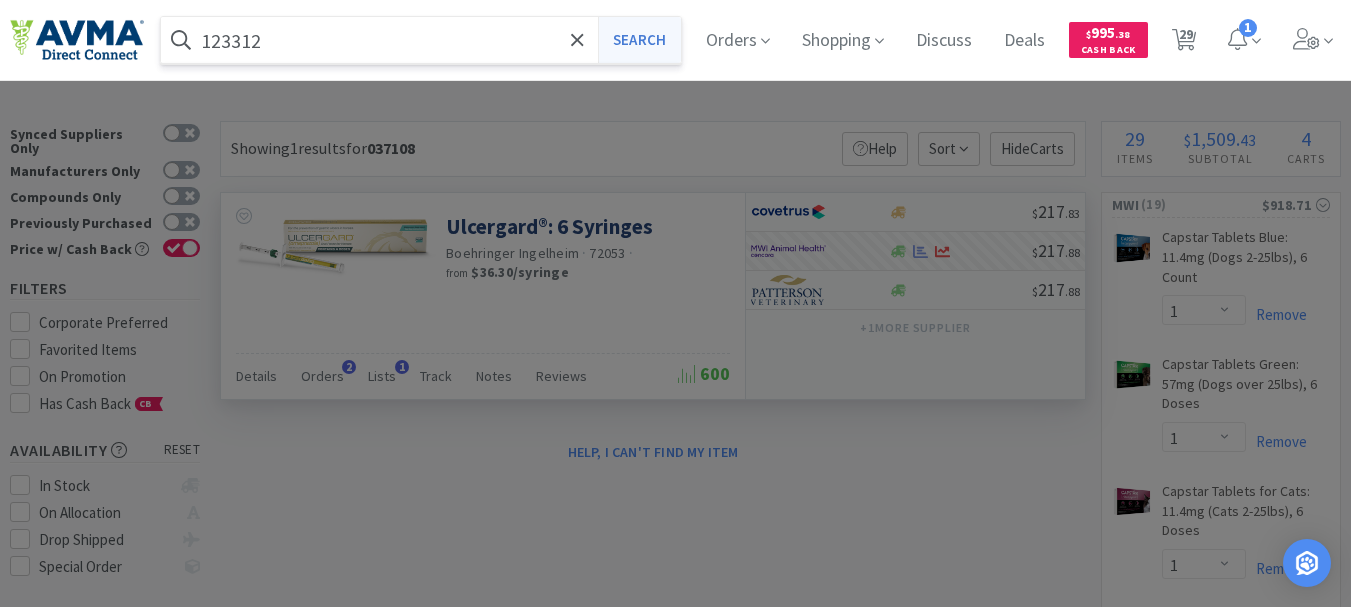 click on "Search" at bounding box center (639, 40) 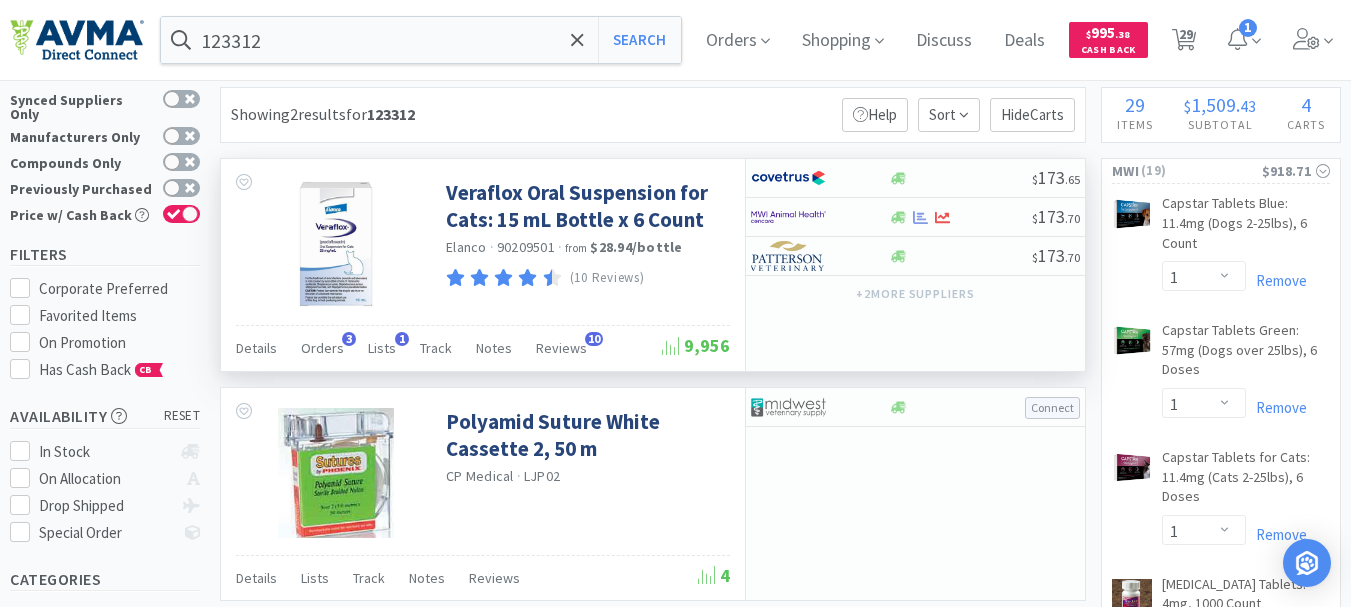 scroll, scrollTop: 0, scrollLeft: 0, axis: both 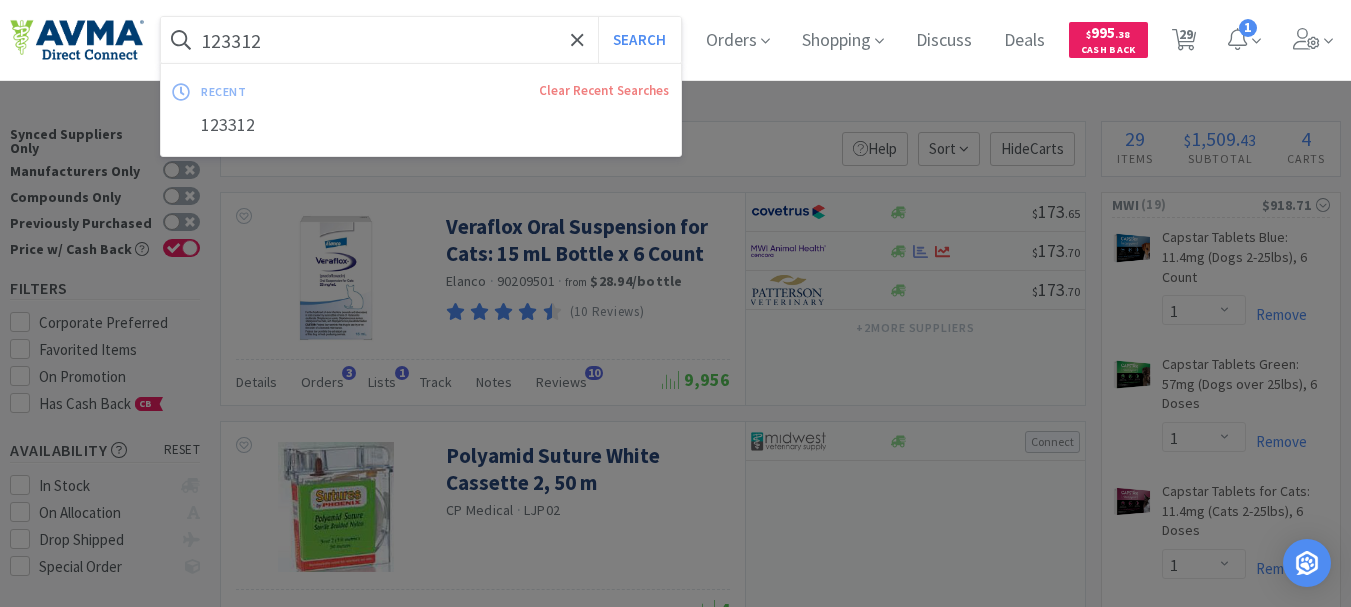 click on "123312" at bounding box center [421, 40] 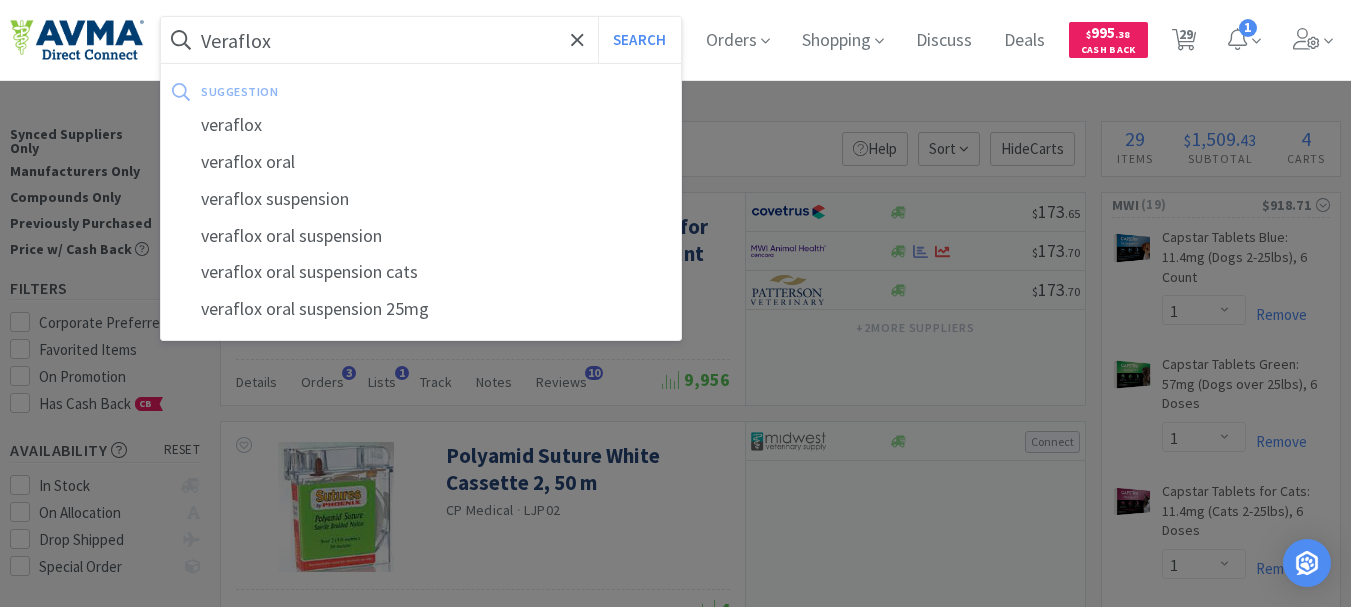 click on "Search" at bounding box center [639, 40] 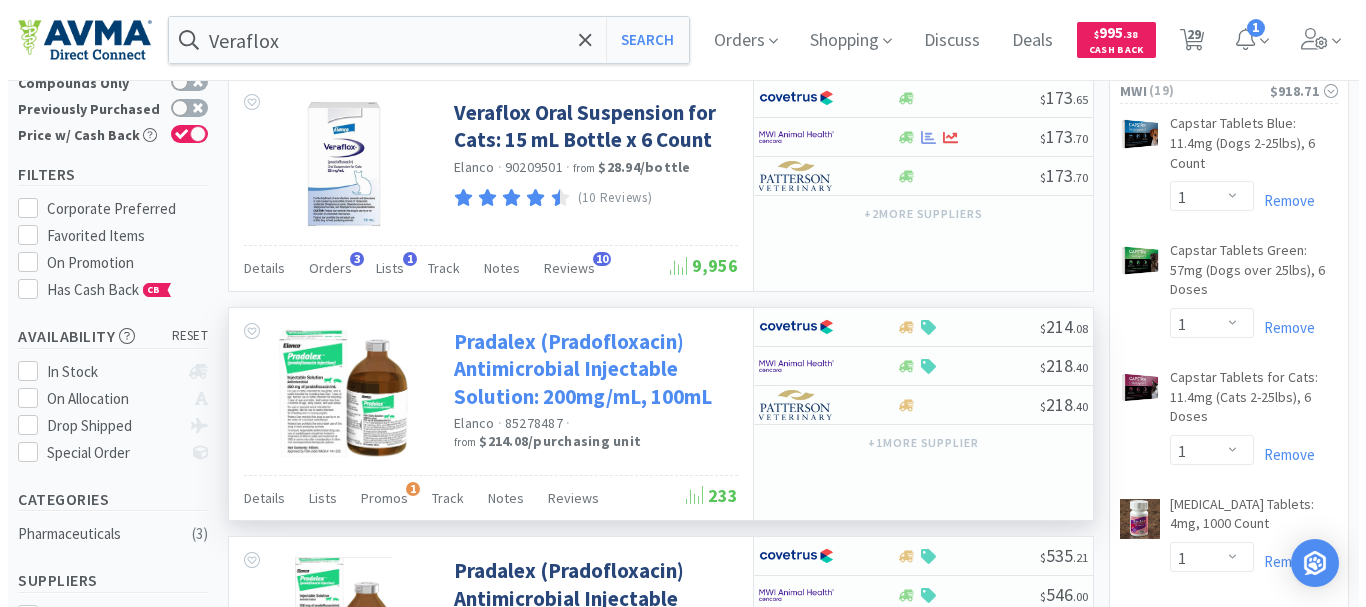 scroll, scrollTop: 0, scrollLeft: 0, axis: both 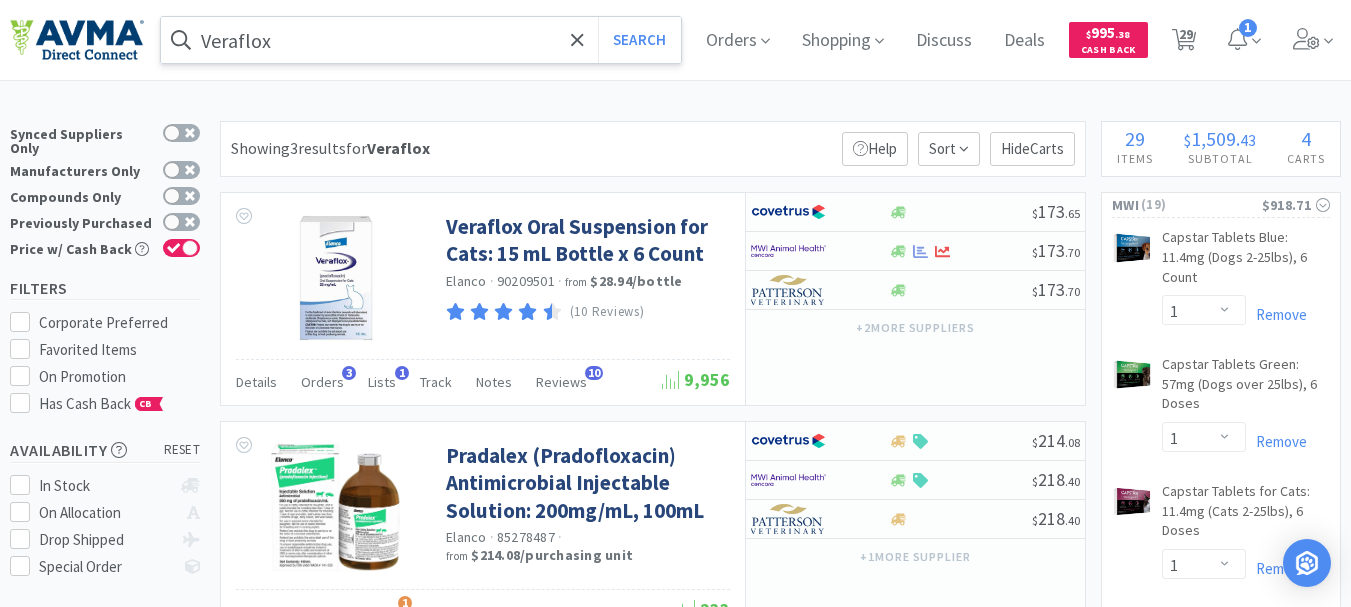 click on "Veraflox" at bounding box center [421, 40] 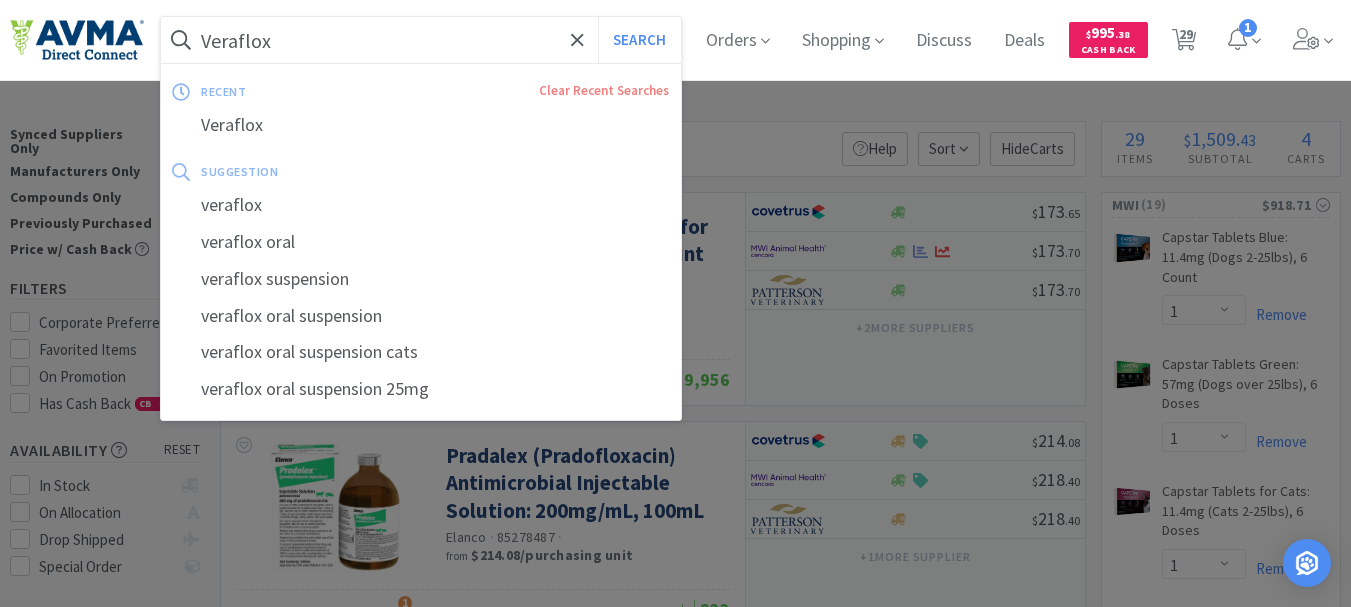 paste on "035163" 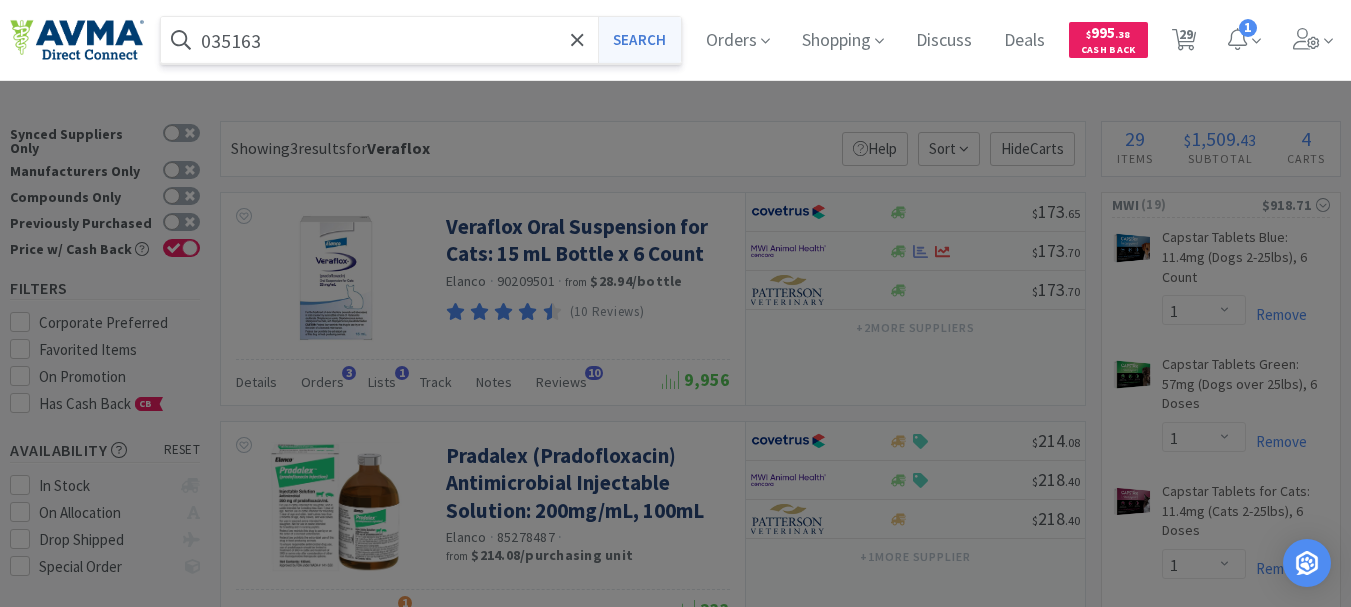 type on "035163" 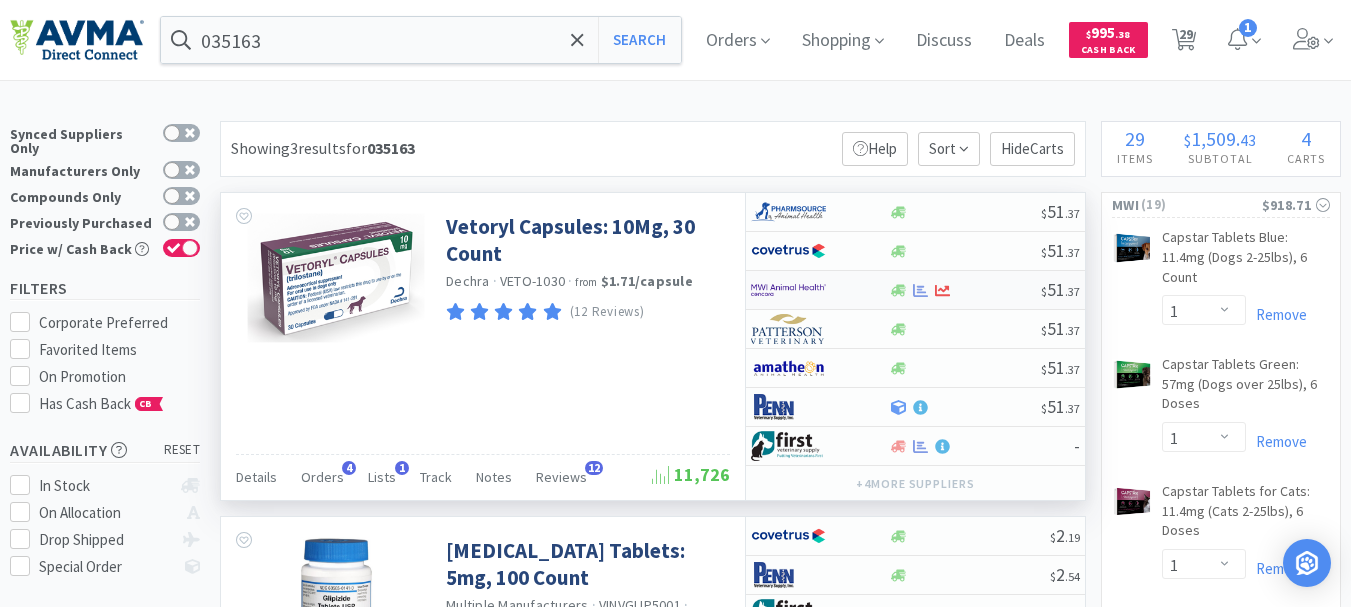 click at bounding box center [788, 290] 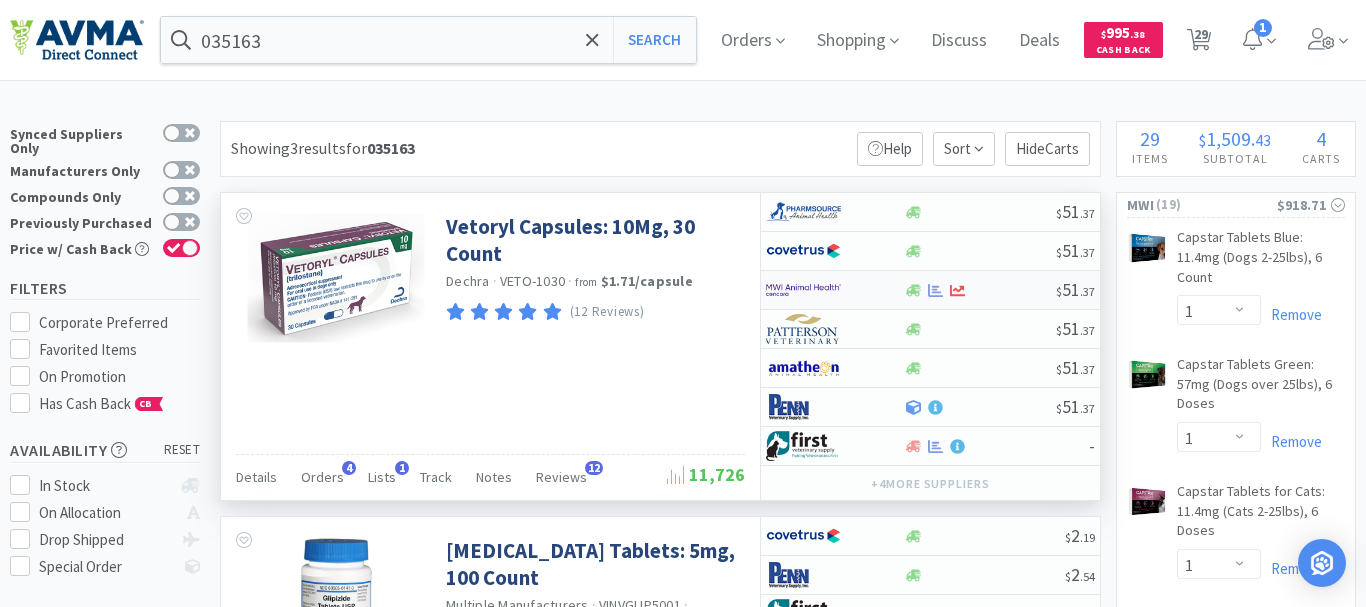select on "1" 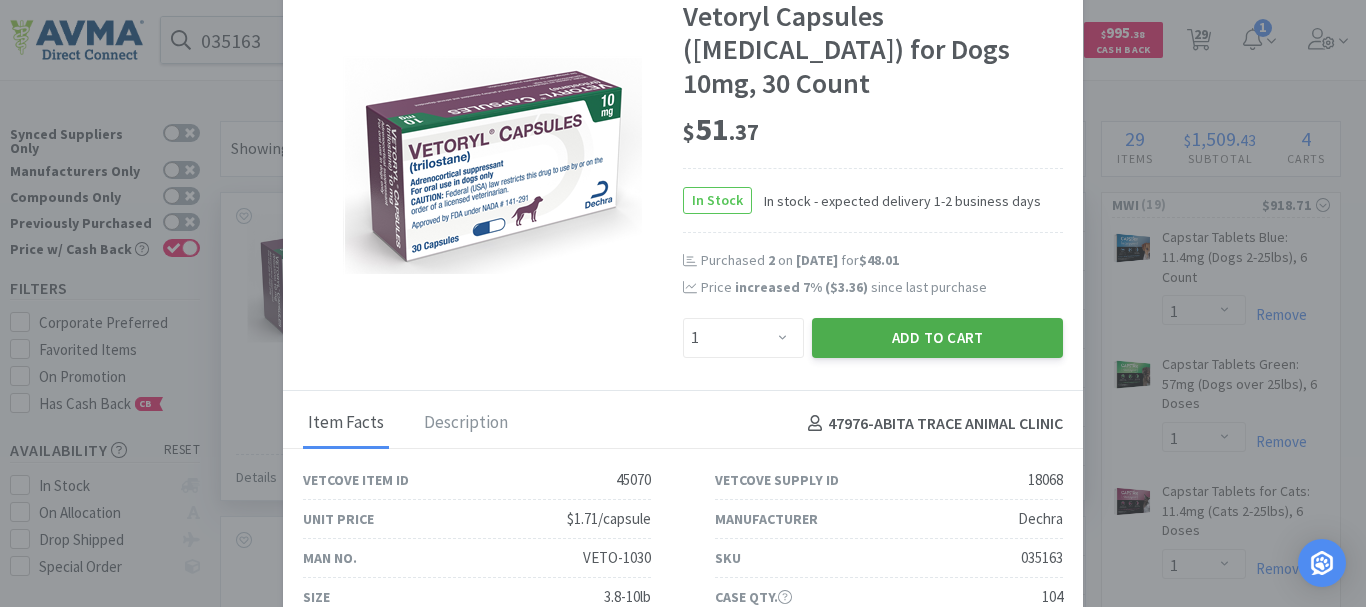 click on "Add to Cart" at bounding box center (937, 338) 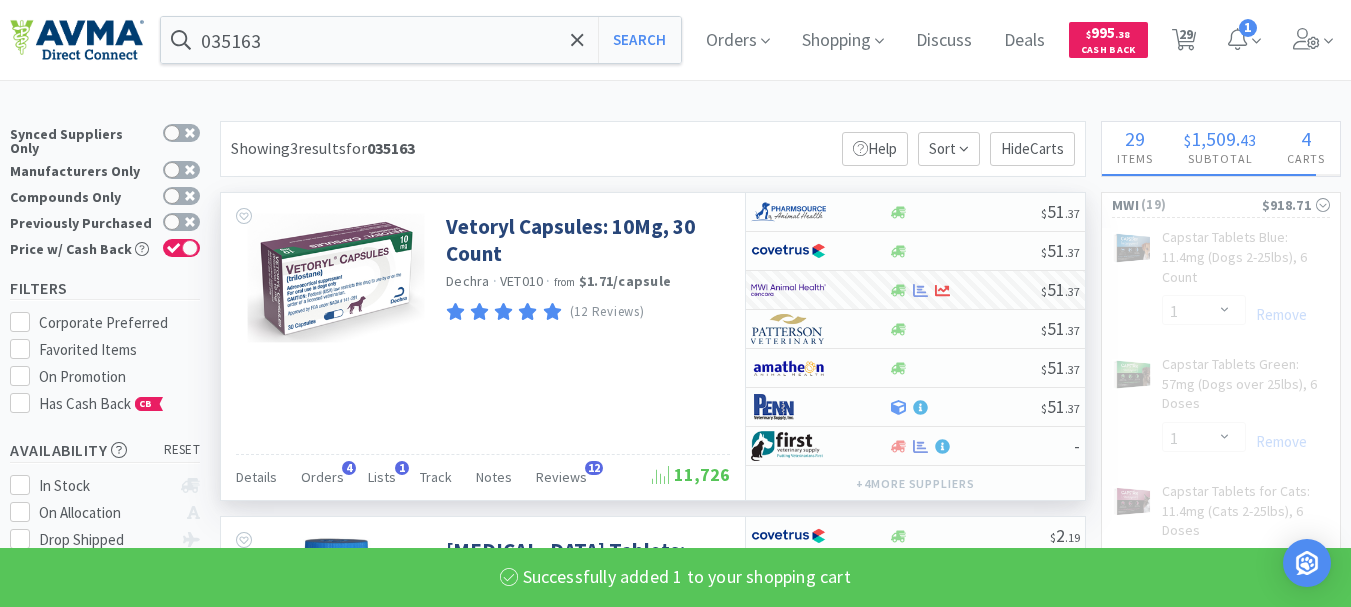 select on "1" 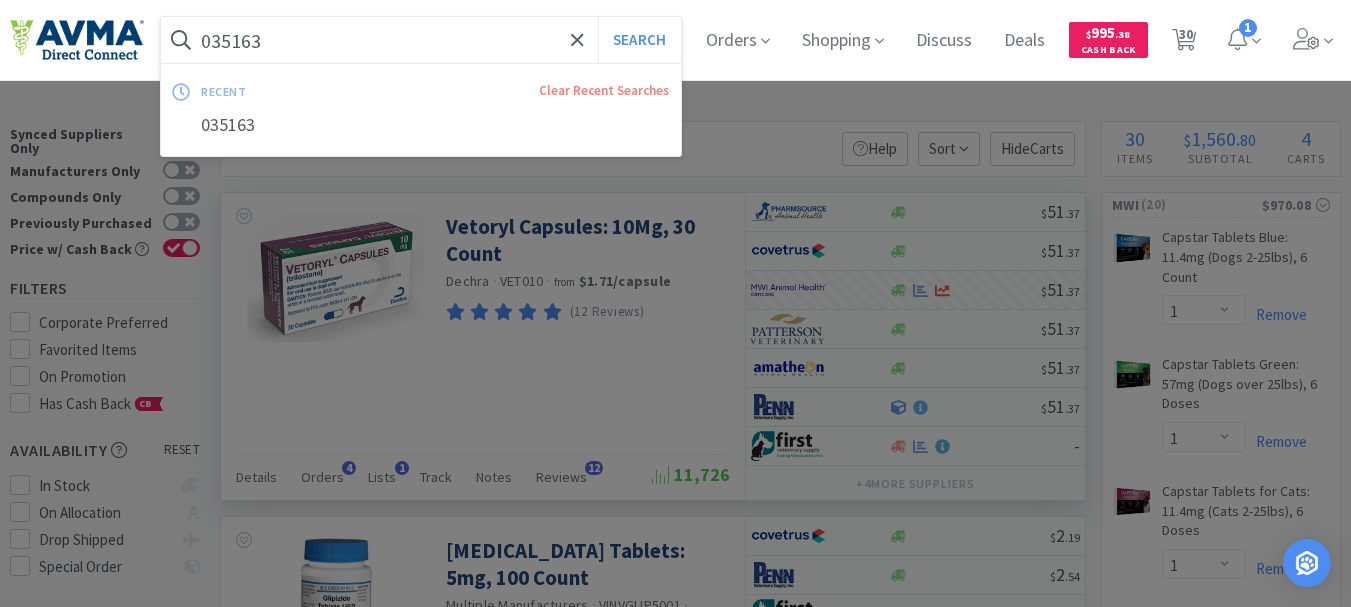click on "035163" at bounding box center (421, 40) 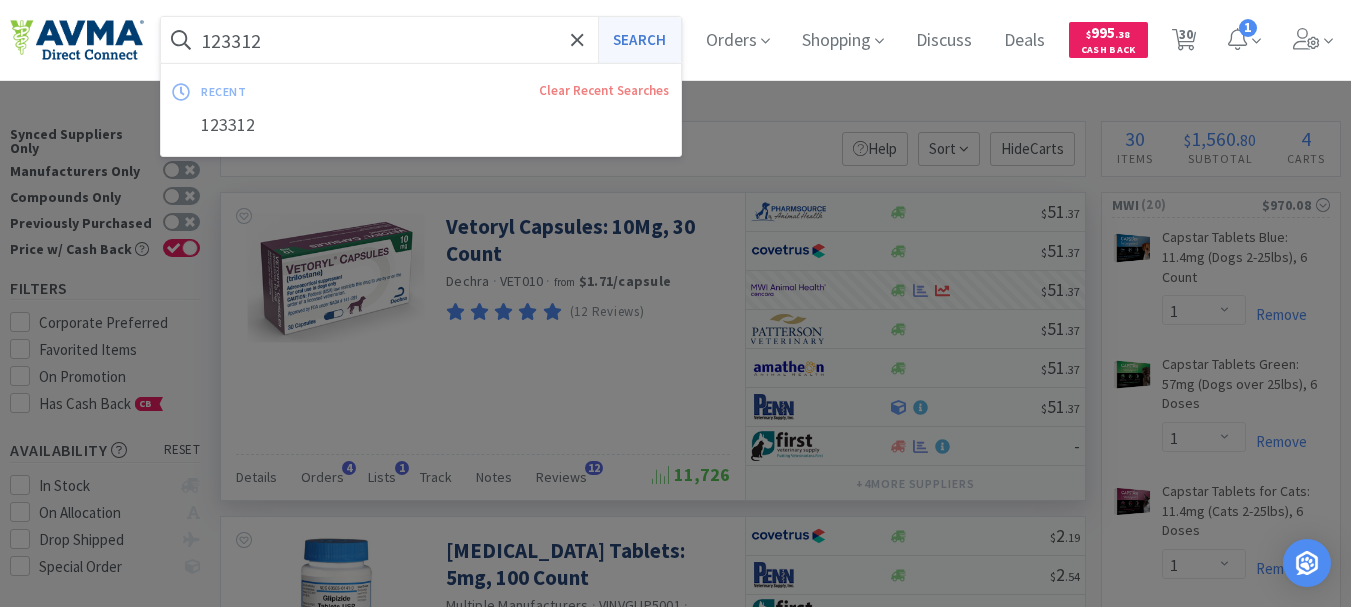 type on "123312" 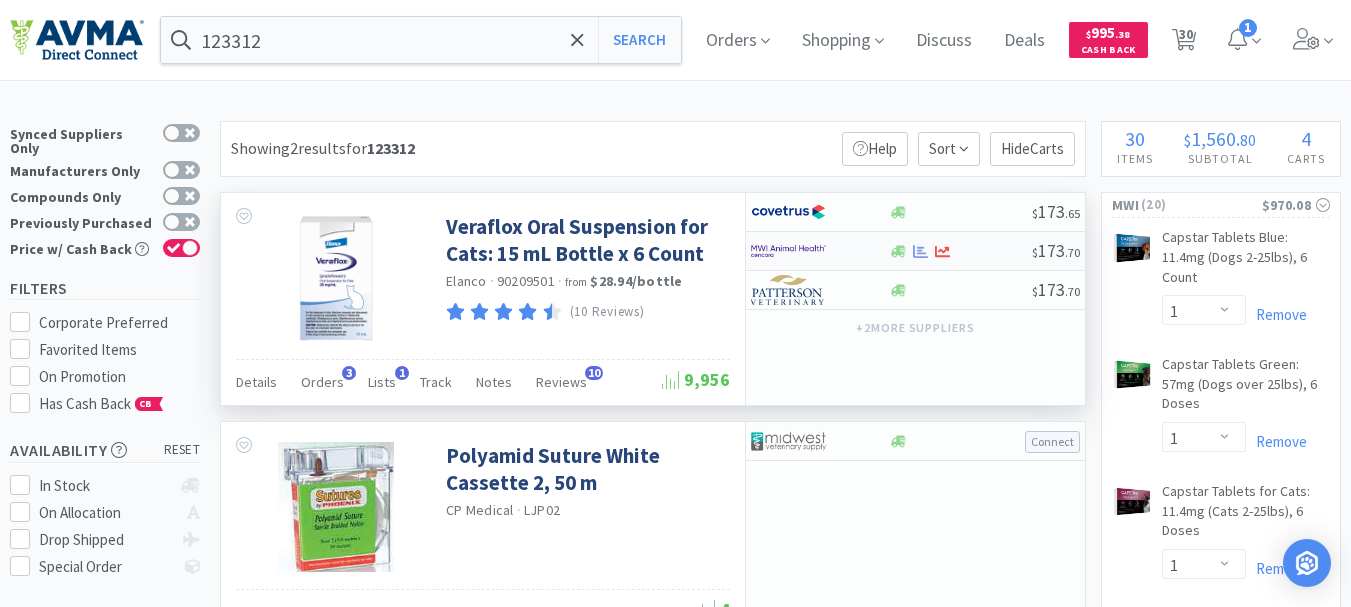 click at bounding box center [788, 251] 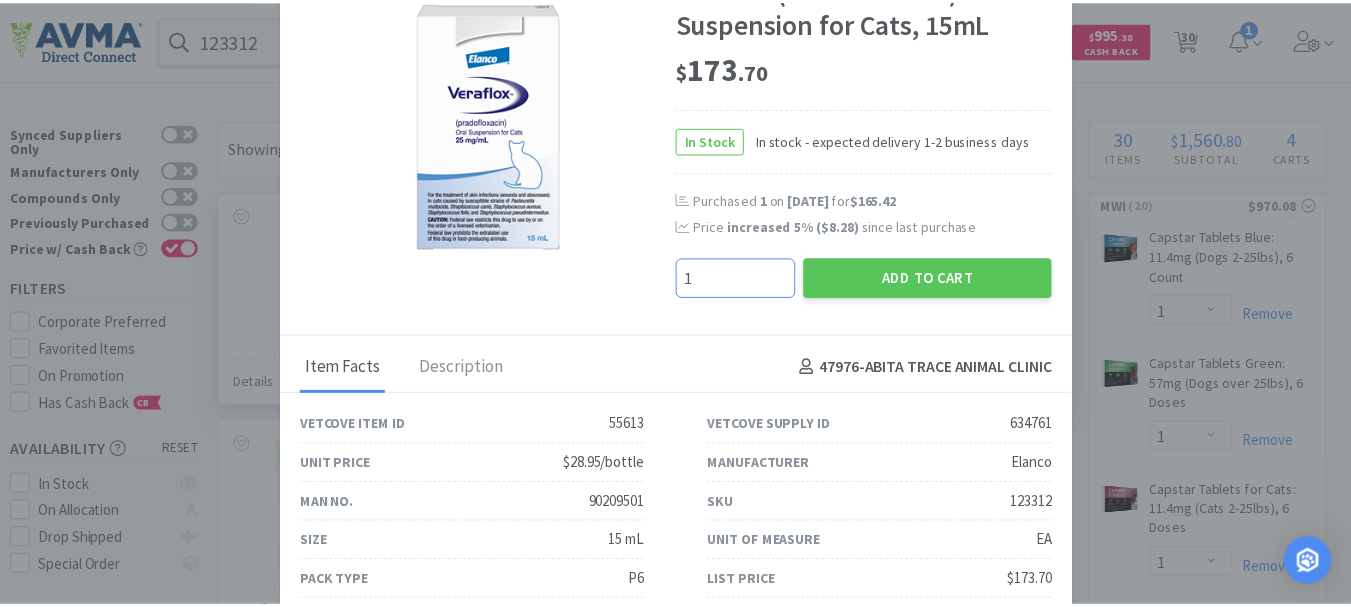 scroll, scrollTop: 33, scrollLeft: 0, axis: vertical 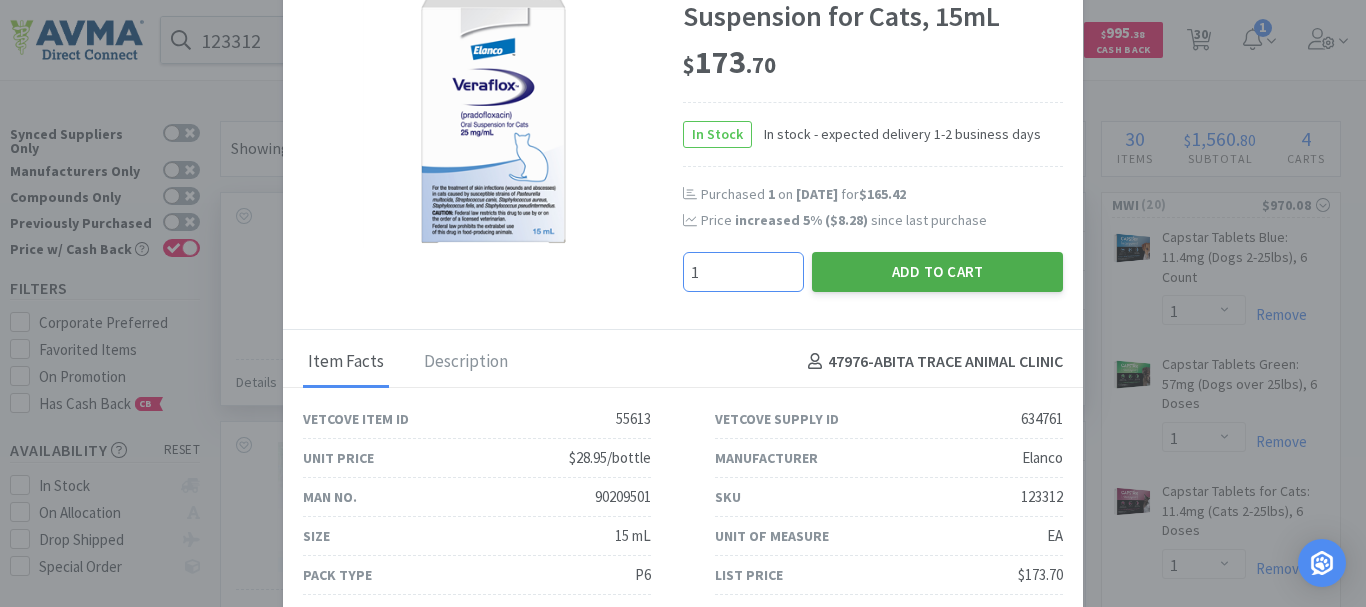 type on "1" 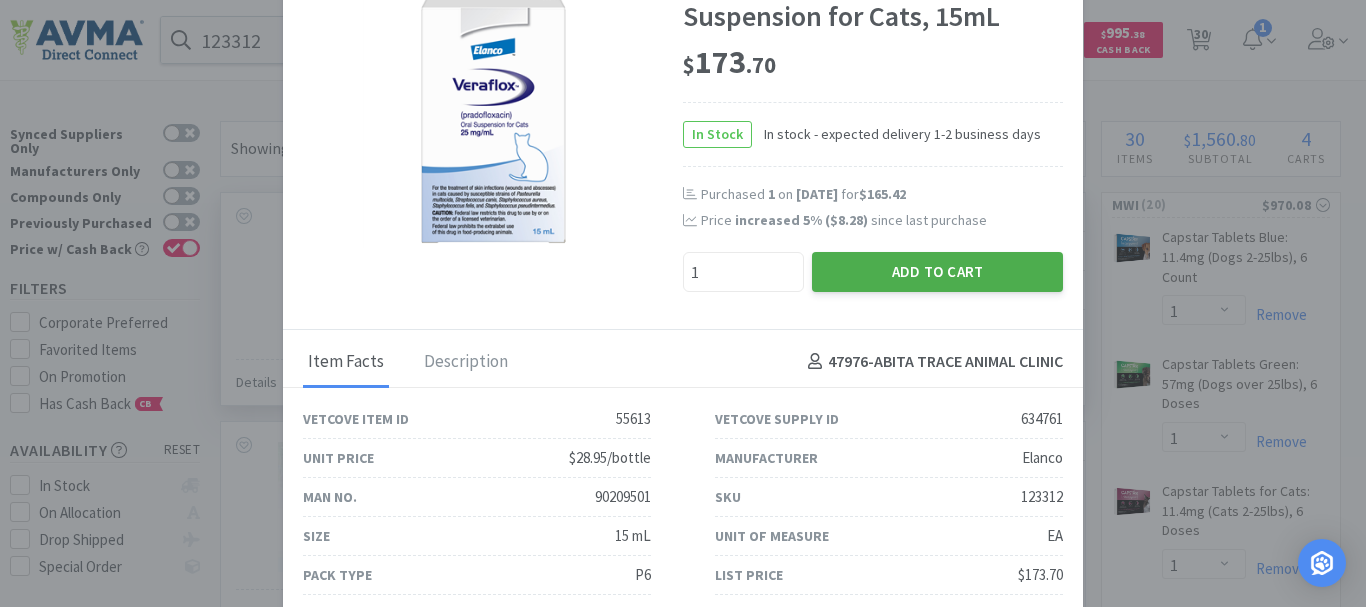 click on "Add to Cart" at bounding box center [937, 272] 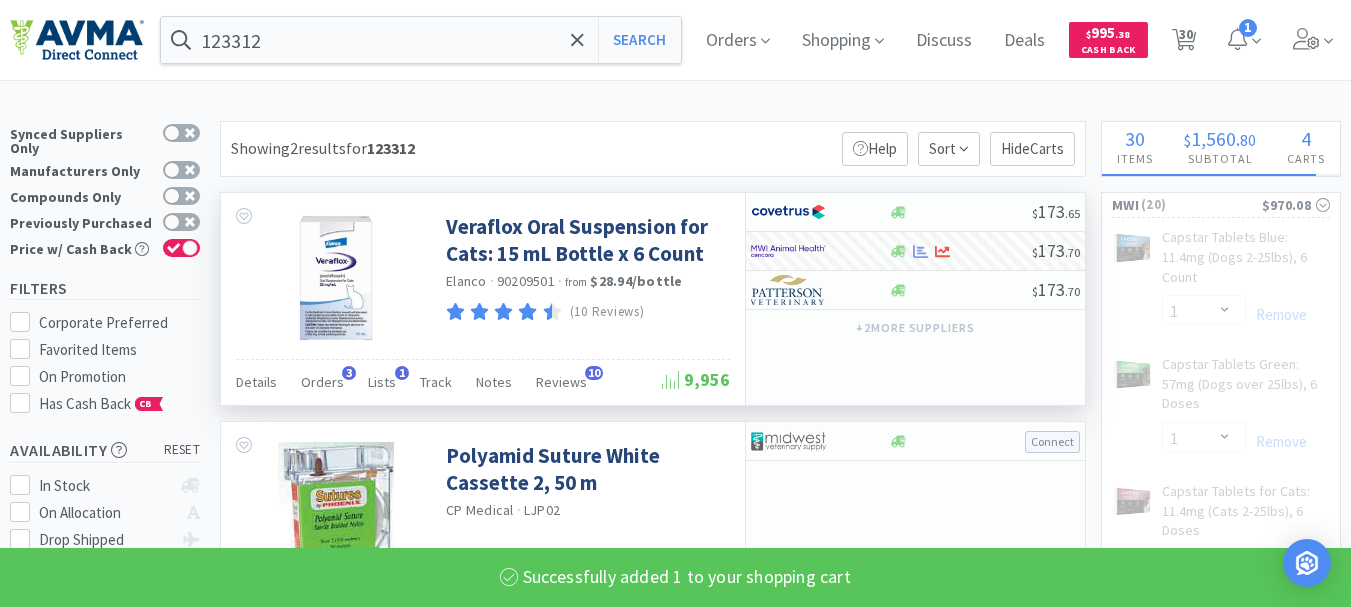 select on "1" 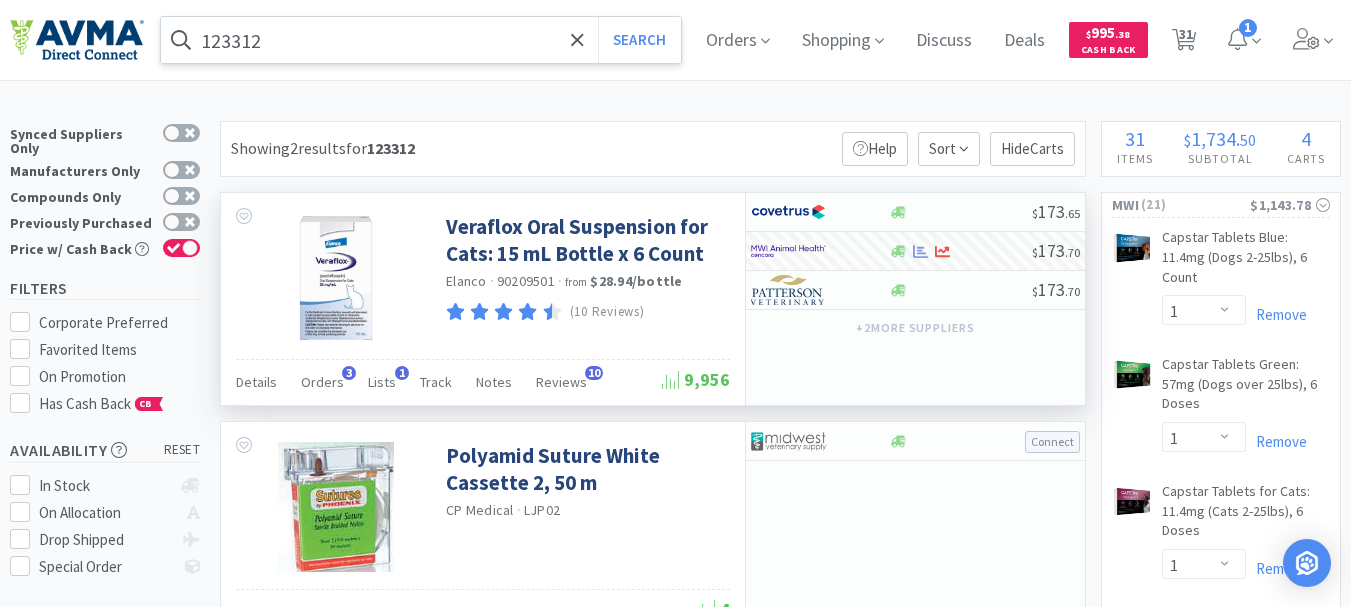 click on "123312" at bounding box center [421, 40] 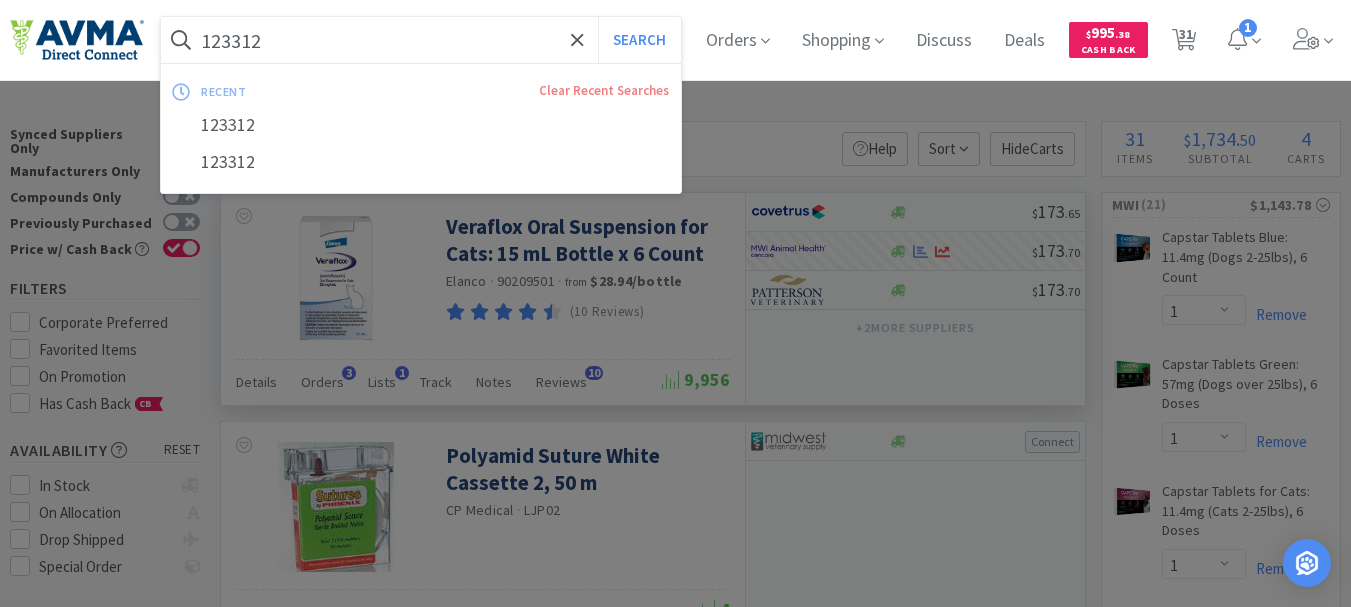 paste on "040004" 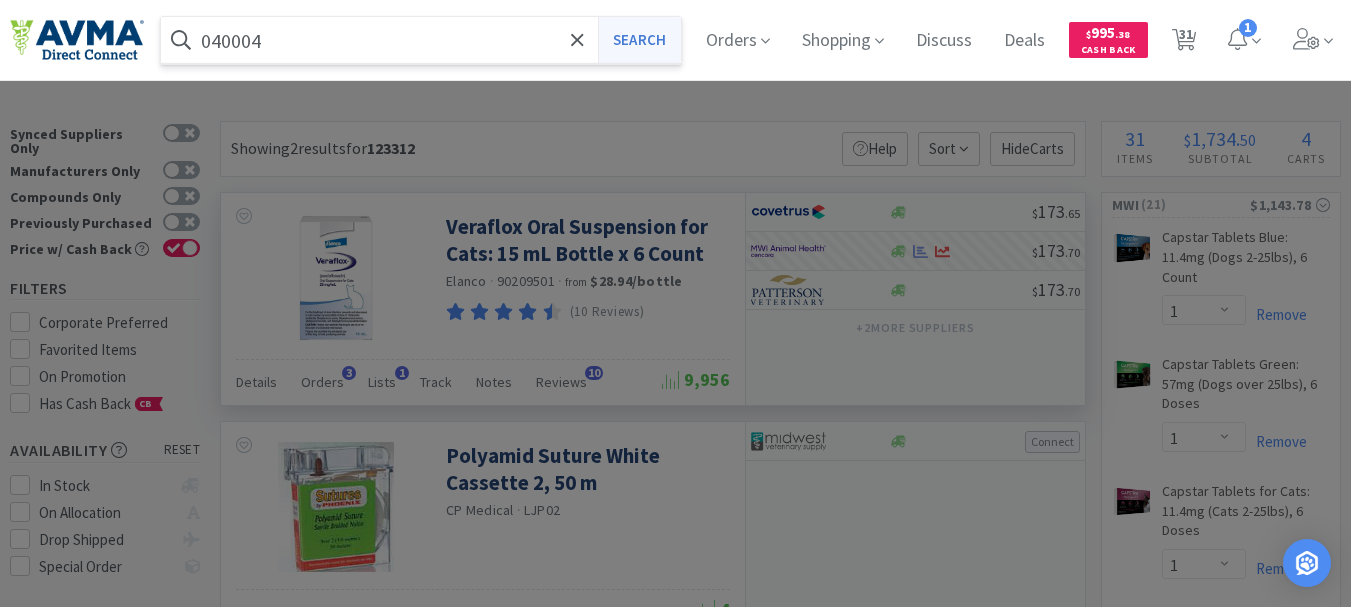 type on "040004" 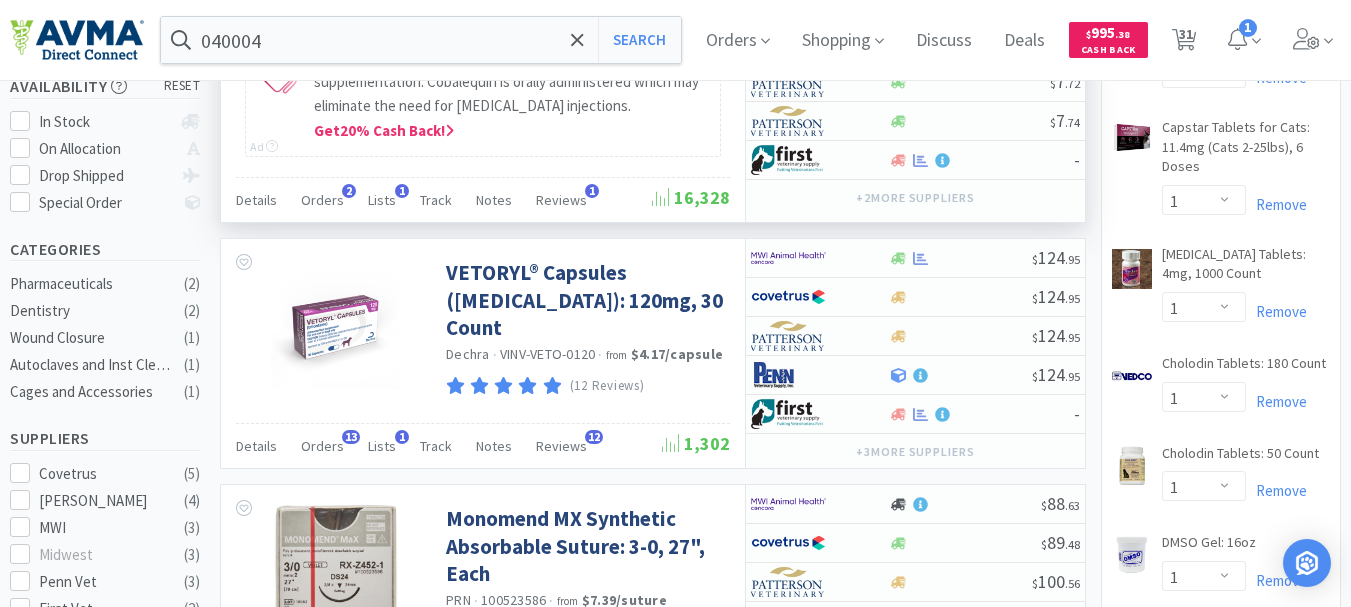 scroll, scrollTop: 400, scrollLeft: 0, axis: vertical 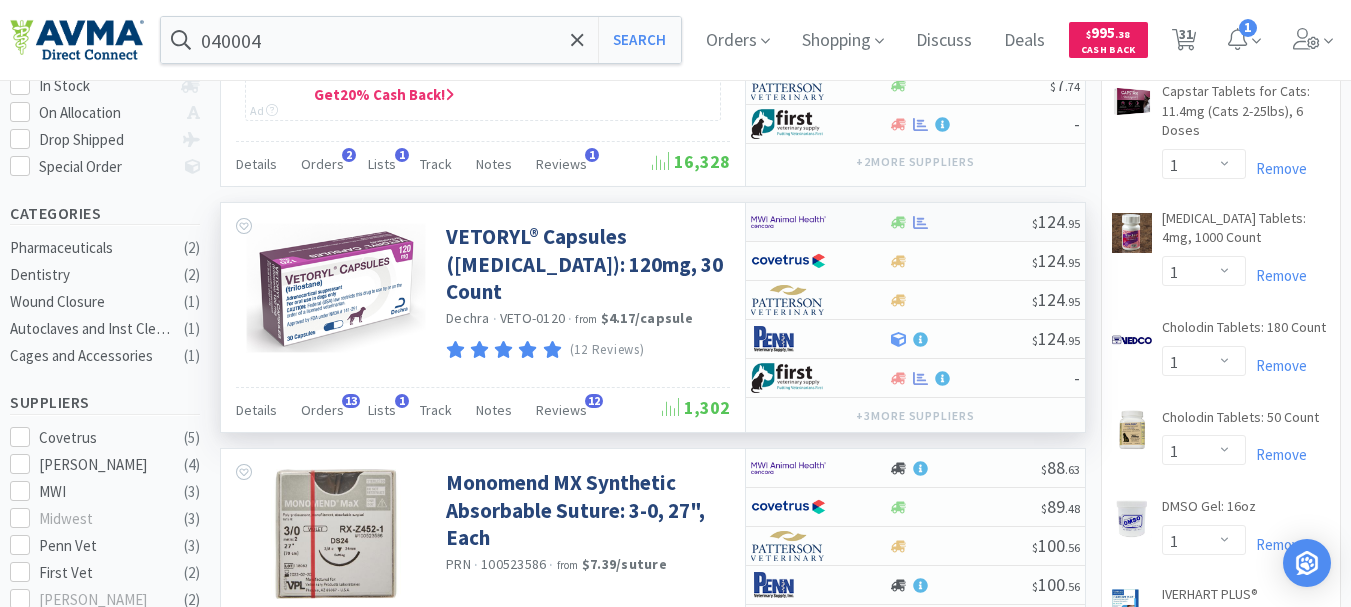 click at bounding box center (788, 222) 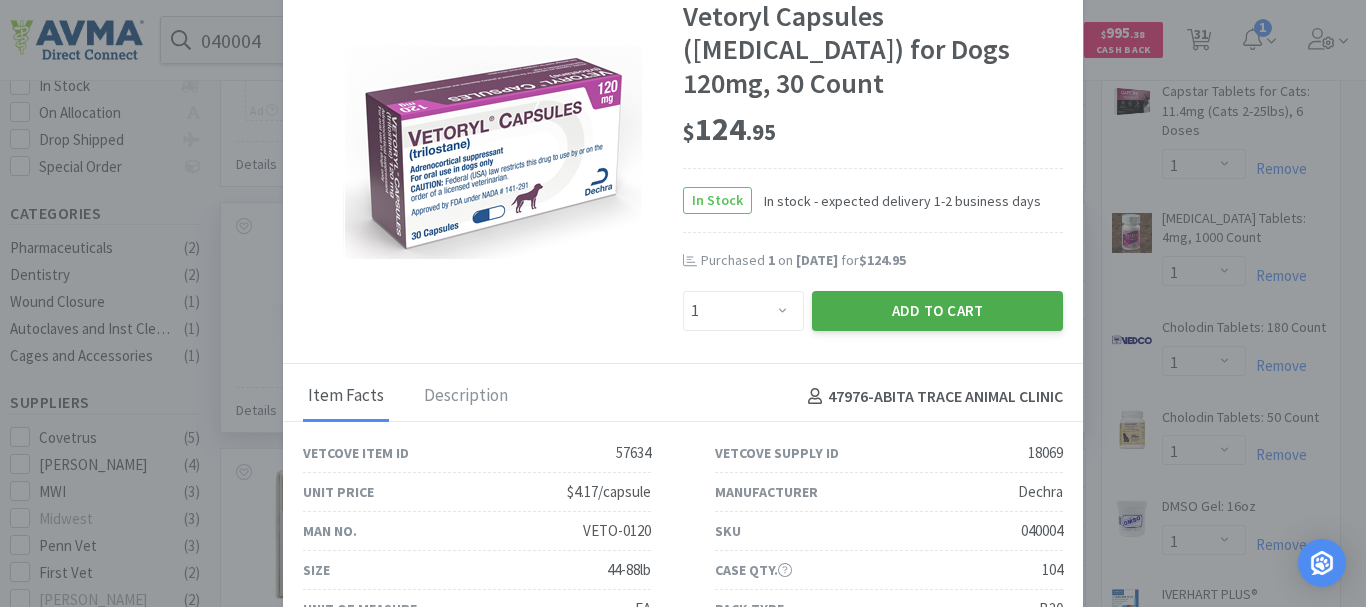 click on "Add to Cart" at bounding box center (937, 311) 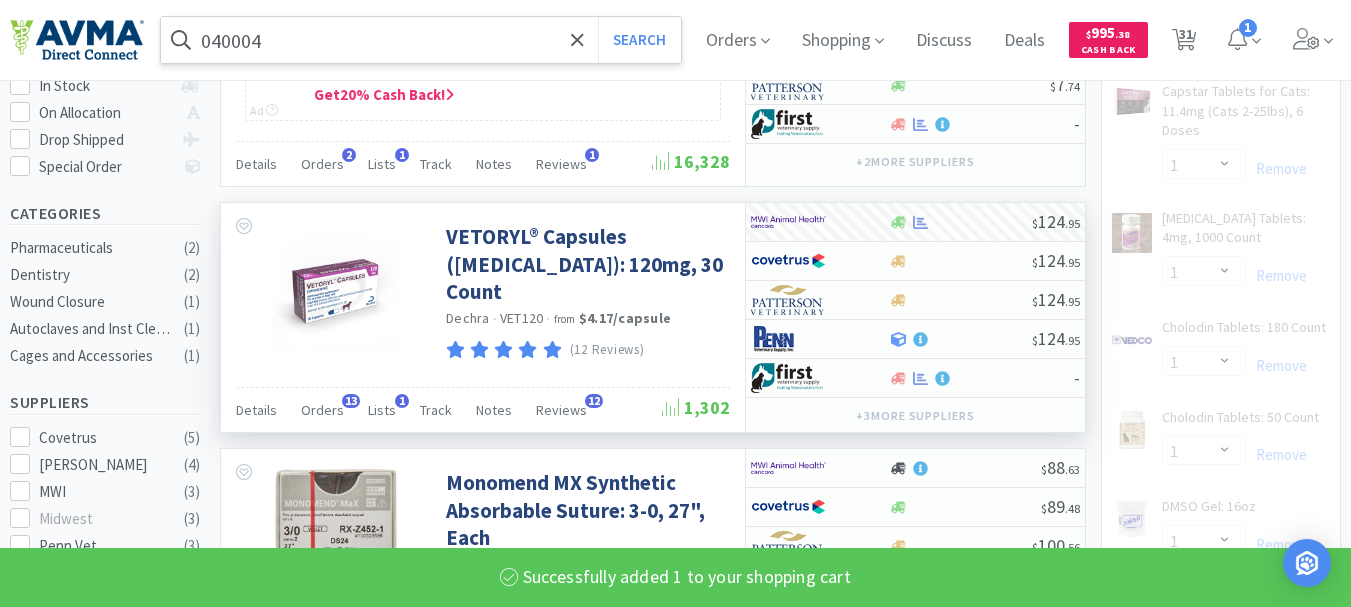 click on "040004" at bounding box center [421, 40] 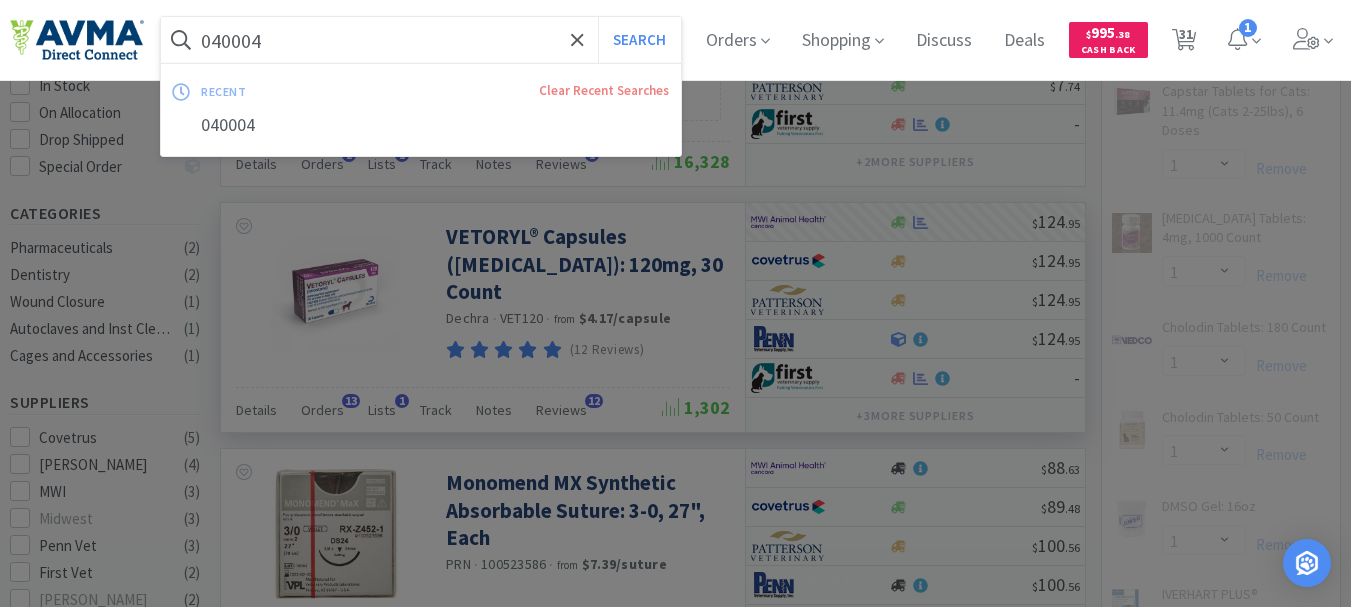 paste on "33926" 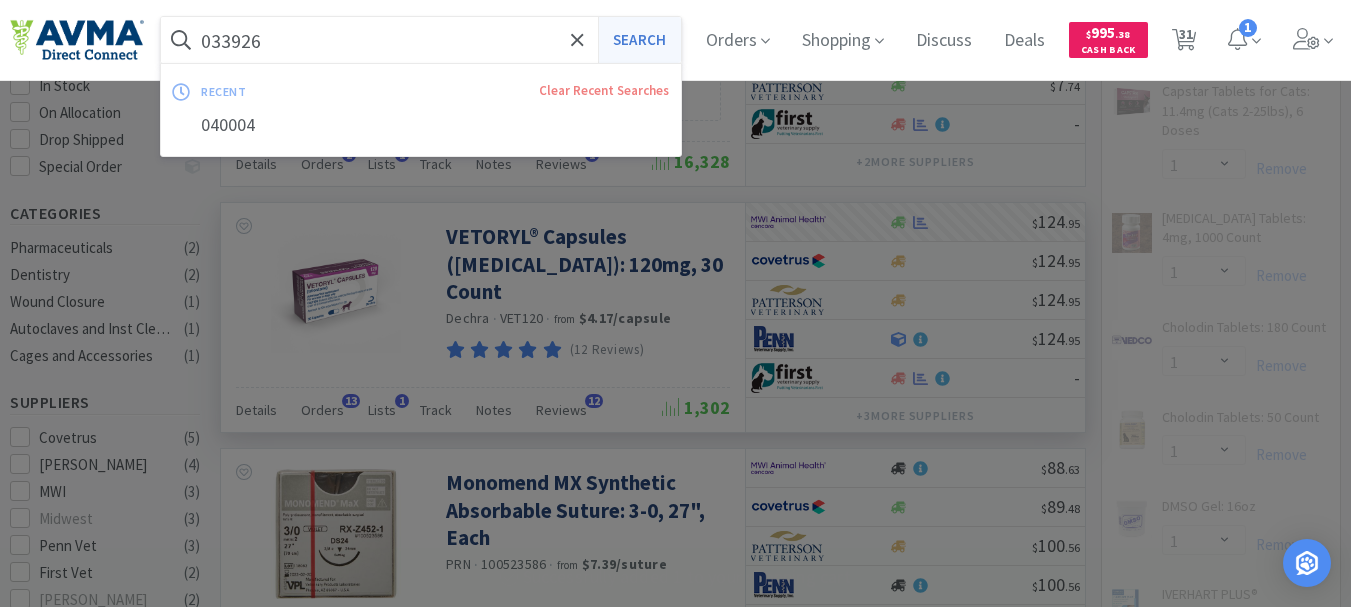 select on "1" 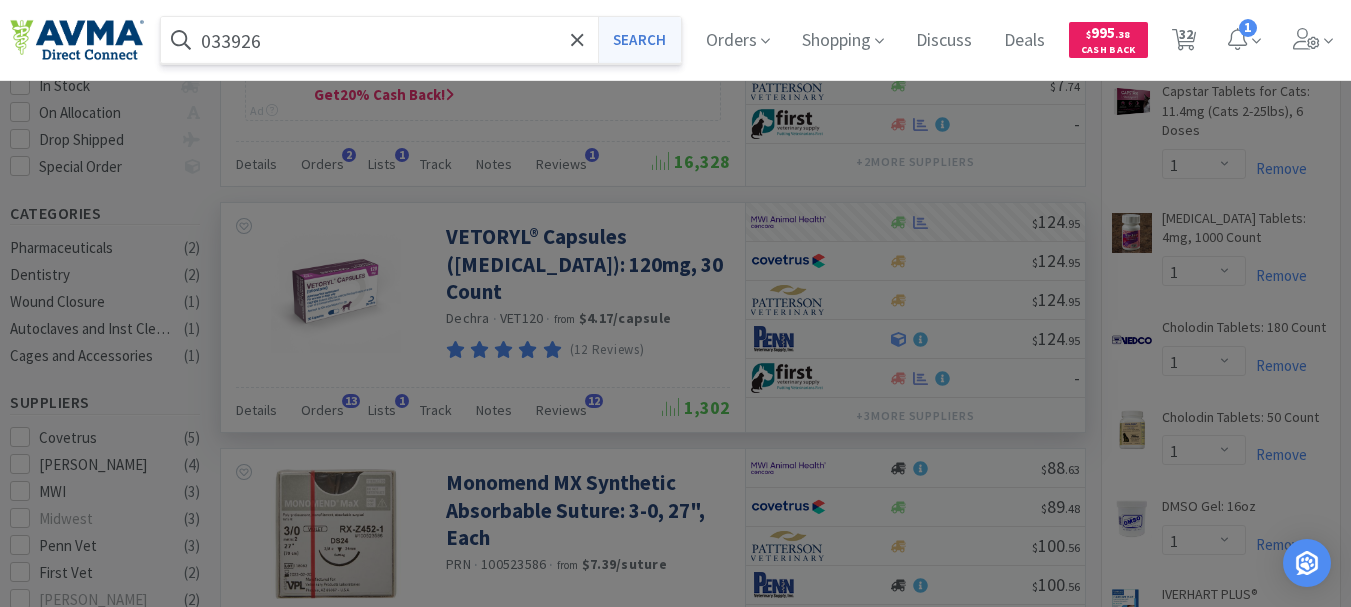 type on "033926" 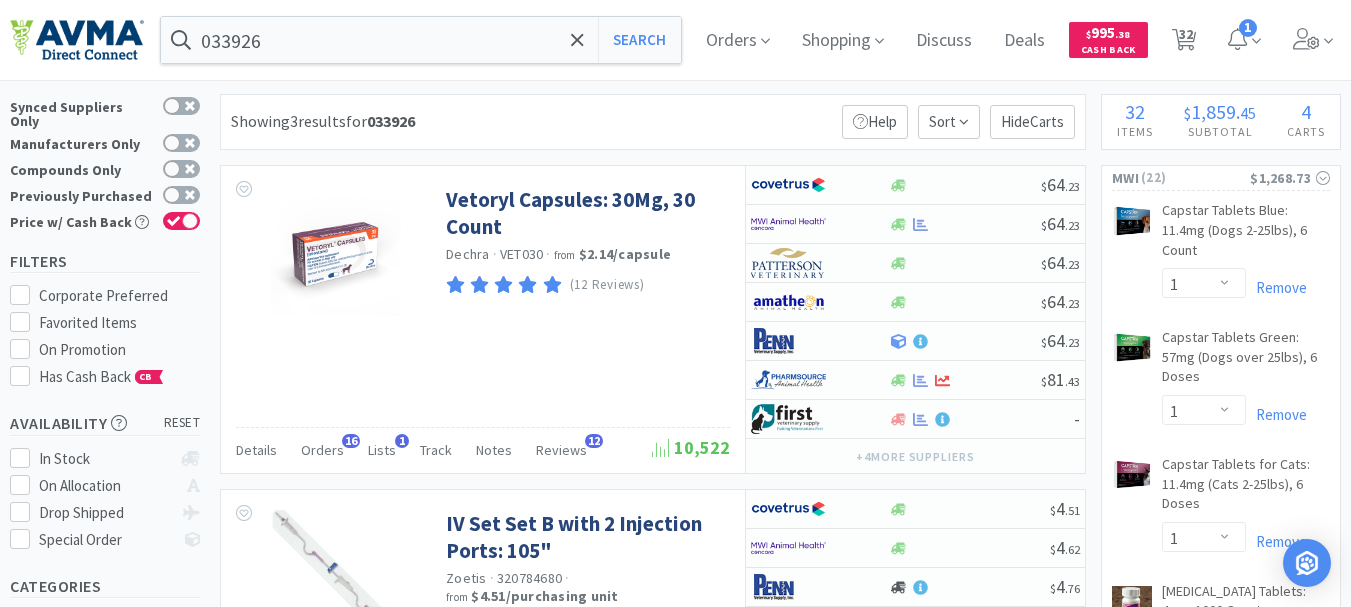 scroll, scrollTop: 0, scrollLeft: 0, axis: both 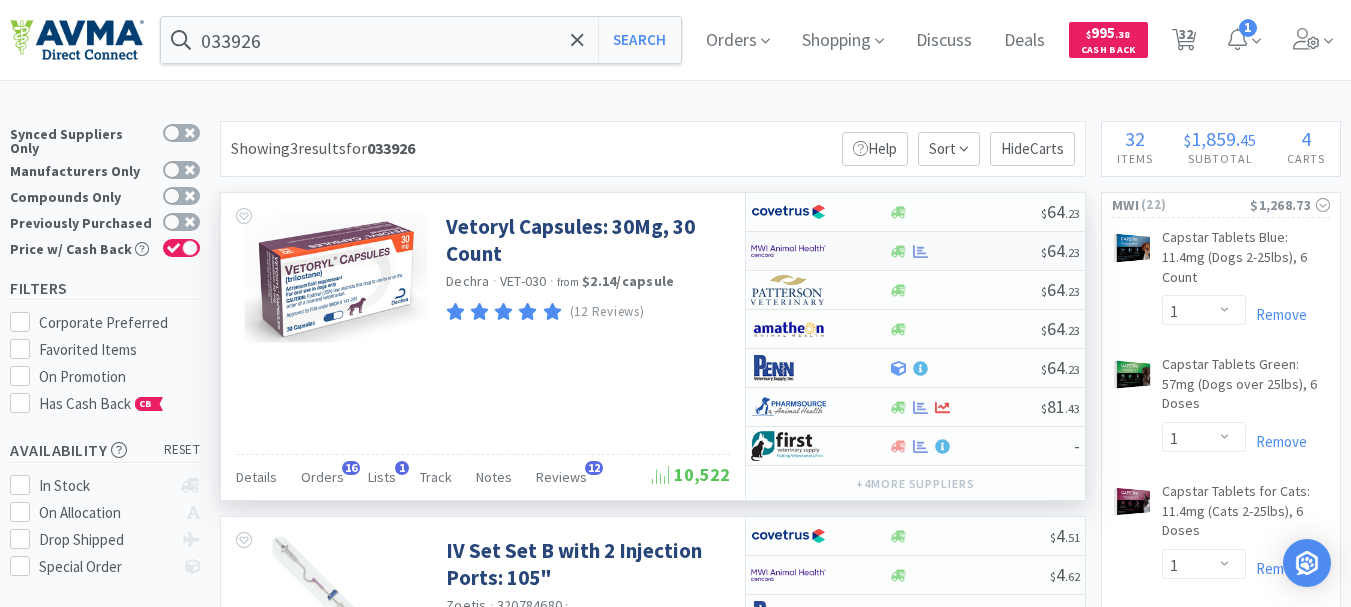 click at bounding box center [788, 251] 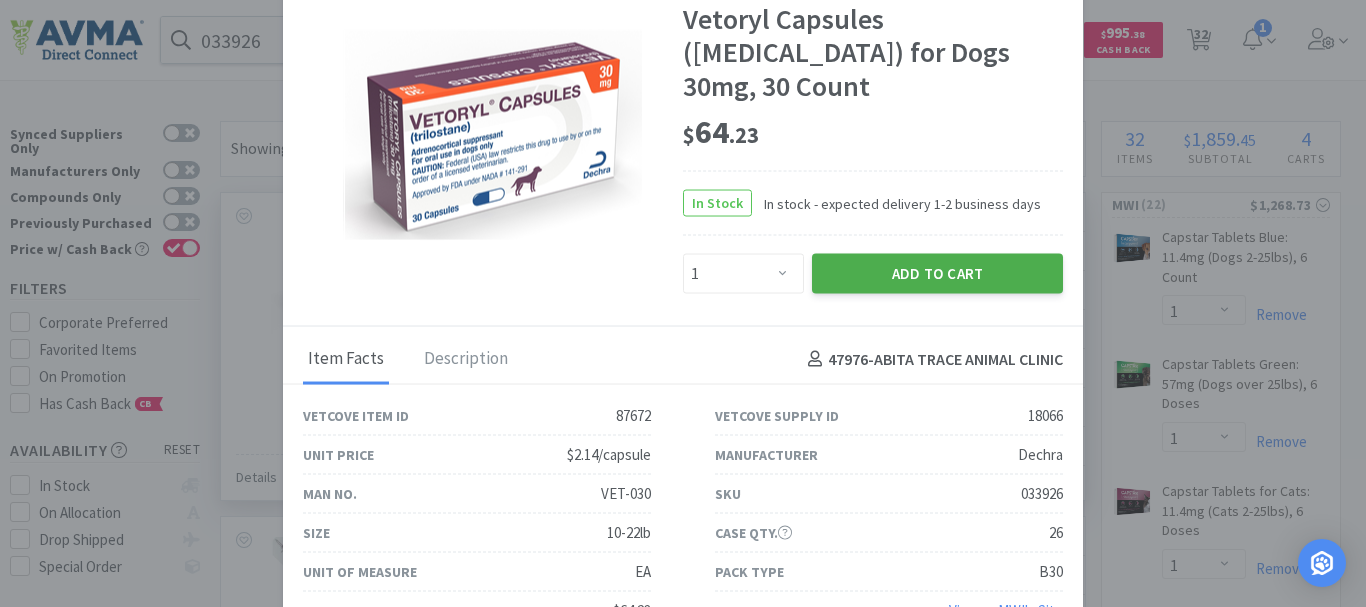 click on "Add to Cart" at bounding box center (937, 274) 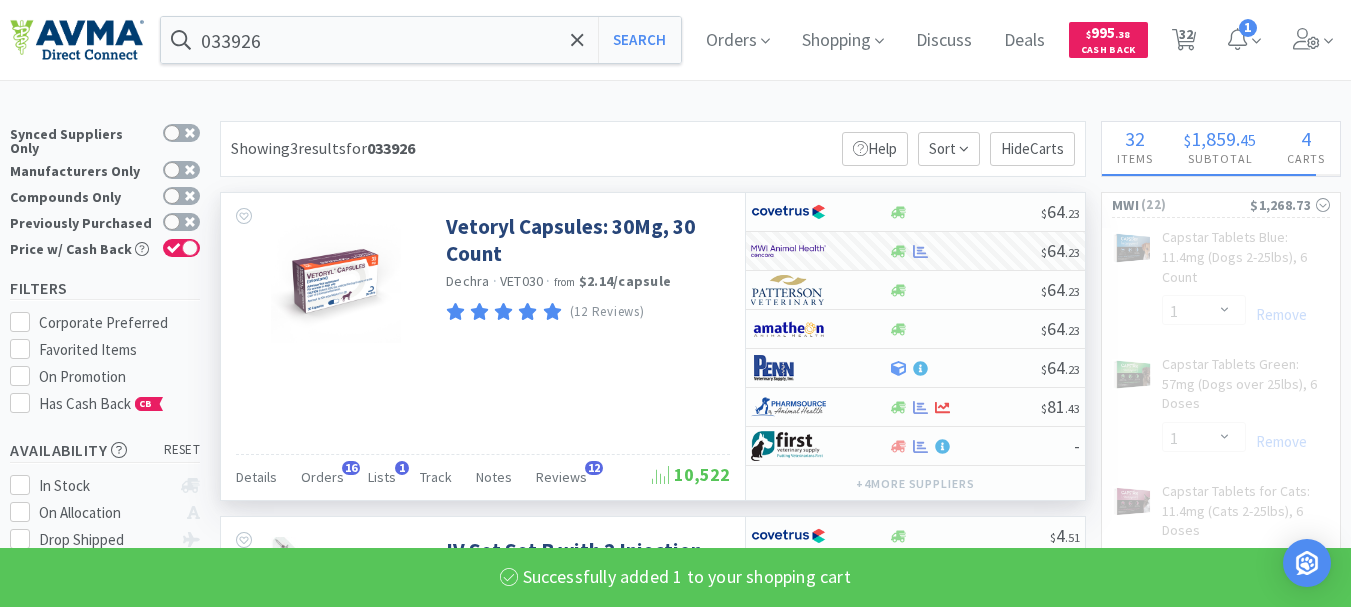 select on "1" 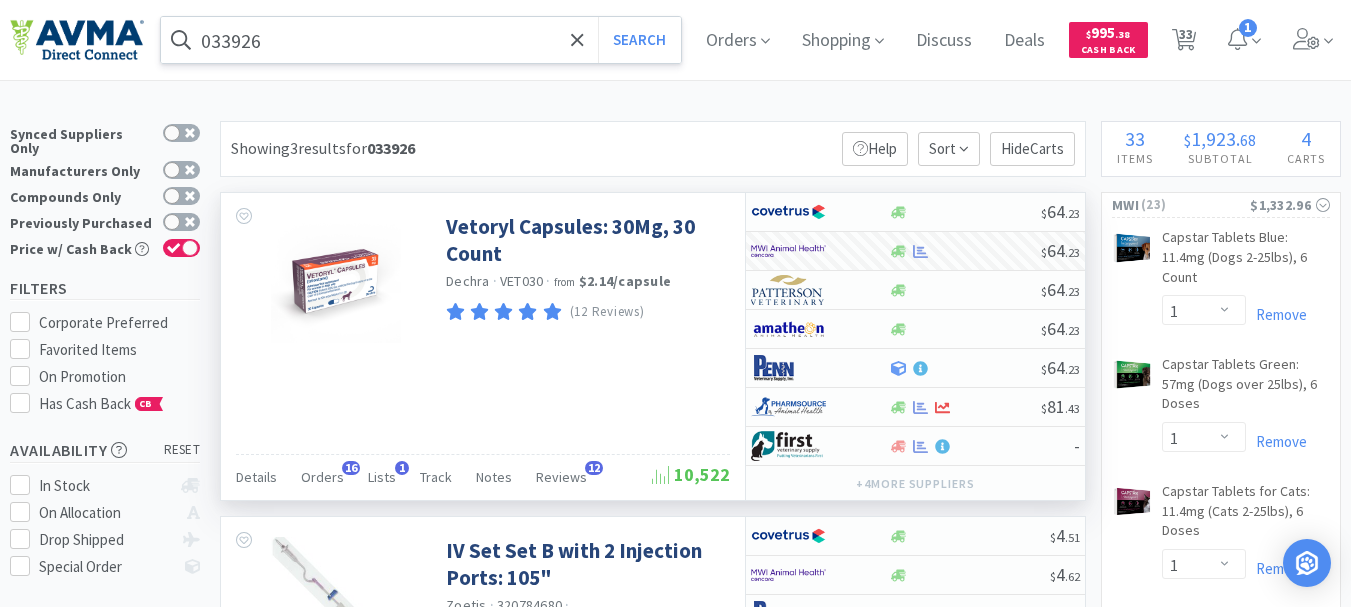click on "033926" at bounding box center [421, 40] 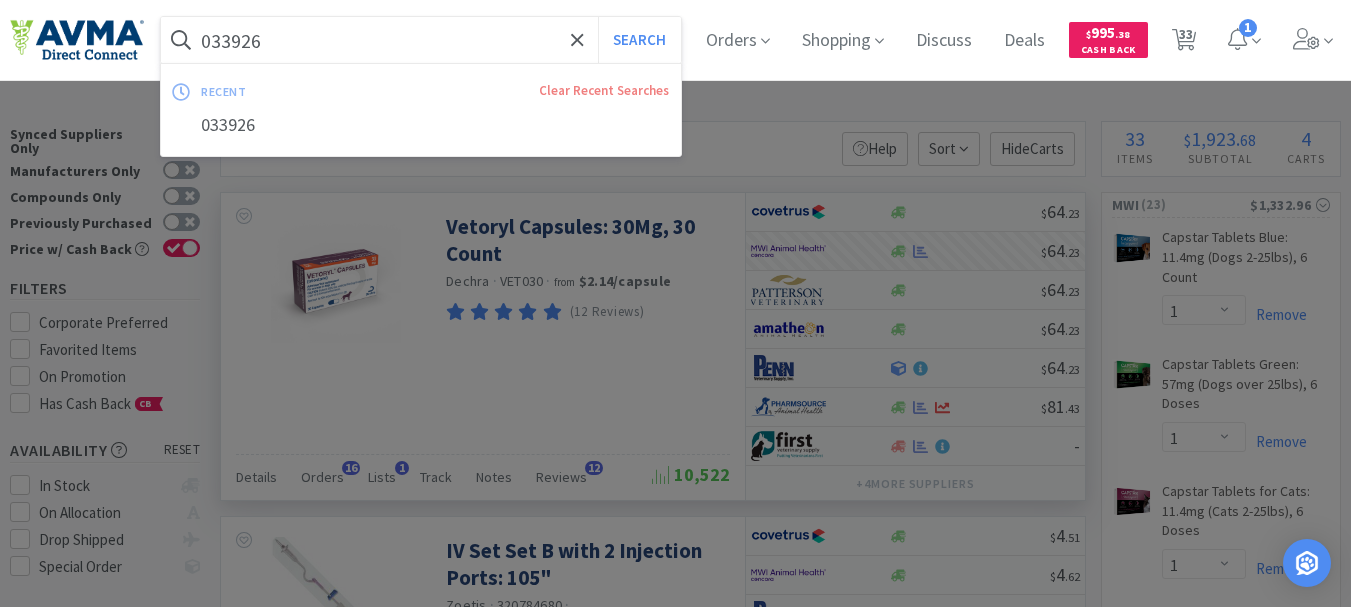 paste on "60584" 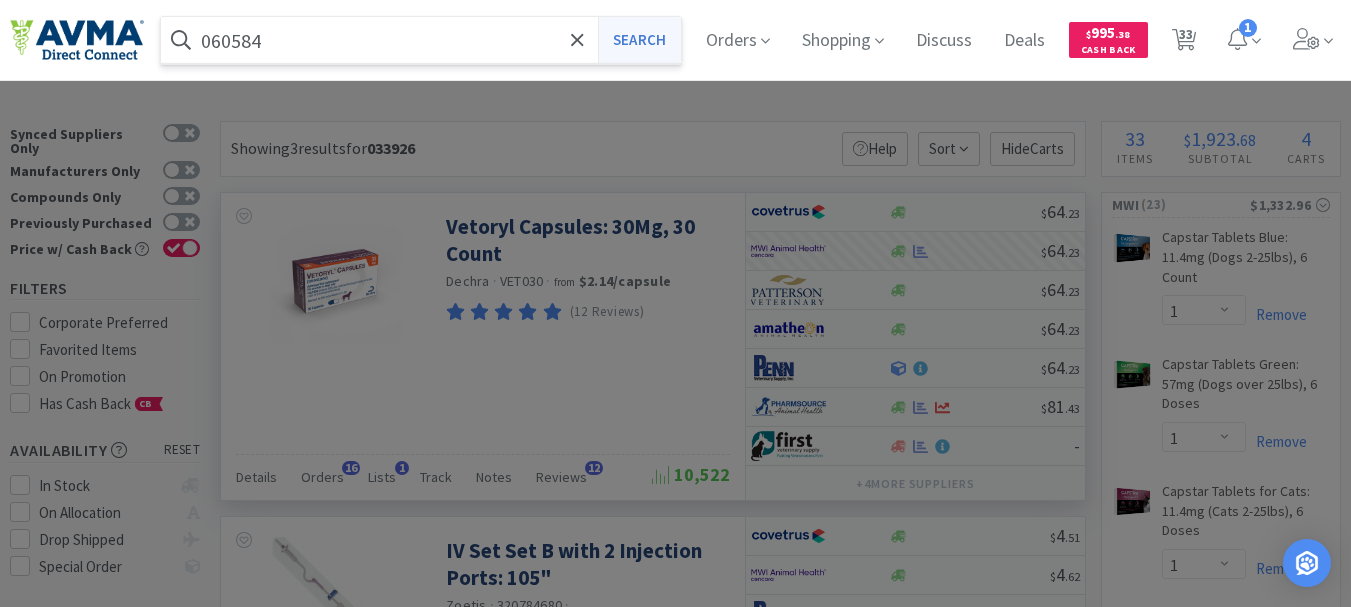 type on "060584" 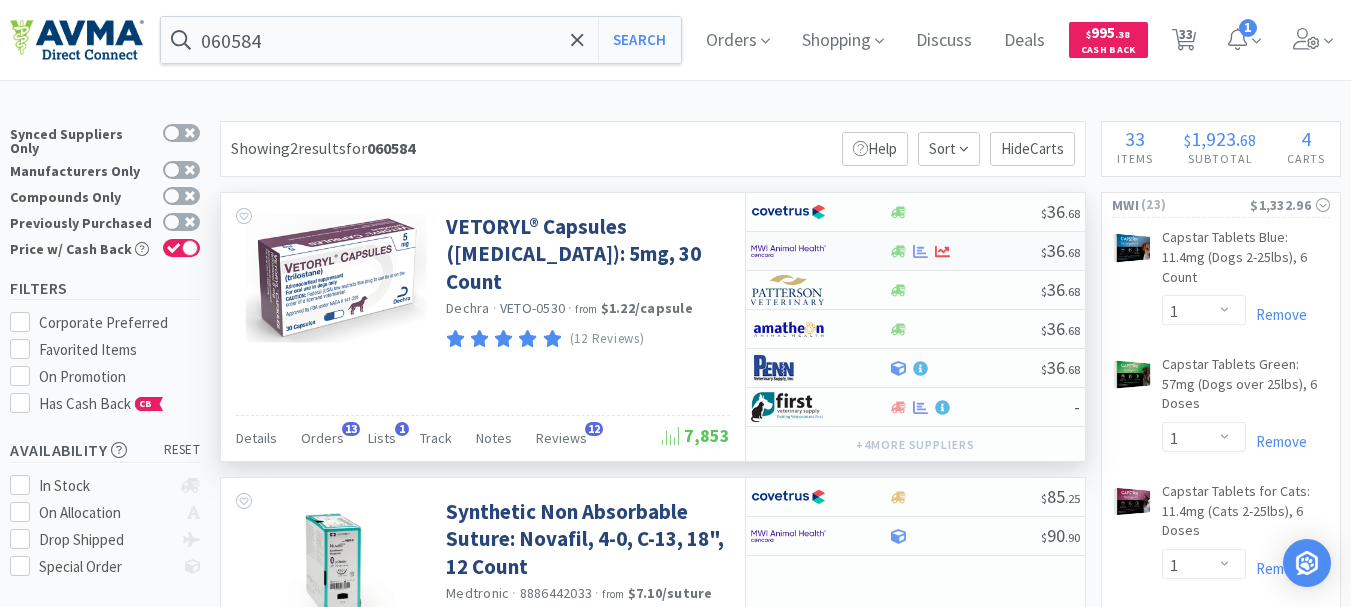 click at bounding box center [788, 251] 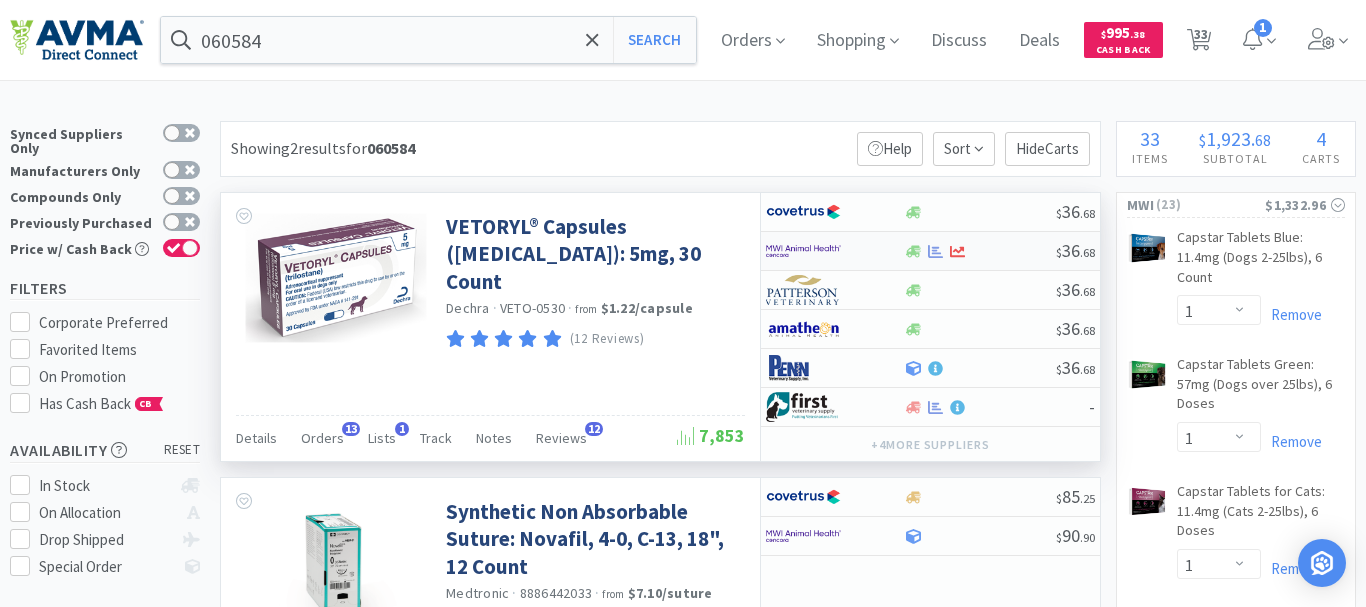 select on "1" 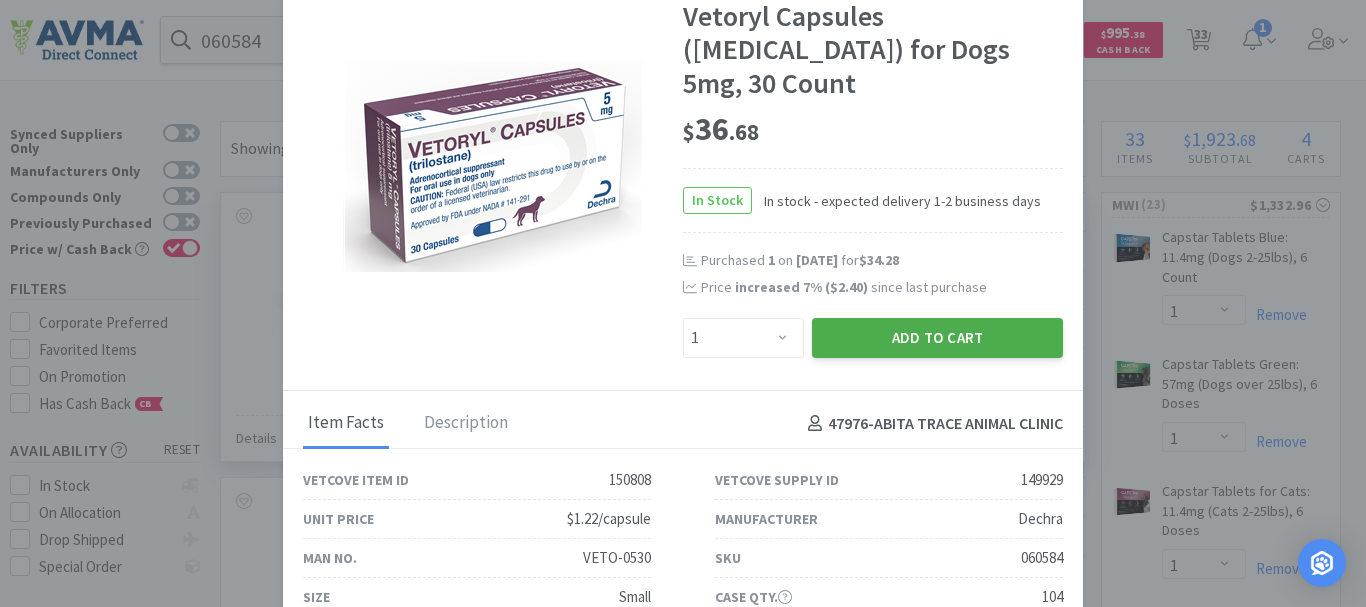 click on "Add to Cart" at bounding box center [937, 338] 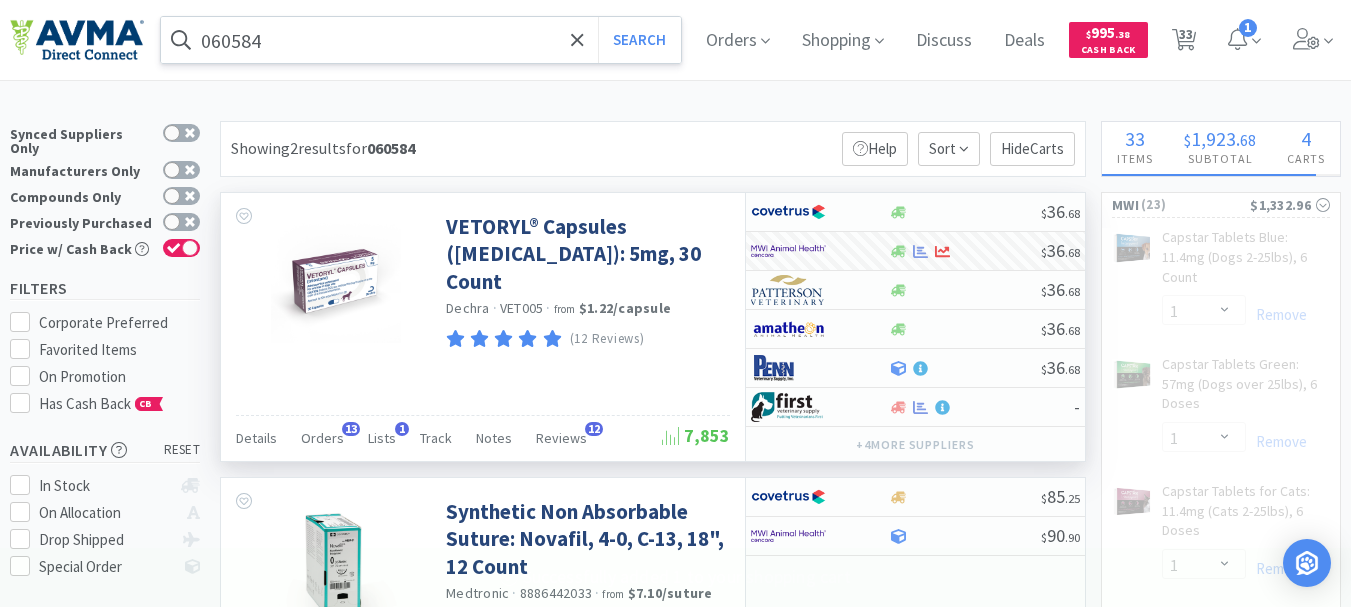 click on "060584" at bounding box center [421, 40] 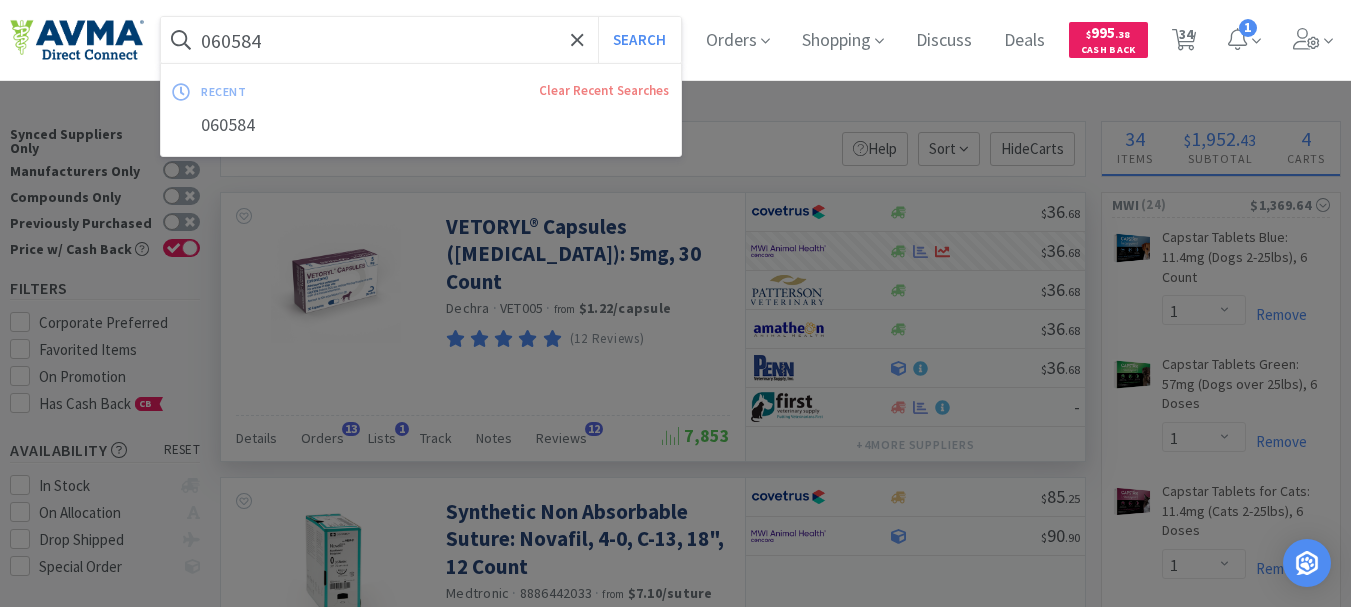 paste on "2209" 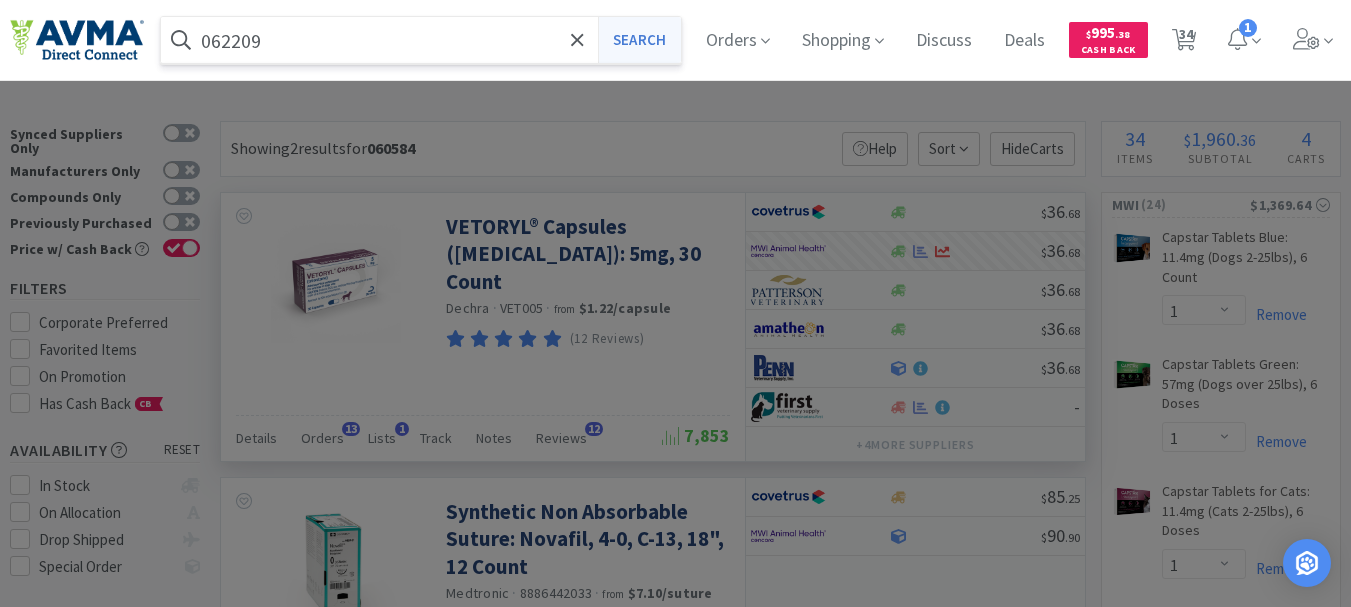 type on "062209" 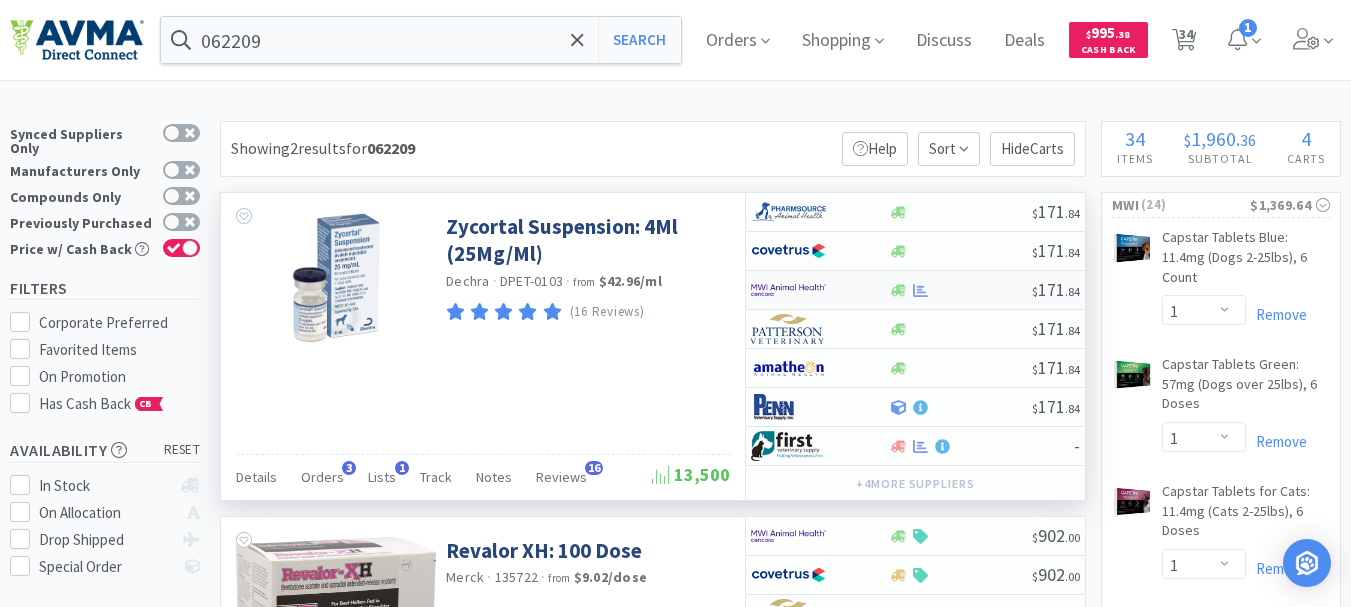 click at bounding box center (788, 290) 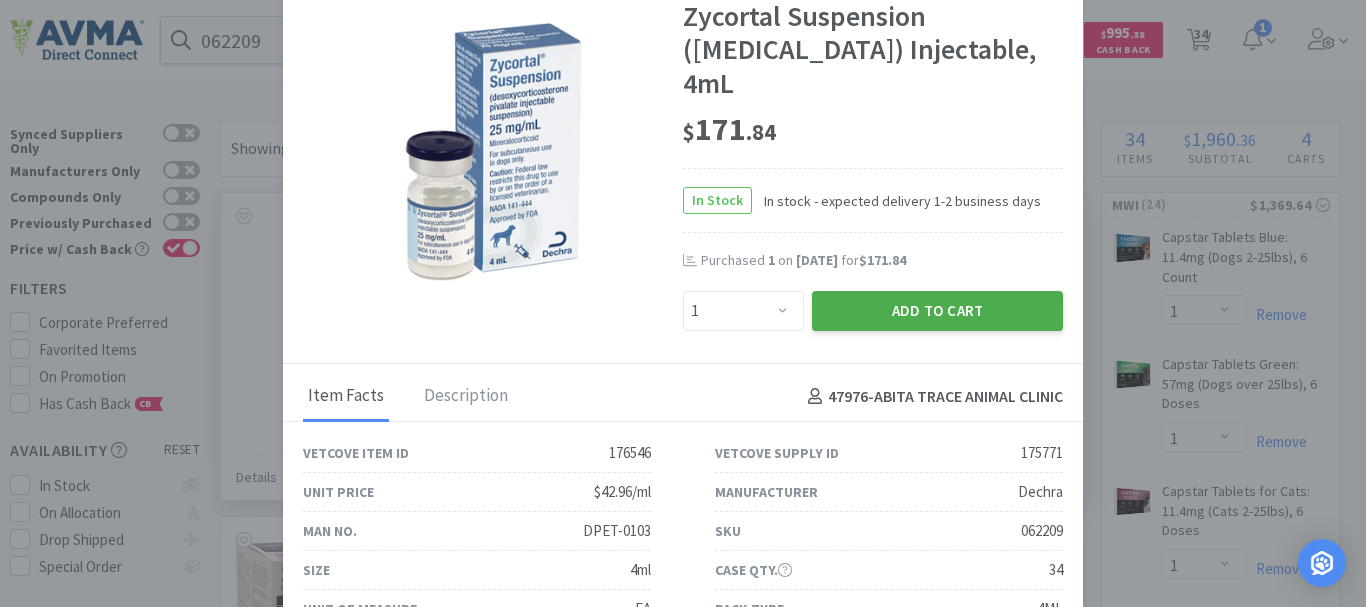 click on "Add to Cart" at bounding box center [937, 311] 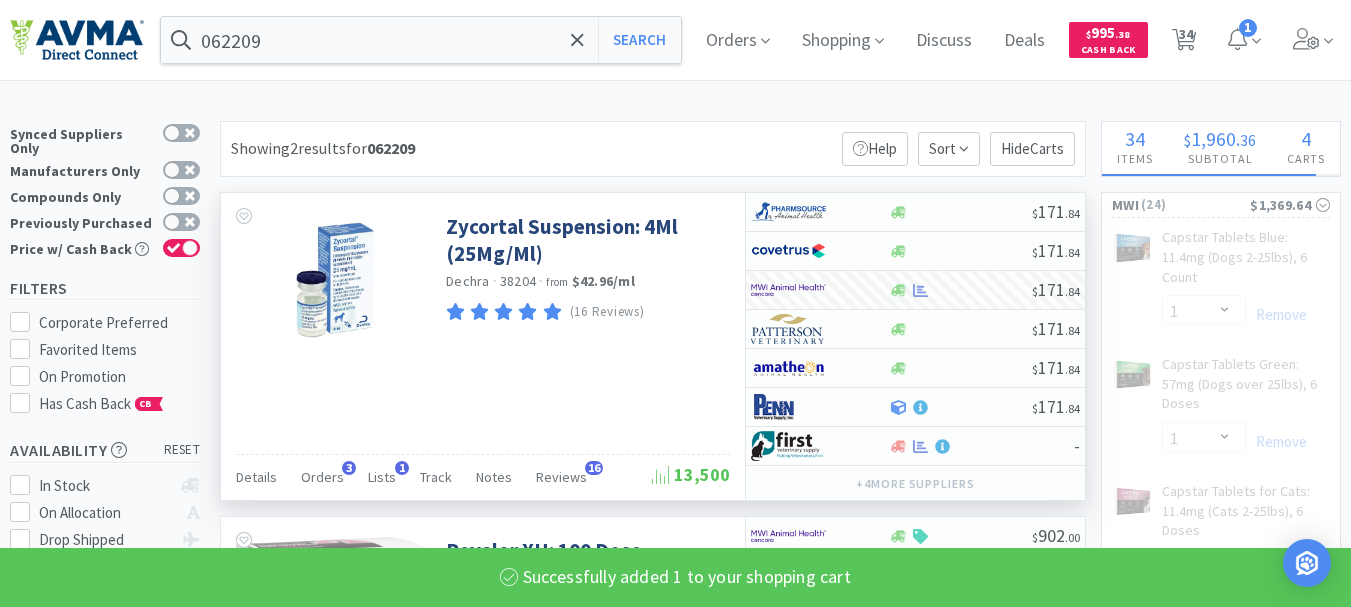 select on "1" 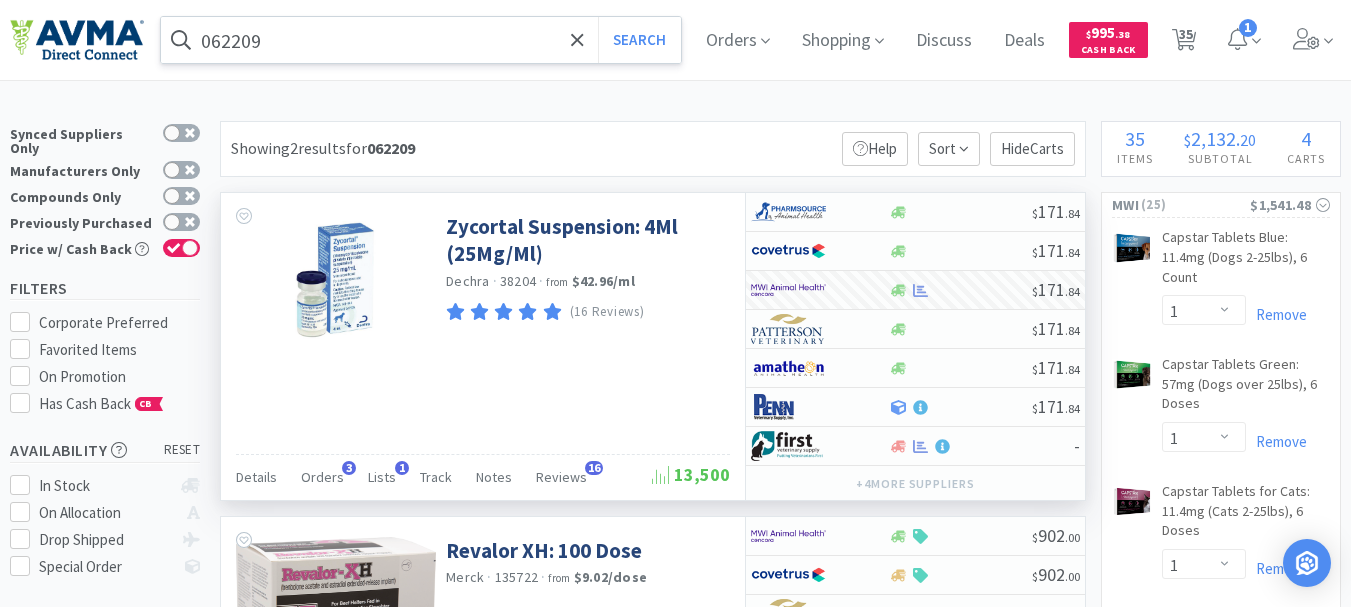 click on "062209" at bounding box center (421, 40) 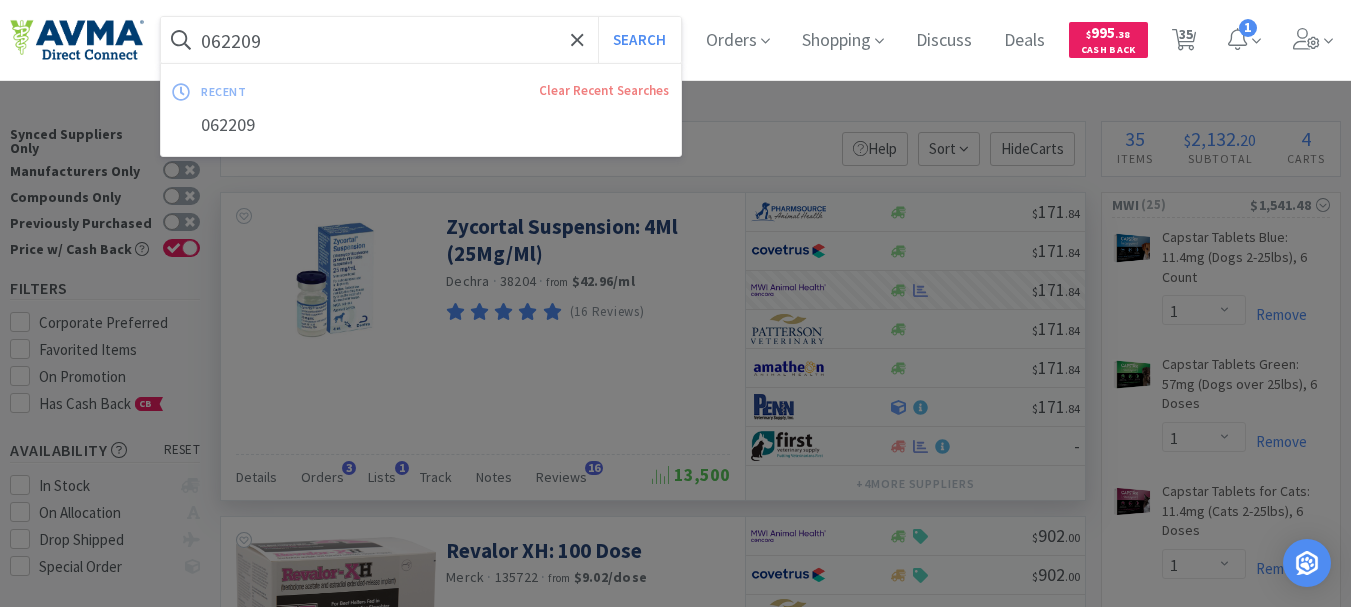 paste on "123312" 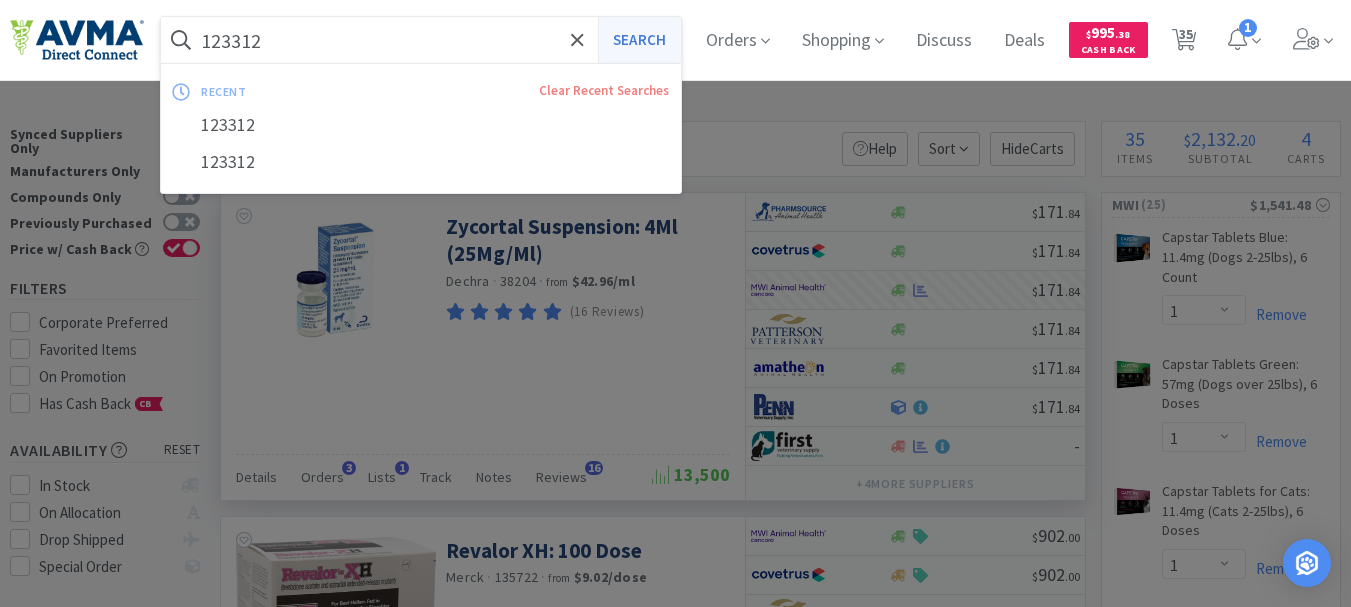 click on "Search" at bounding box center (639, 40) 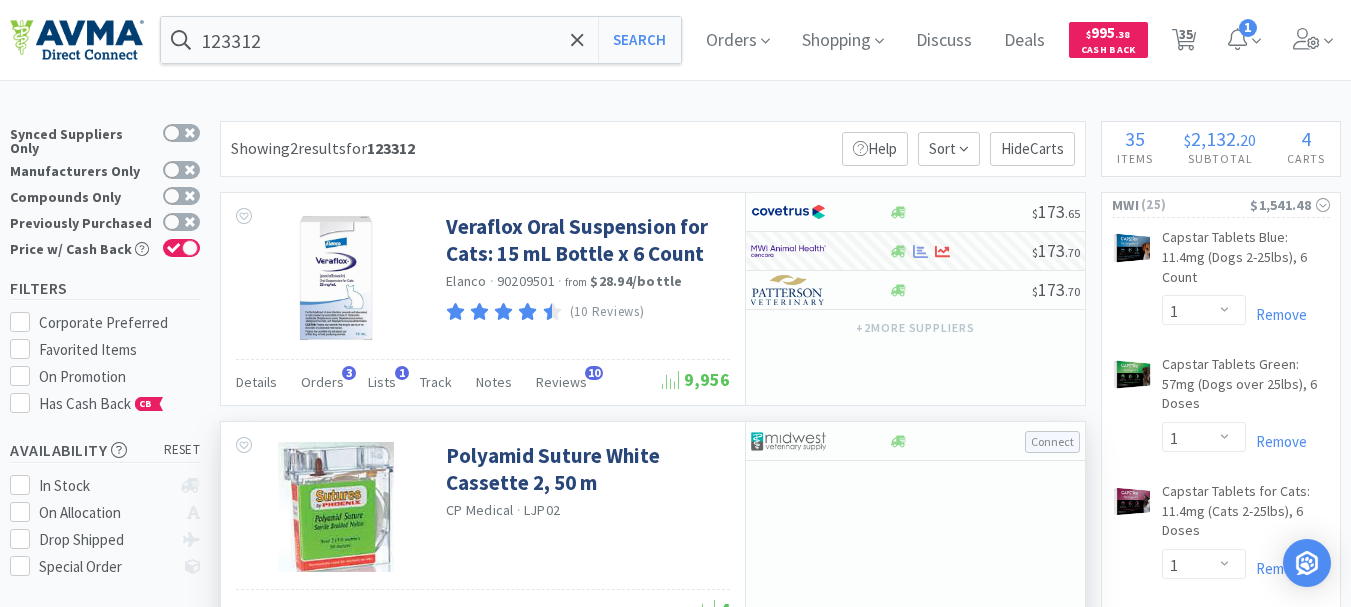 click on "Connect" at bounding box center (915, 528) 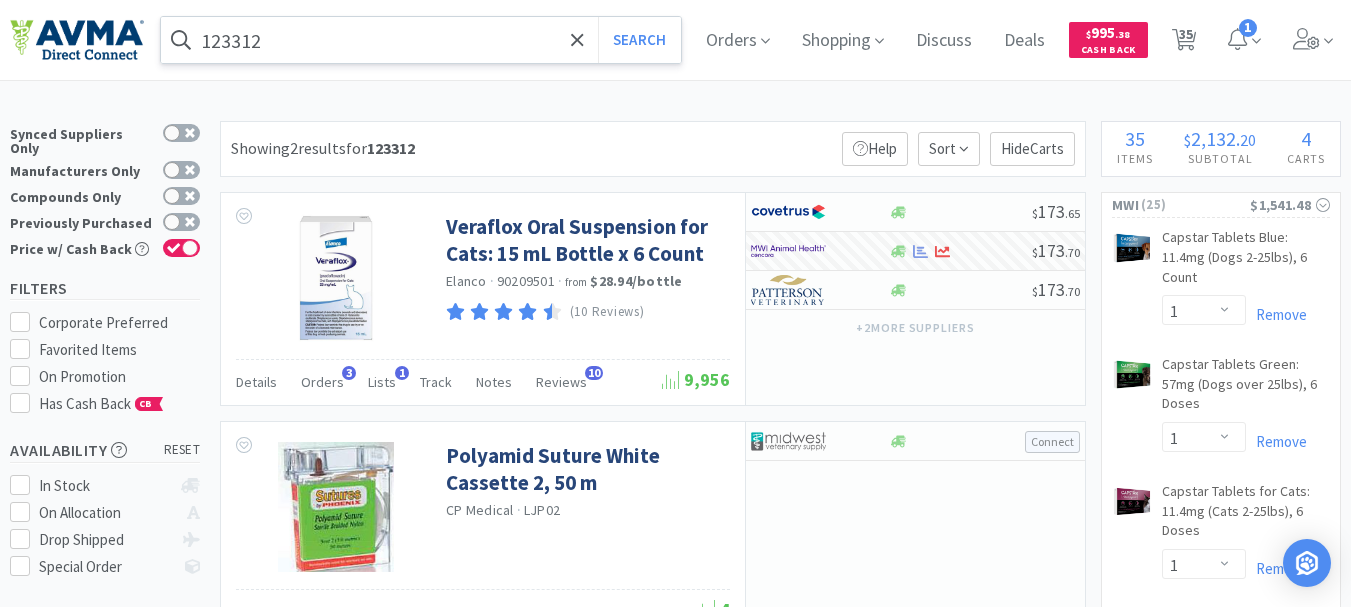 click on "123312" at bounding box center [421, 40] 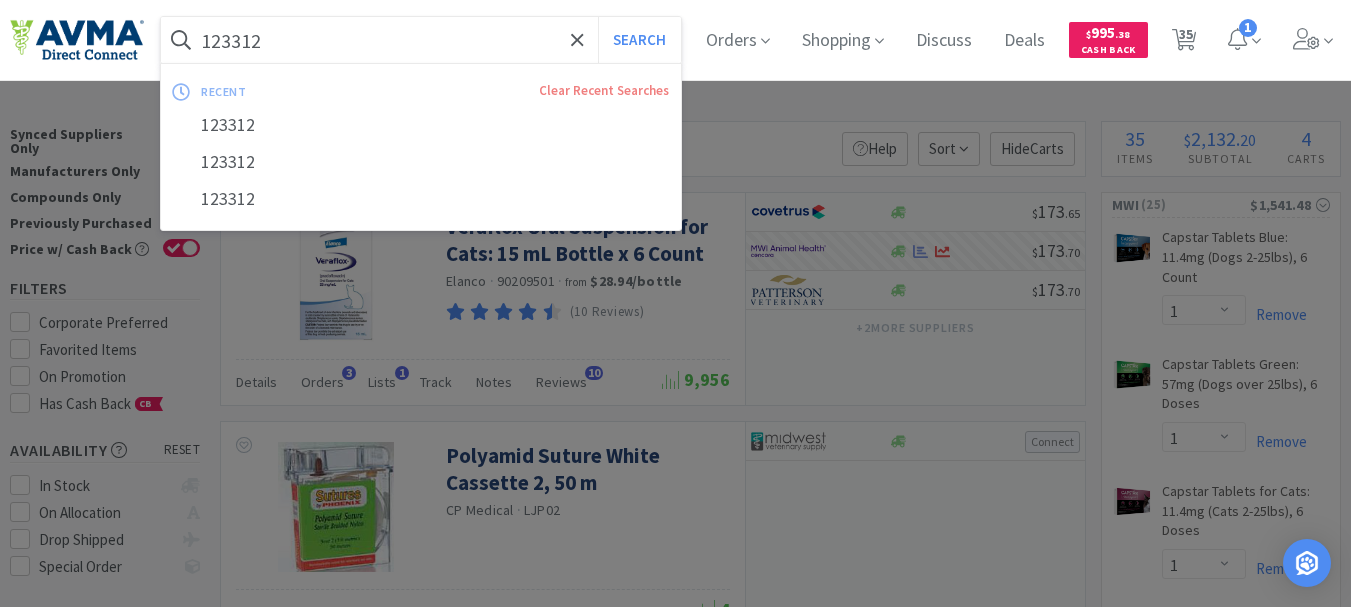 paste on "002159" 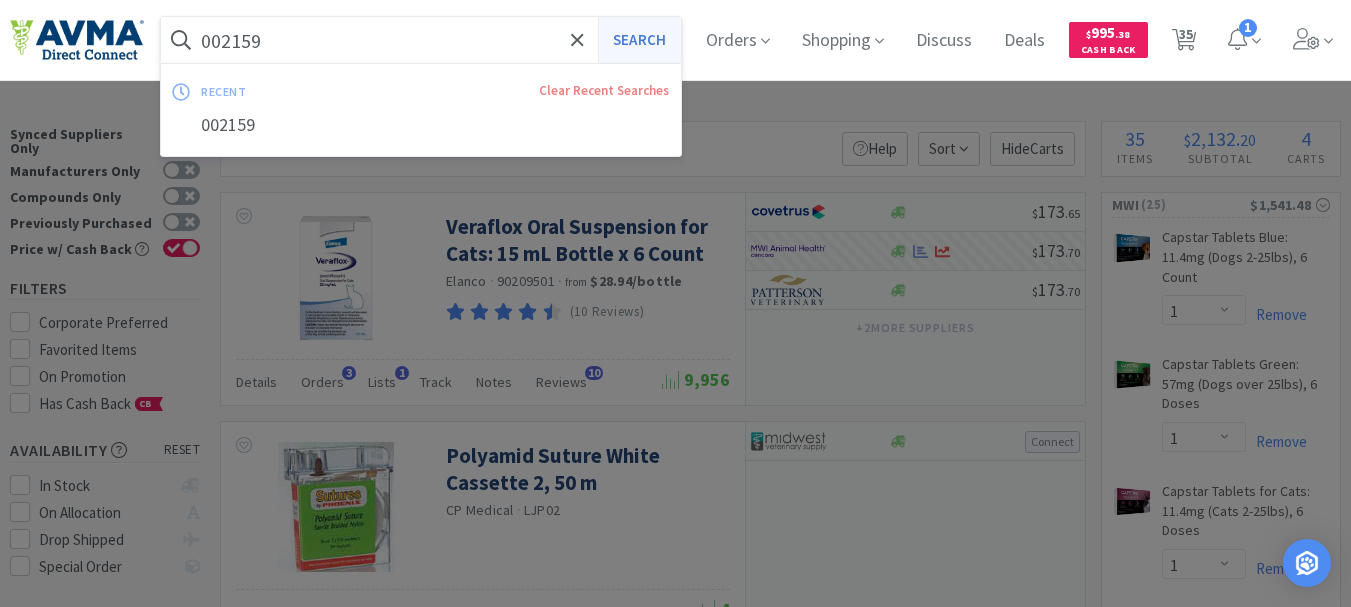 type on "002159" 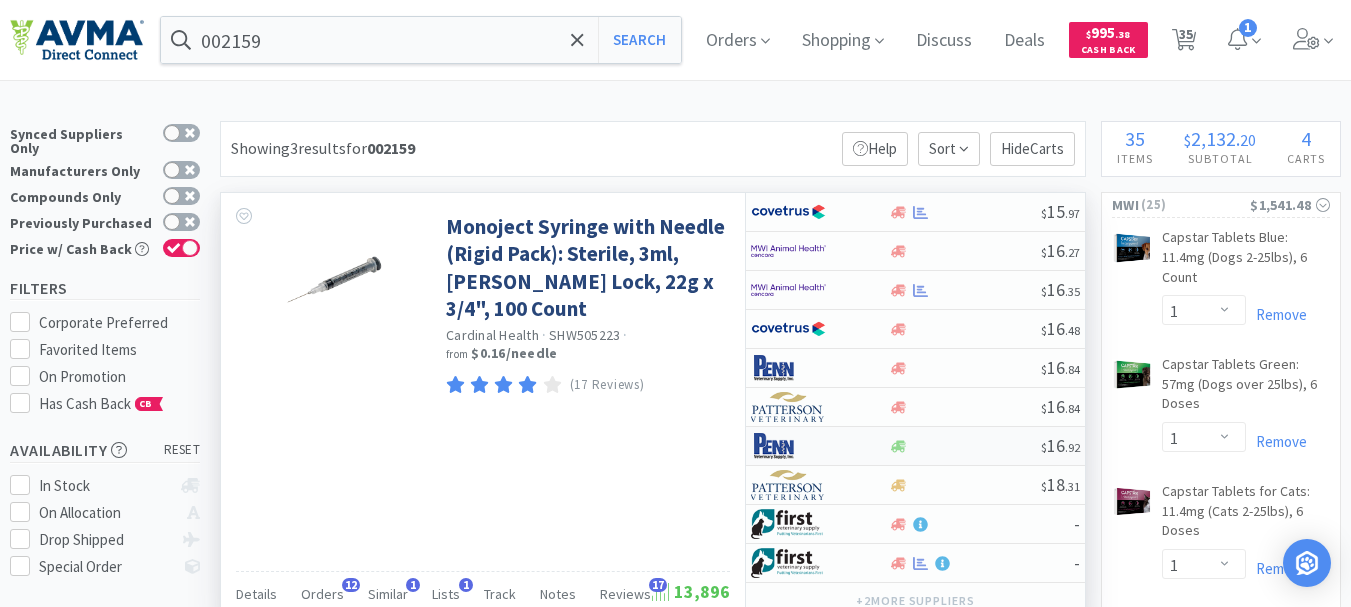 click at bounding box center [788, 446] 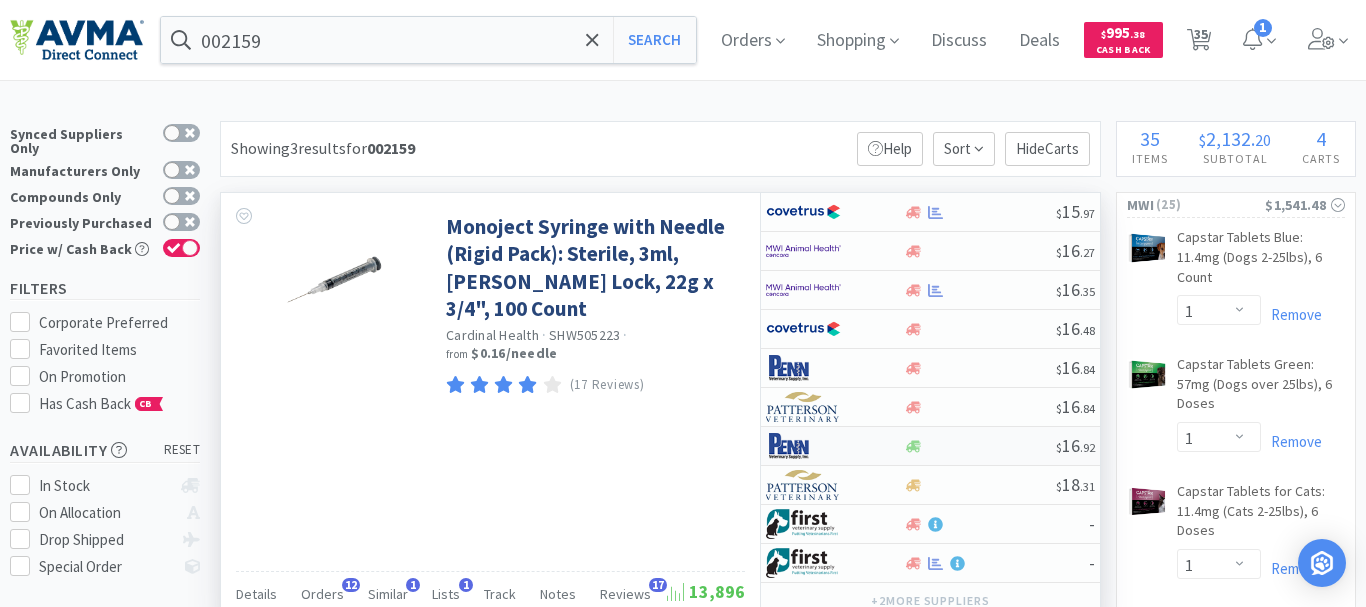 select on "1" 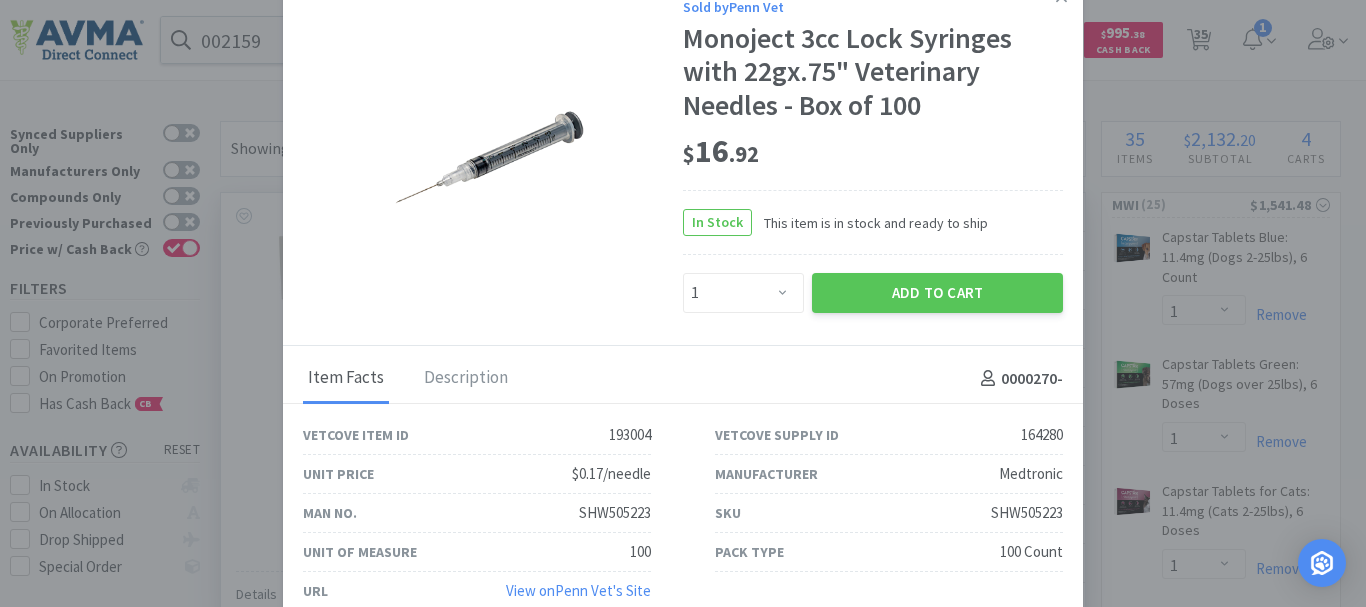 click on "SHW505223" at bounding box center [1027, 513] 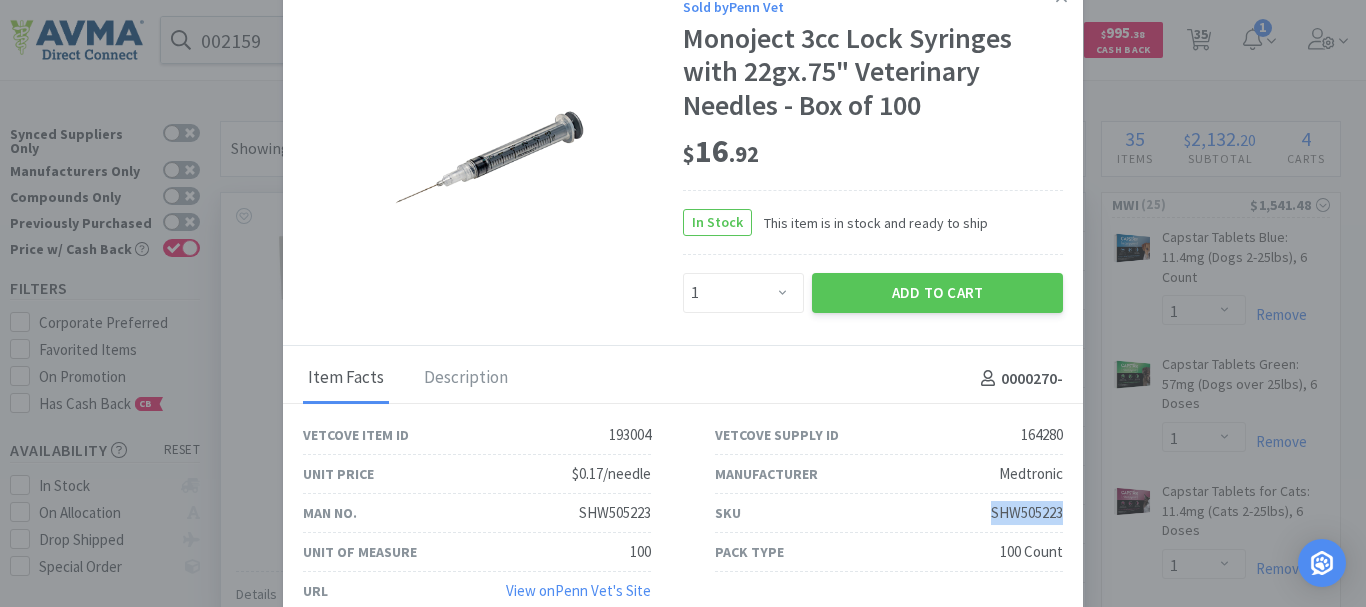 click on "SHW505223" at bounding box center [1027, 513] 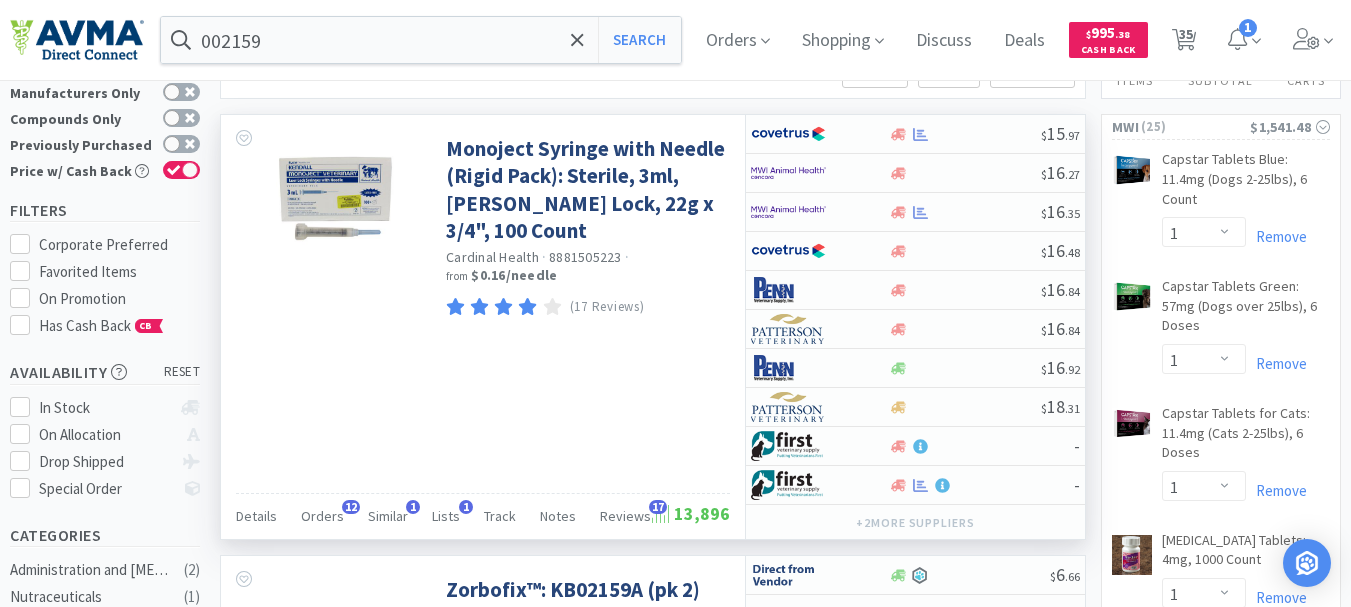 scroll, scrollTop: 200, scrollLeft: 0, axis: vertical 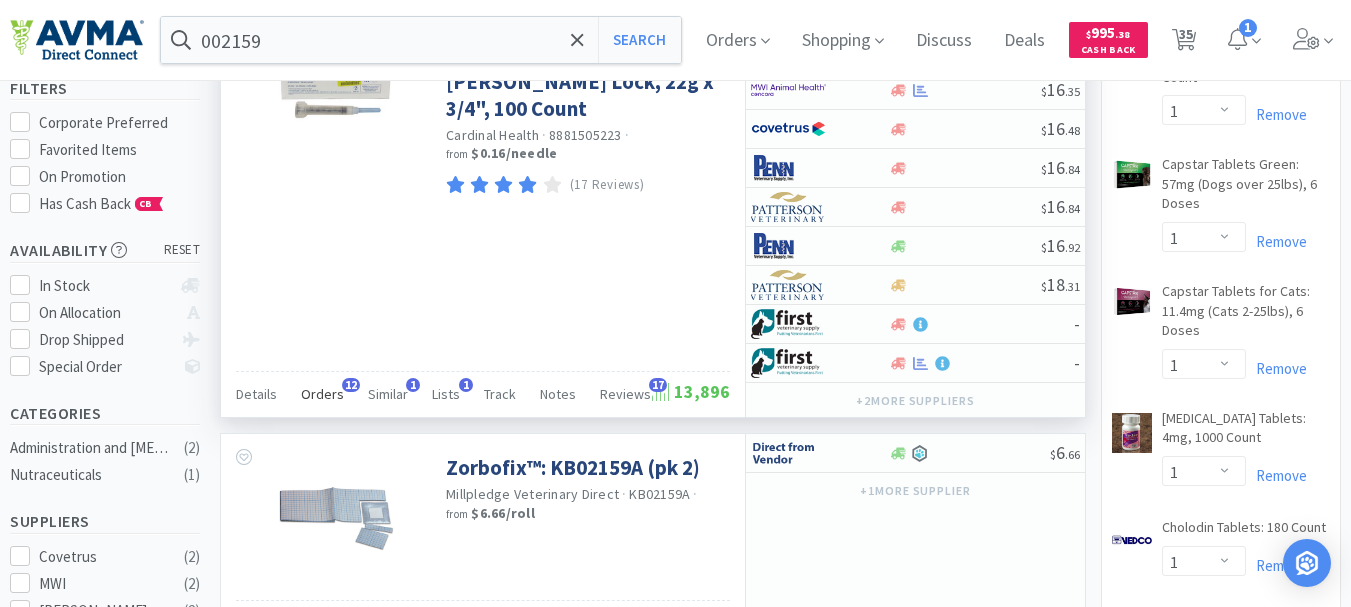 click on "Orders" at bounding box center (322, 394) 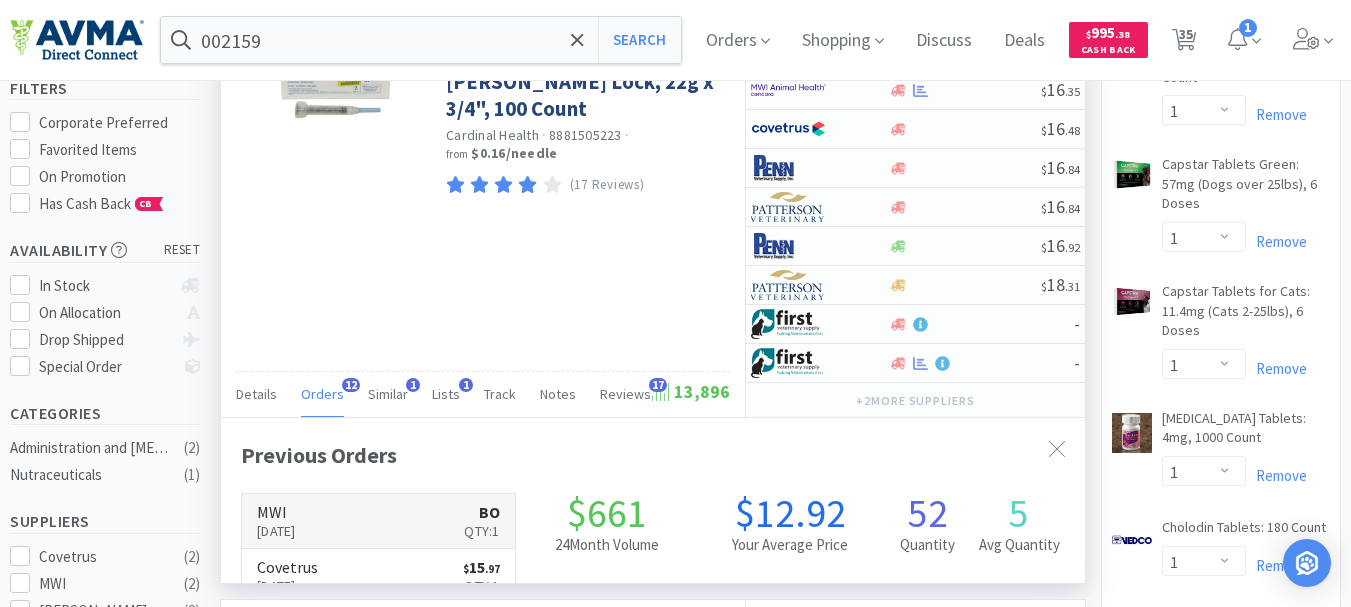 scroll, scrollTop: 999464, scrollLeft: 999136, axis: both 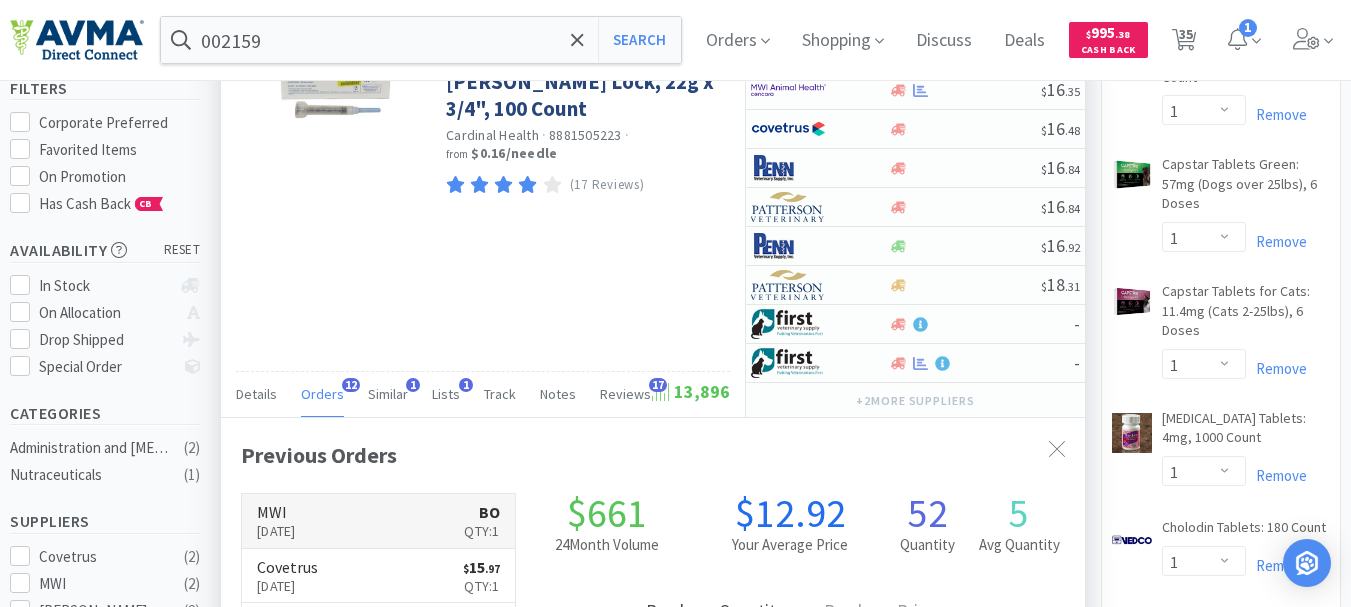 click on "[DATE]" at bounding box center (276, 531) 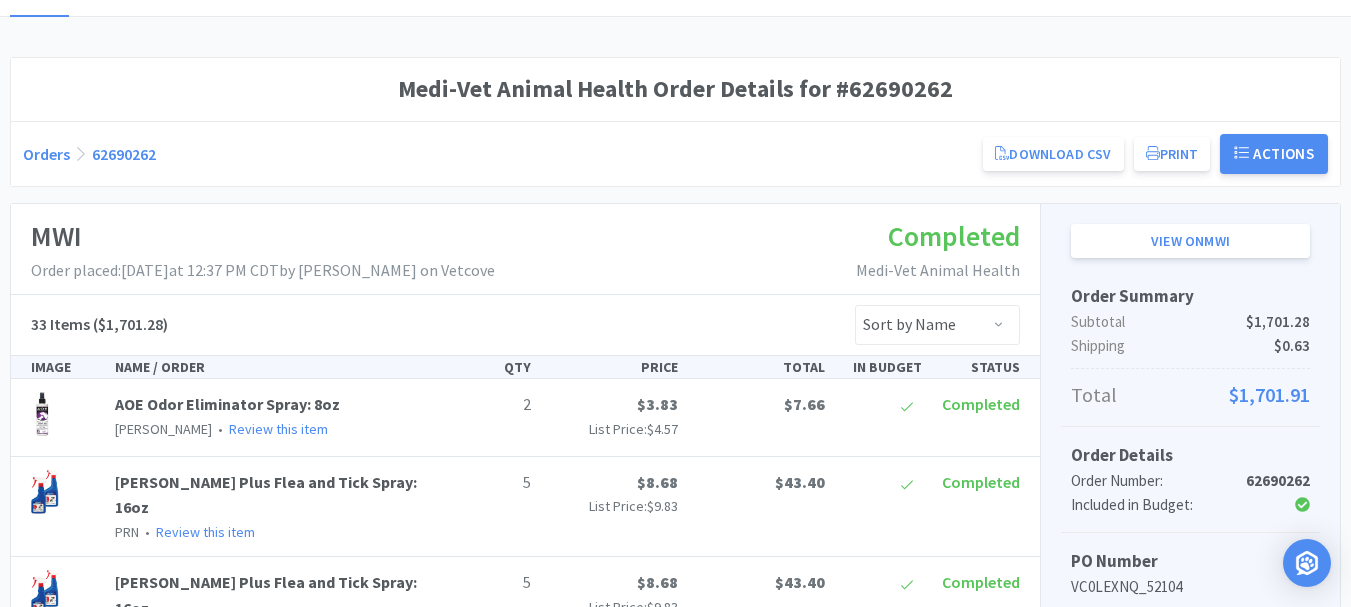 scroll, scrollTop: 0, scrollLeft: 0, axis: both 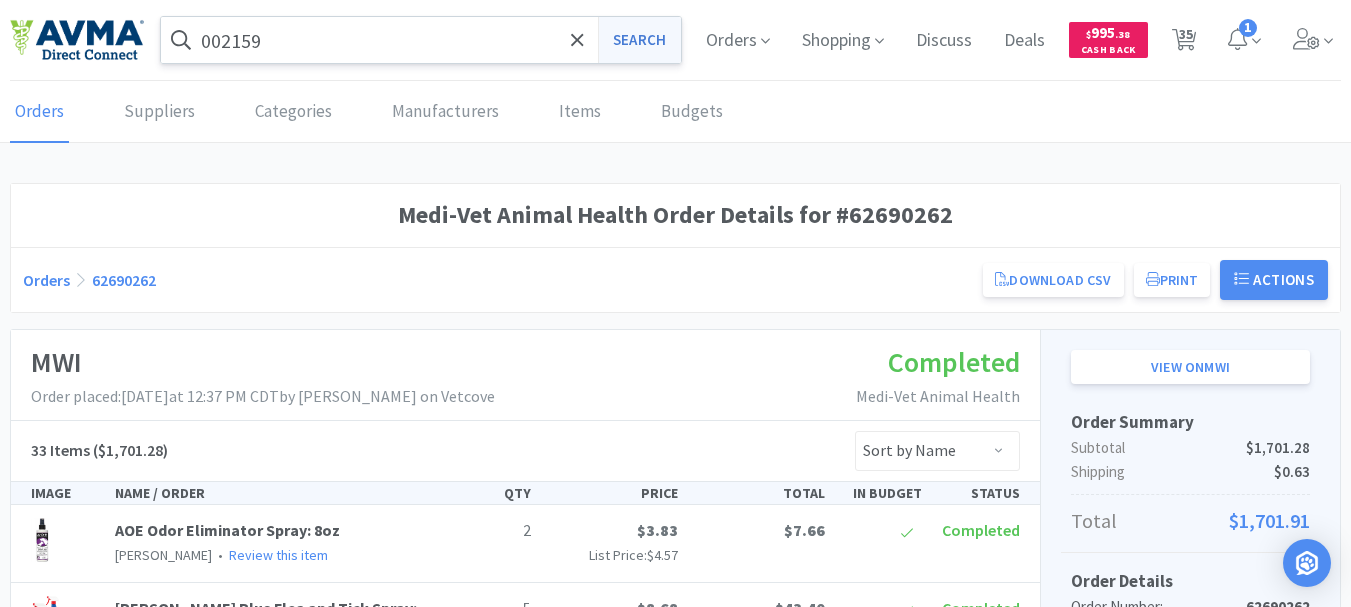 click on "Search" at bounding box center [639, 40] 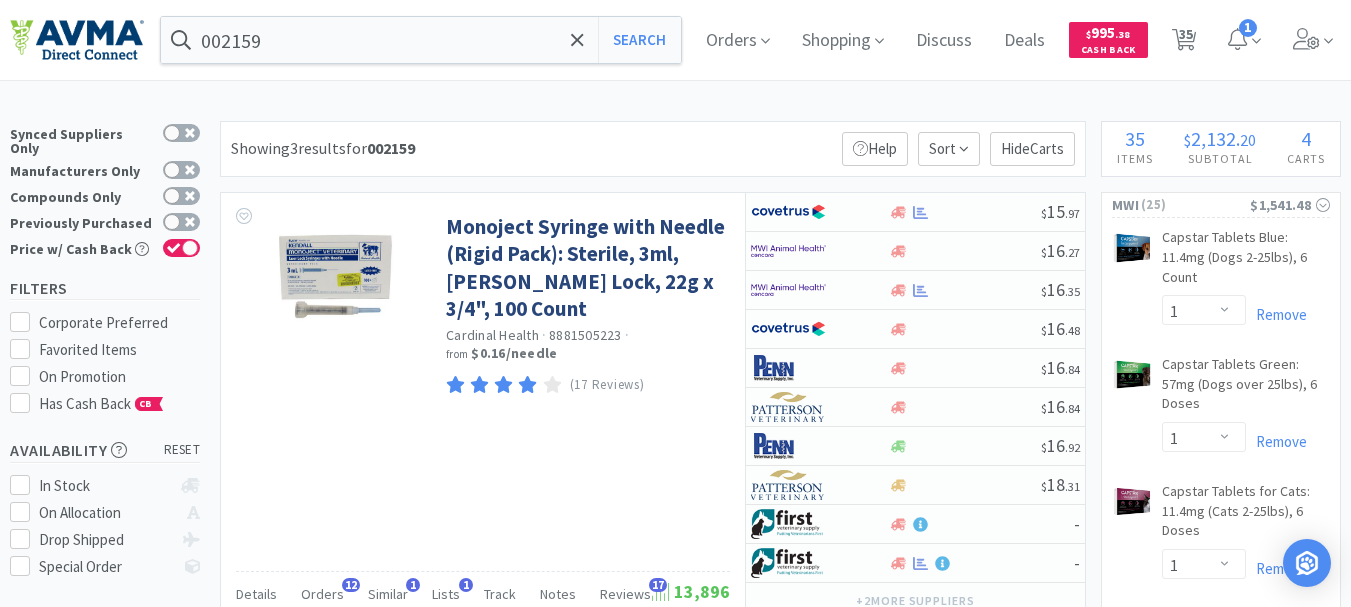 drag, startPoint x: 1198, startPoint y: 28, endPoint x: 1178, endPoint y: 83, distance: 58.5235 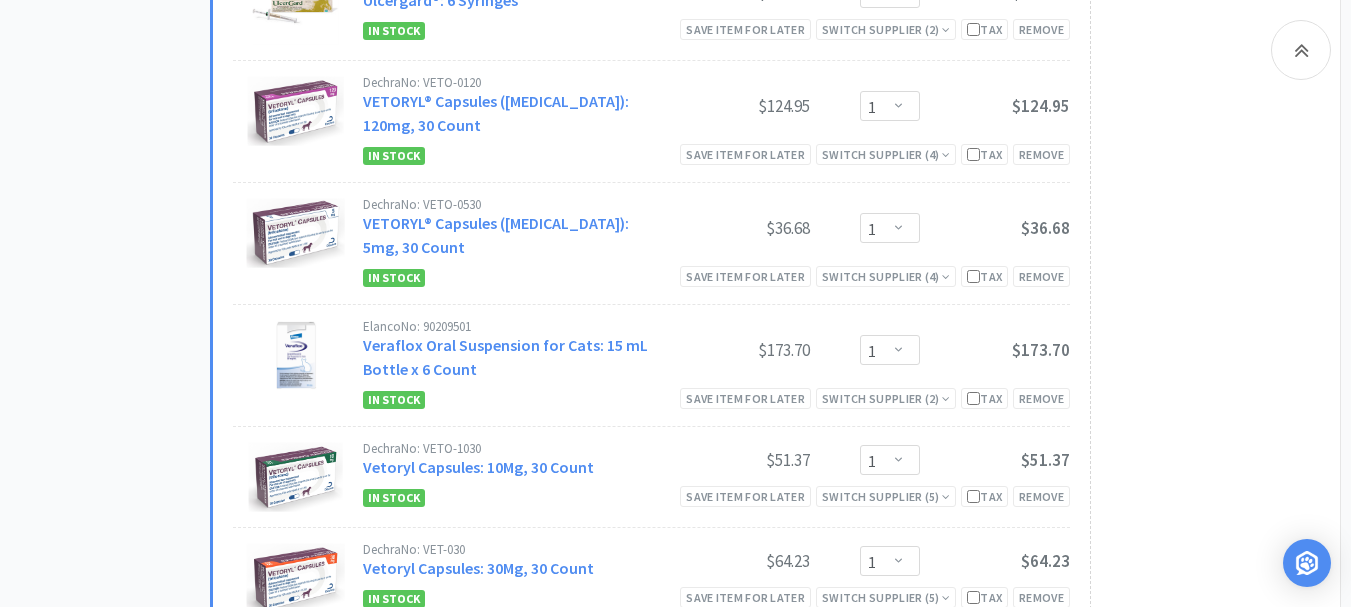 scroll, scrollTop: 2800, scrollLeft: 0, axis: vertical 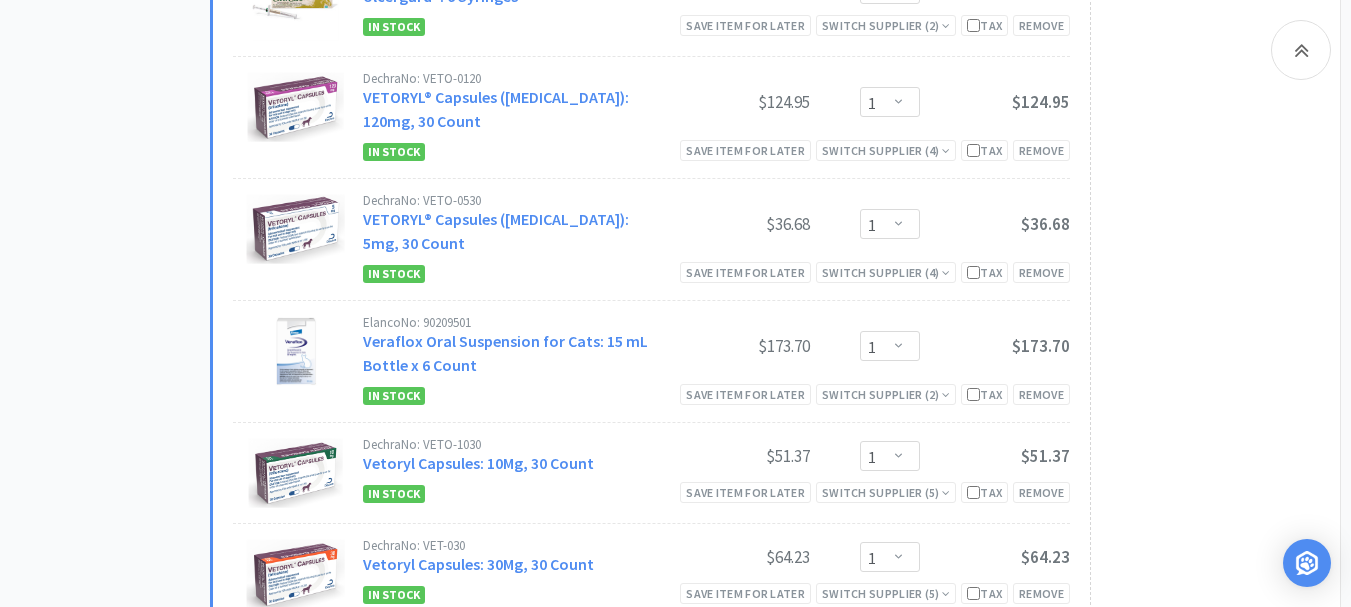 click on "Subtotal ( 25  item s ):    $1,541.48 Cash Back Earned :  $6.10 Proceed to Checkout or checkout at  MWI Note:   Cash Back is  guaranteed only when you checkout directly on Vetcove" at bounding box center [1205, -859] 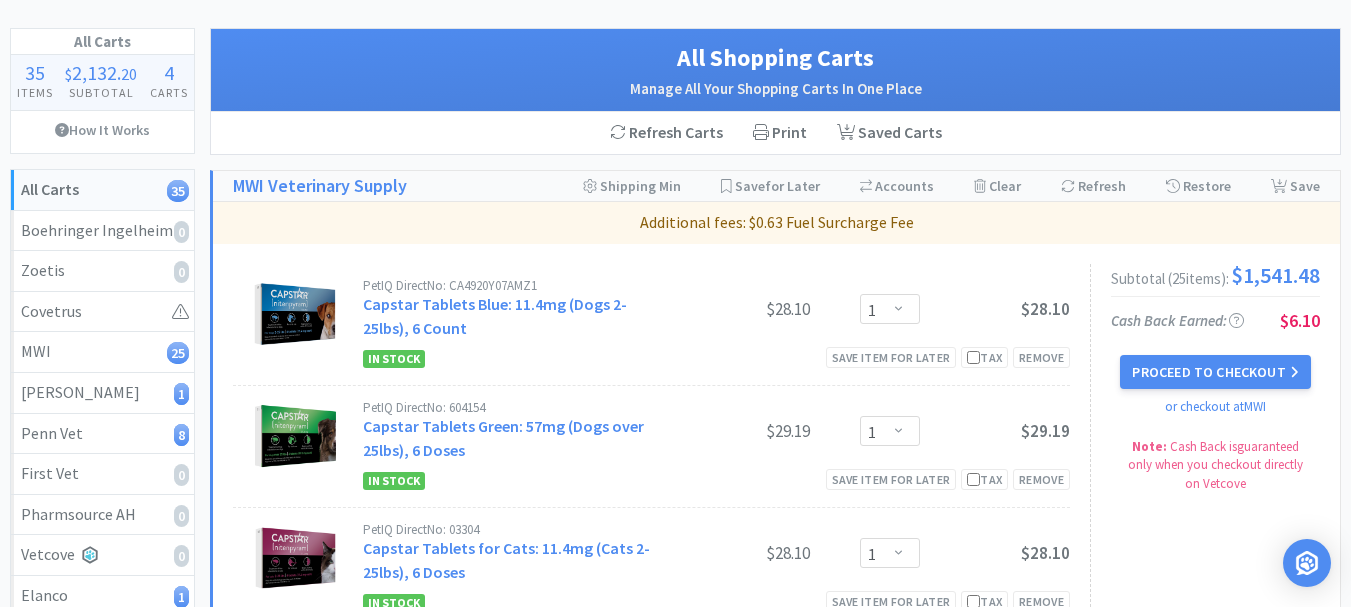 scroll, scrollTop: 0, scrollLeft: 0, axis: both 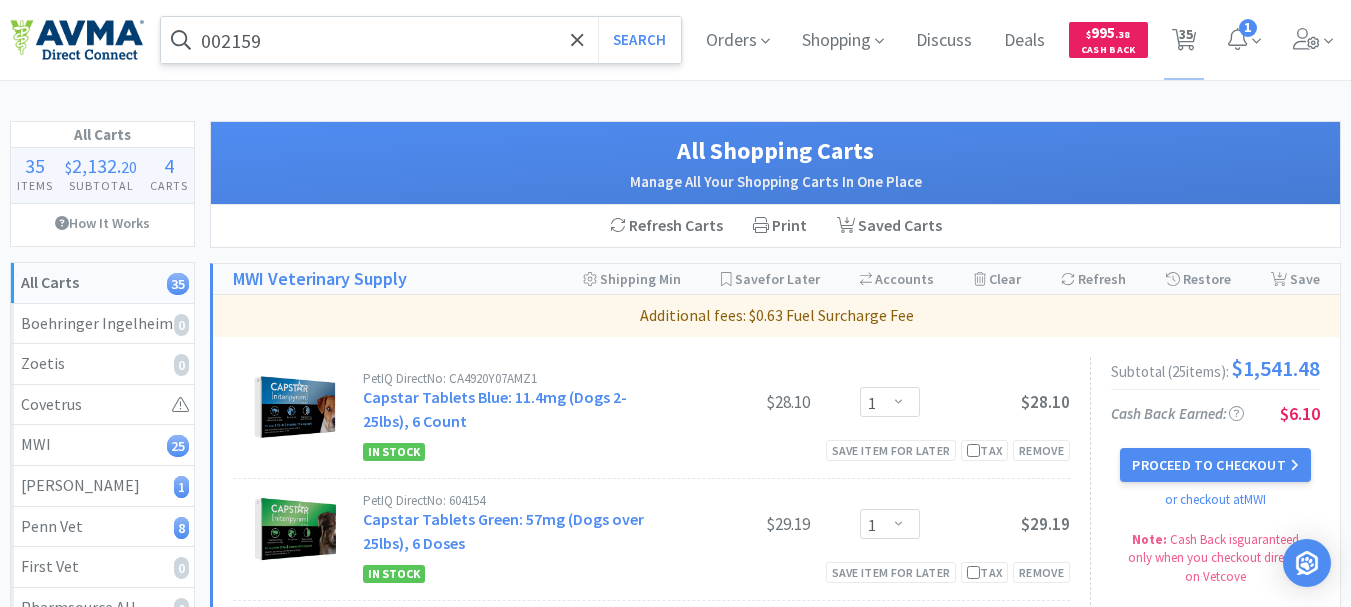 click on "002159" at bounding box center [421, 40] 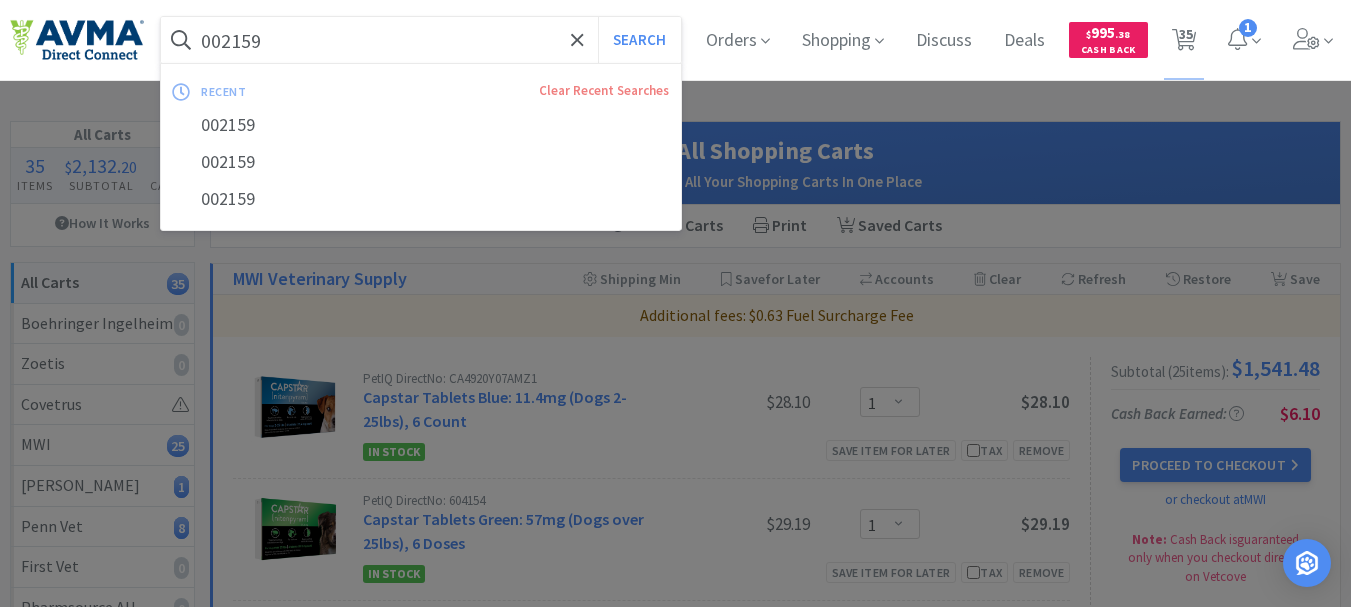 click on "002159" at bounding box center [421, 40] 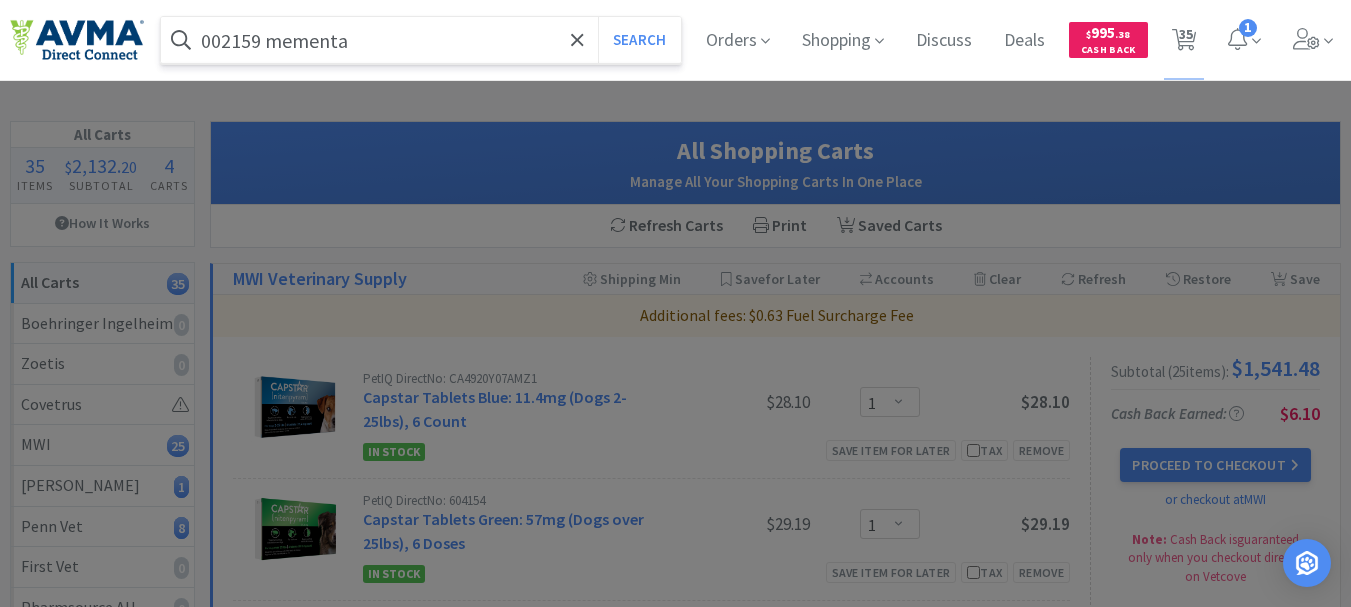 click on "Search" at bounding box center (639, 40) 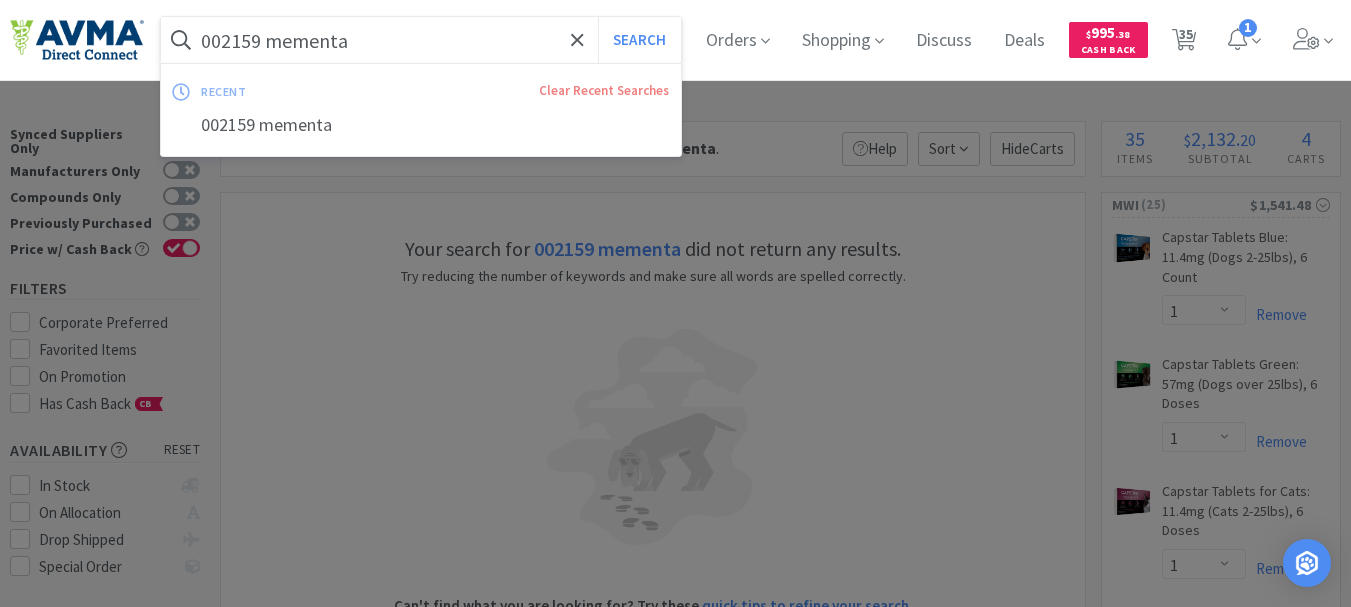 click on "002159 mementa" at bounding box center [421, 40] 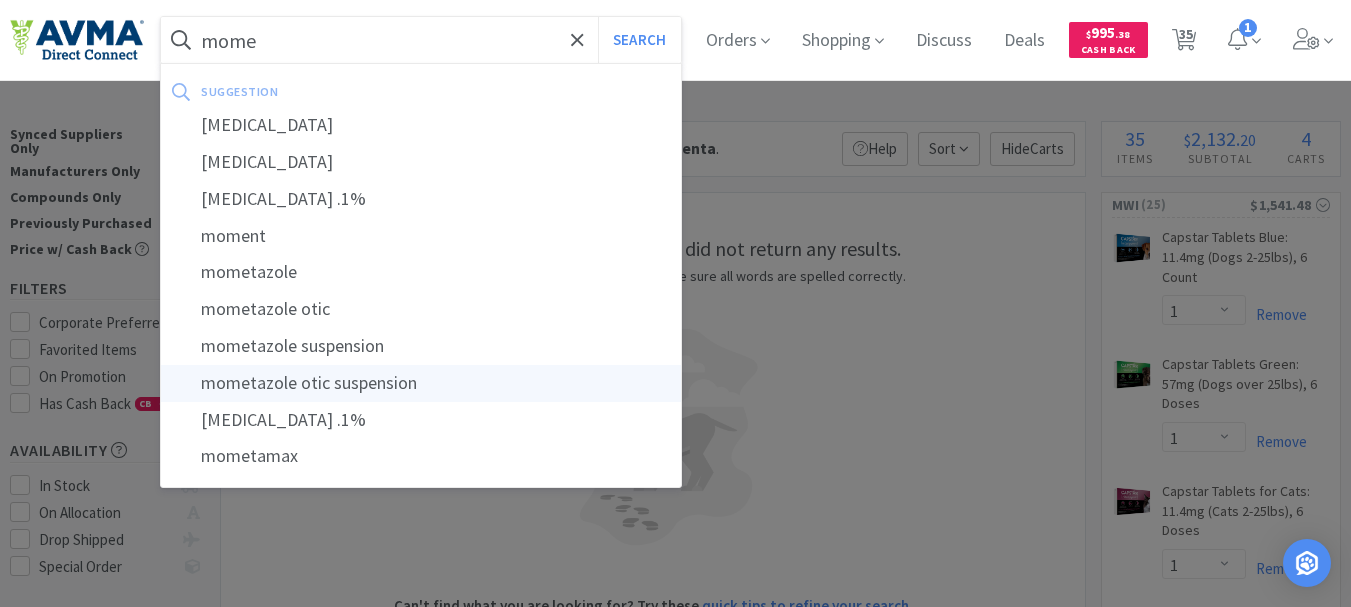 click on "mometazole otic suspension" at bounding box center (421, 383) 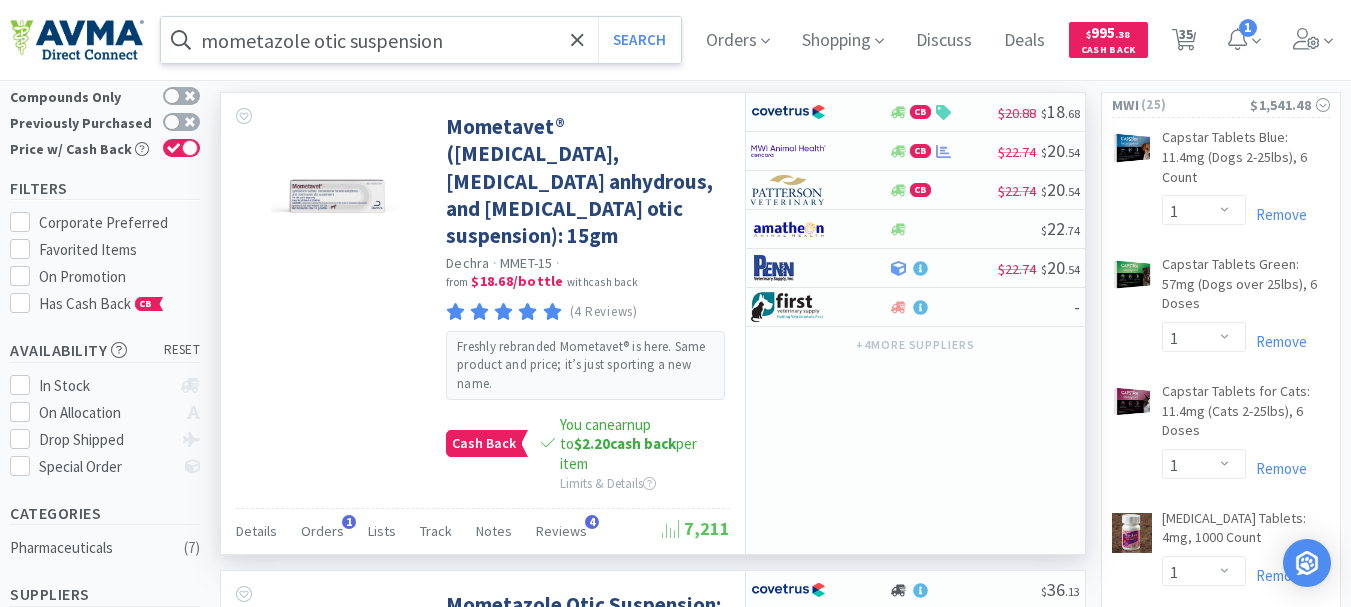 scroll, scrollTop: 0, scrollLeft: 0, axis: both 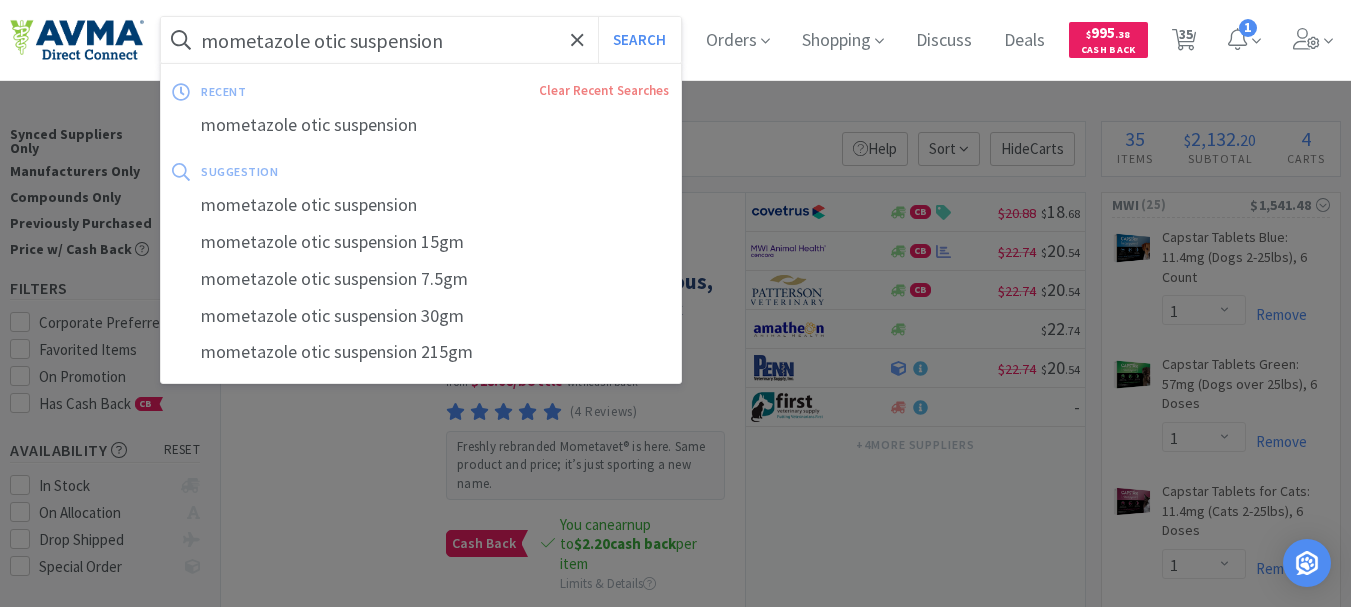click on "mometazole otic suspension" at bounding box center [421, 40] 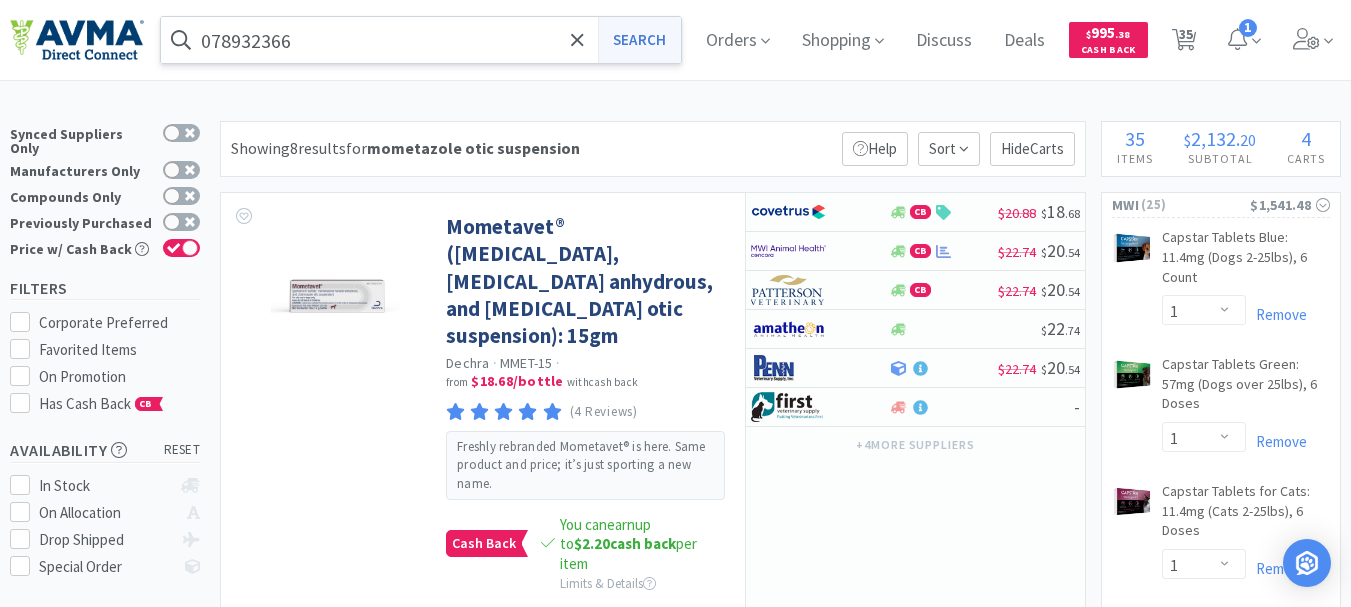 drag, startPoint x: 770, startPoint y: 94, endPoint x: 673, endPoint y: 36, distance: 113.0177 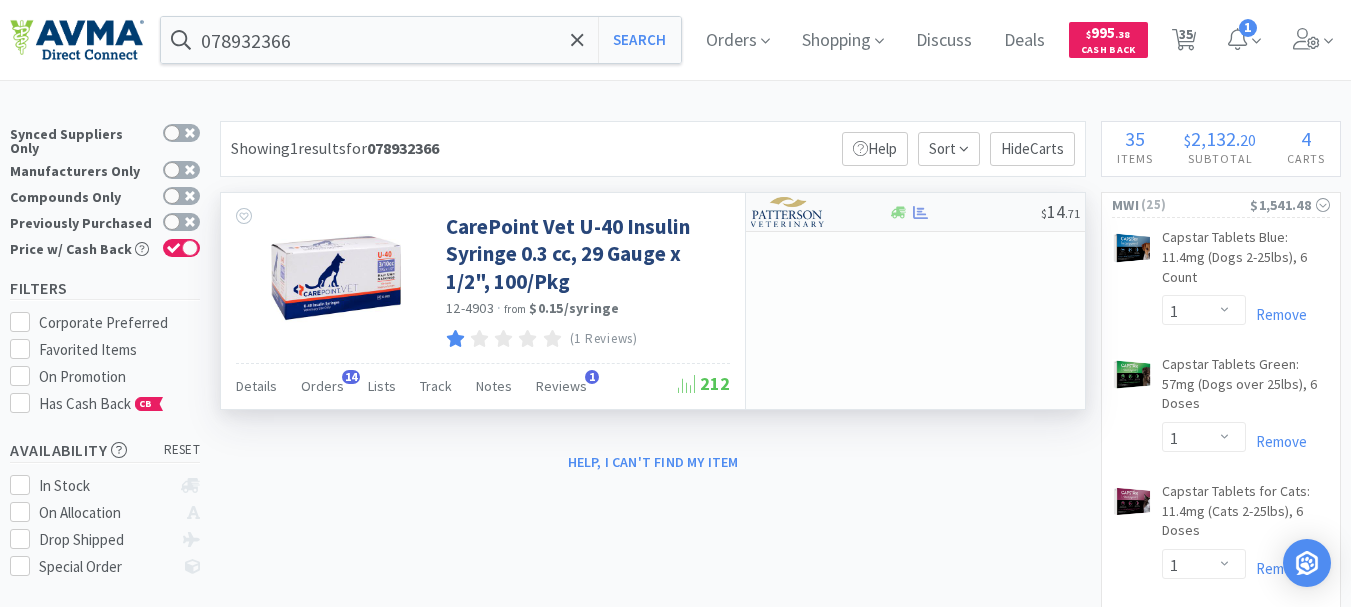 click at bounding box center [788, 212] 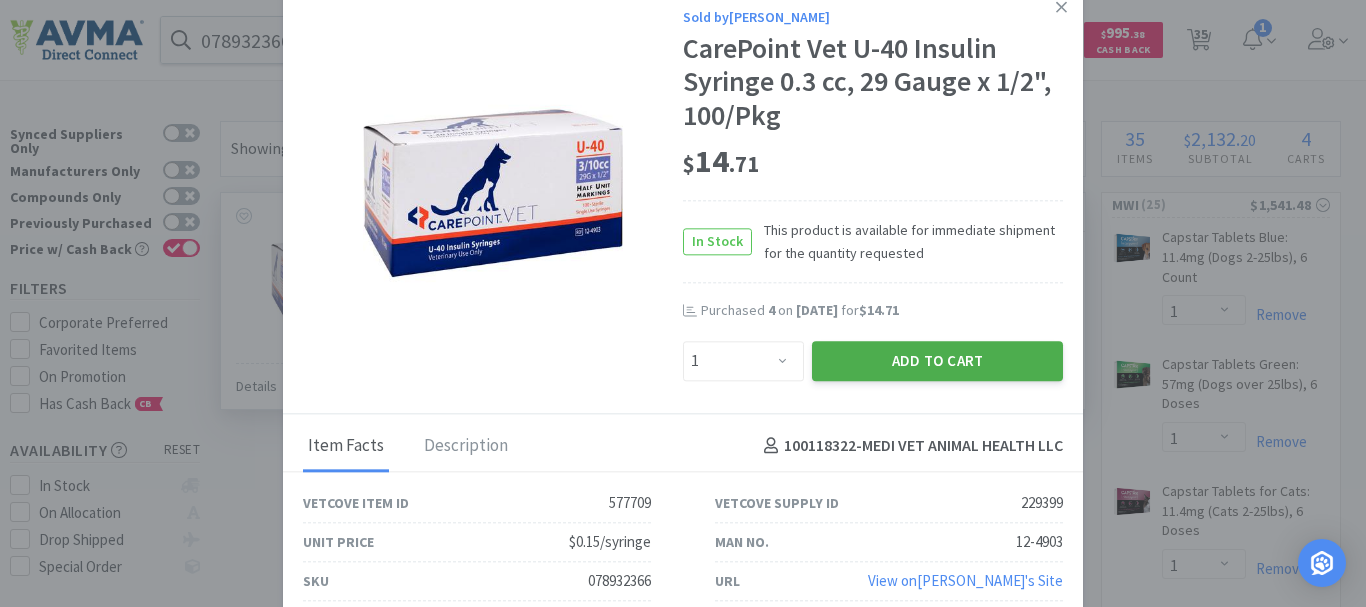 click on "Add to Cart" at bounding box center [937, 361] 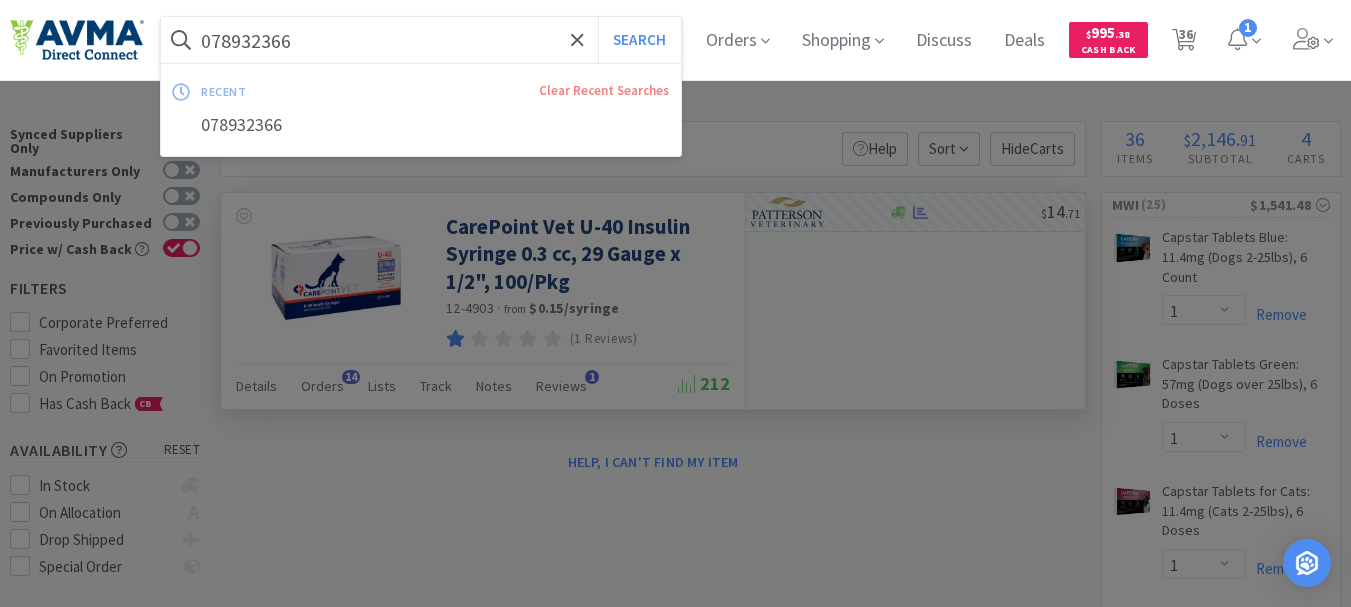 click on "078932366" at bounding box center [421, 40] 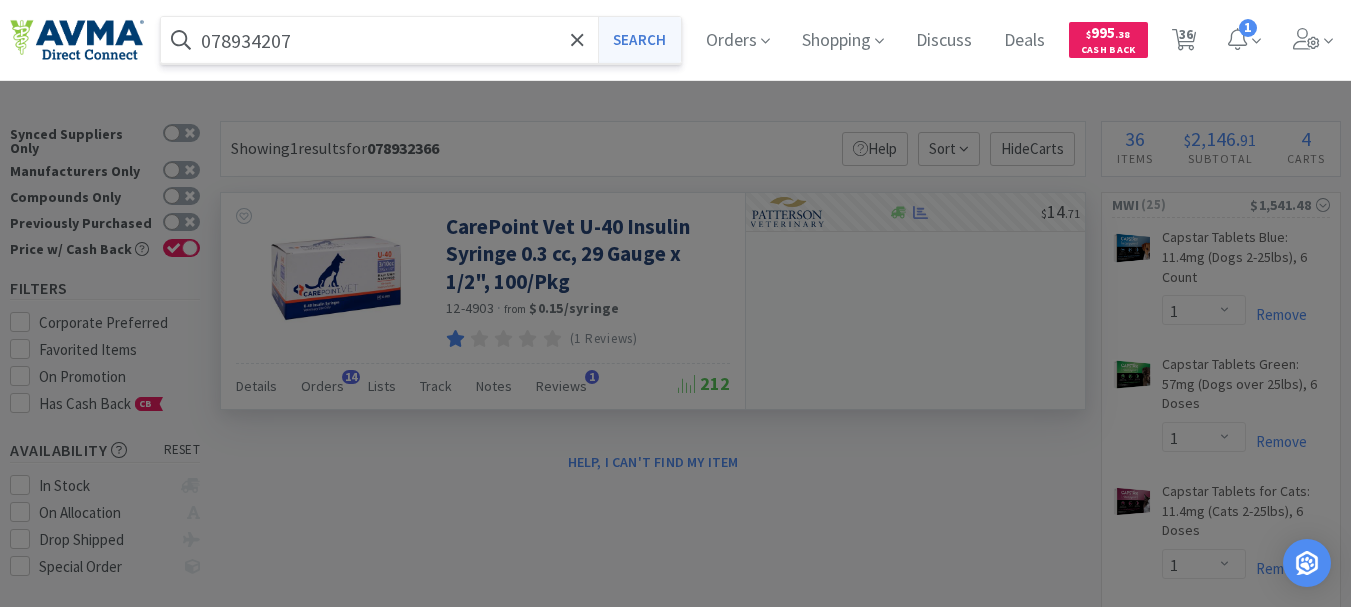 click on "Search" at bounding box center (639, 40) 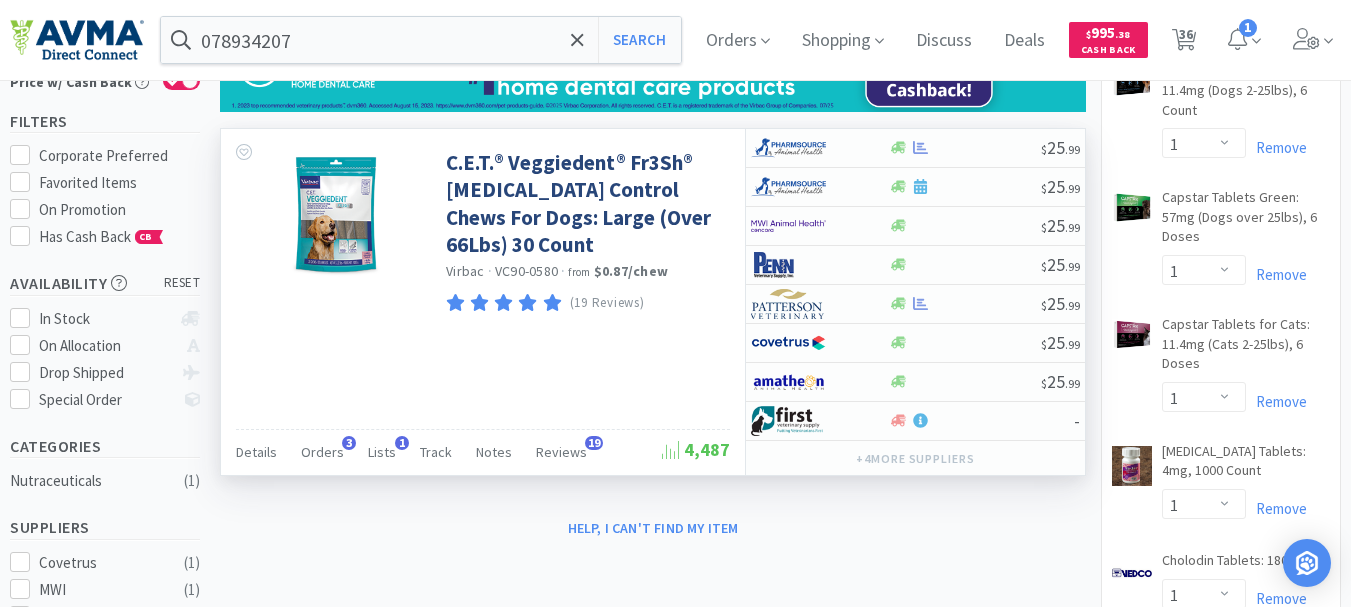 scroll, scrollTop: 200, scrollLeft: 0, axis: vertical 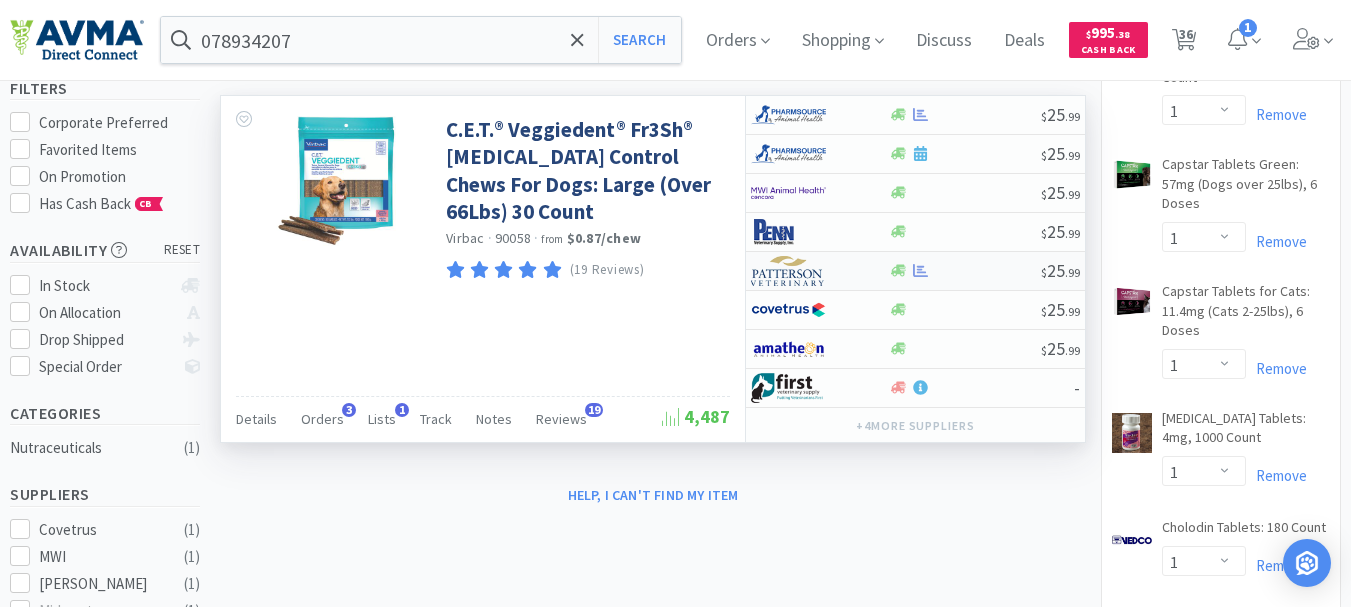 click at bounding box center [788, 271] 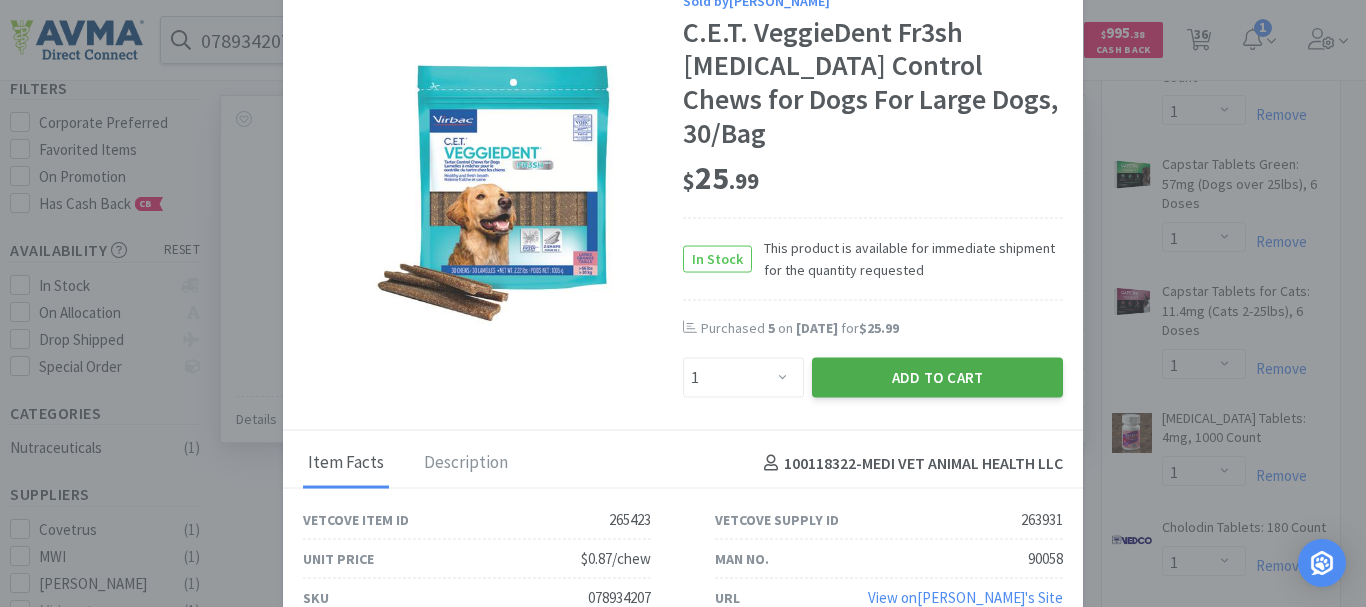 click on "Add to Cart" at bounding box center [937, 378] 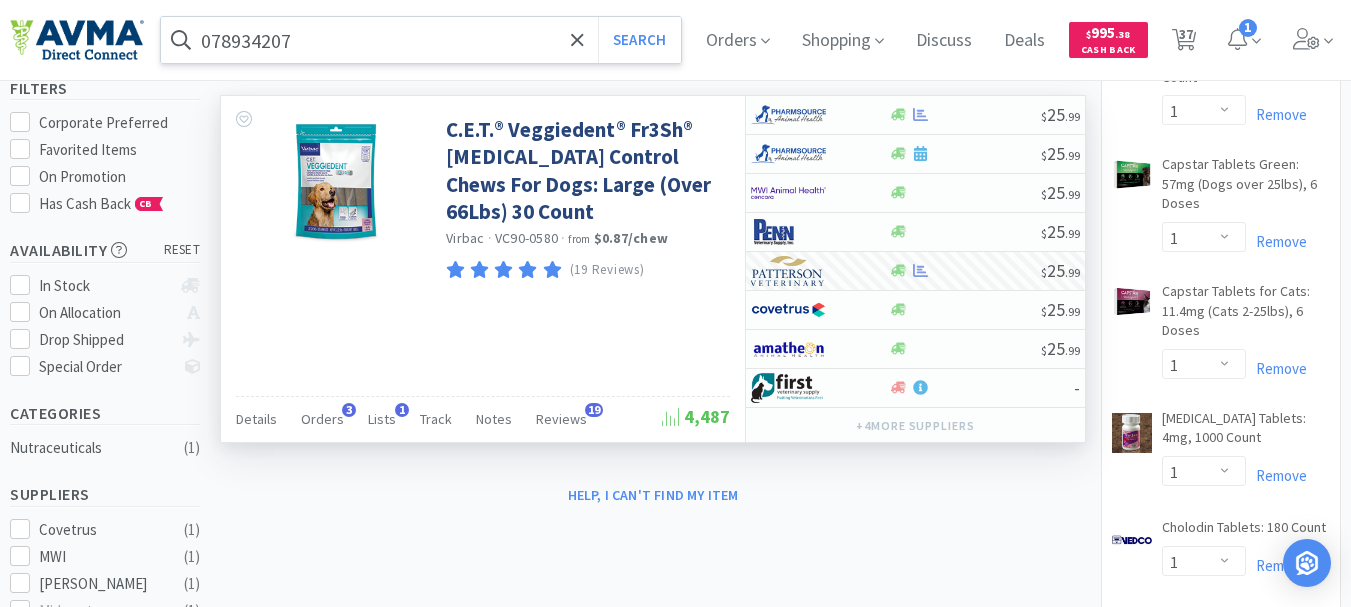 click on "078934207" at bounding box center [421, 40] 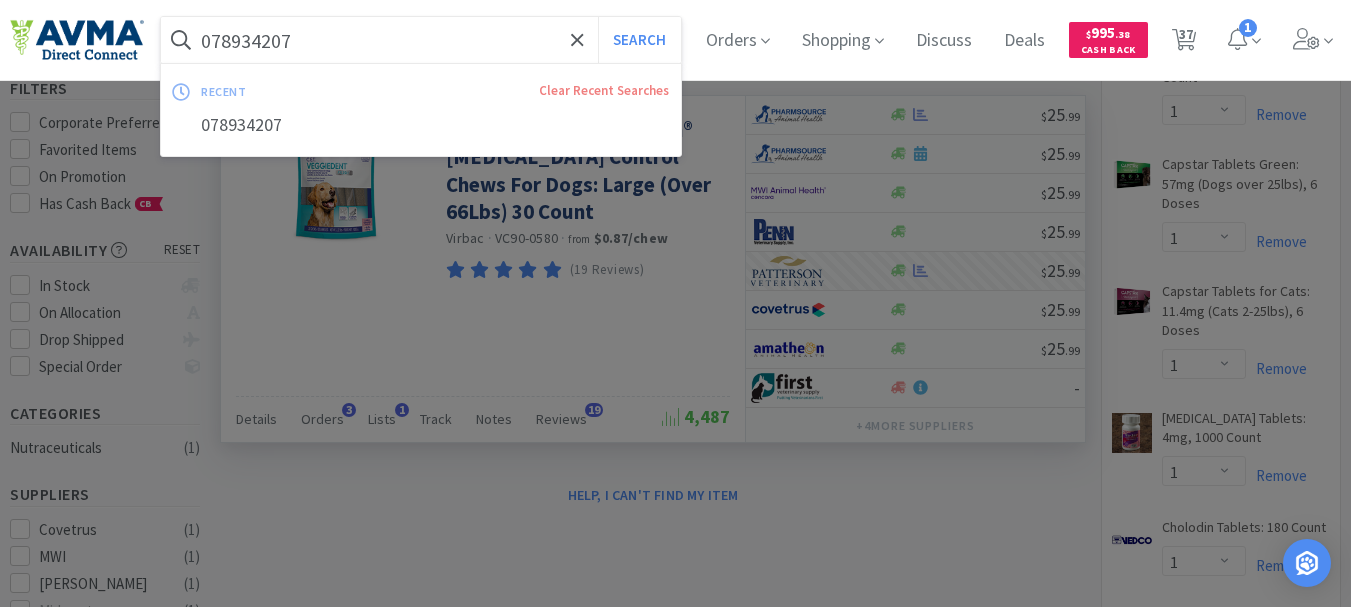 paste on "5" 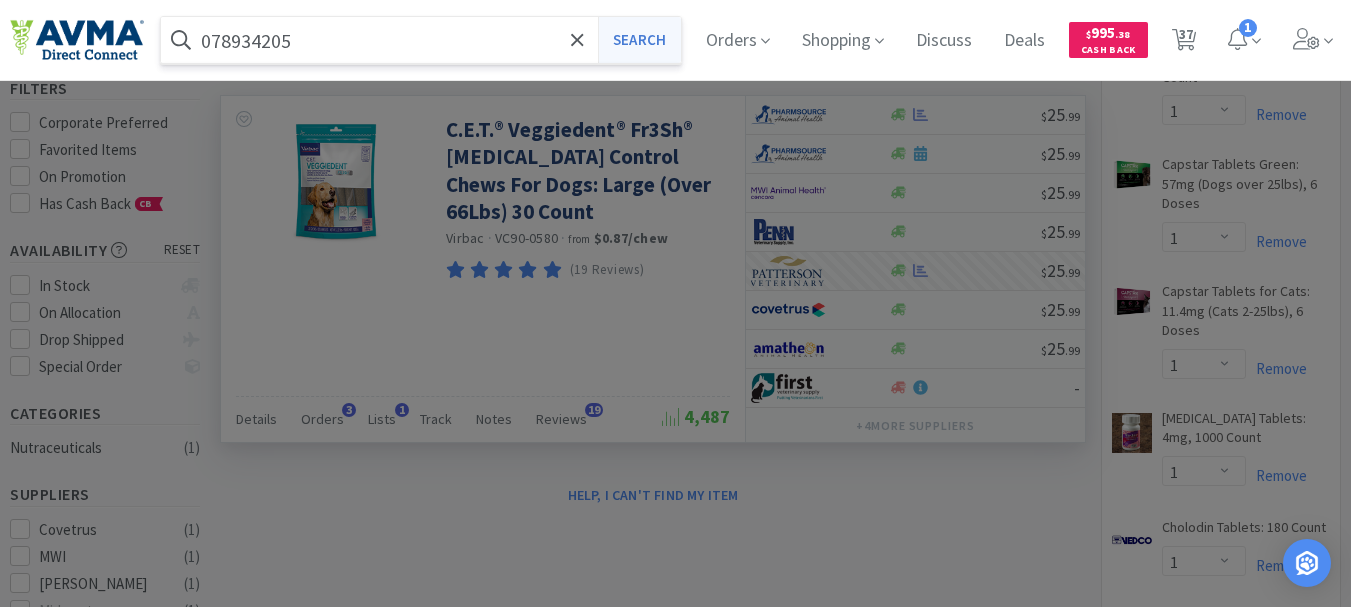 click on "Search" at bounding box center (639, 40) 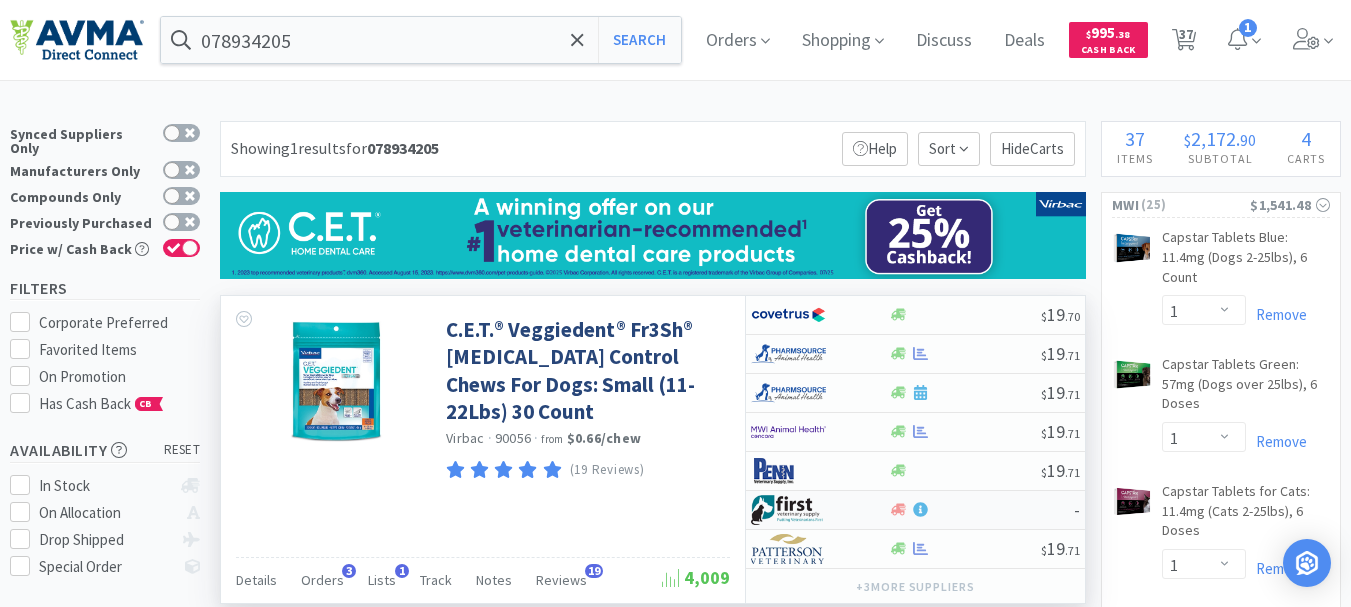 scroll, scrollTop: 100, scrollLeft: 0, axis: vertical 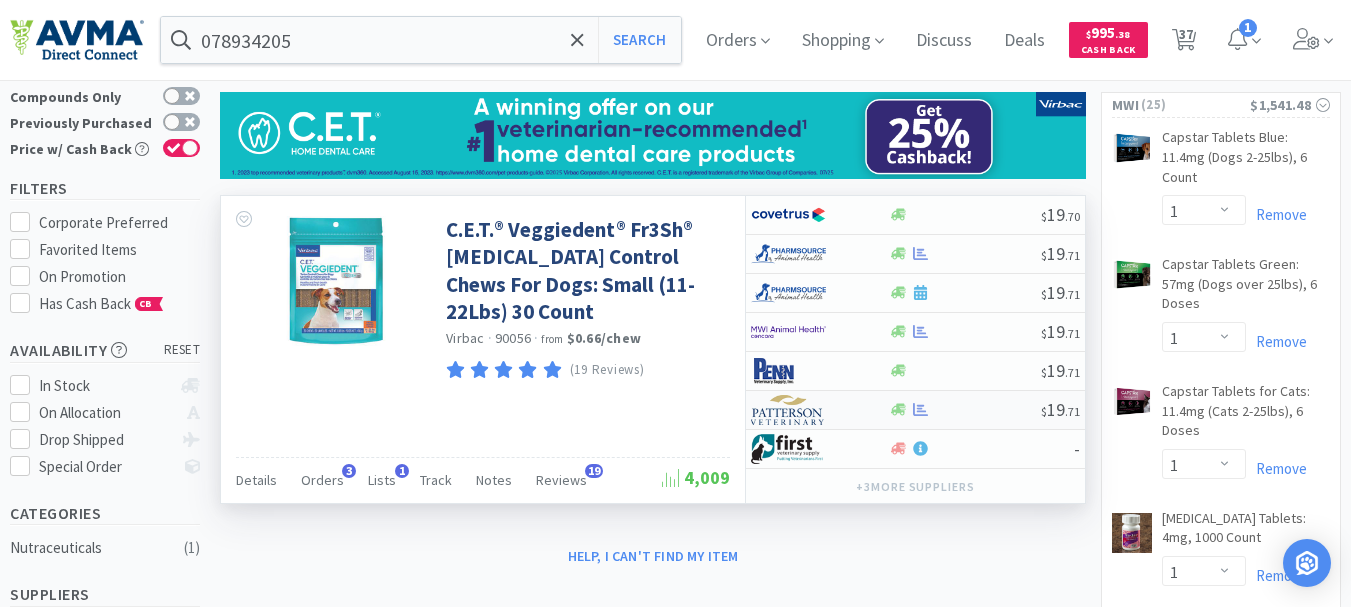 click at bounding box center [788, 410] 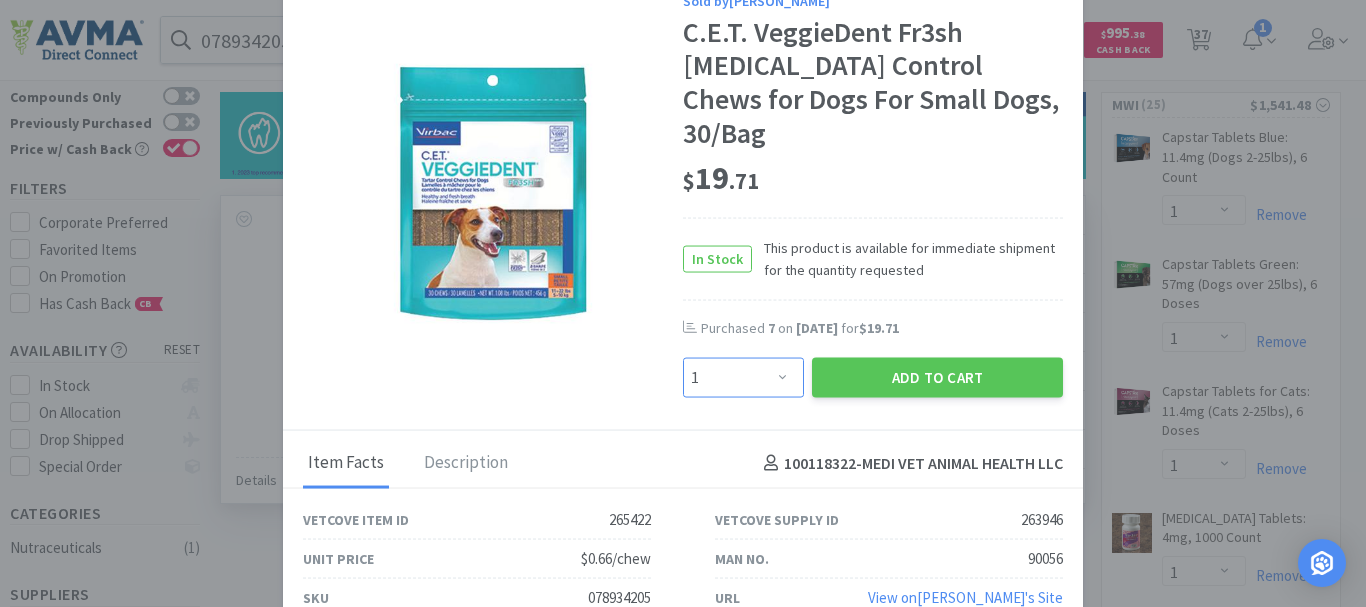 click on "Enter Quantity 1 2 3 4 5 6 7 8 9 10 11 12 13 14 15 16 17 18 19 20 Enter Quantity" at bounding box center [743, 378] 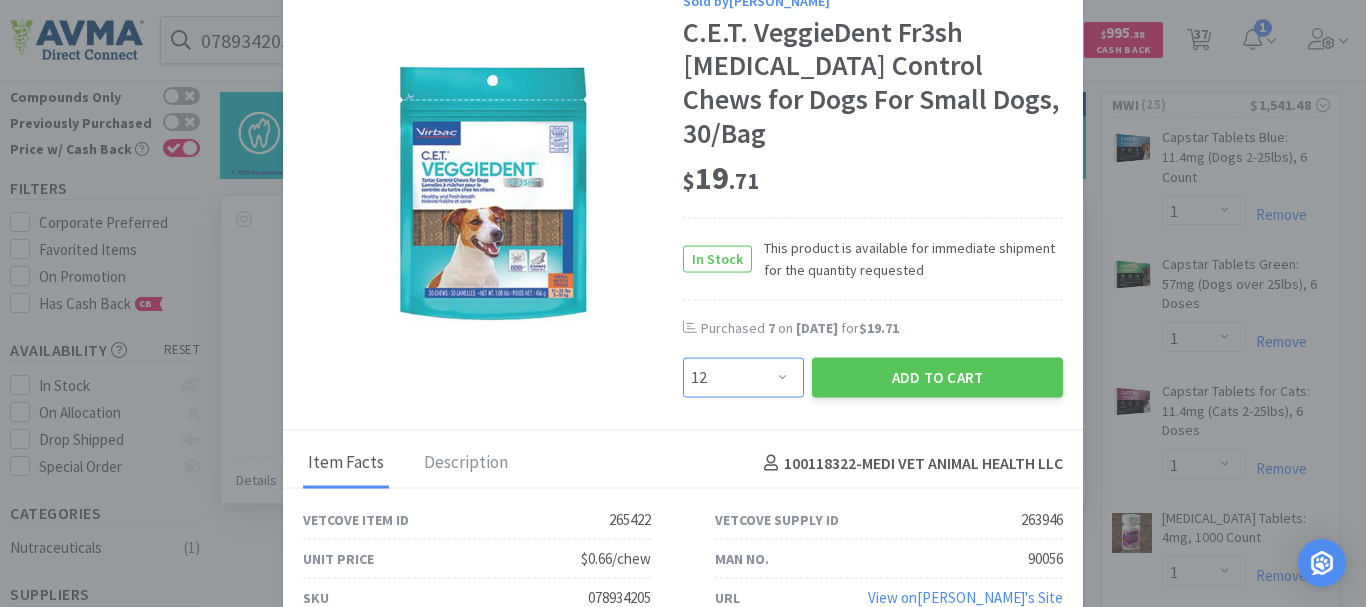 click on "Enter Quantity 1 2 3 4 5 6 7 8 9 10 11 12 13 14 15 16 17 18 19 20 Enter Quantity" at bounding box center [743, 378] 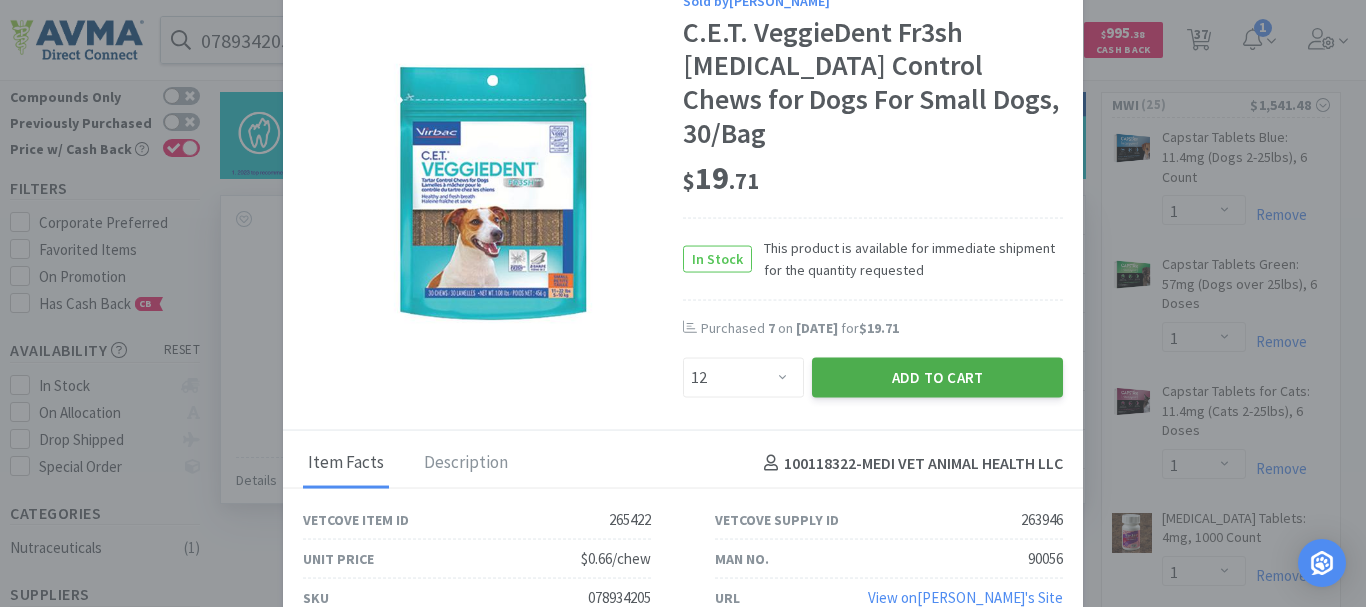 click on "Add to Cart" at bounding box center [937, 378] 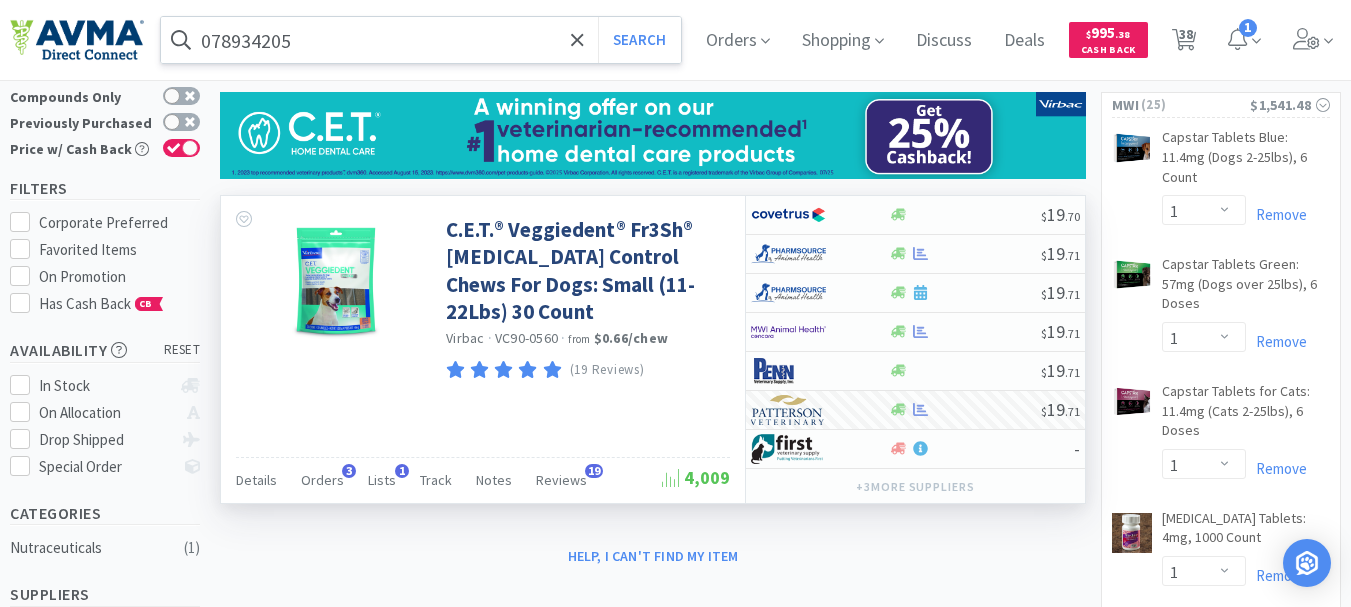 click on "078934205" at bounding box center [421, 40] 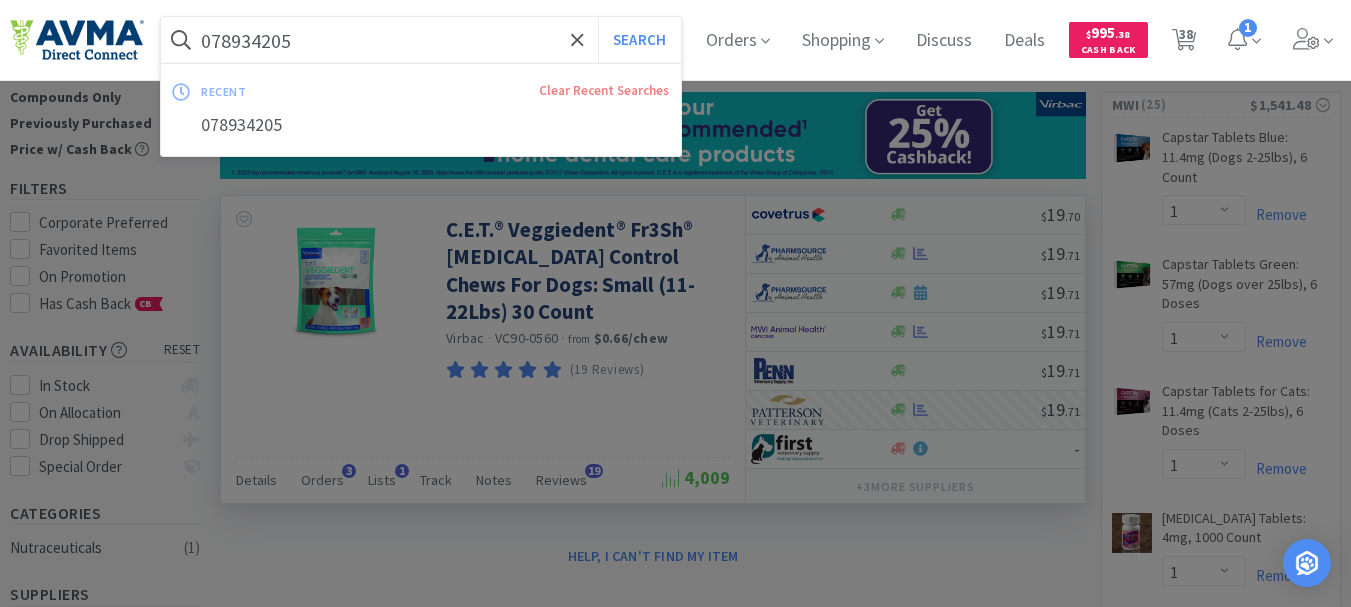 paste on "011878" 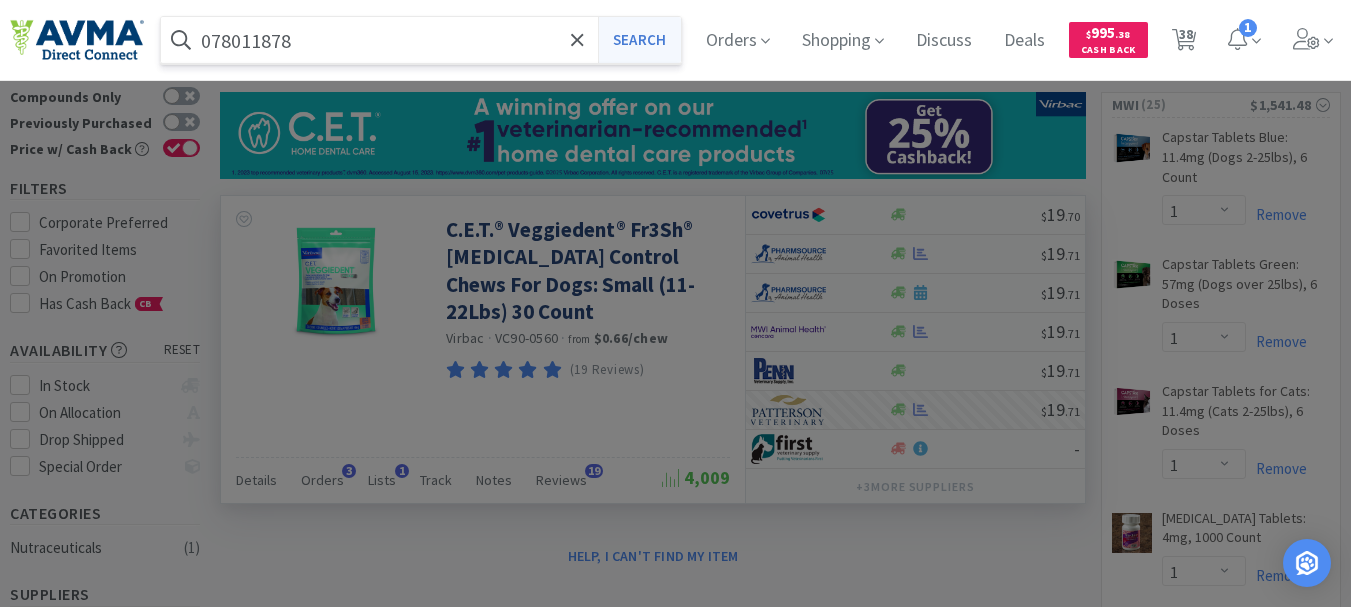 click on "Search" at bounding box center [639, 40] 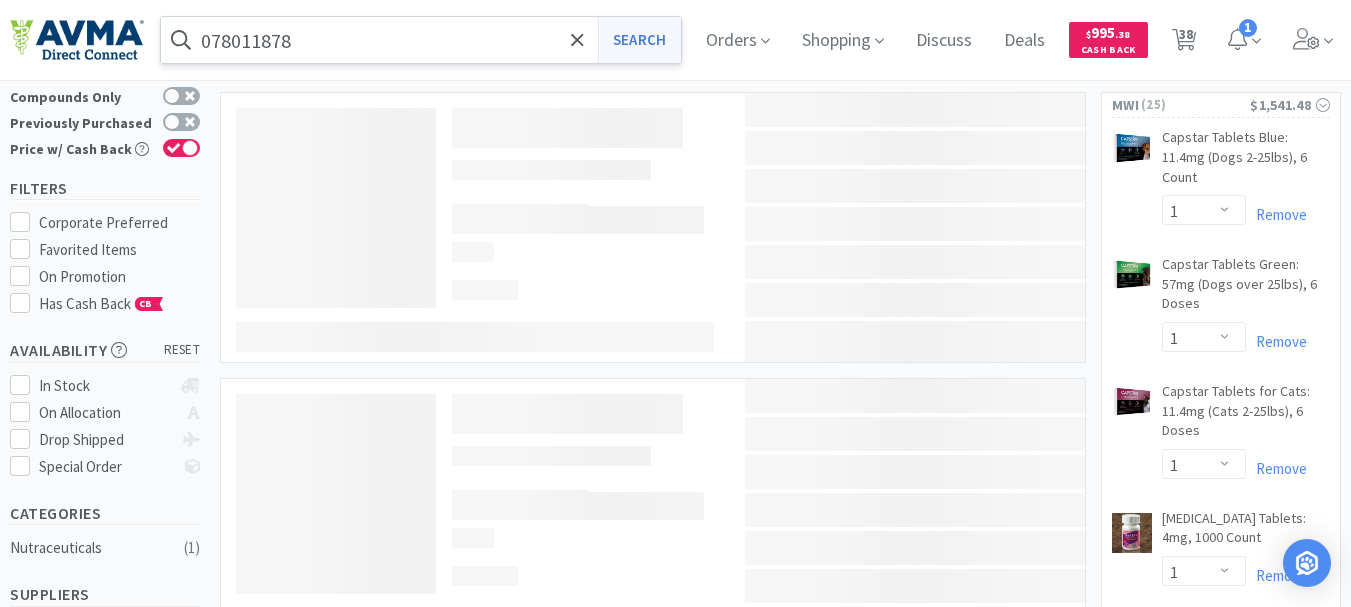 scroll, scrollTop: 0, scrollLeft: 0, axis: both 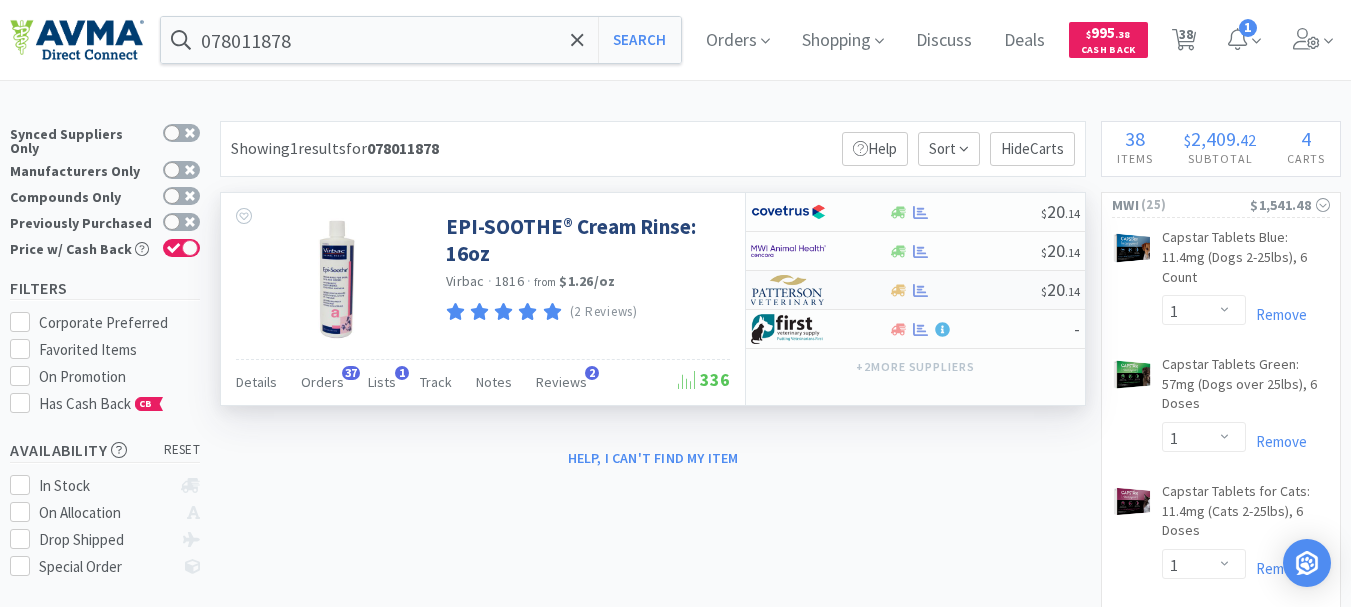 click at bounding box center [788, 290] 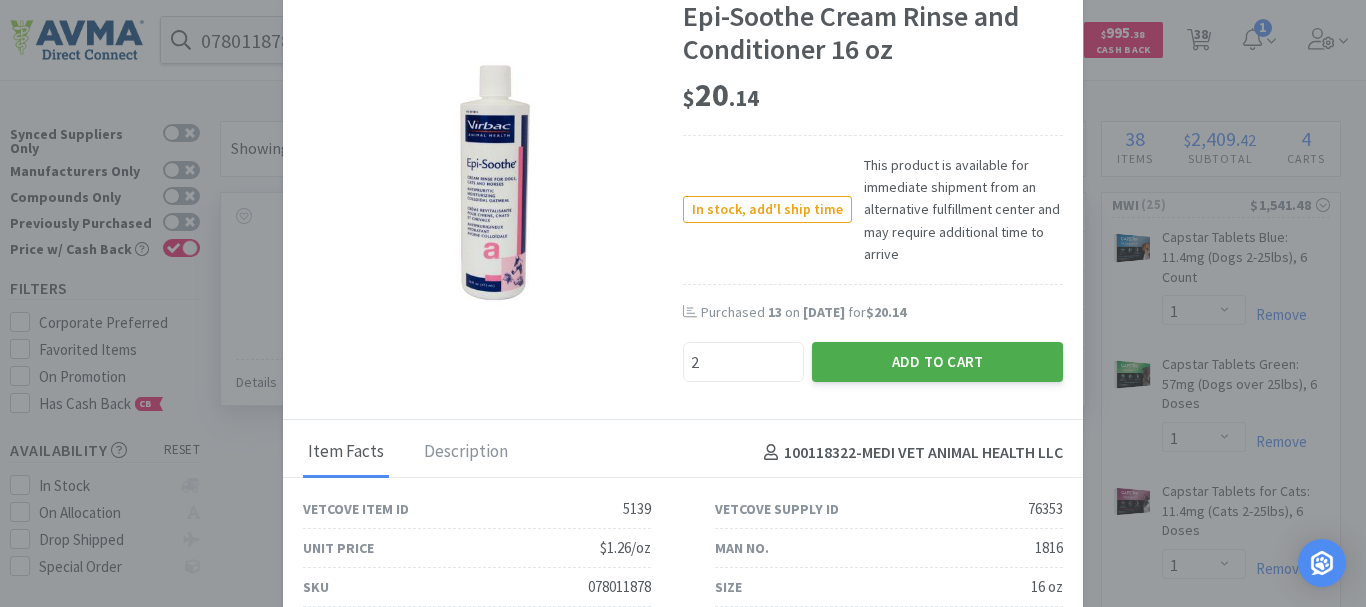 click on "Add to Cart" at bounding box center [937, 362] 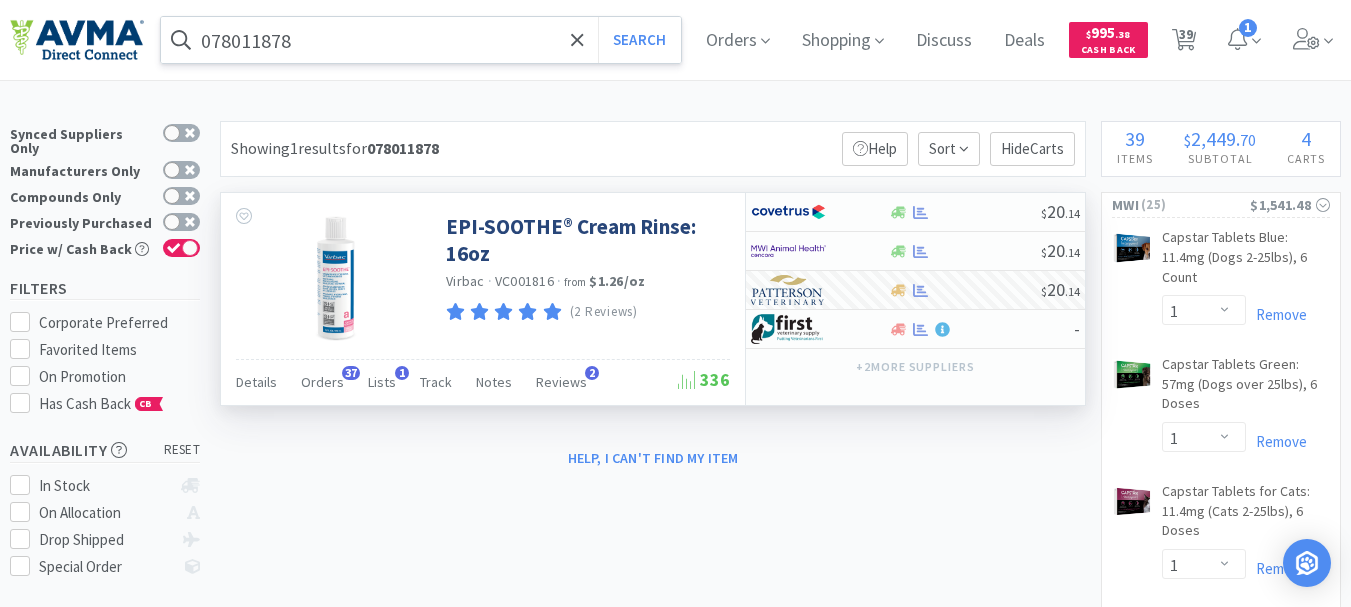 click on "078011878" at bounding box center [421, 40] 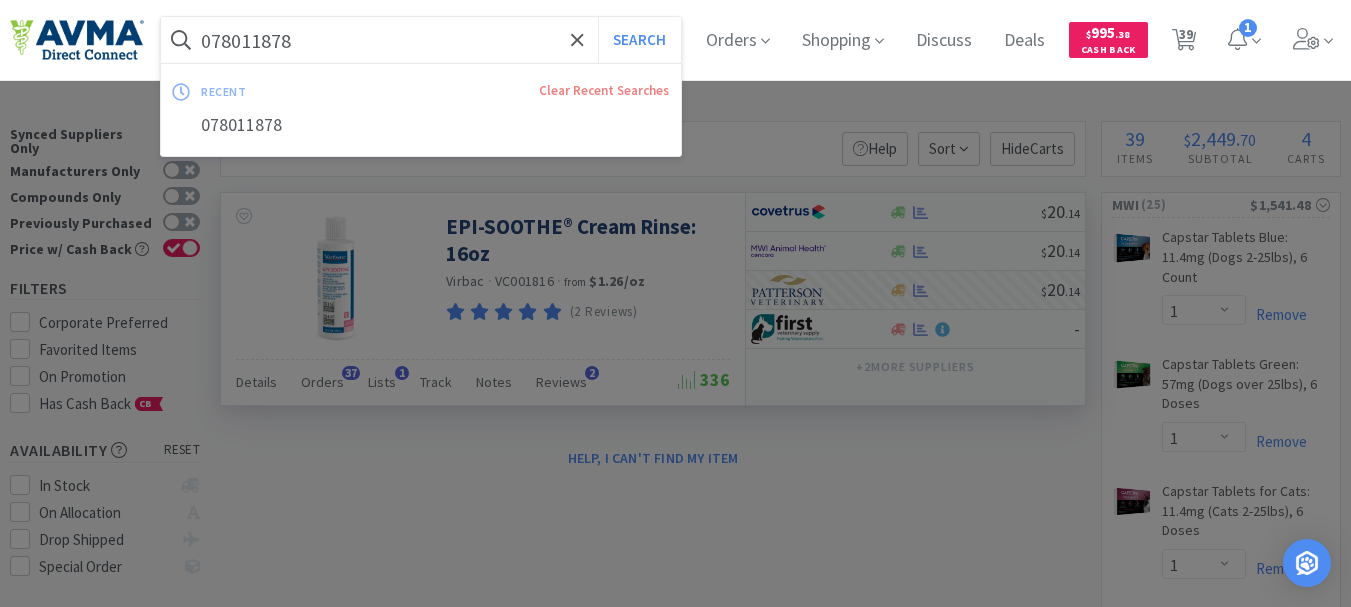 paste on "906566" 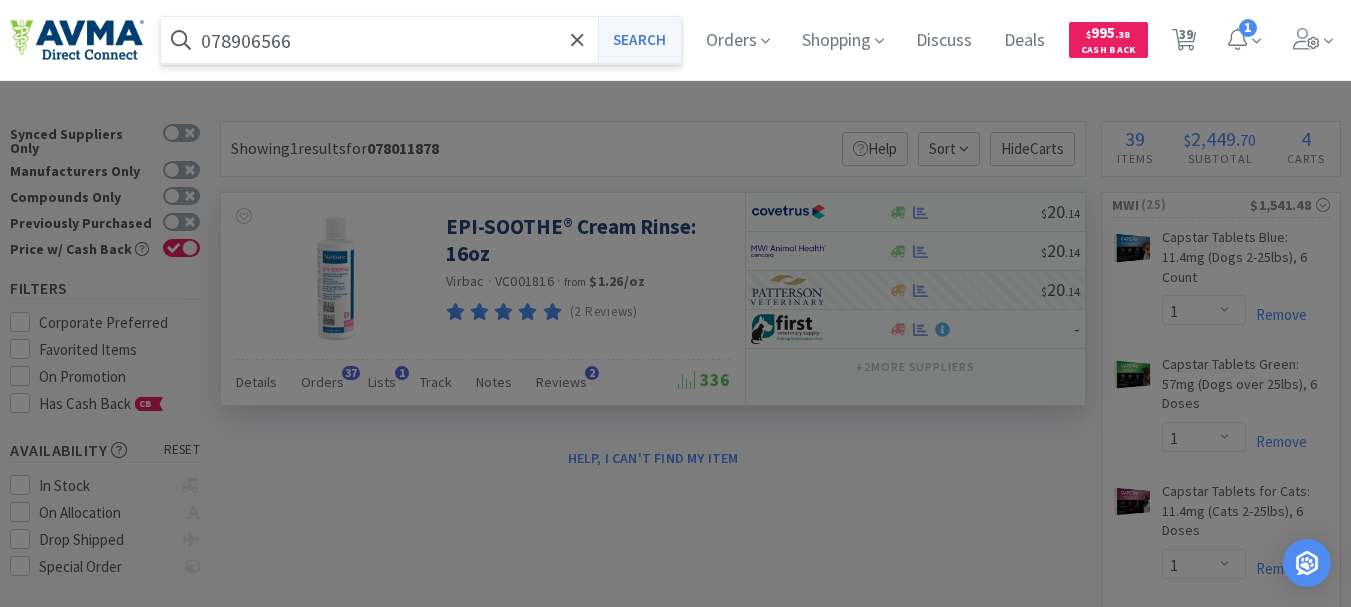 click on "Search" at bounding box center (639, 40) 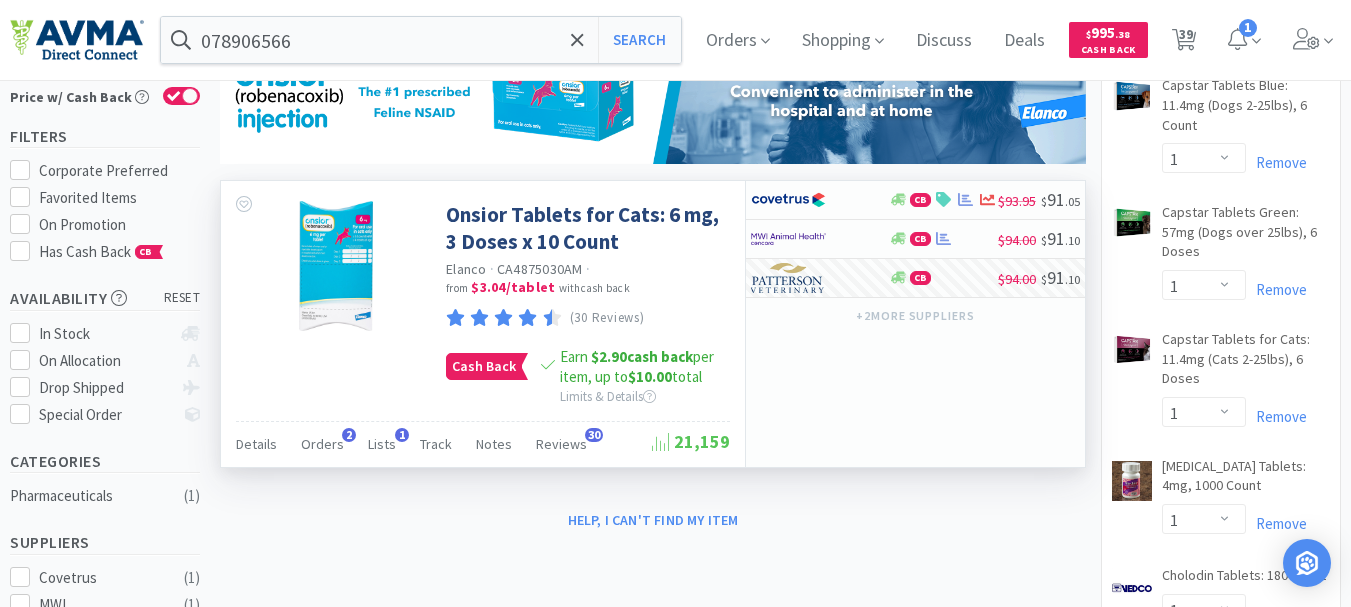 scroll, scrollTop: 200, scrollLeft: 0, axis: vertical 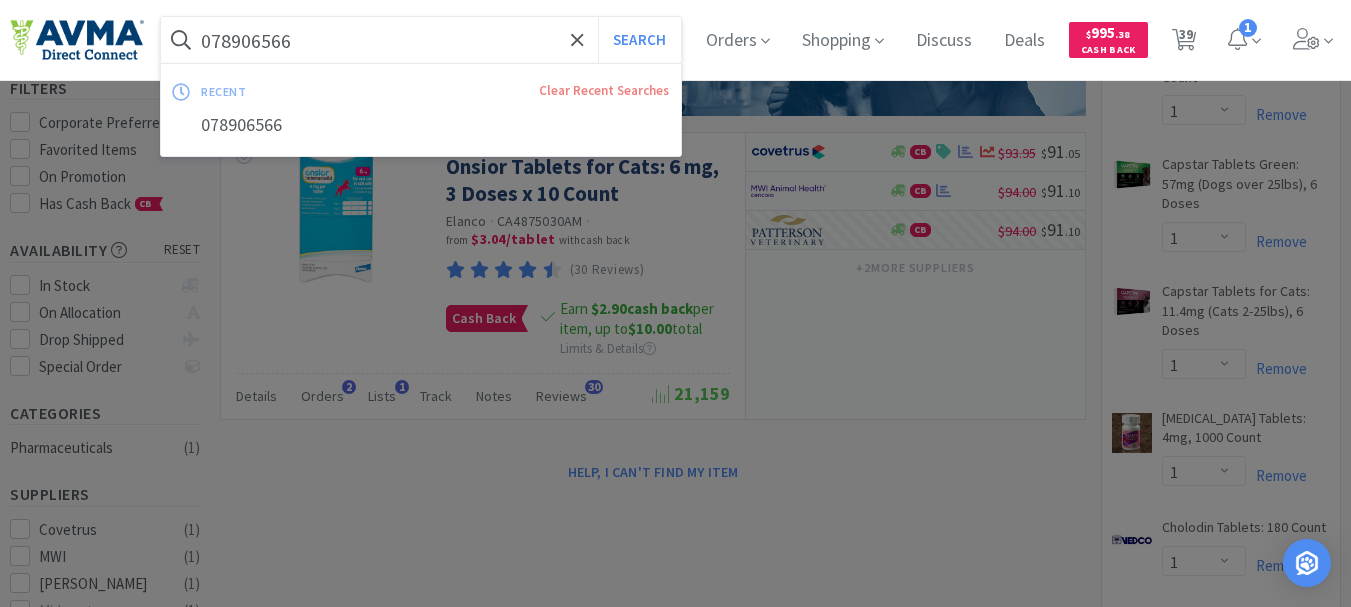 click on "078906566" at bounding box center (421, 40) 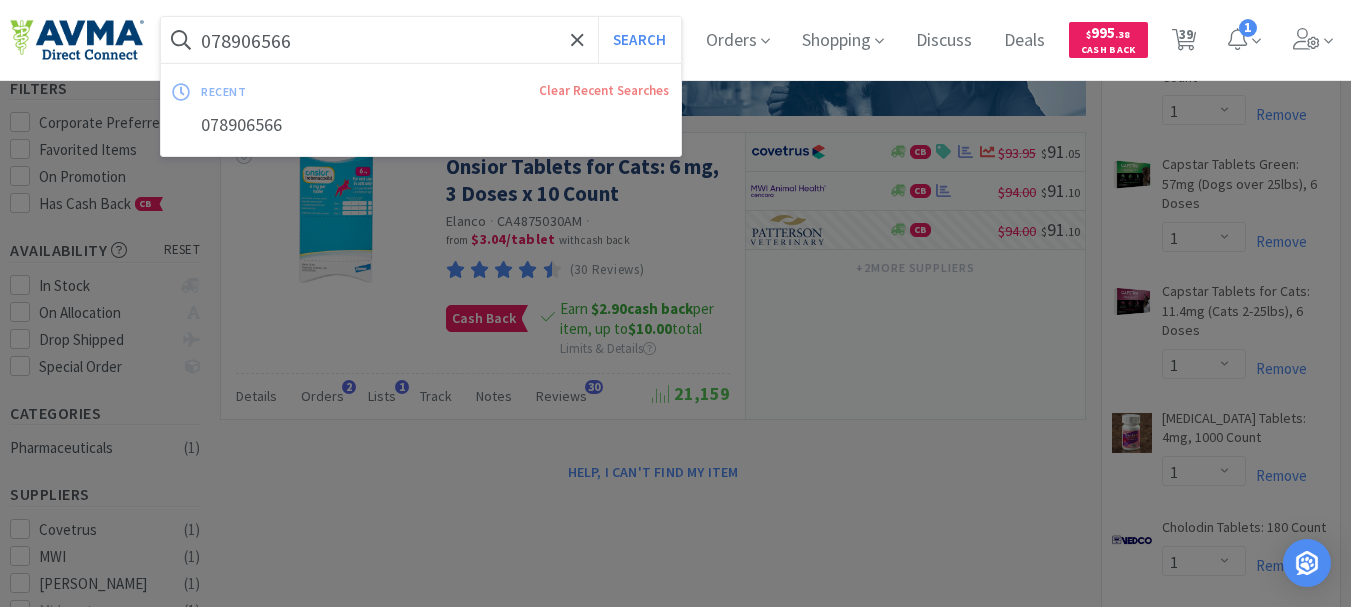 paste on "29638" 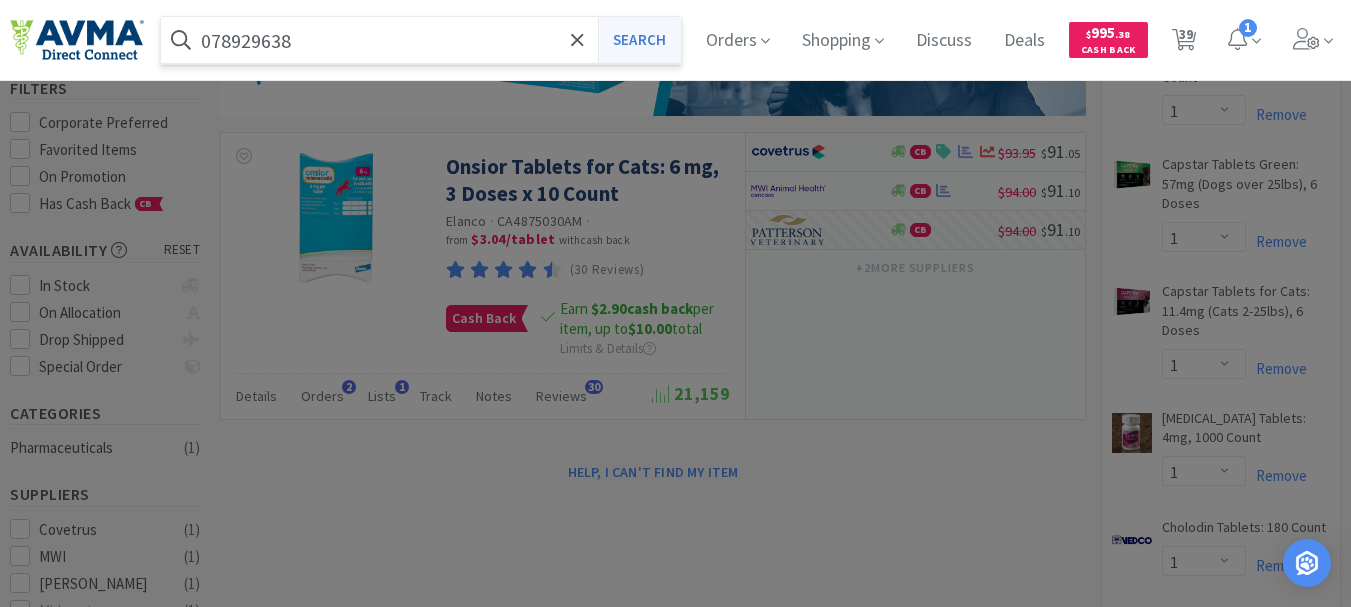 click on "Search" at bounding box center (639, 40) 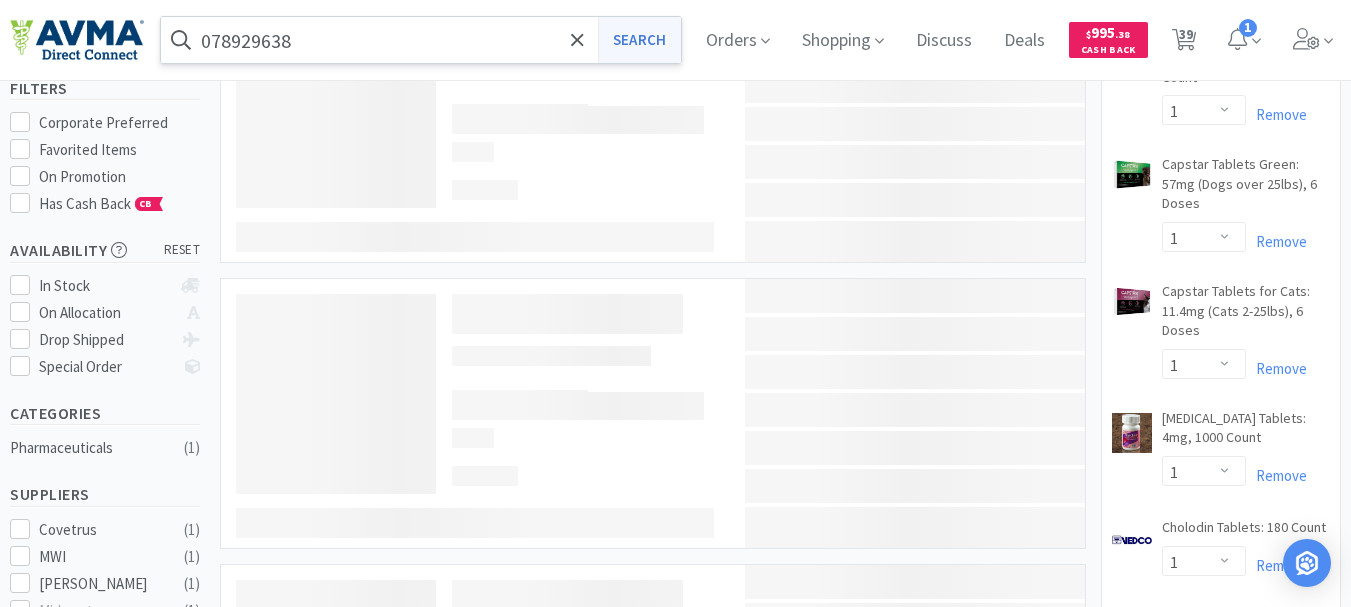 scroll, scrollTop: 0, scrollLeft: 0, axis: both 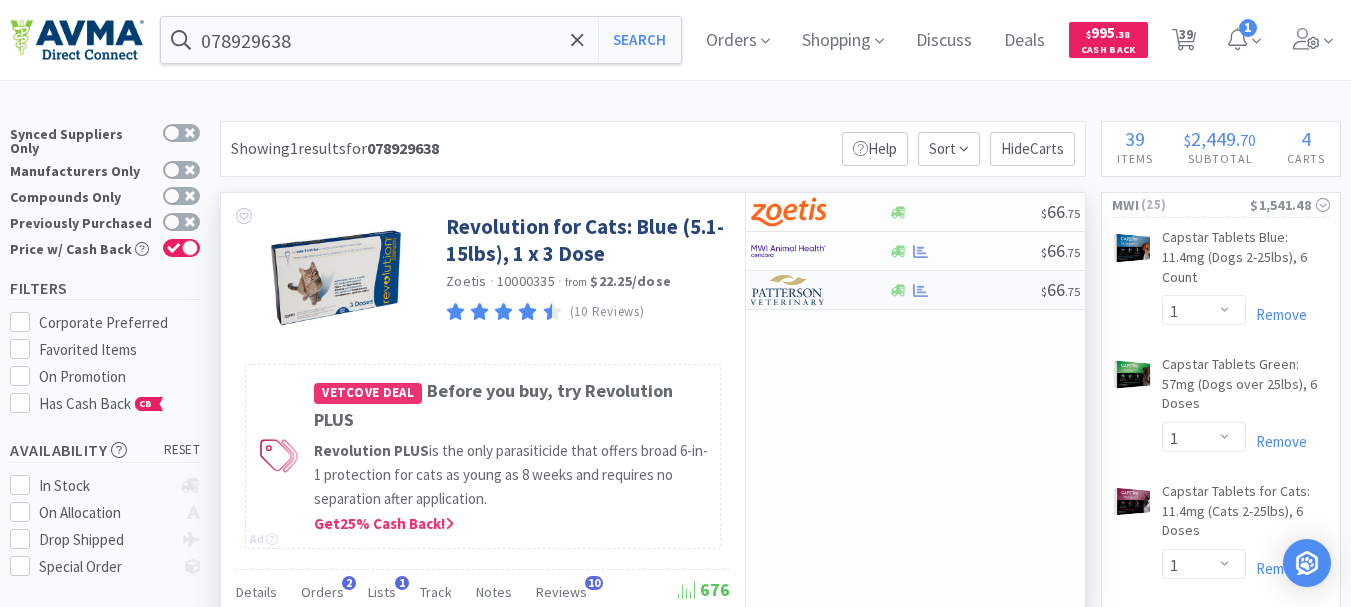 click at bounding box center [788, 290] 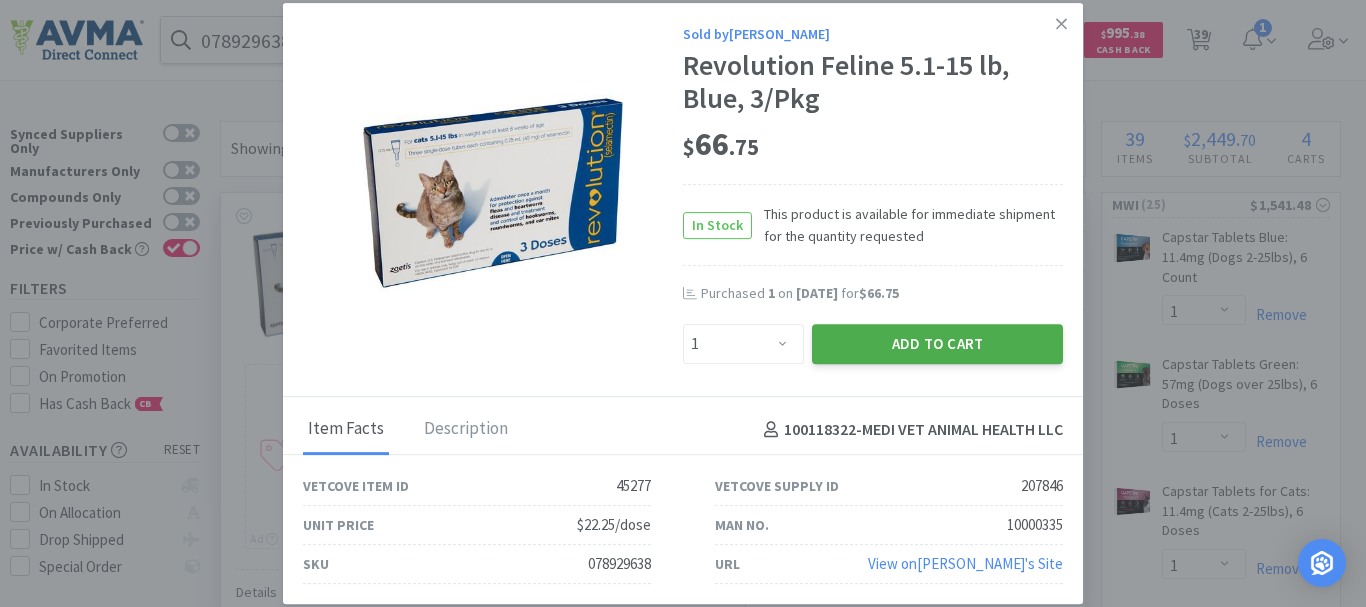 click on "Add to Cart" at bounding box center [937, 344] 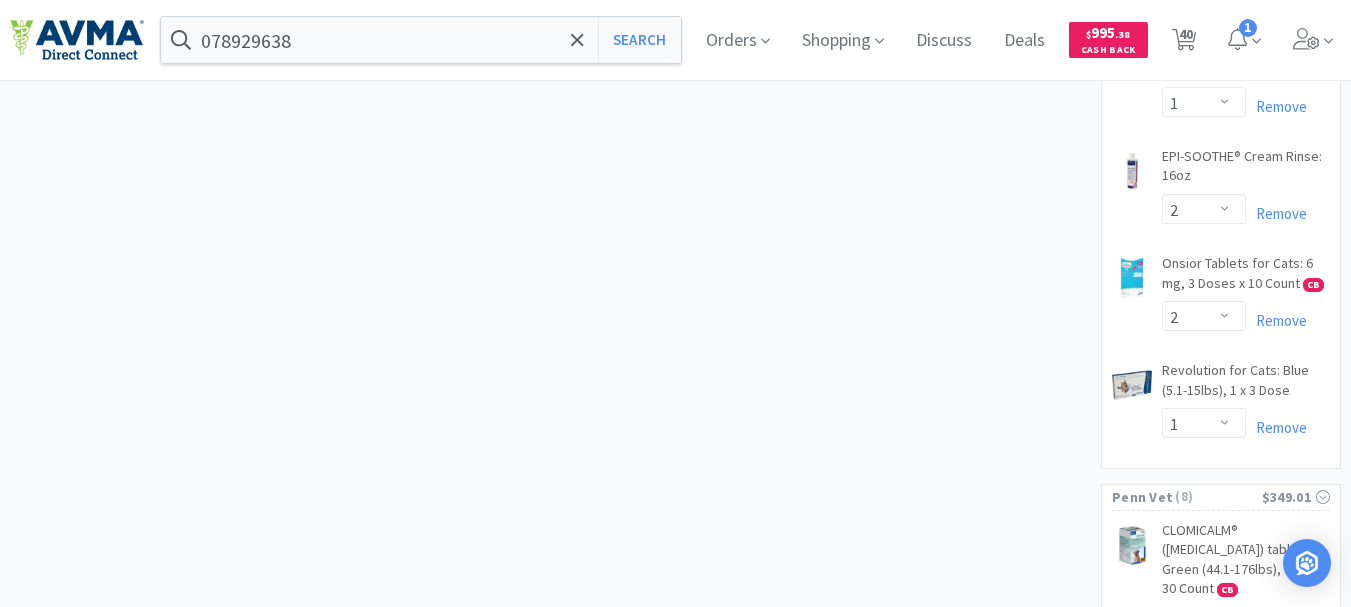 scroll, scrollTop: 3300, scrollLeft: 0, axis: vertical 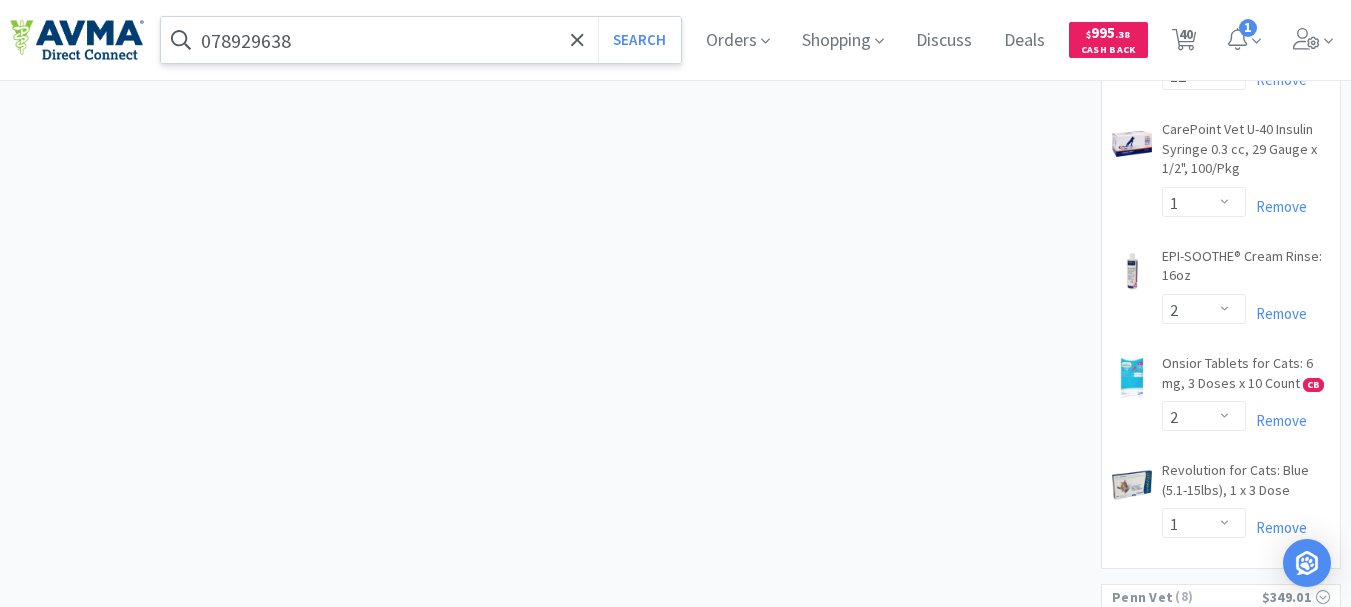 click on "078929638" at bounding box center (421, 40) 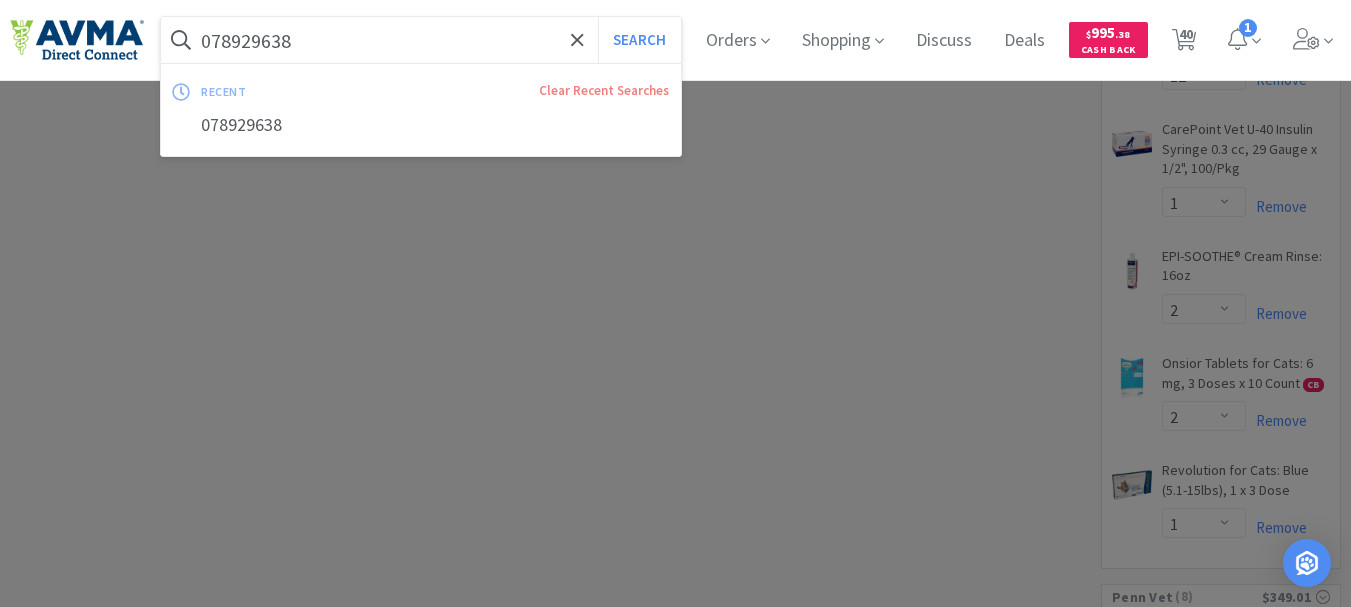 paste on "78929642" 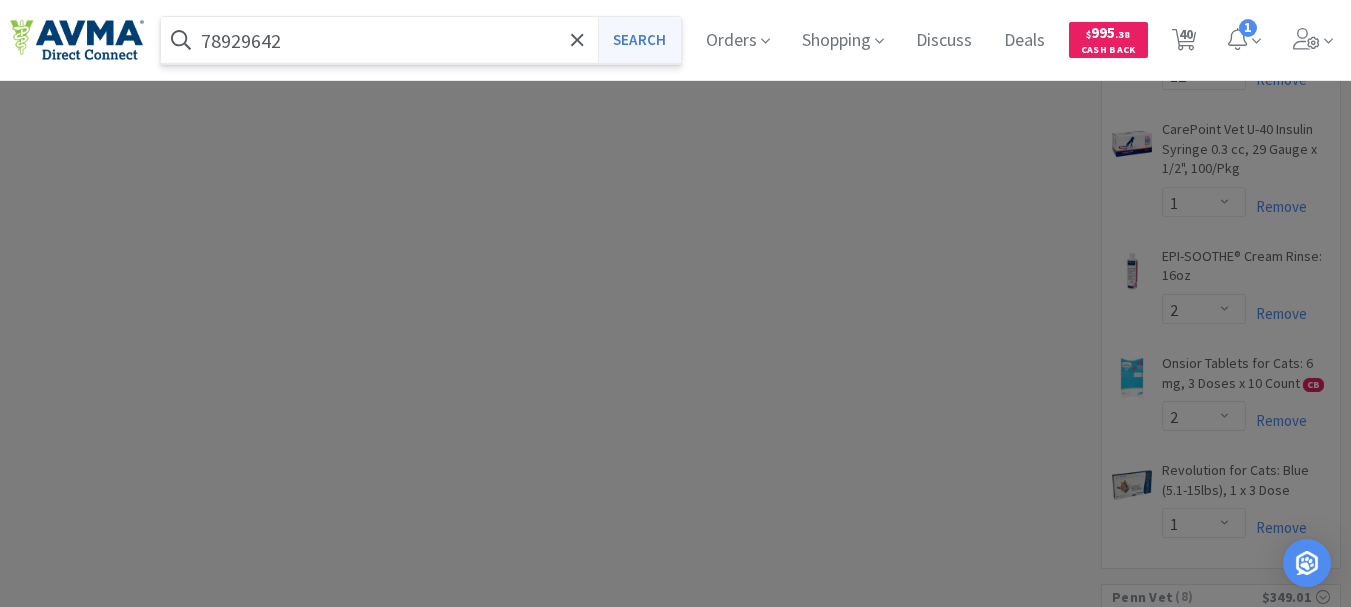 click on "Search" at bounding box center [639, 40] 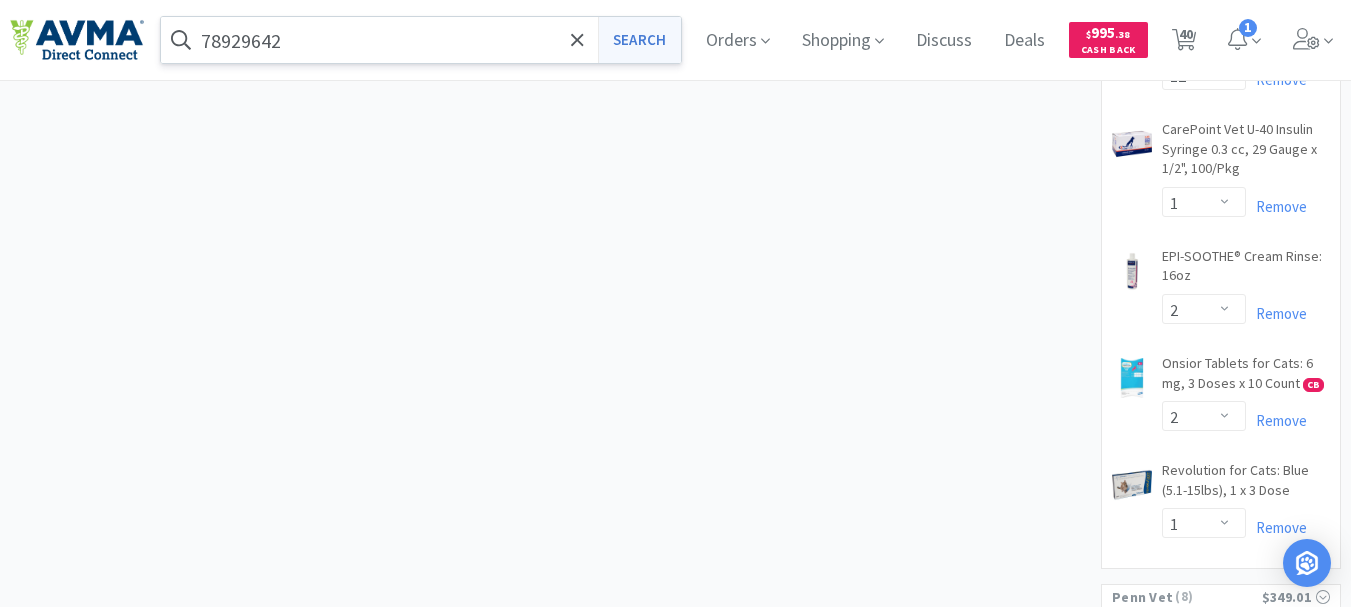 scroll, scrollTop: 0, scrollLeft: 0, axis: both 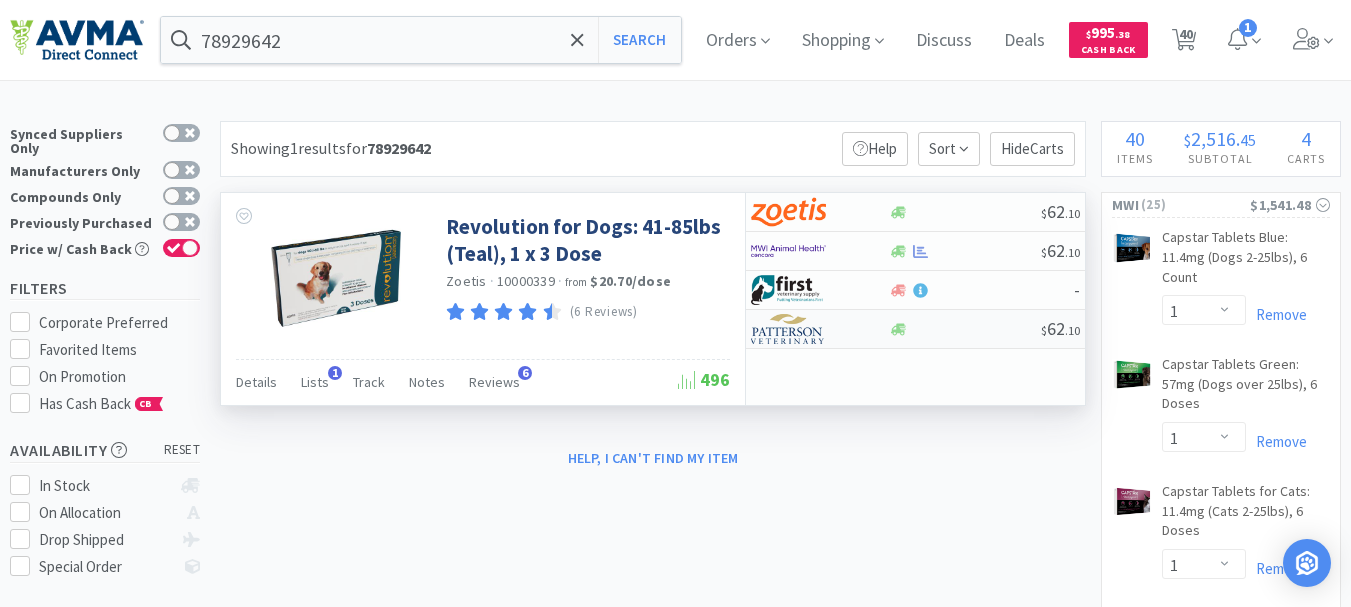 click at bounding box center (788, 329) 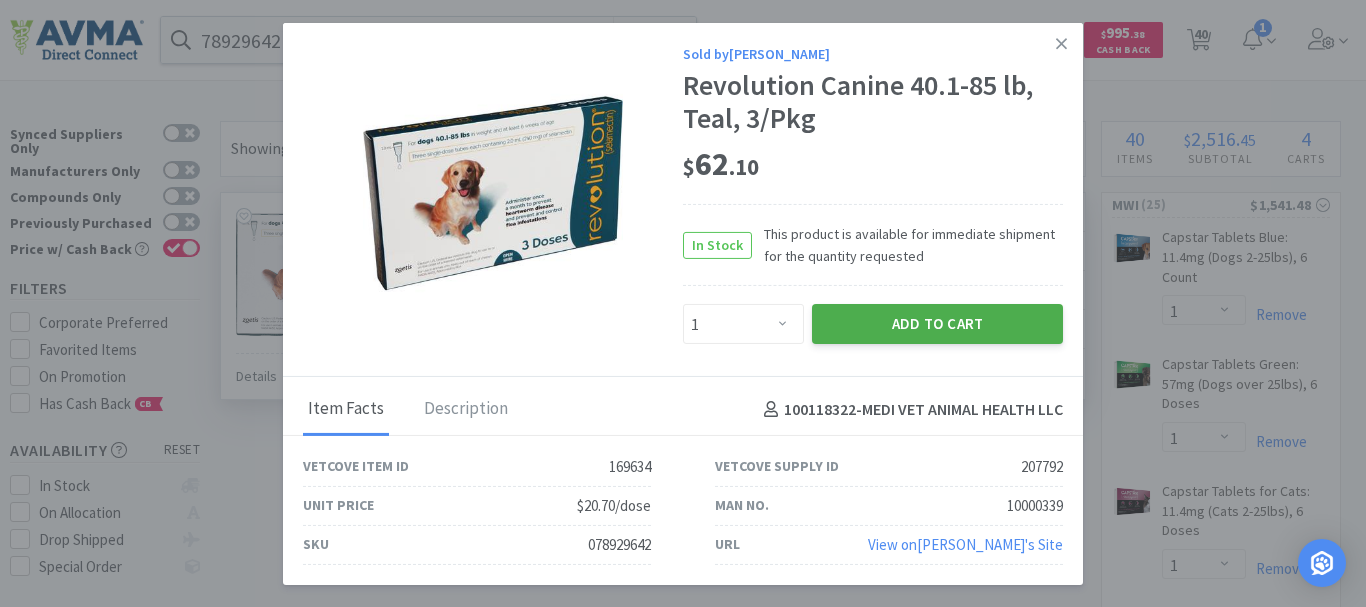 click on "Add to Cart" at bounding box center [937, 324] 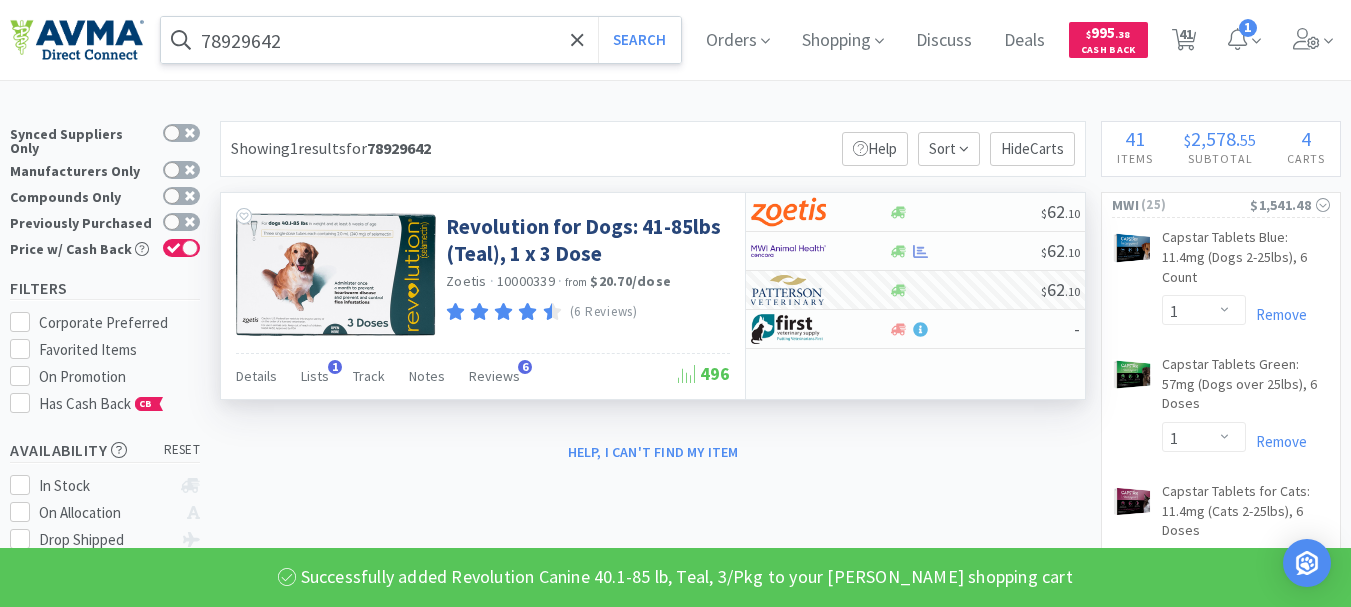 click on "78929642" at bounding box center [421, 40] 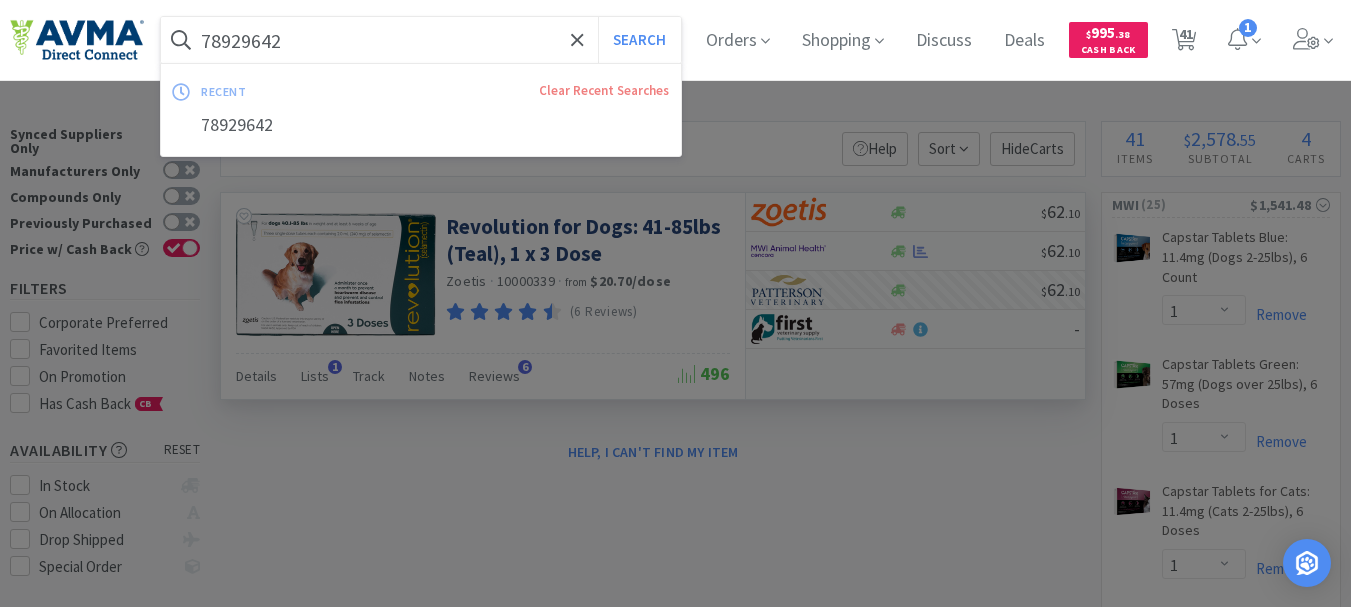 paste on "078929639" 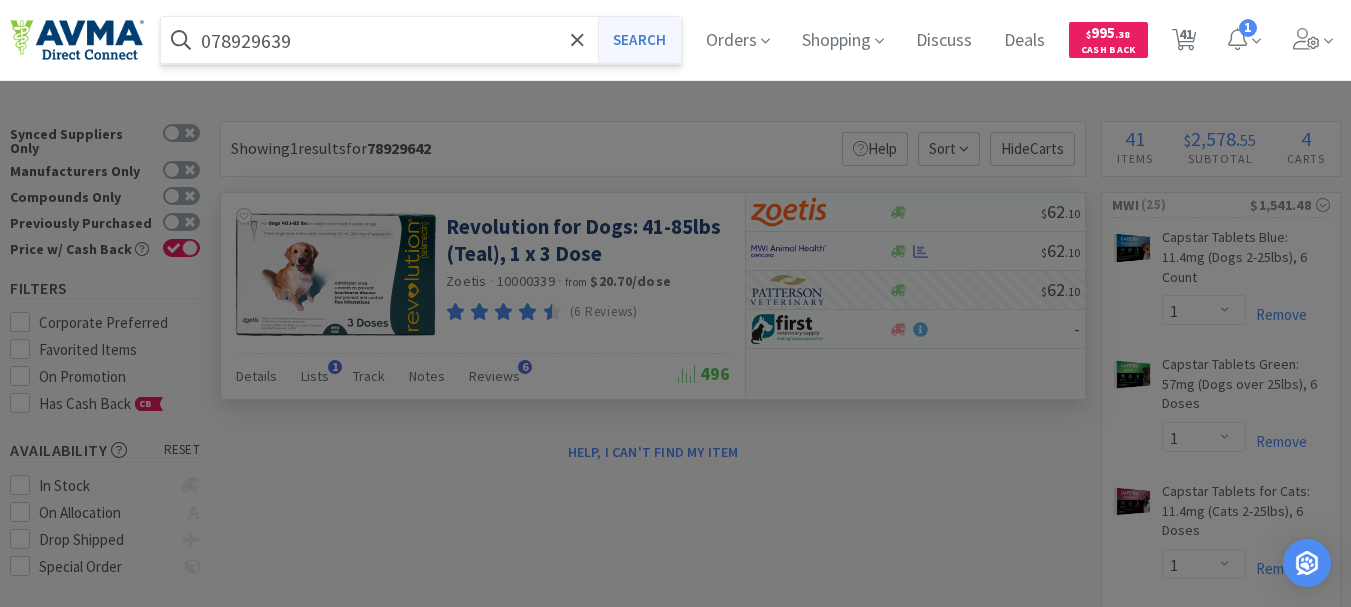 click on "Search" at bounding box center [639, 40] 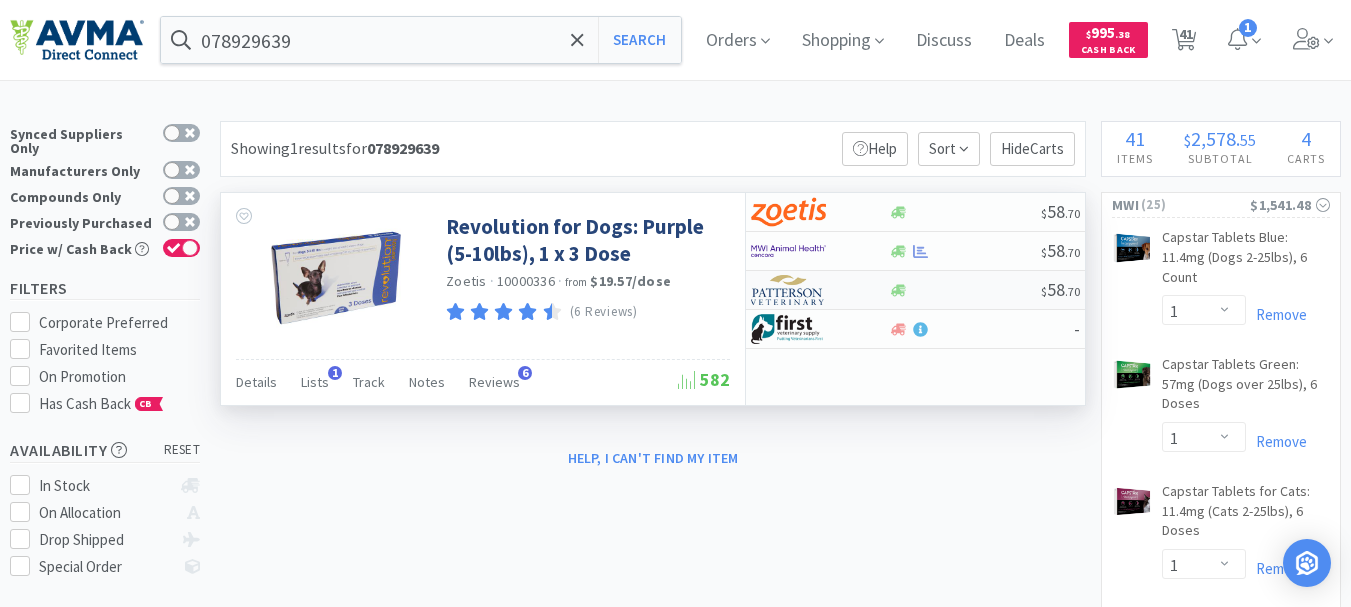 click at bounding box center (788, 290) 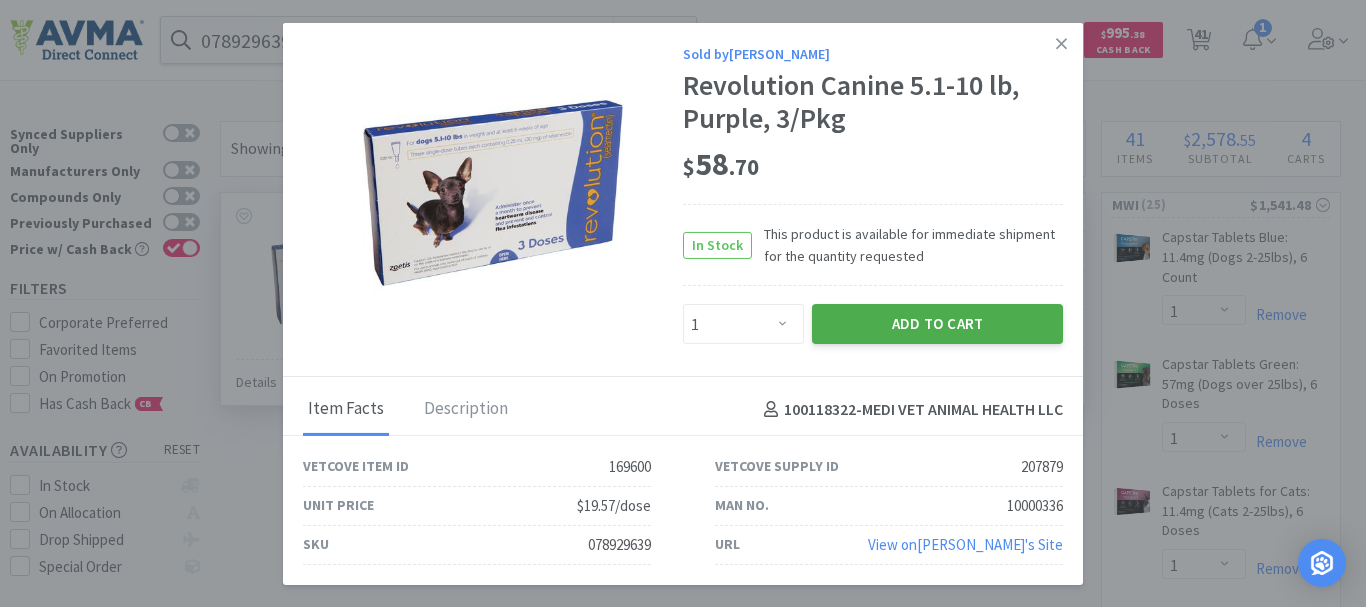 click on "Add to Cart" at bounding box center [937, 324] 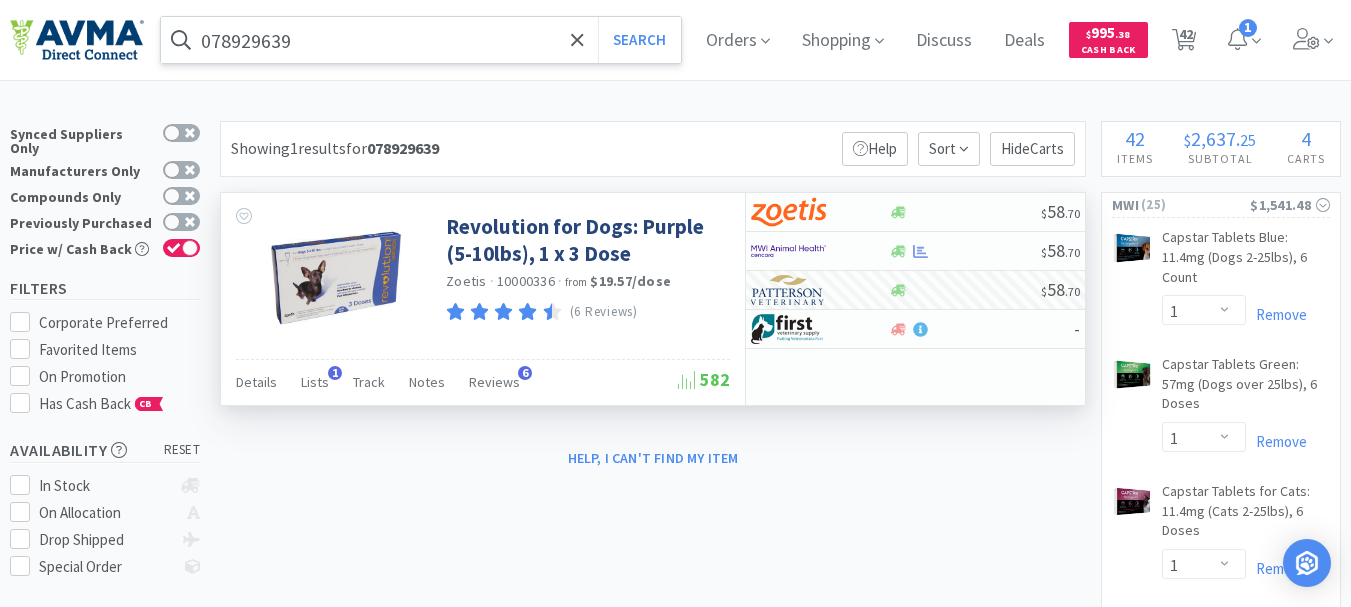 click on "078929639" at bounding box center [421, 40] 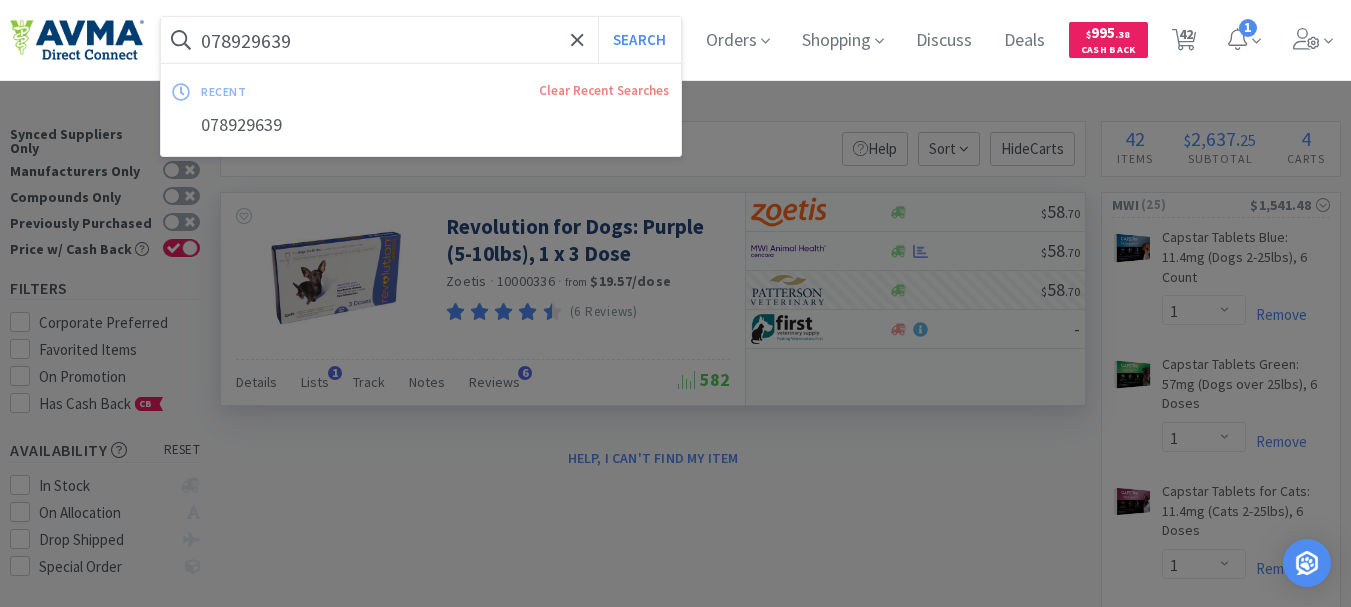paste on "15422" 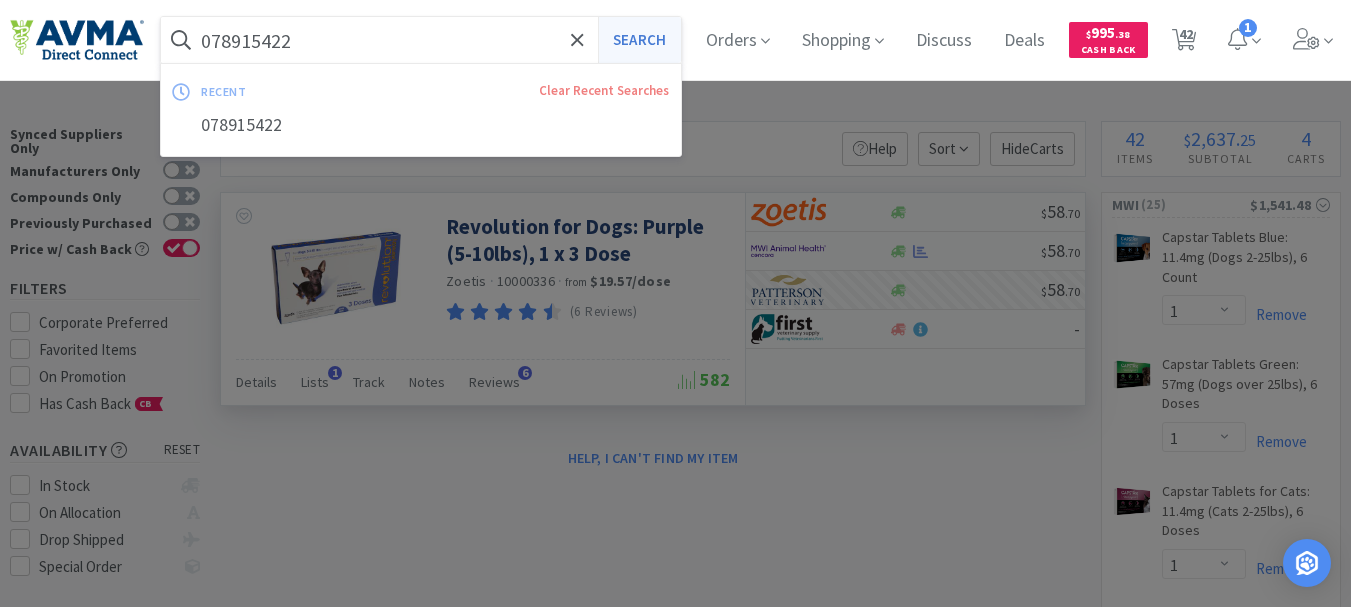 click on "Search" at bounding box center (639, 40) 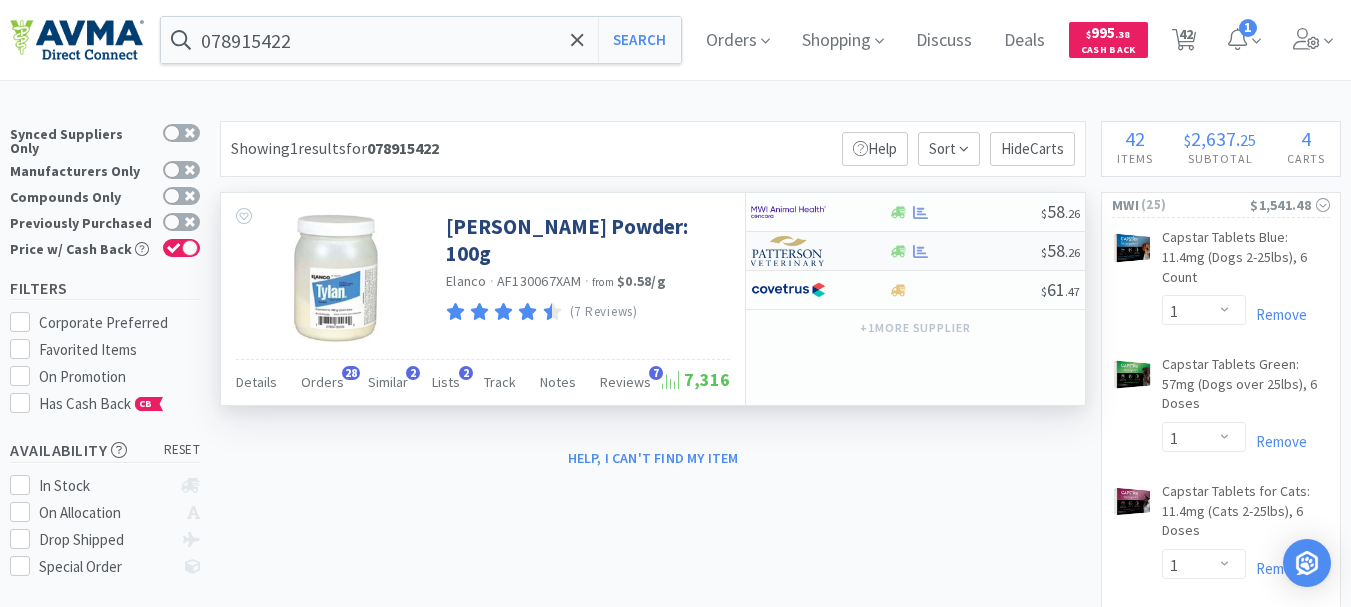 click at bounding box center [788, 251] 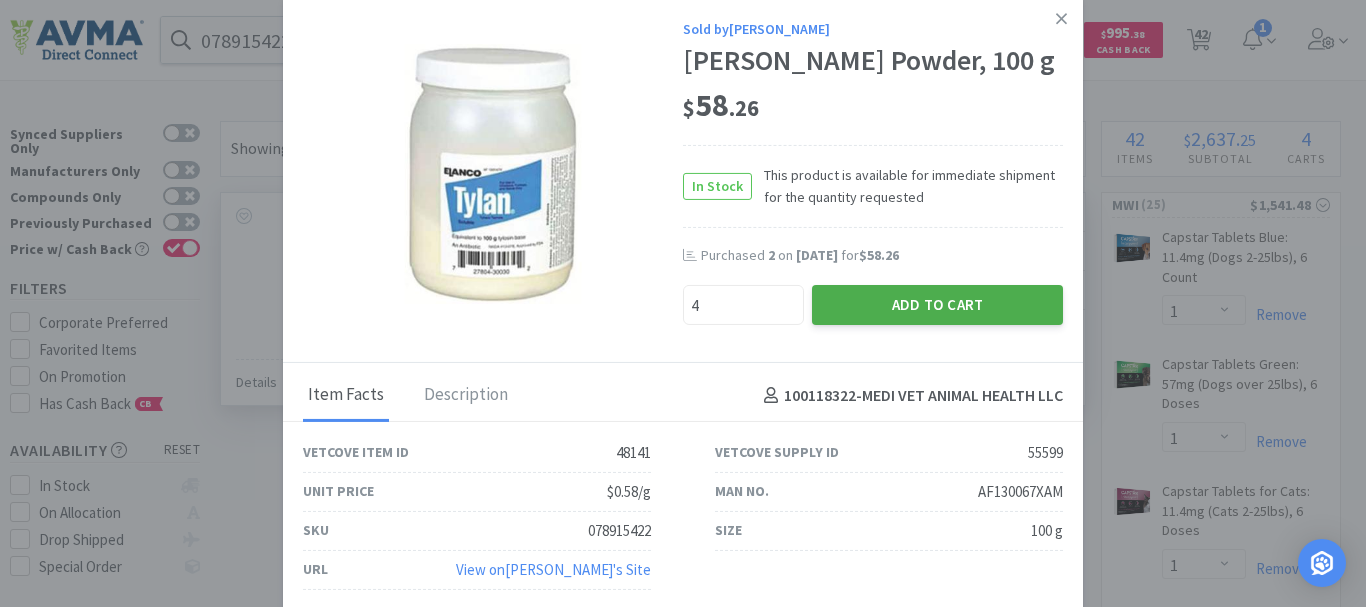 click on "Add to Cart" at bounding box center [937, 305] 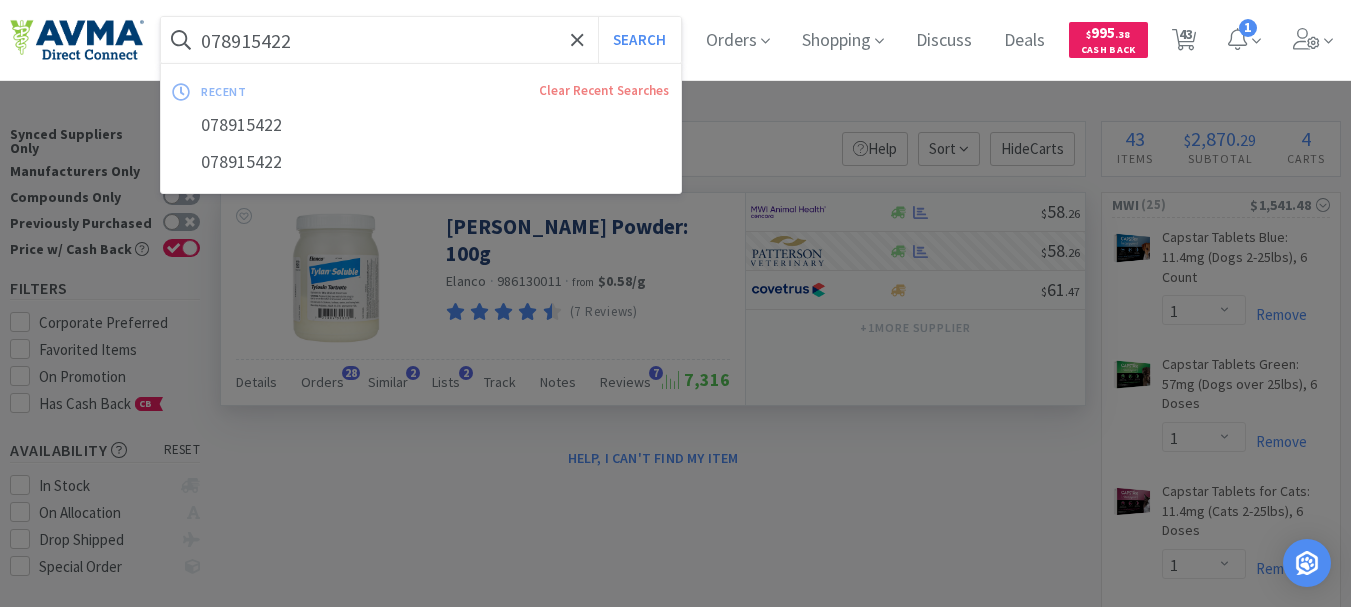 click on "078915422" at bounding box center [421, 40] 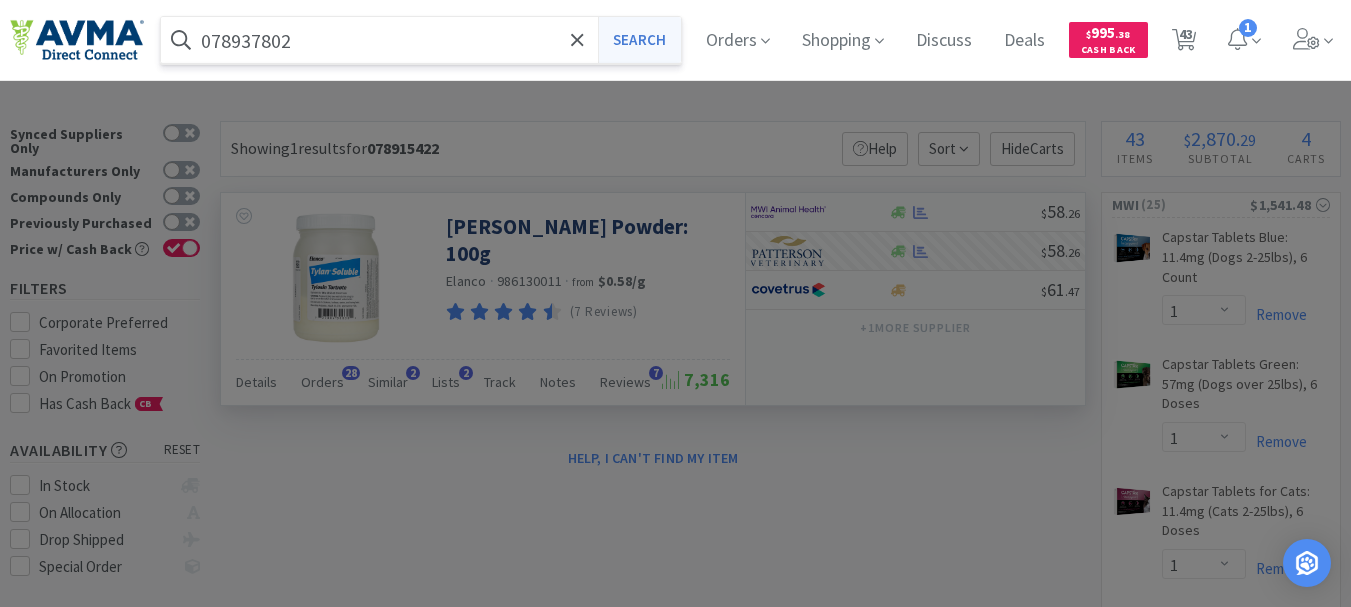 click on "Search" at bounding box center (639, 40) 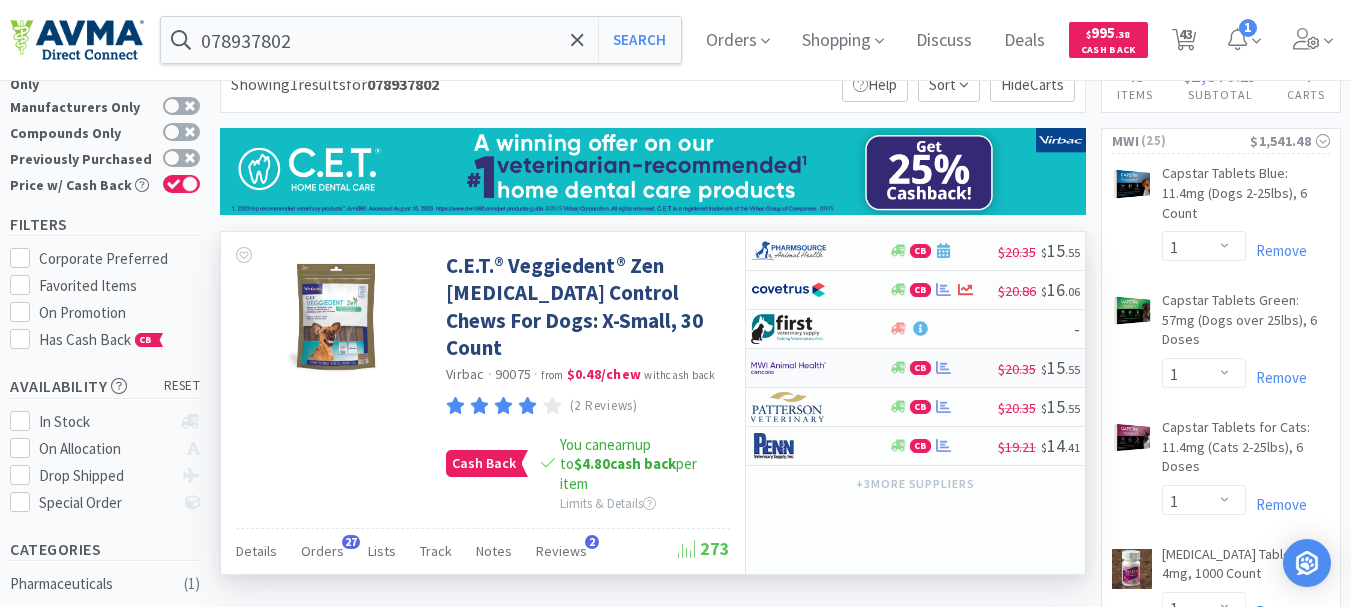 scroll, scrollTop: 100, scrollLeft: 0, axis: vertical 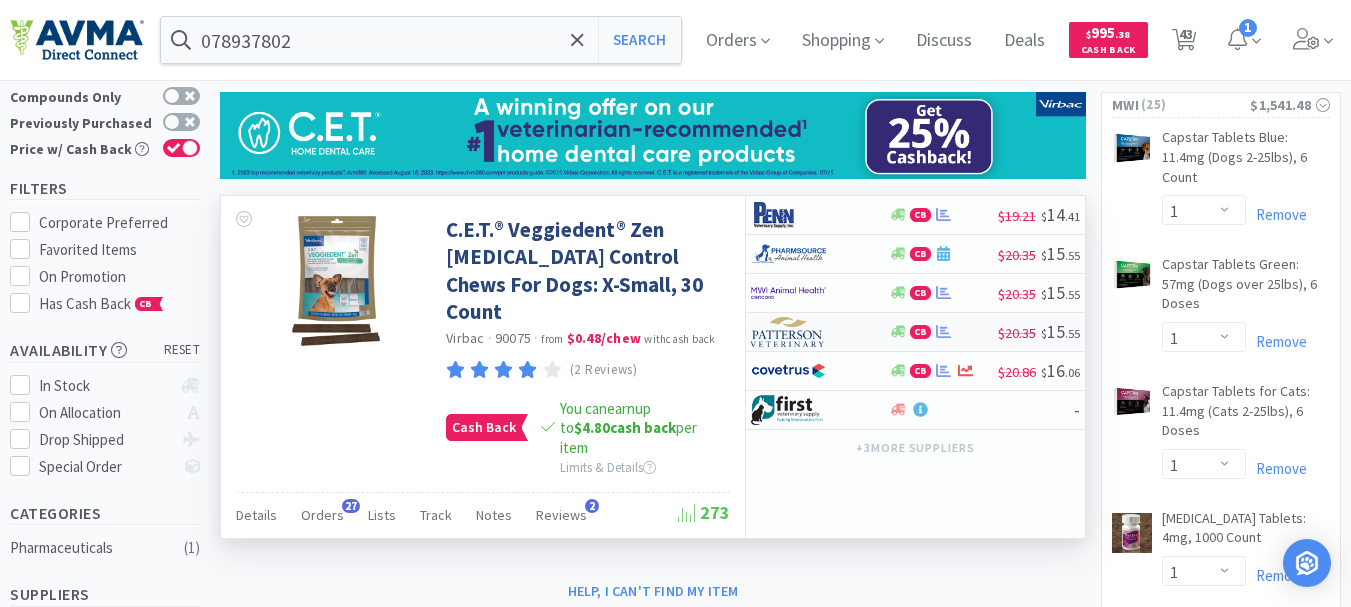 click at bounding box center [788, 332] 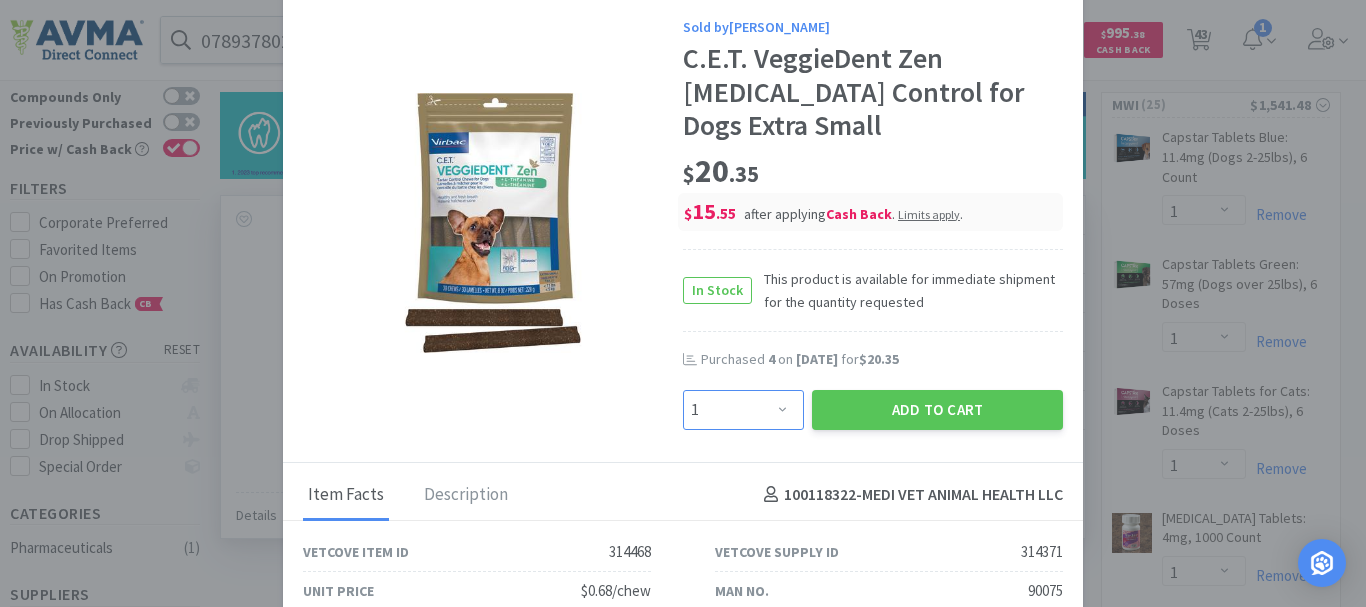 click on "Enter Quantity 1 2 3 4 5 6 7 8 9 10 11 12 13 14 15 16 17 18 19 20 Enter Quantity" at bounding box center (743, 410) 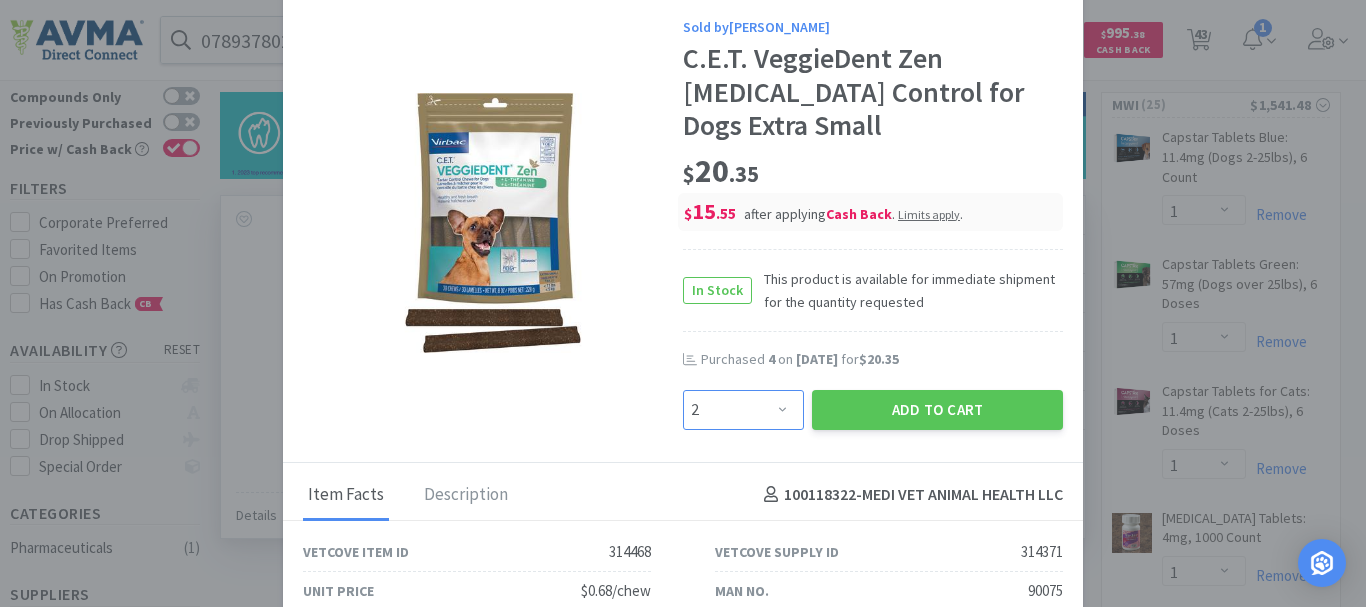 click on "Enter Quantity 1 2 3 4 5 6 7 8 9 10 11 12 13 14 15 16 17 18 19 20 Enter Quantity" at bounding box center (743, 410) 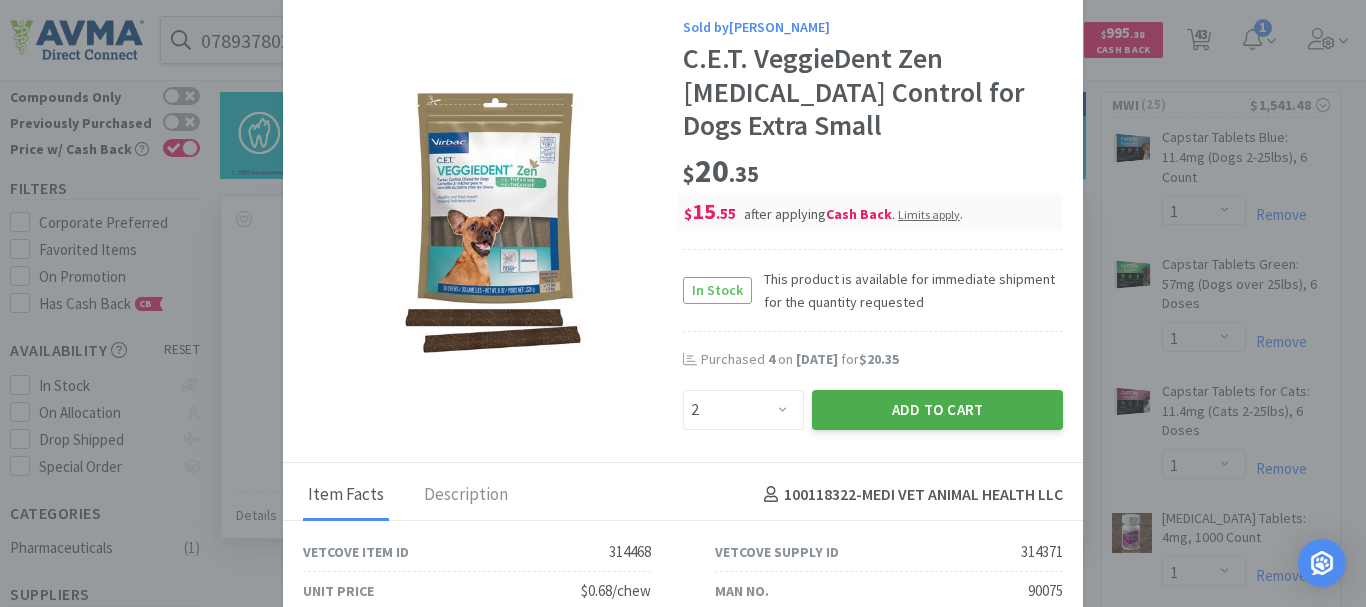 click on "Add to Cart" at bounding box center [937, 410] 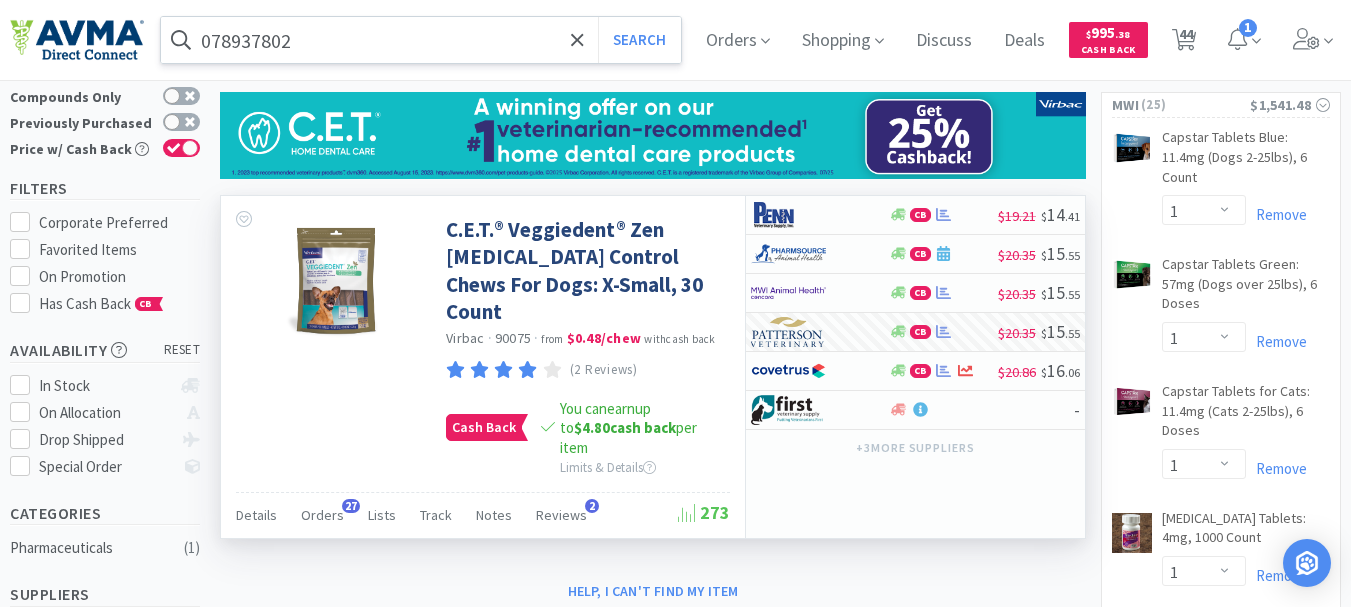 click on "078937802" at bounding box center (421, 40) 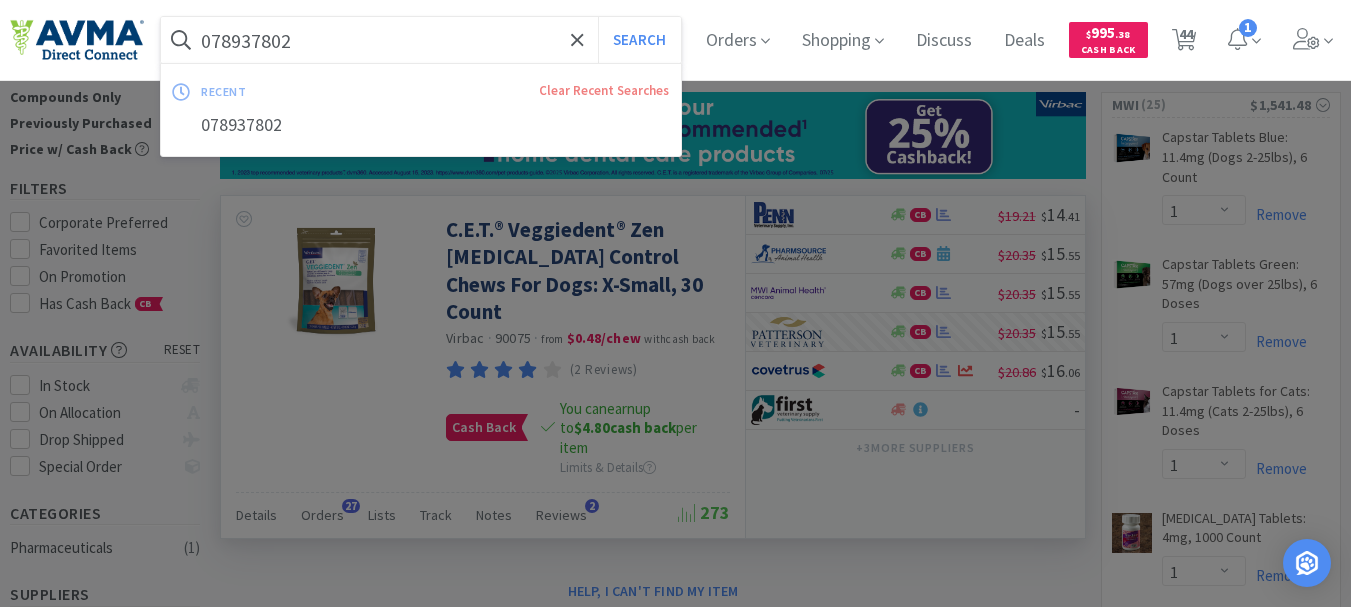 paste on "25750" 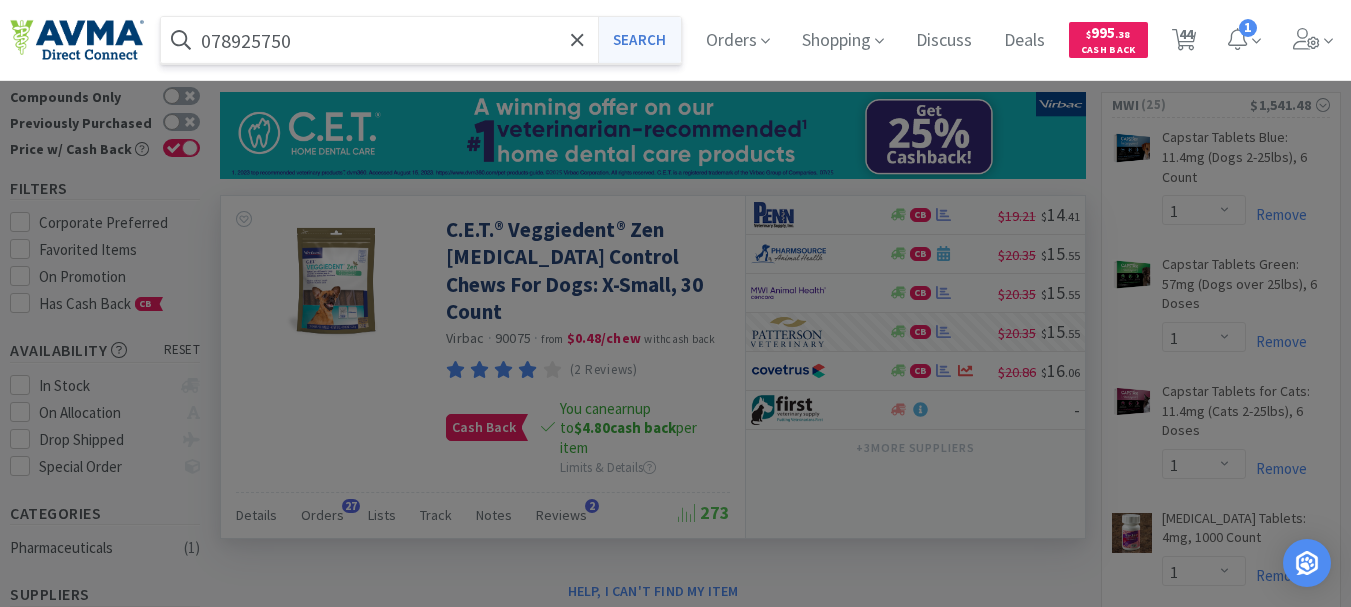 click on "Search" at bounding box center (639, 40) 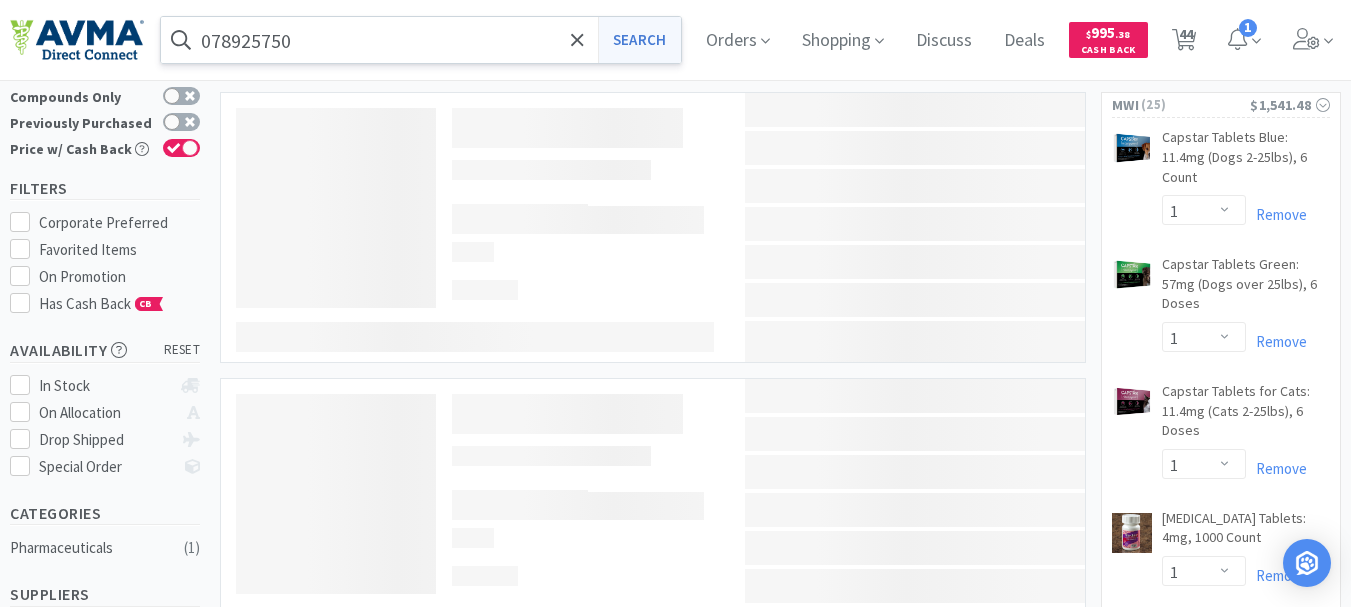 scroll, scrollTop: 0, scrollLeft: 0, axis: both 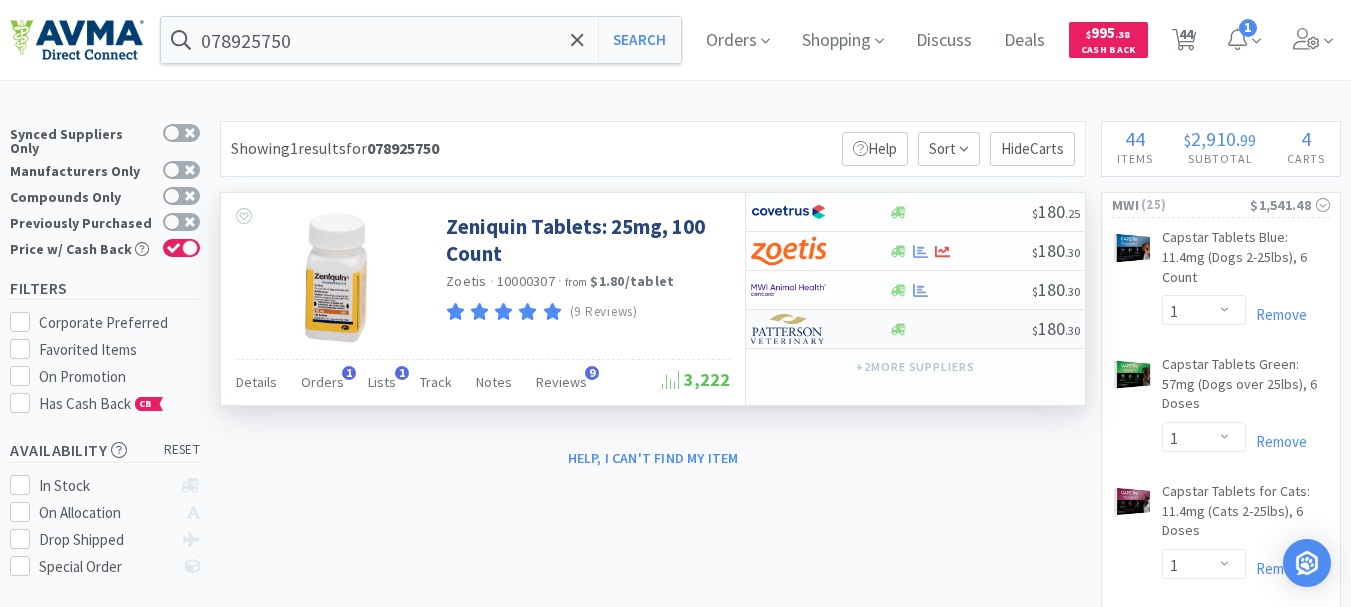 click at bounding box center [788, 329] 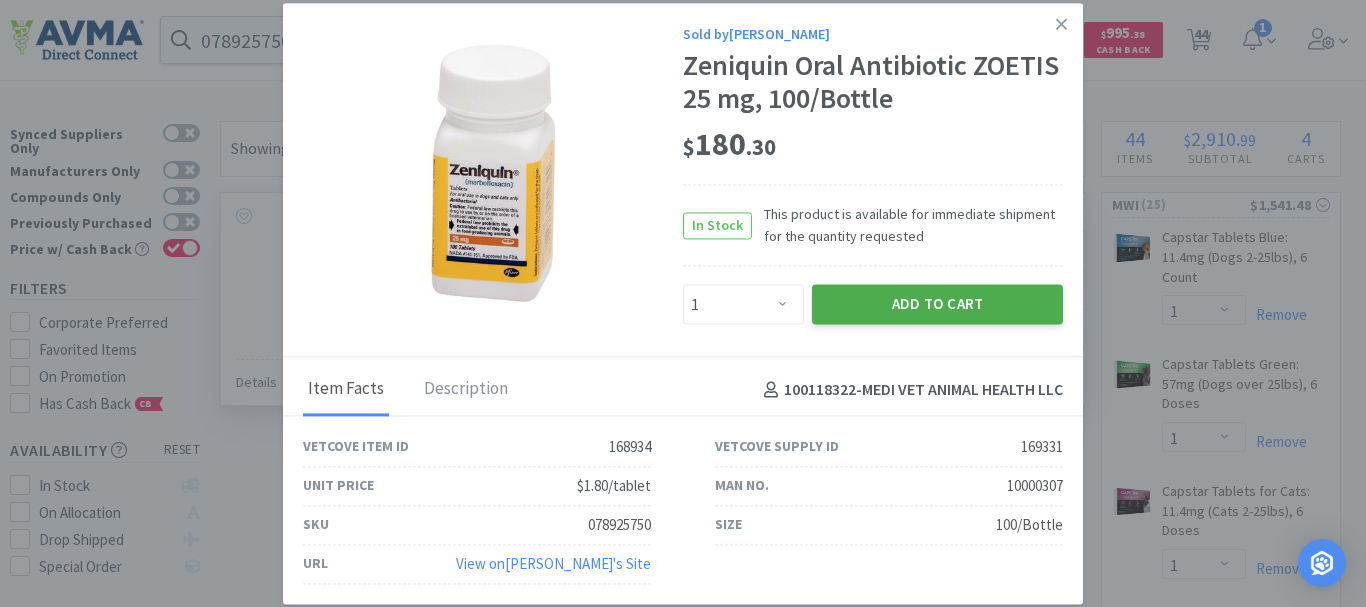 click on "Add to Cart" at bounding box center [937, 305] 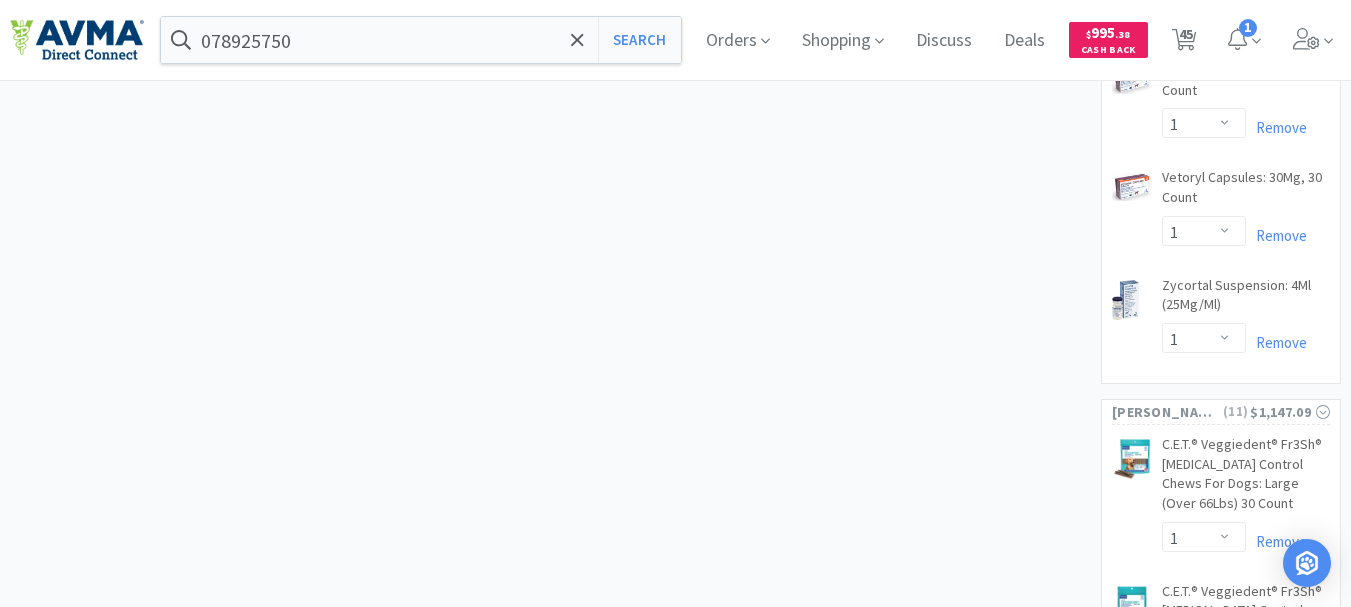 scroll, scrollTop: 2700, scrollLeft: 0, axis: vertical 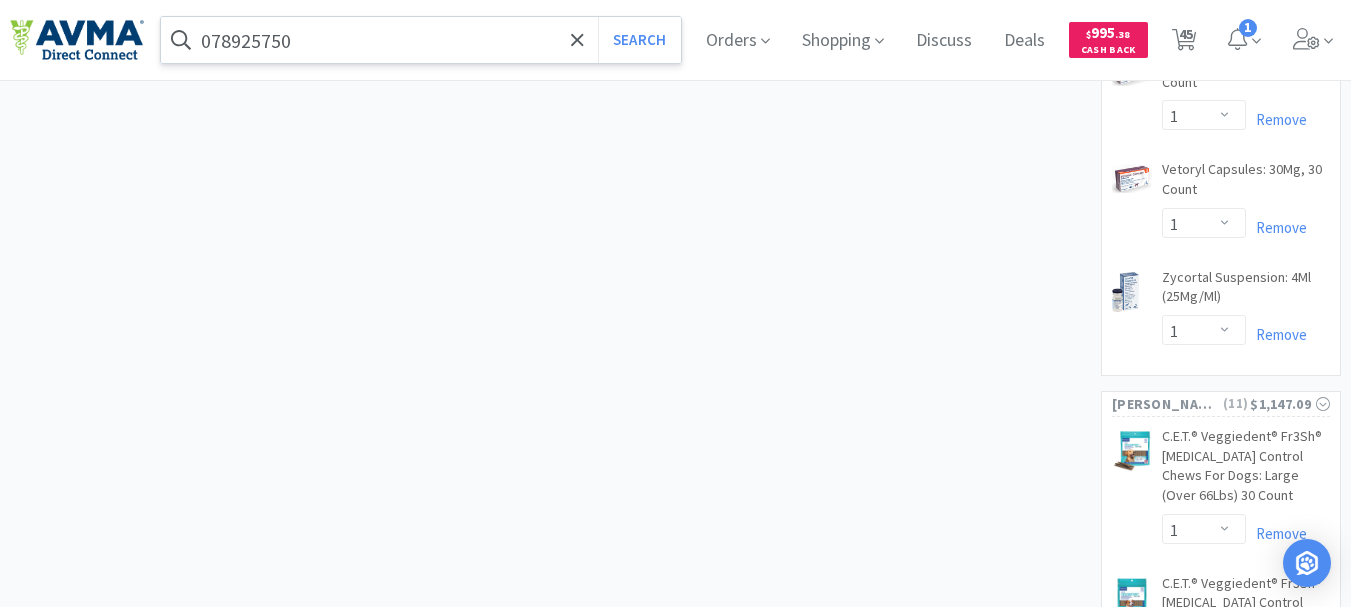 click on "078925750" at bounding box center [421, 40] 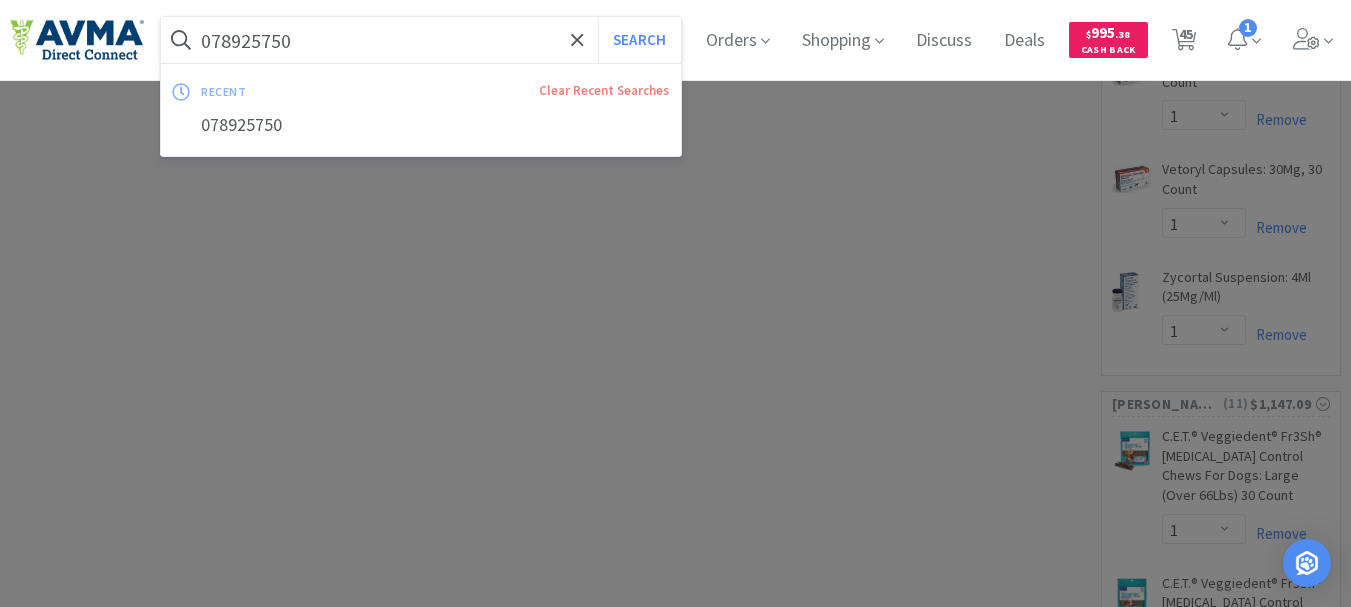paste on "VED900" 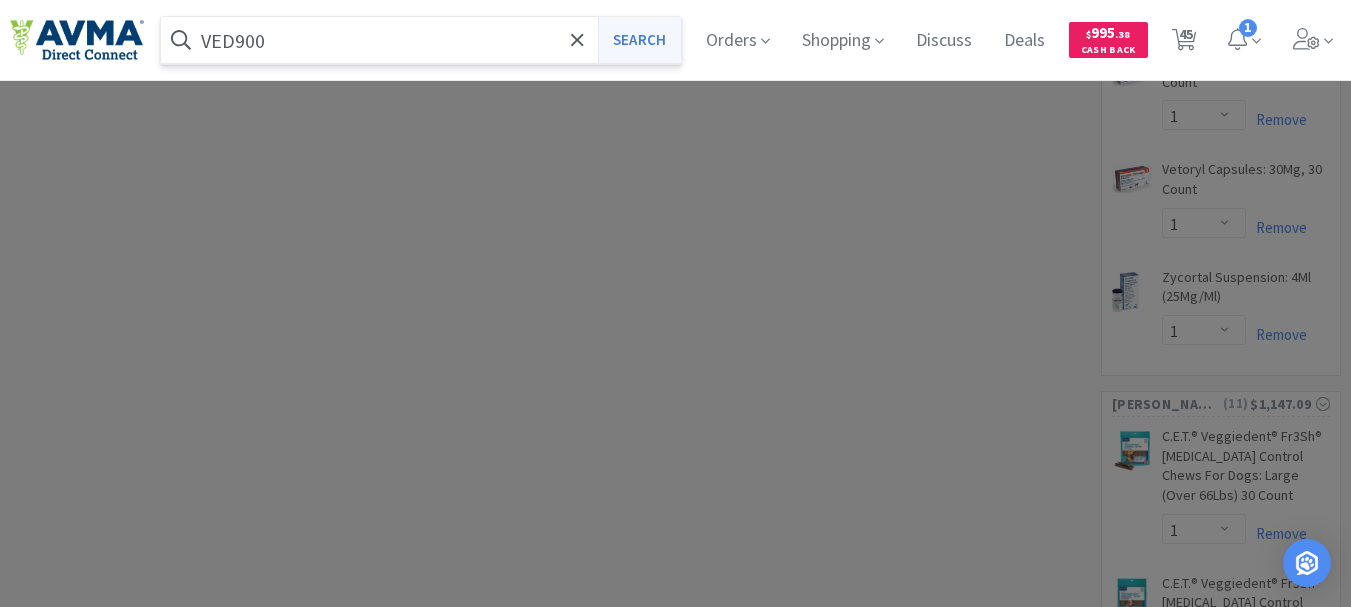 click on "Search" at bounding box center (639, 40) 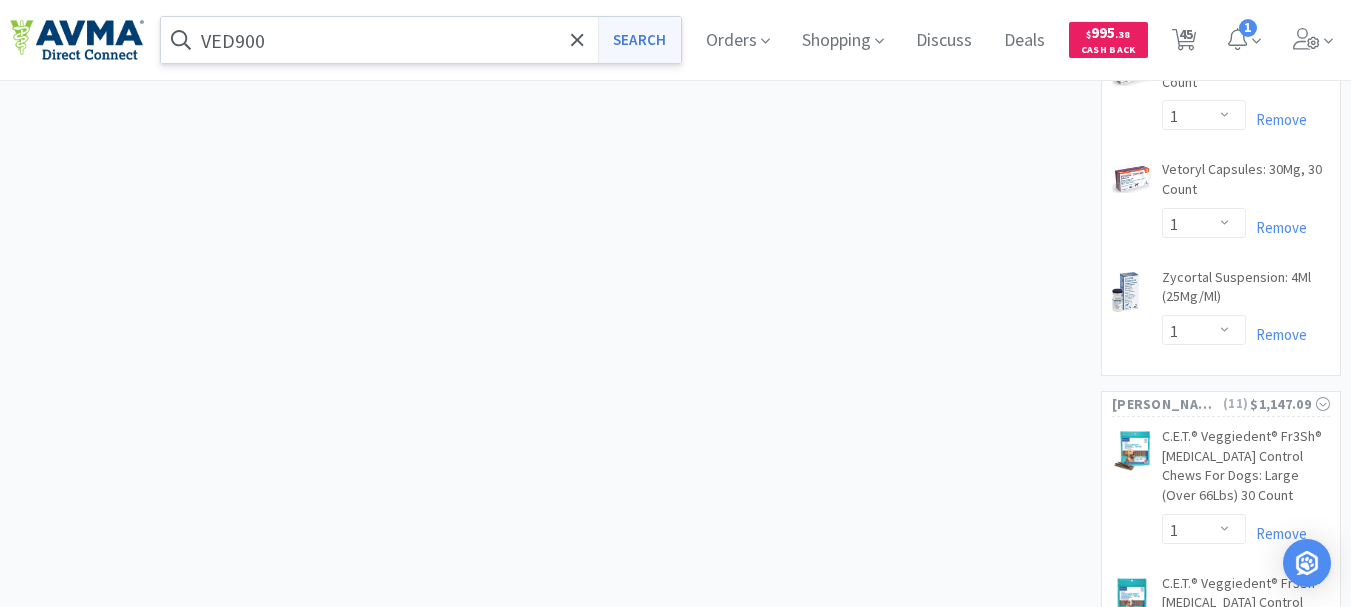 scroll, scrollTop: 0, scrollLeft: 0, axis: both 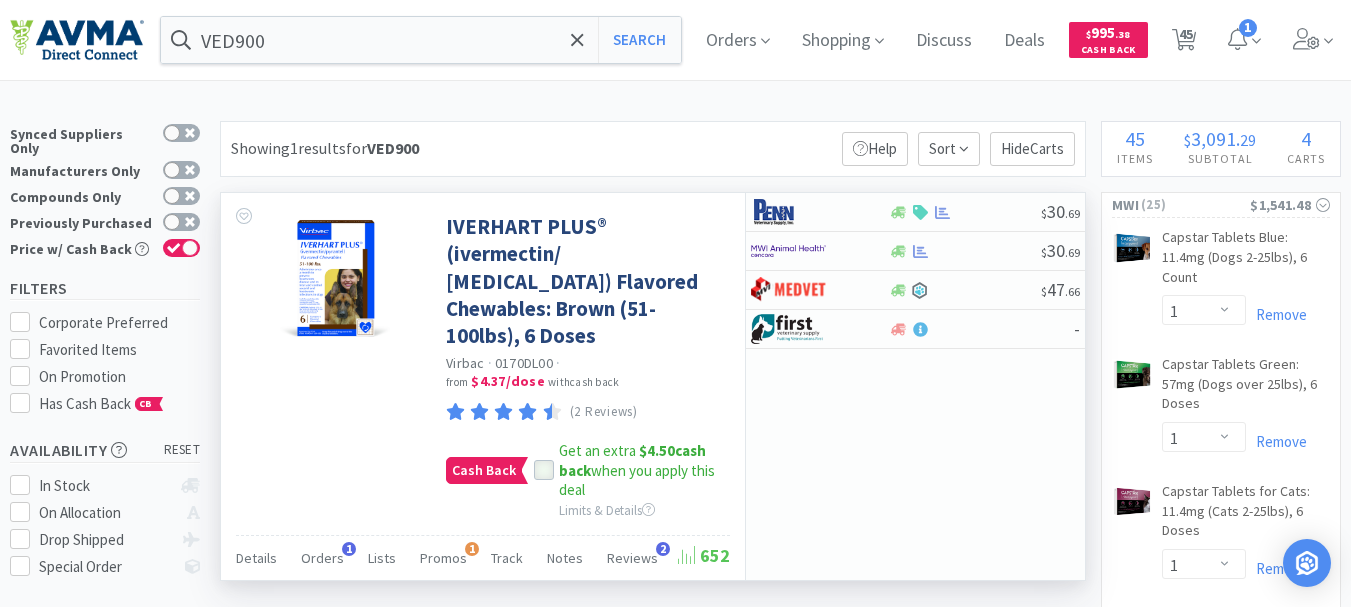 click 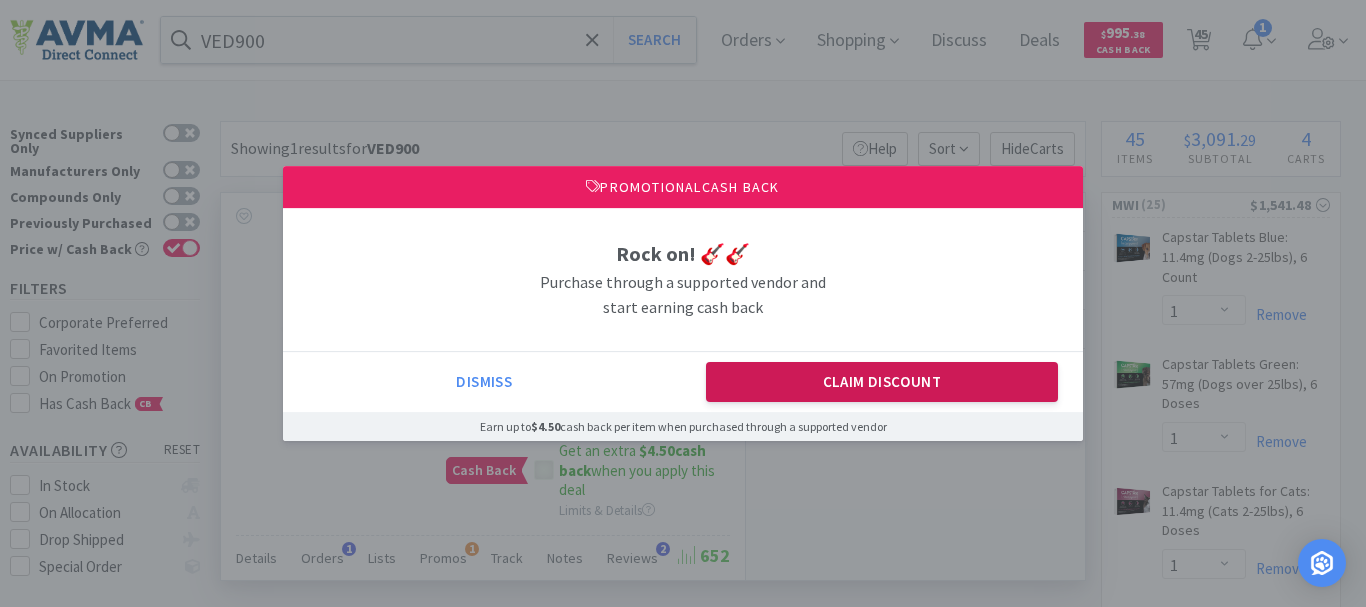 click on "Claim Discount" at bounding box center [882, 382] 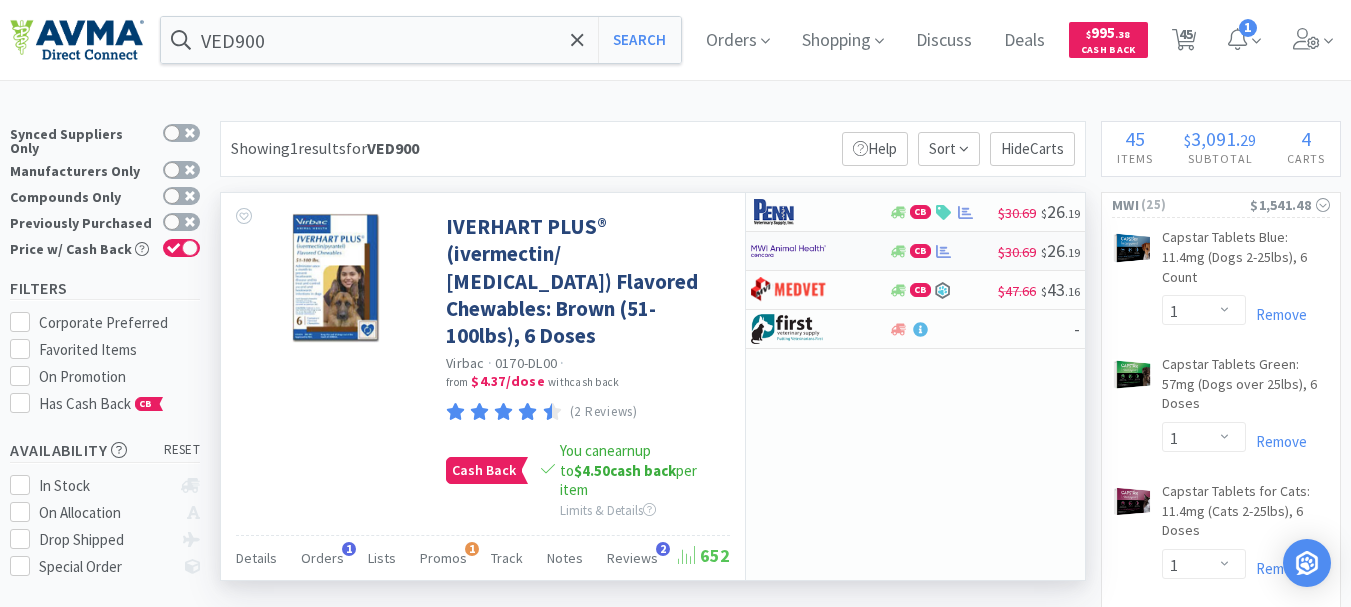 click at bounding box center [788, 251] 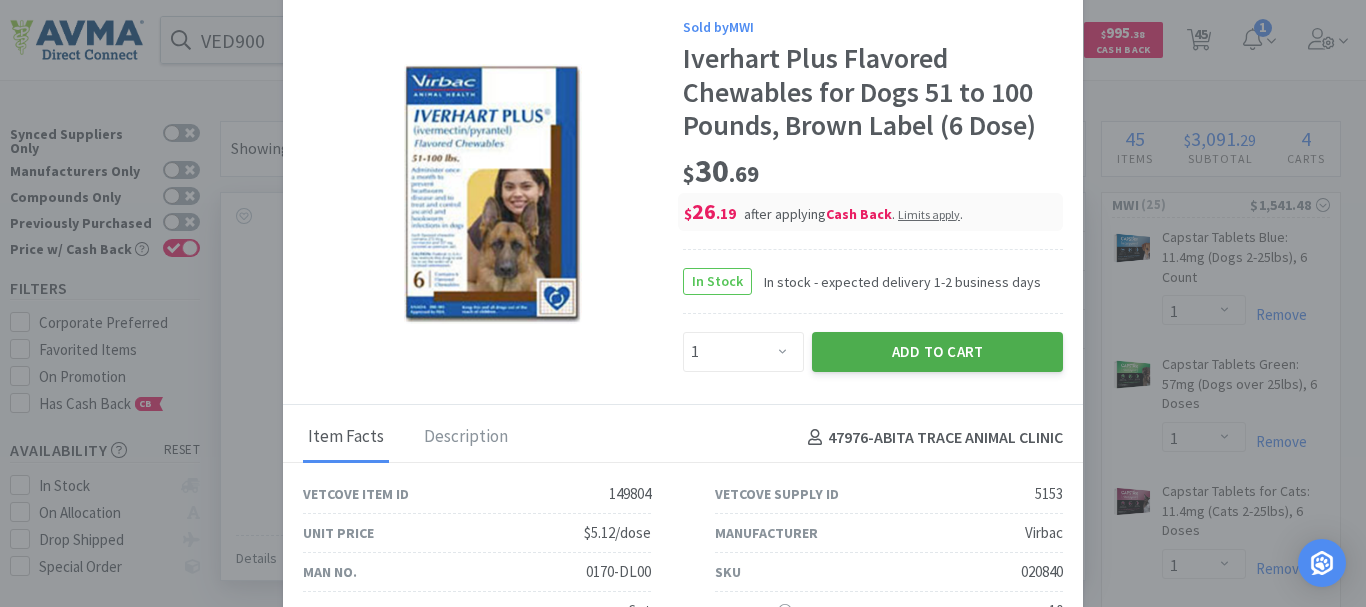 click on "Add to Cart" at bounding box center [937, 352] 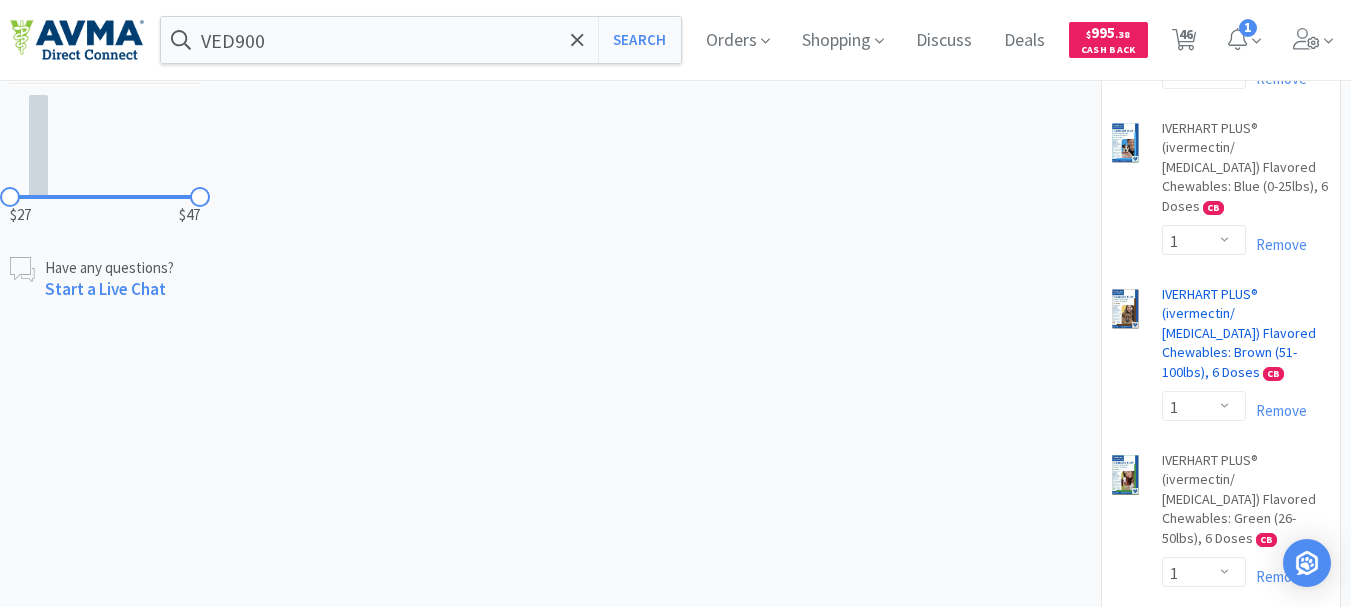 scroll, scrollTop: 900, scrollLeft: 0, axis: vertical 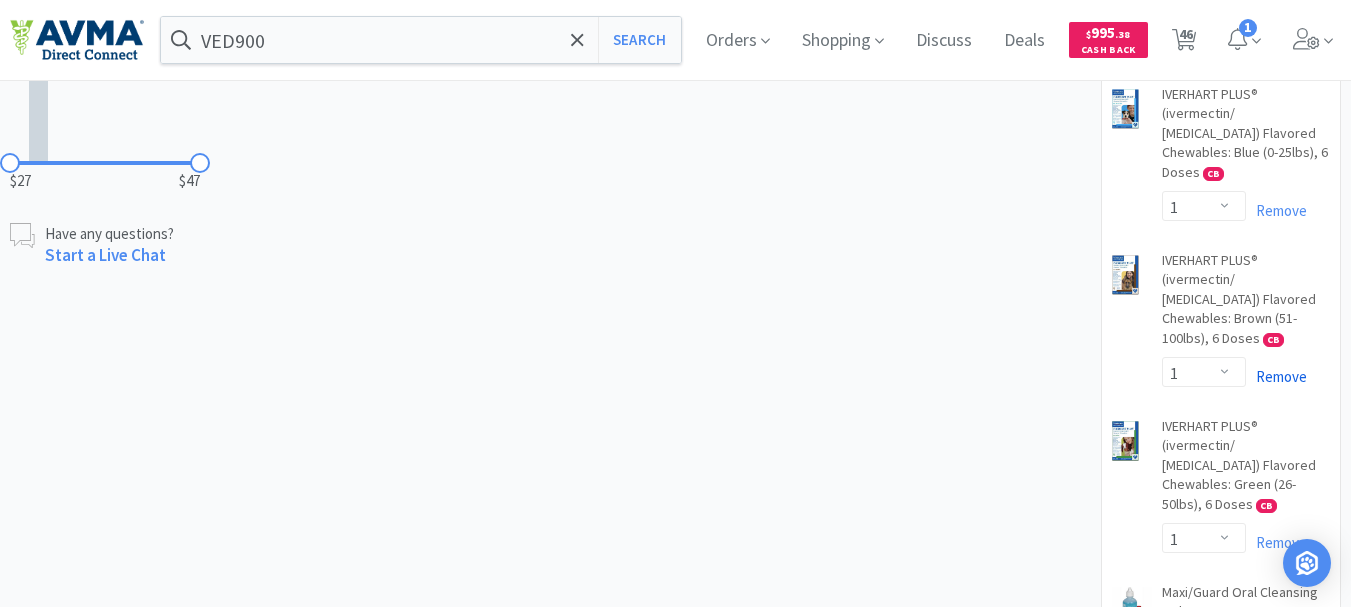 click on "Remove" at bounding box center (1276, 376) 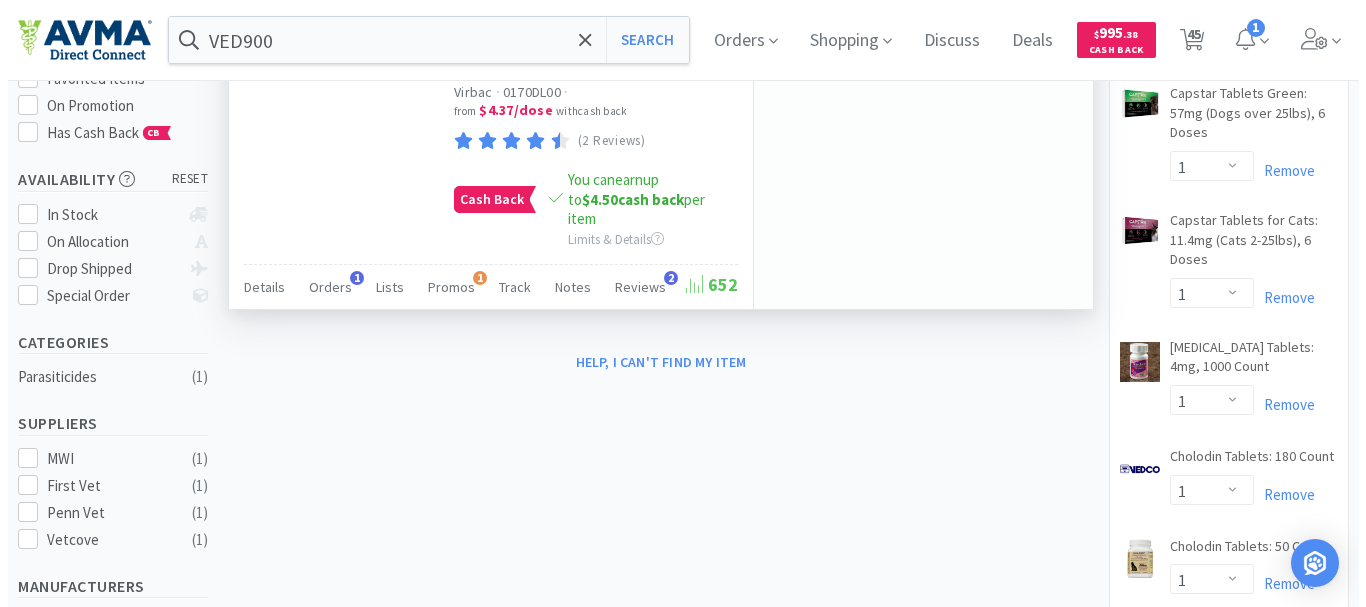 scroll, scrollTop: 0, scrollLeft: 0, axis: both 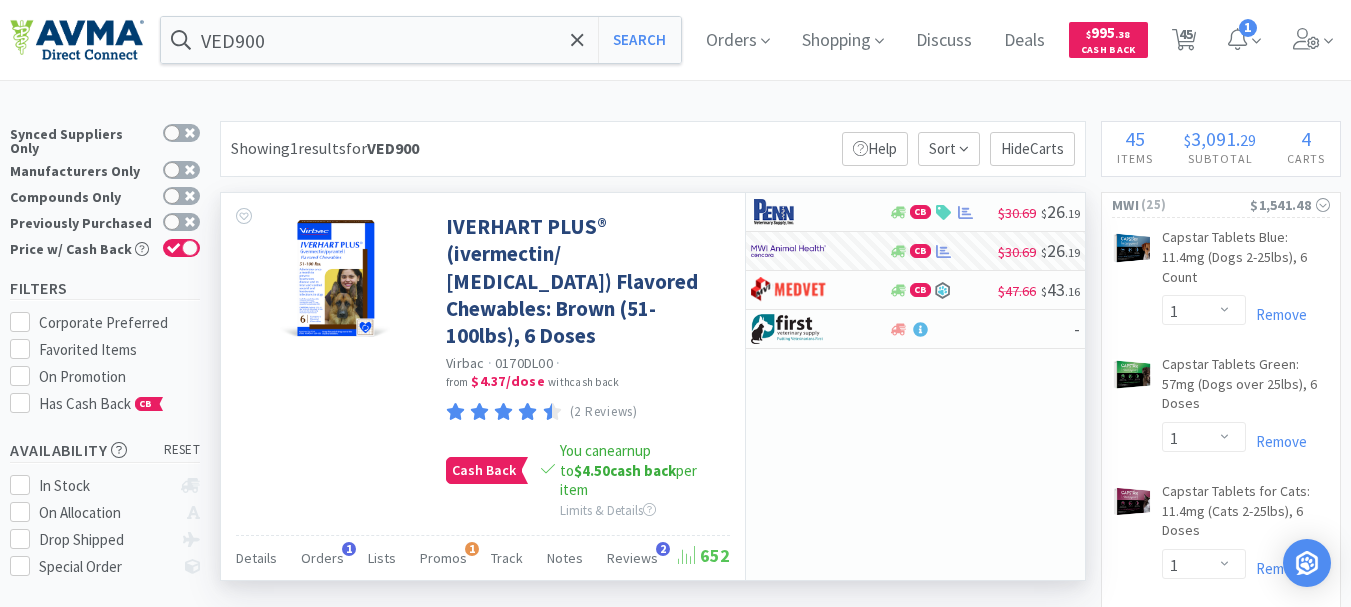 click on "CB $30.69 $ 26 . 19 CB $30.69 $ 26 . 19 CB $47.66 $ 43 . 16 -" at bounding box center (915, 386) 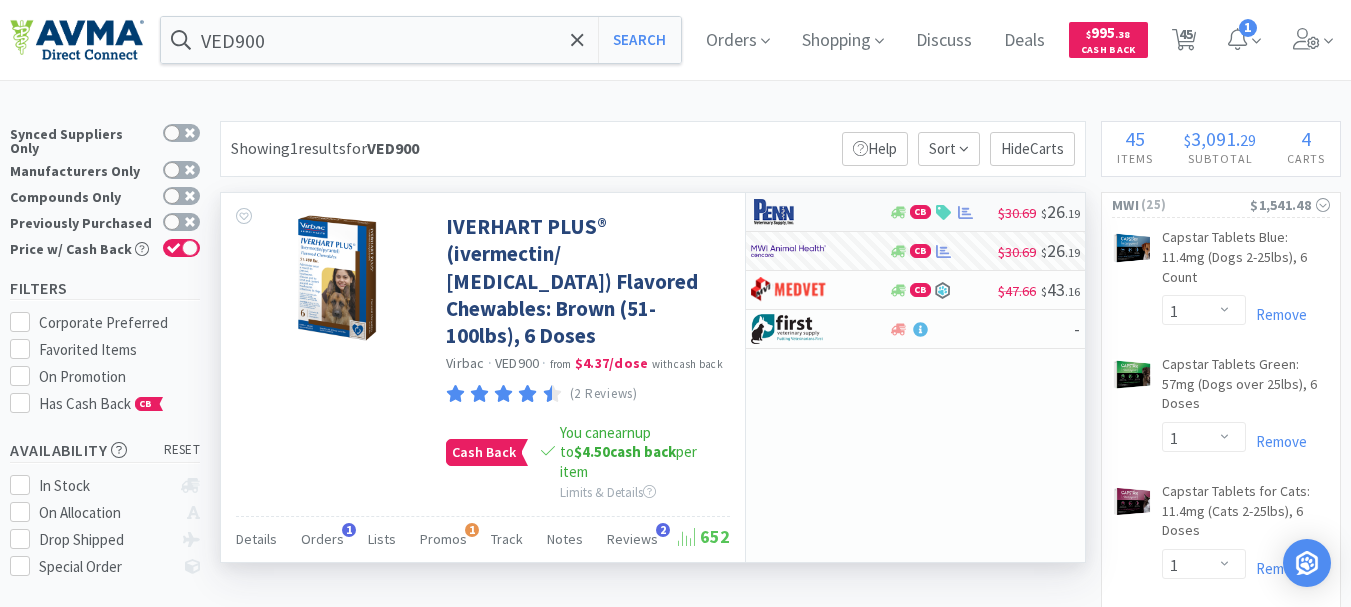 click at bounding box center [788, 212] 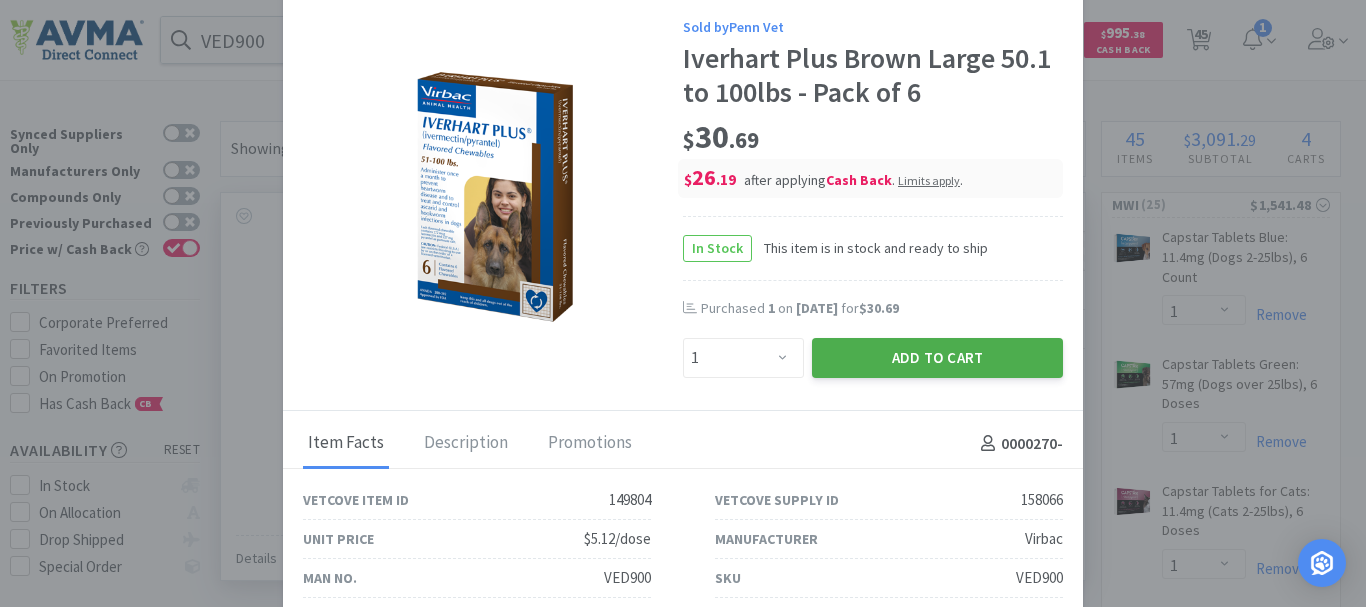 click on "Add to Cart" at bounding box center (937, 358) 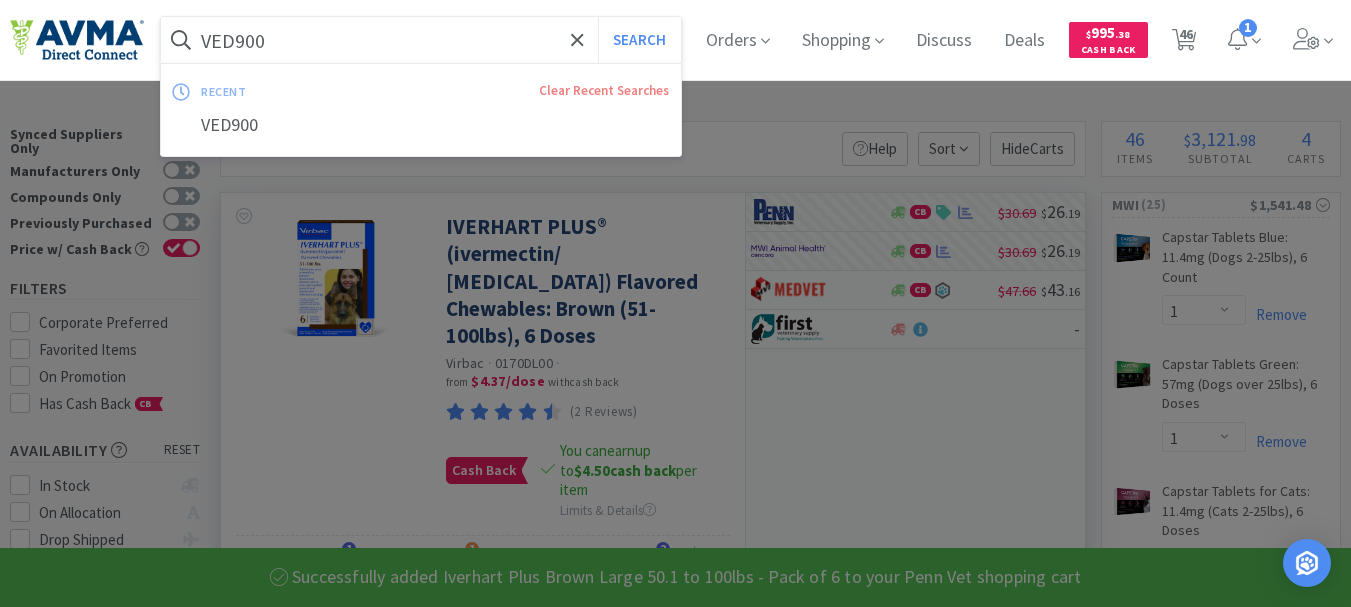 click on "VED900" at bounding box center (421, 40) 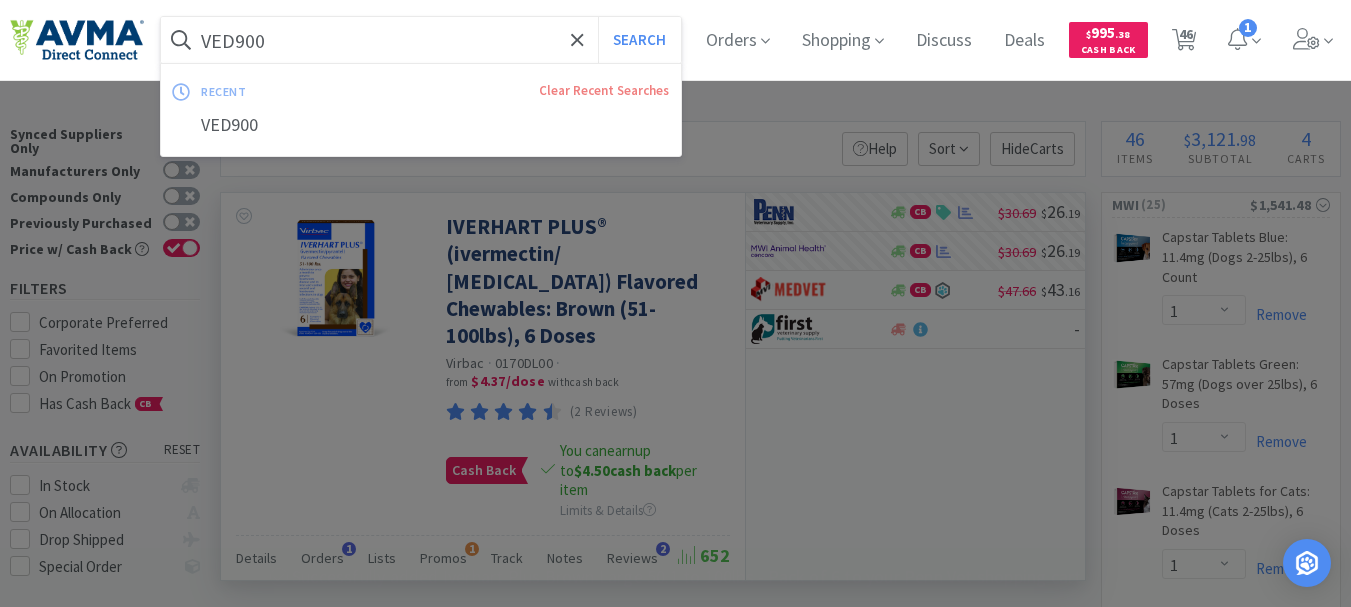 paste on "PVSLAC16" 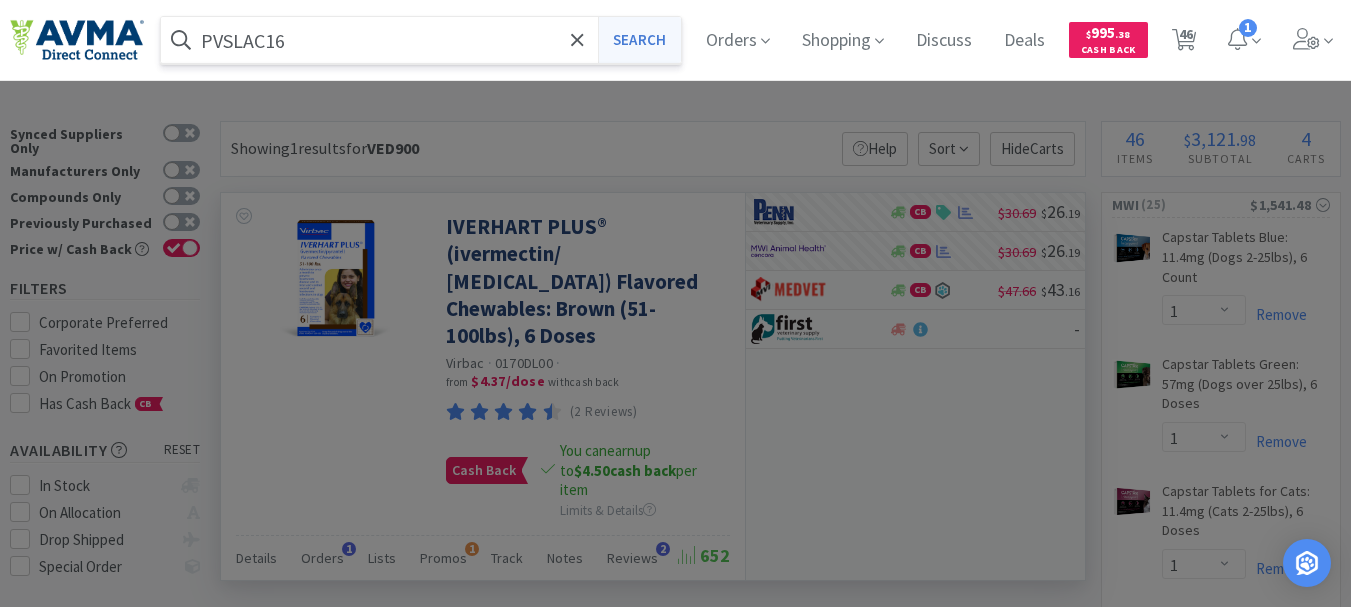 click on "Search" at bounding box center [639, 40] 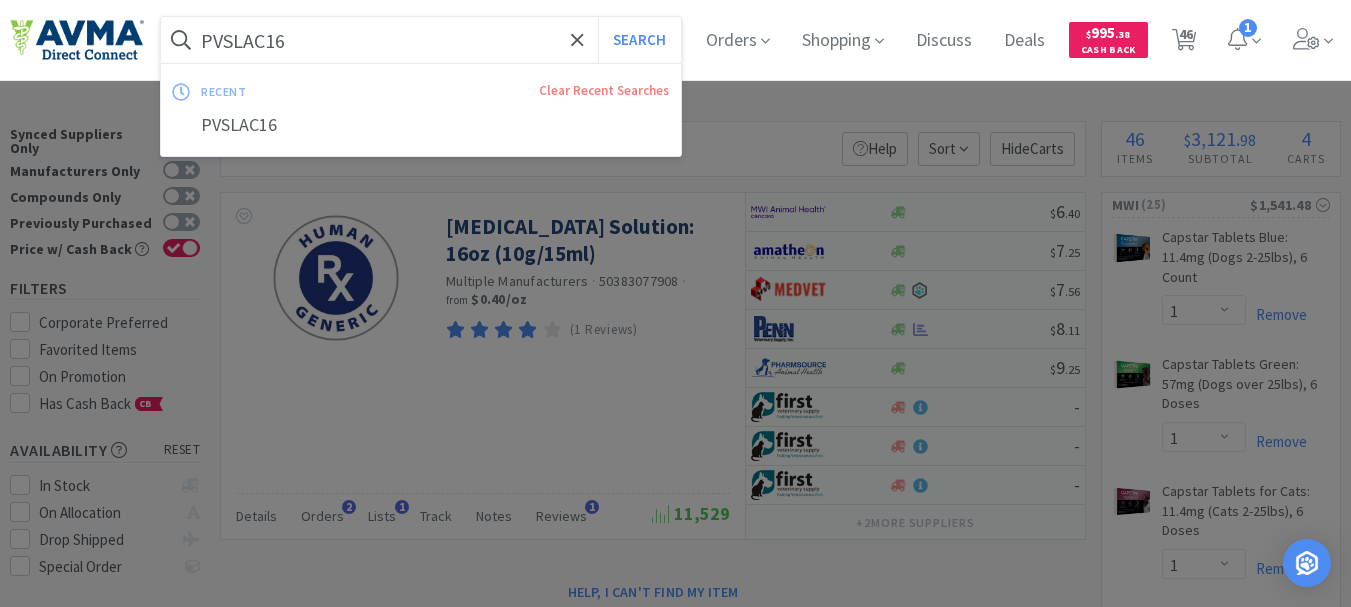 click on "PVSLAC16" at bounding box center [421, 40] 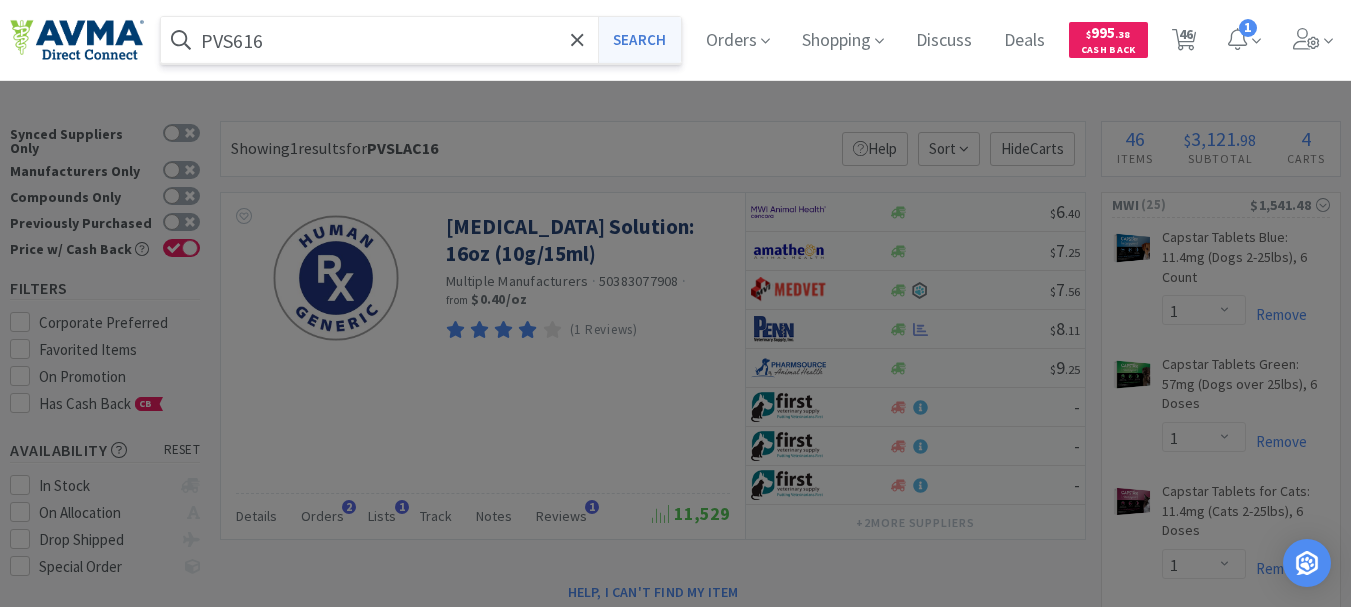 click on "Search" at bounding box center (639, 40) 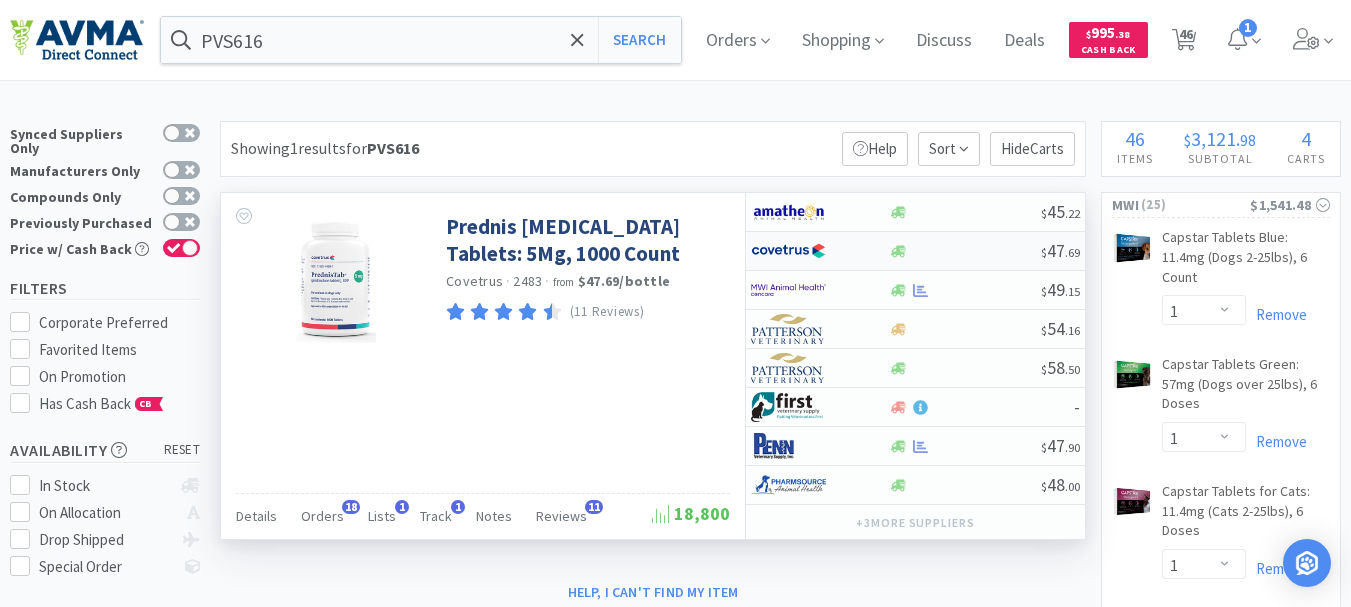 click at bounding box center [788, 251] 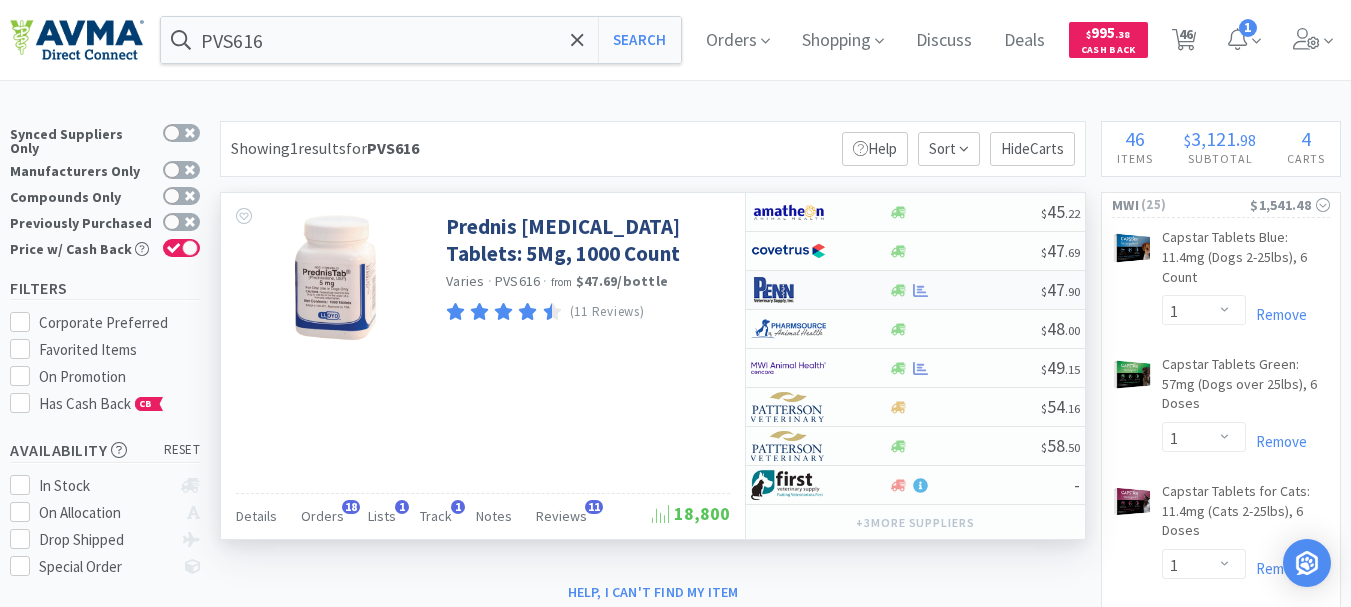 click at bounding box center [788, 290] 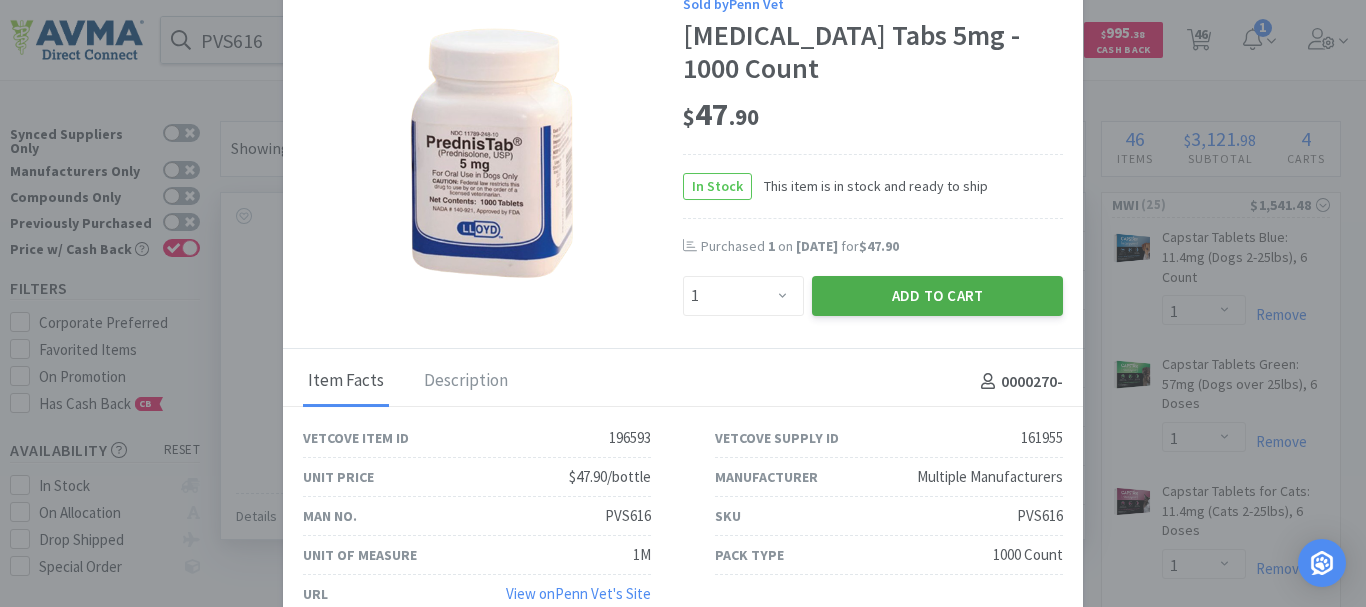 click on "Add to Cart" at bounding box center [937, 296] 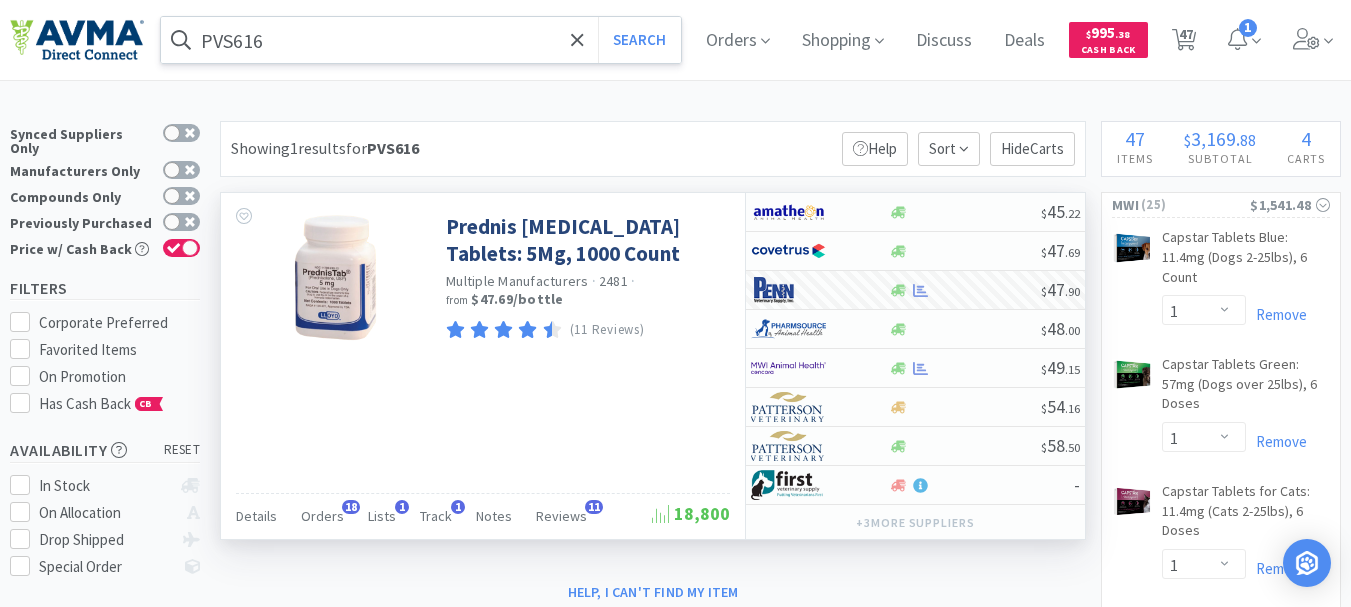 click on "PVS616" at bounding box center [421, 40] 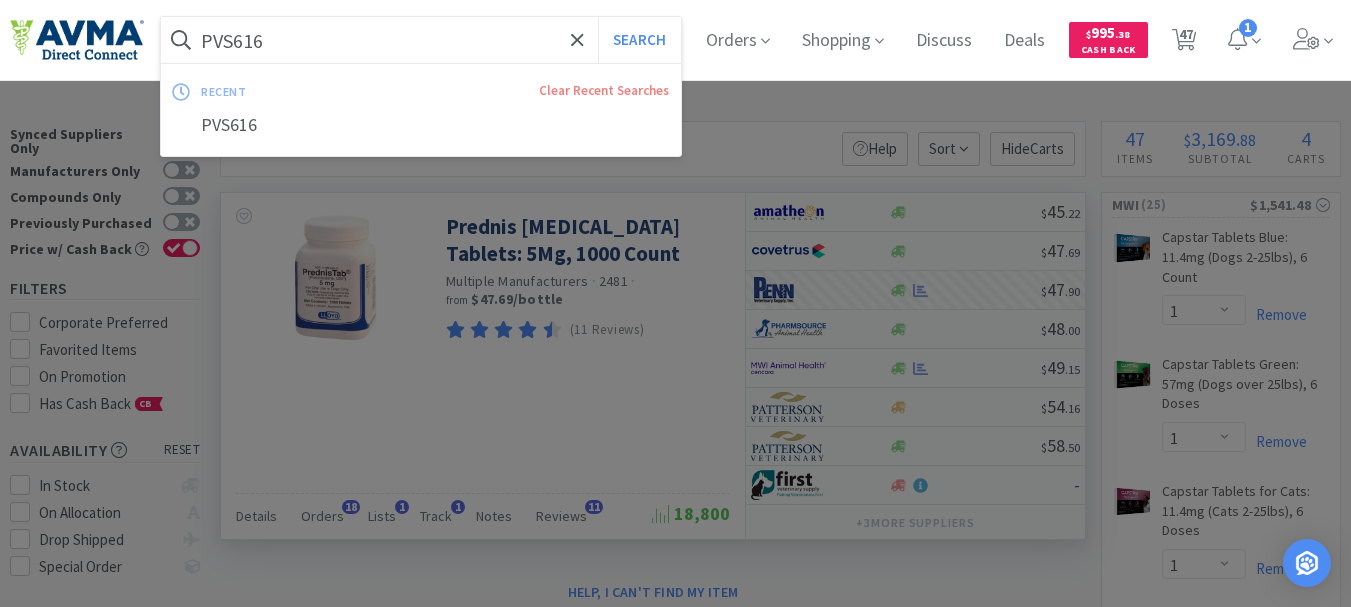 paste on "LAC16" 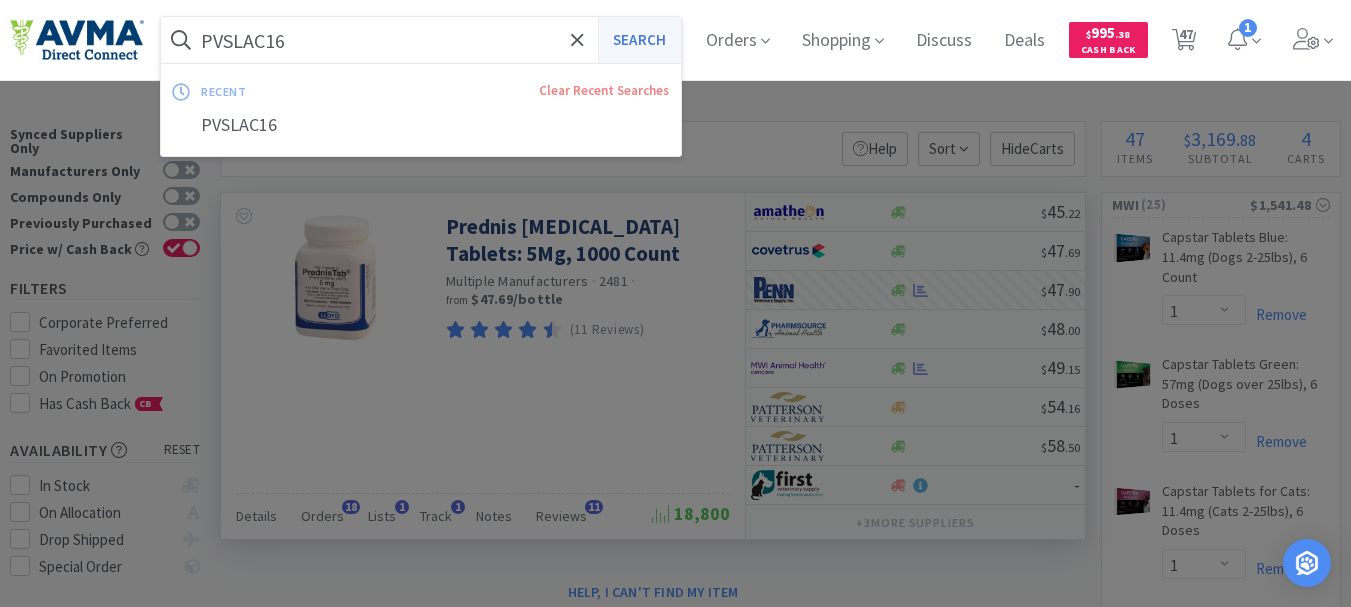 click on "Search" at bounding box center (639, 40) 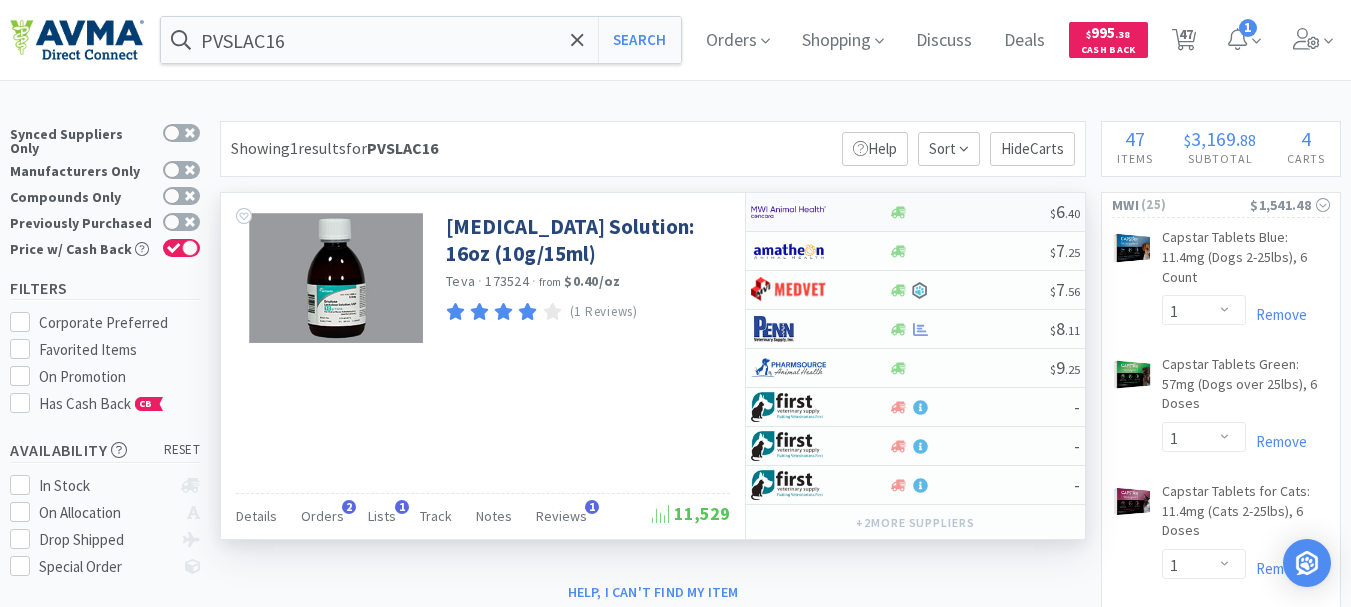 click at bounding box center [788, 212] 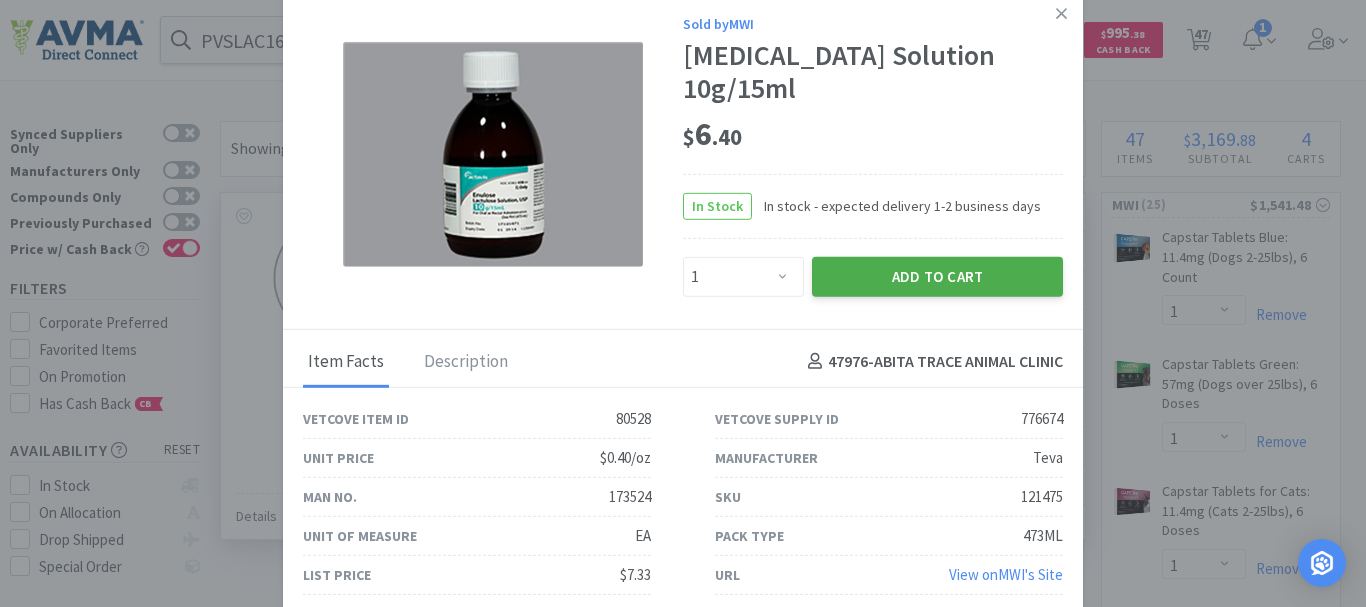 click on "Add to Cart" at bounding box center [937, 276] 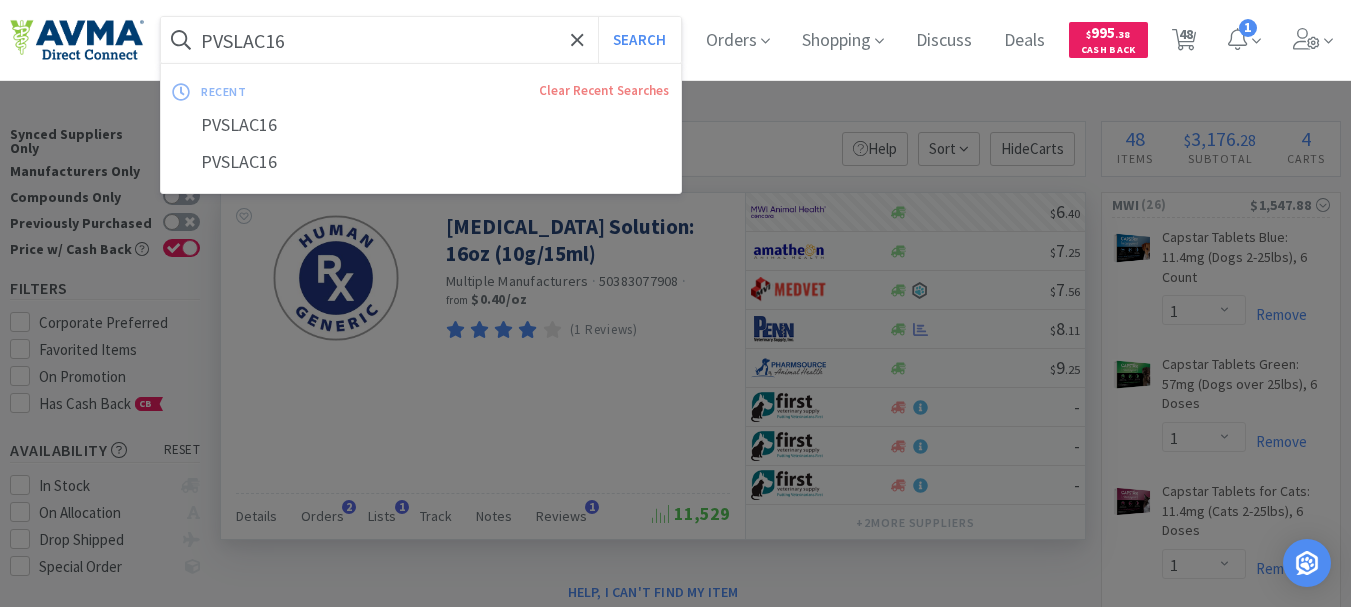 click on "PVSLAC16" at bounding box center (421, 40) 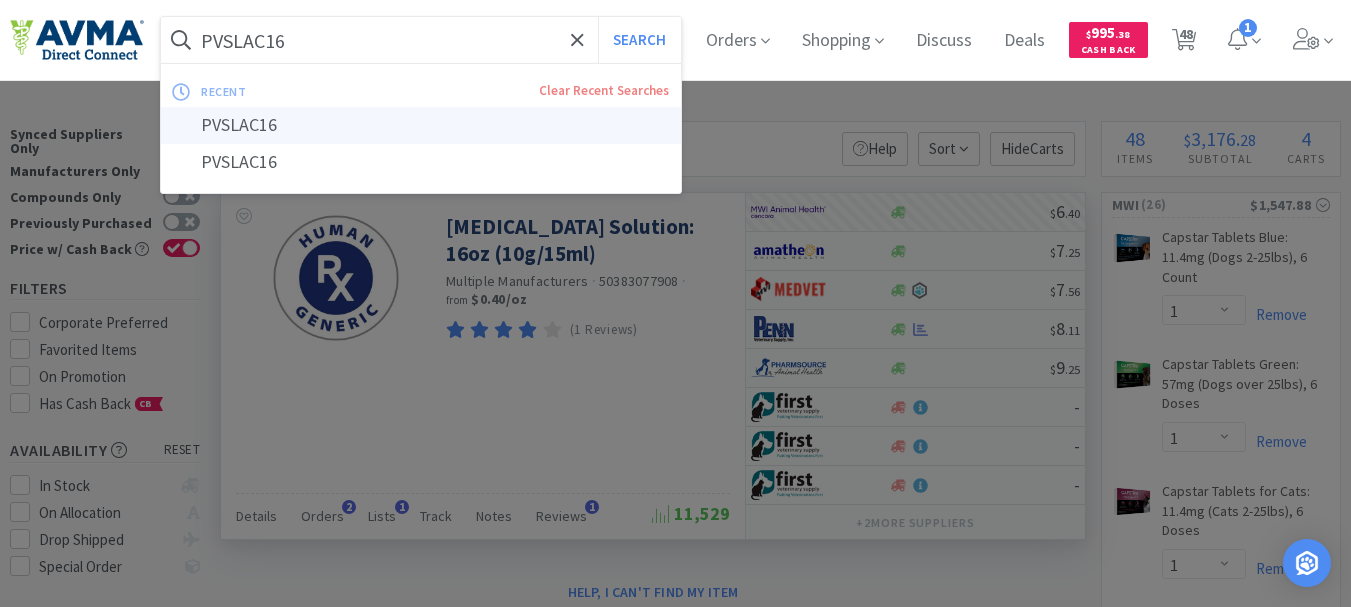 paste on "078932369" 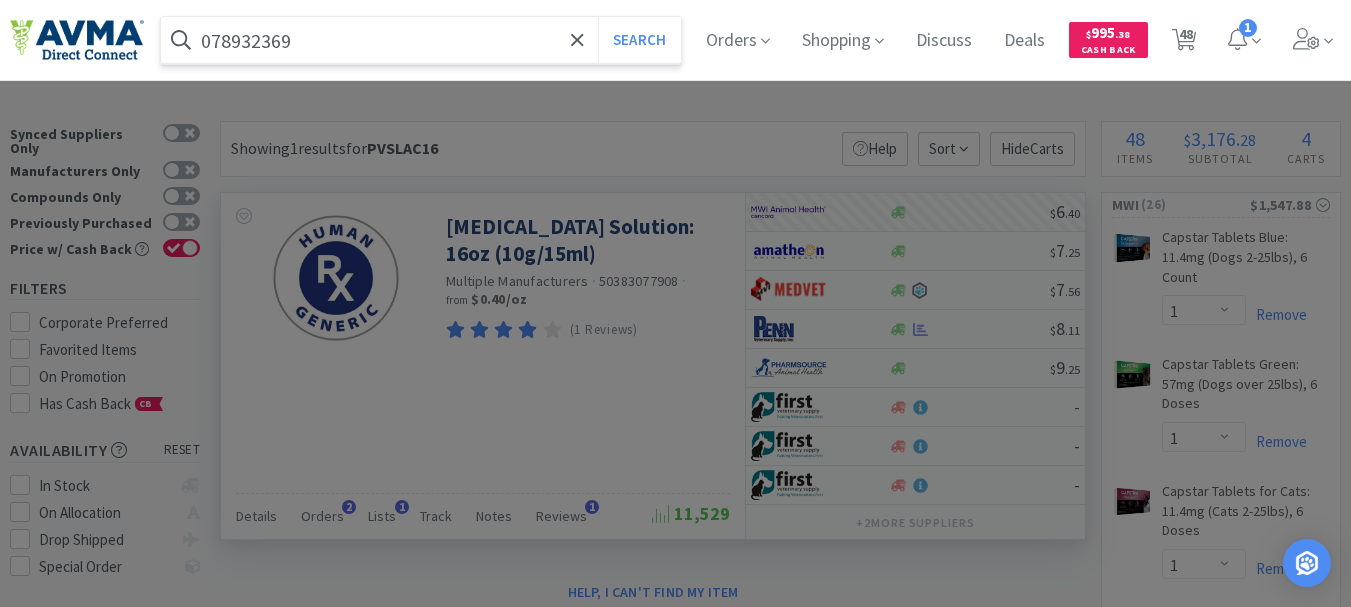 click on "Search" at bounding box center [639, 40] 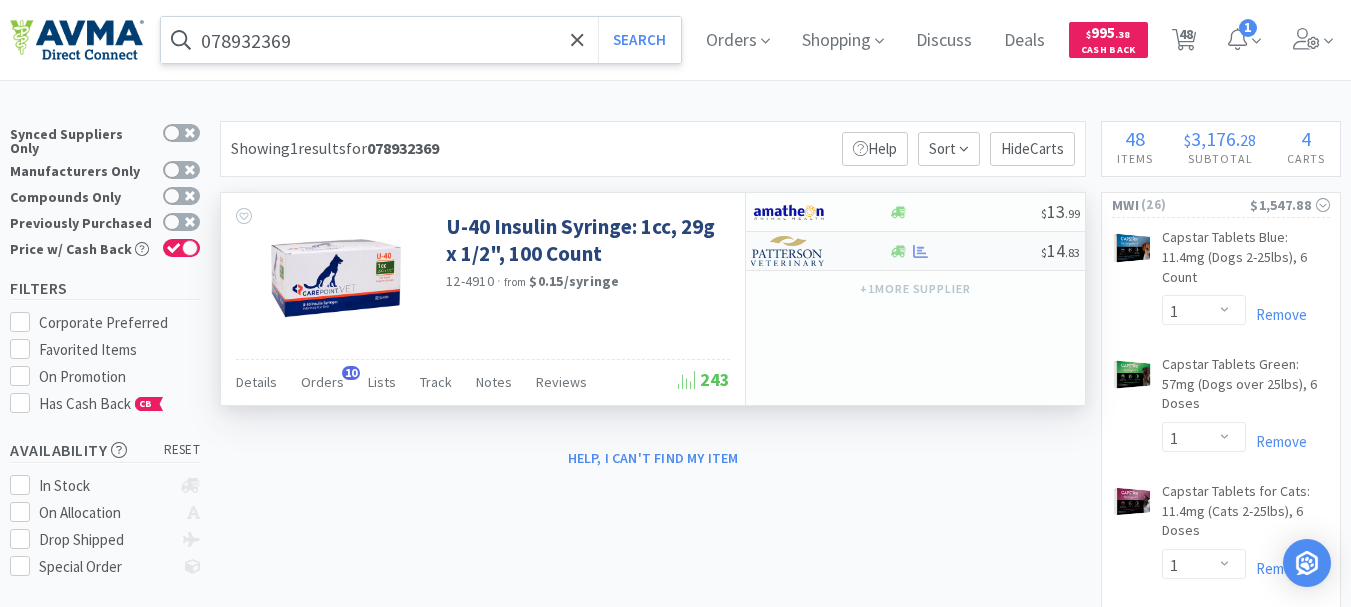 click at bounding box center (788, 251) 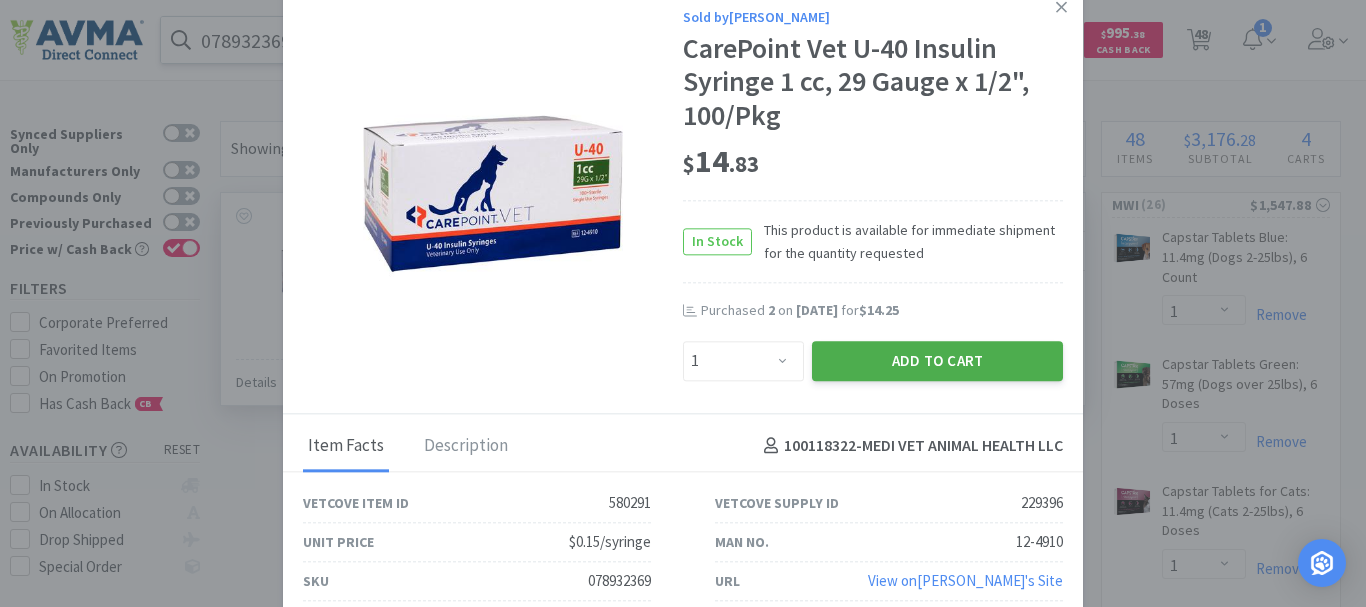 click on "Add to Cart" at bounding box center [937, 361] 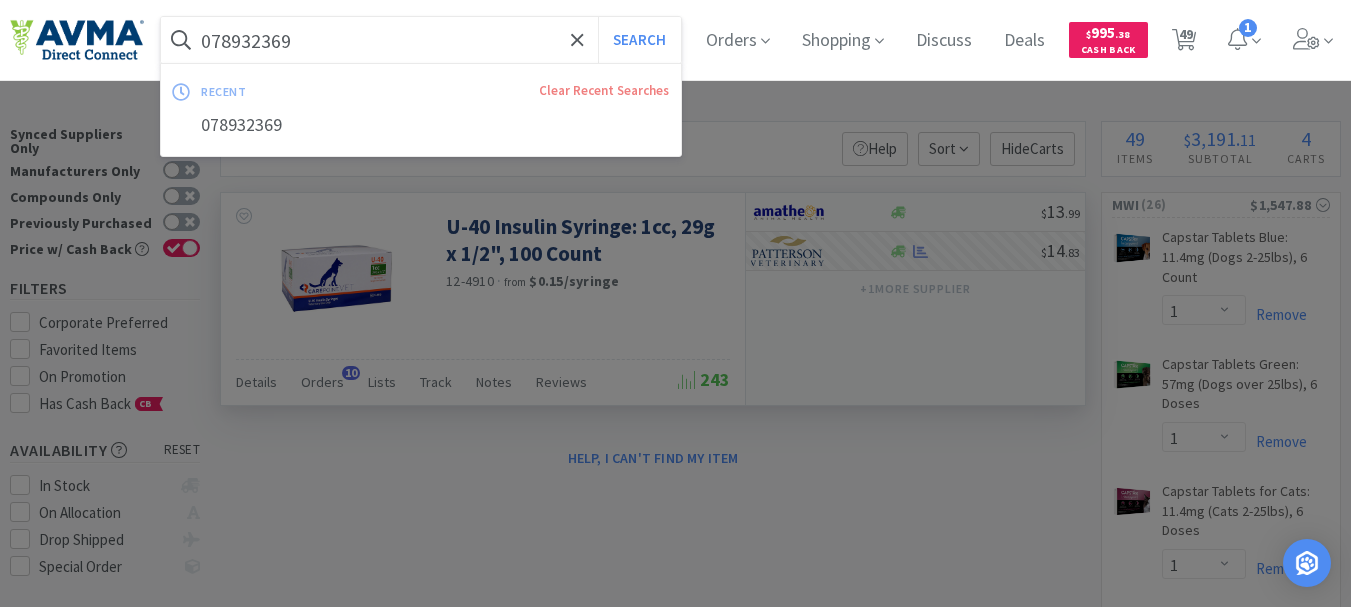 click on "078932369" at bounding box center [421, 40] 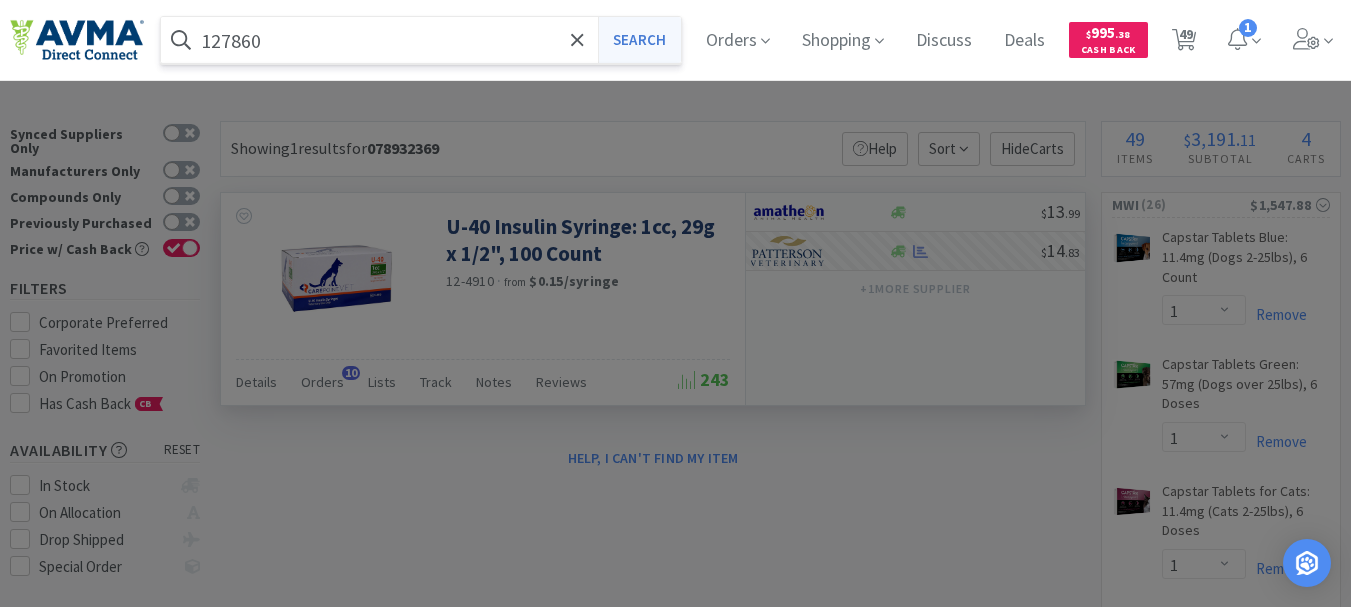 click on "Search" at bounding box center [639, 40] 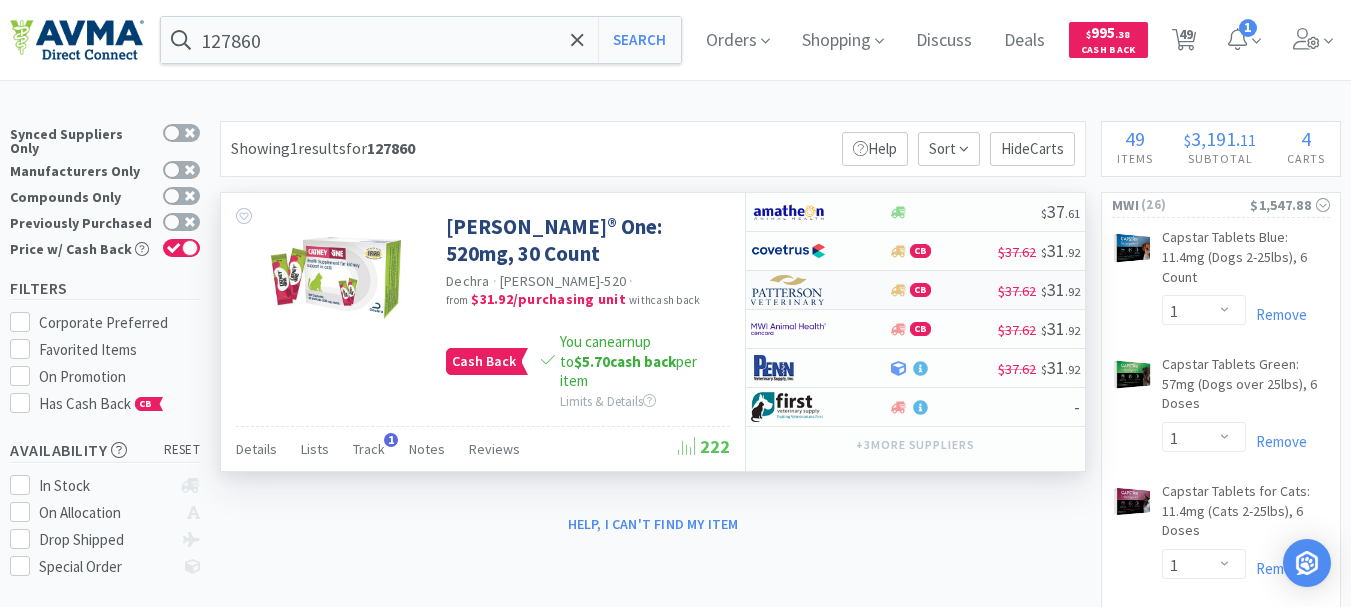 click at bounding box center (788, 290) 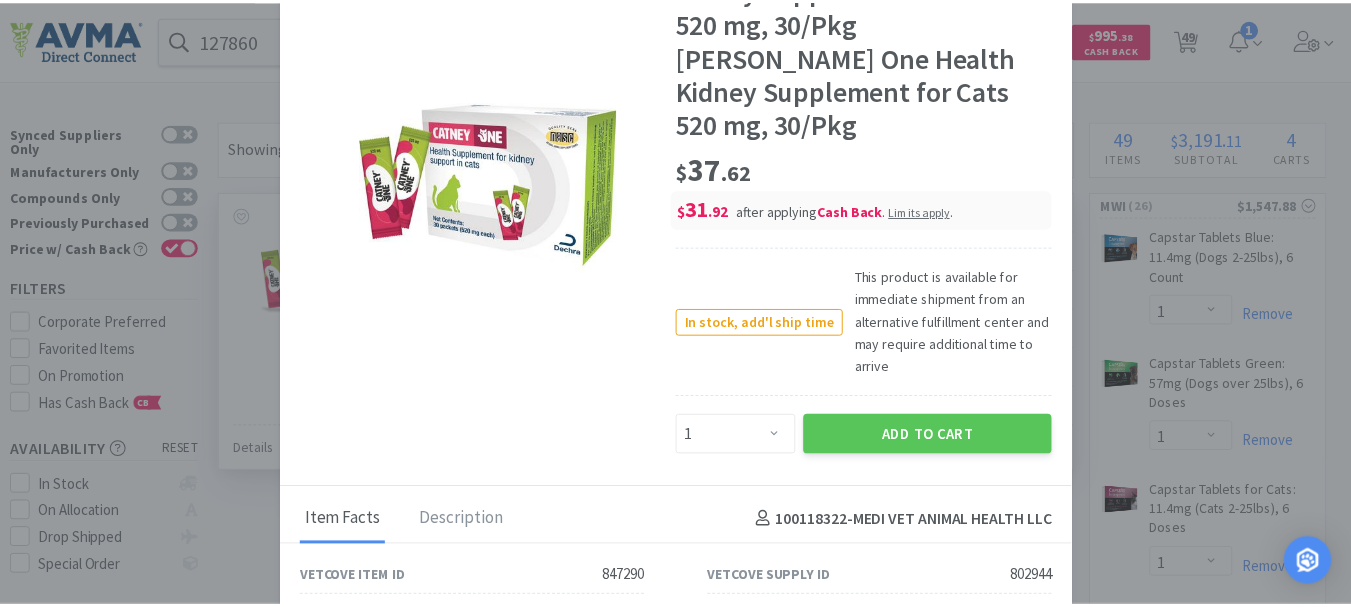 scroll, scrollTop: 111, scrollLeft: 0, axis: vertical 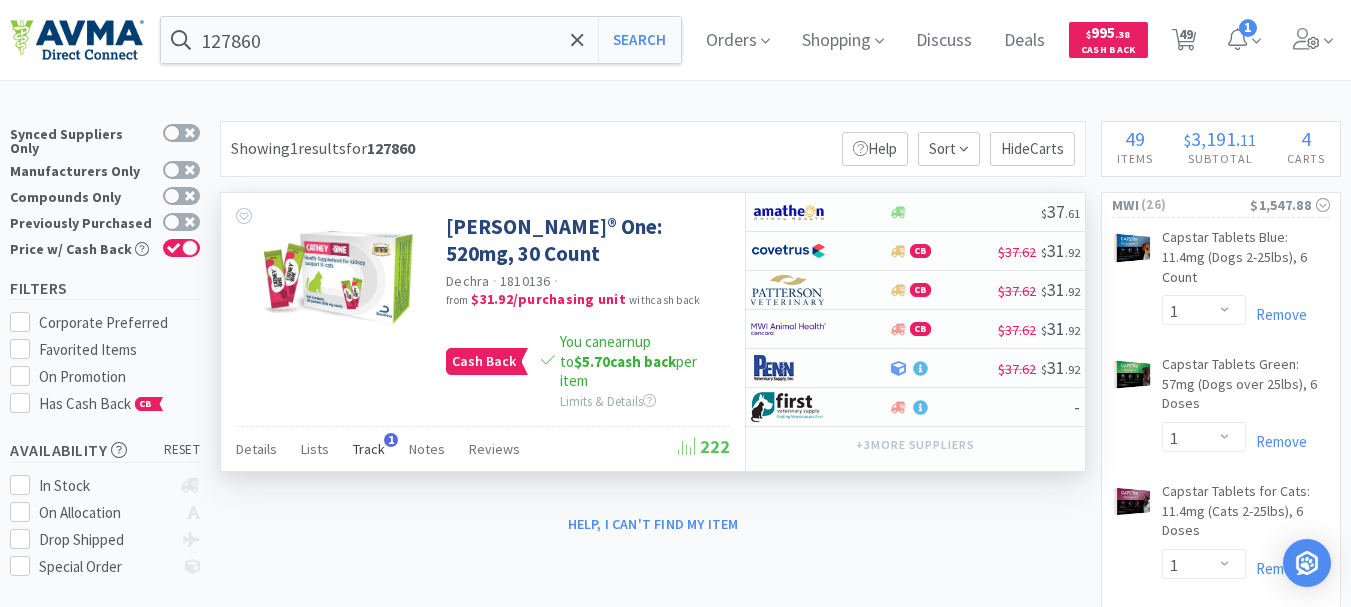 click on "Track" at bounding box center [369, 449] 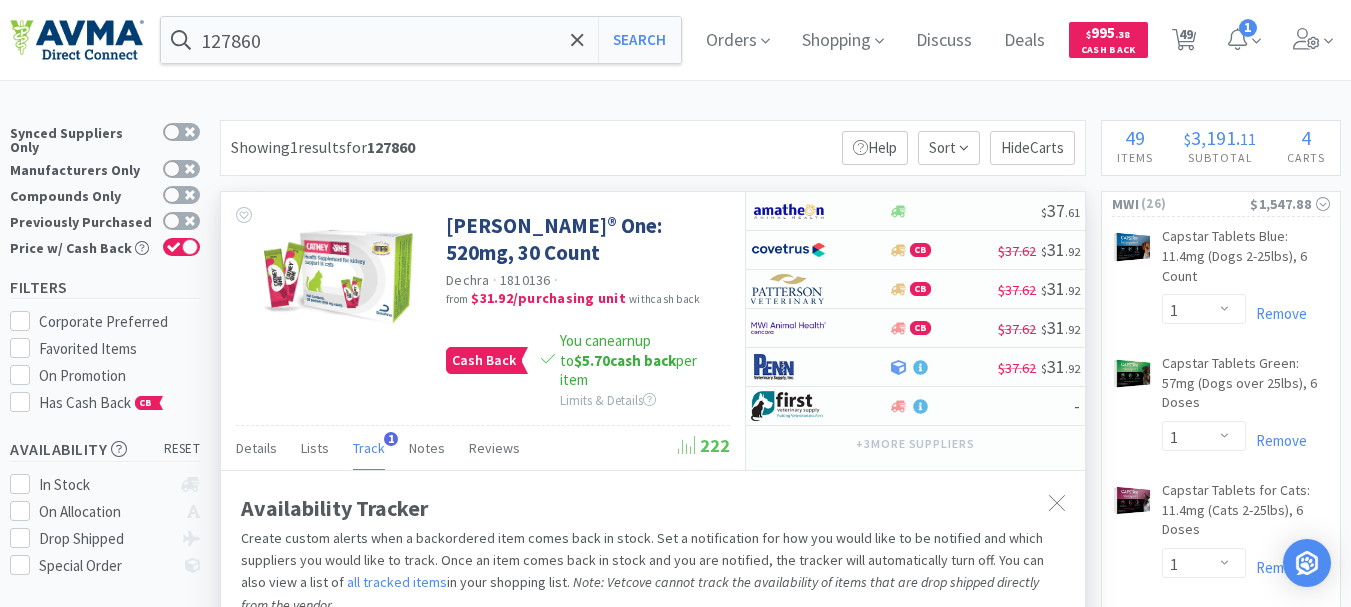 scroll, scrollTop: 0, scrollLeft: 0, axis: both 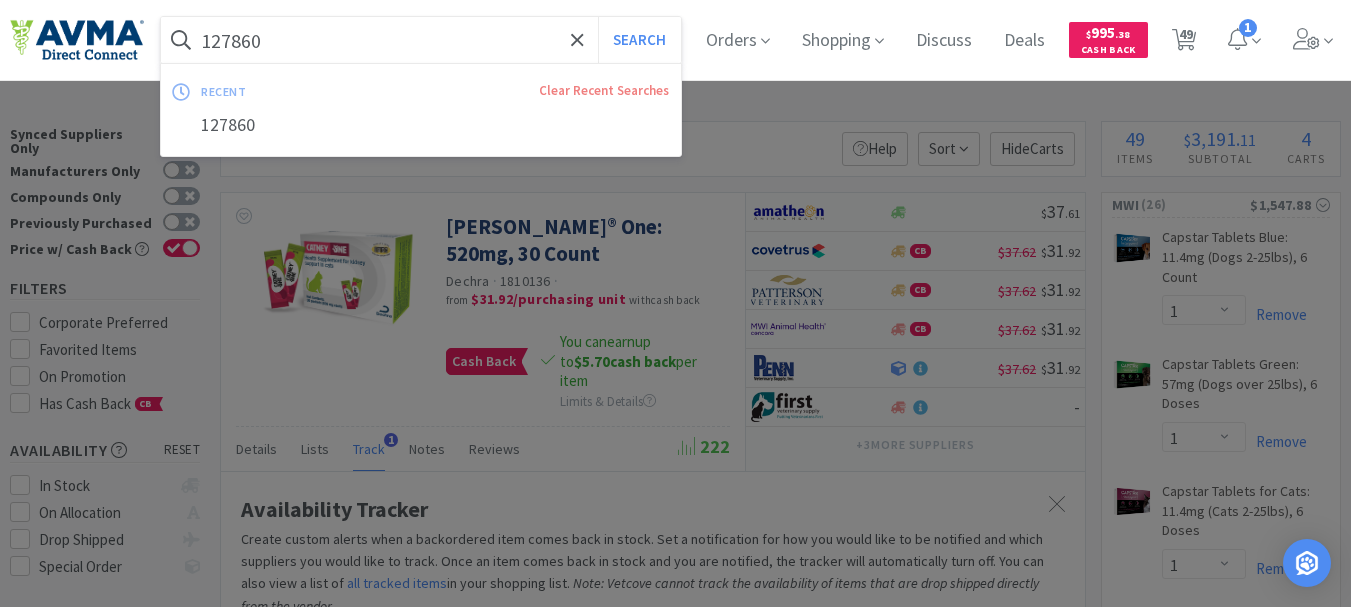 click on "127860" at bounding box center (421, 40) 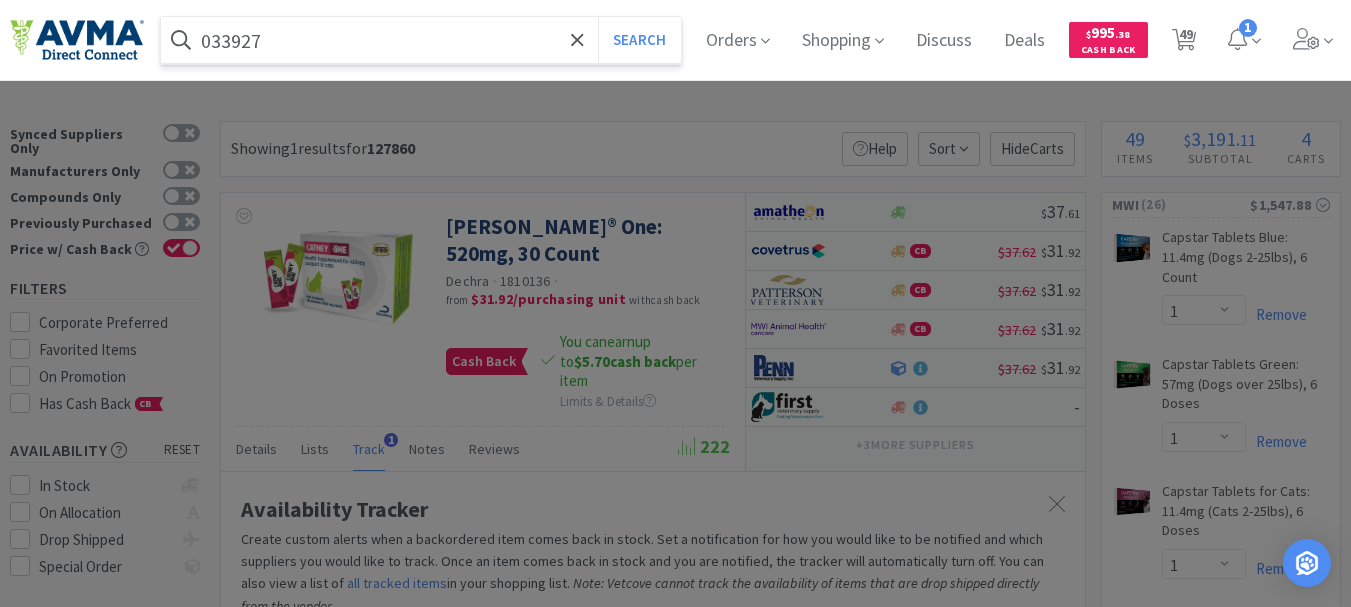 drag, startPoint x: 299, startPoint y: 46, endPoint x: 558, endPoint y: 1, distance: 262.8802 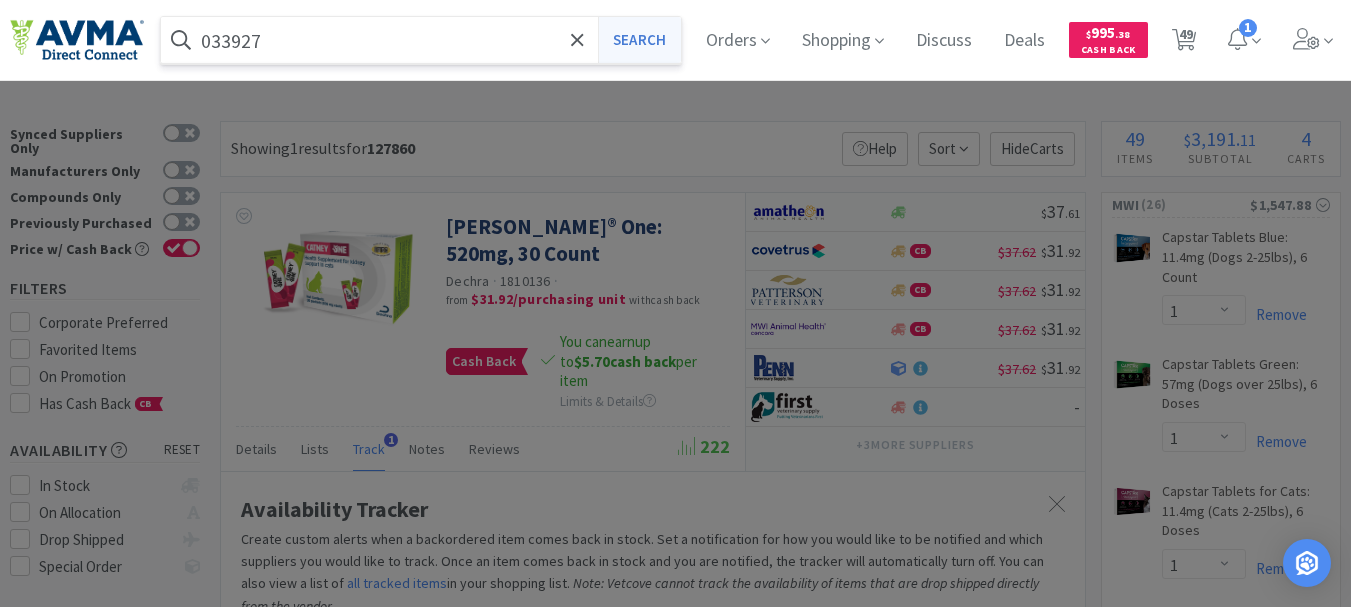 click on "Search" at bounding box center [639, 40] 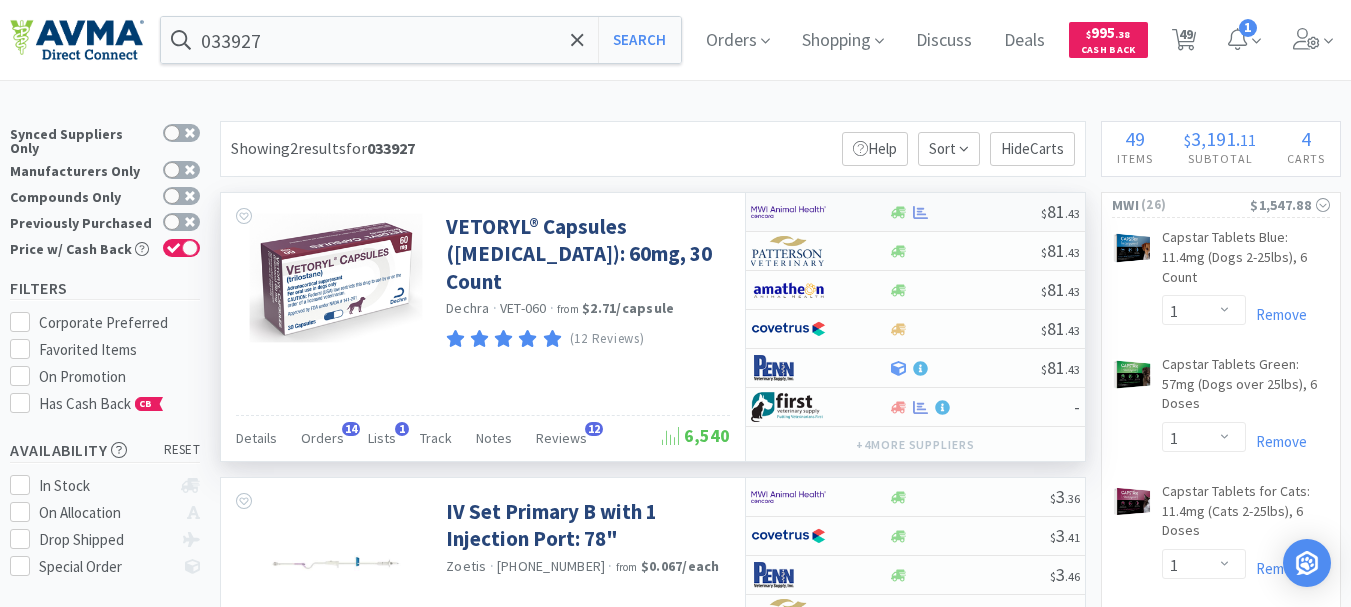 click at bounding box center (788, 212) 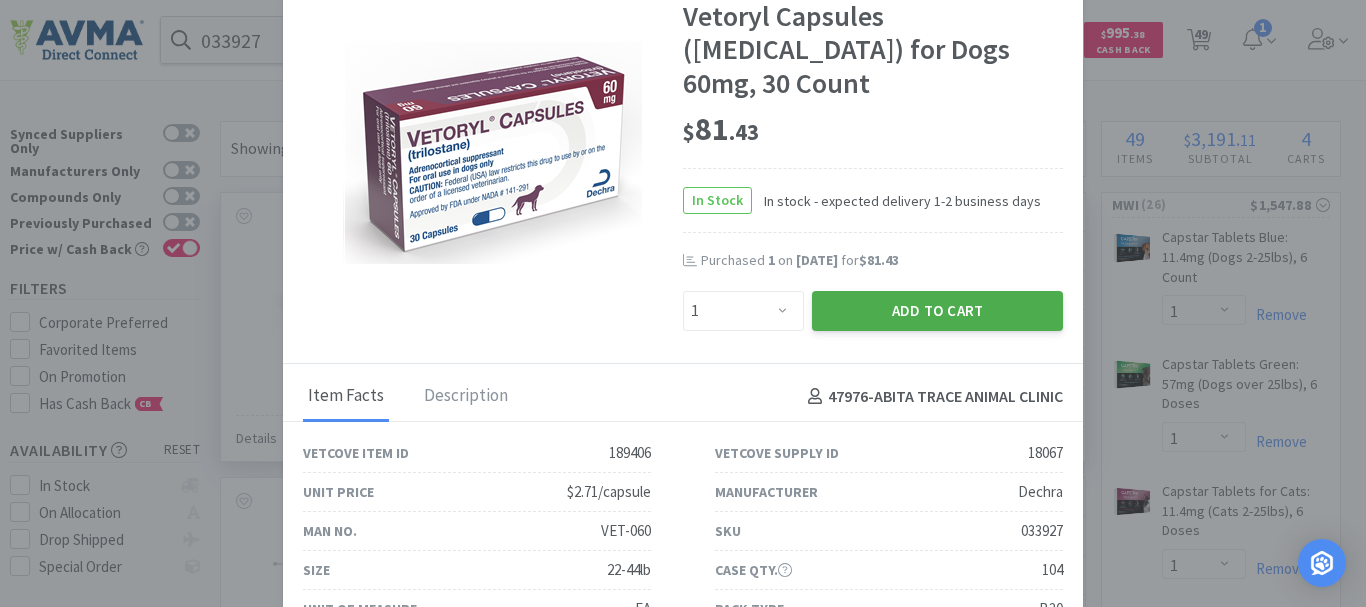 click on "Add to Cart" at bounding box center (937, 311) 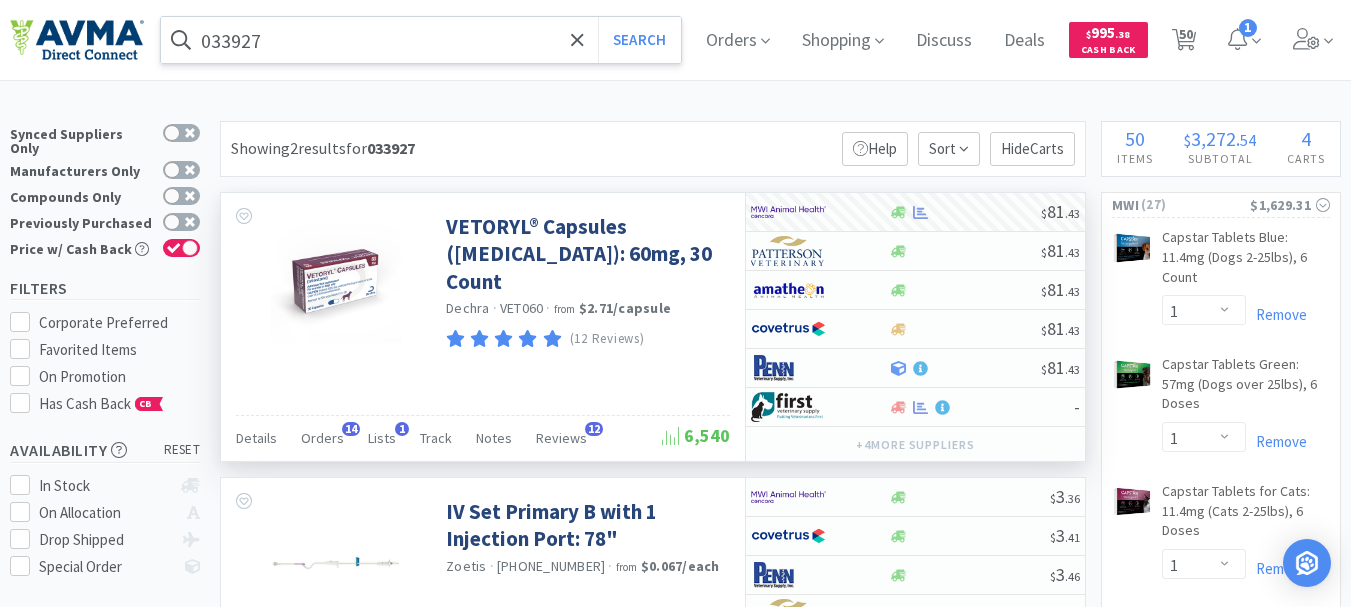 click on "033927" at bounding box center [421, 40] 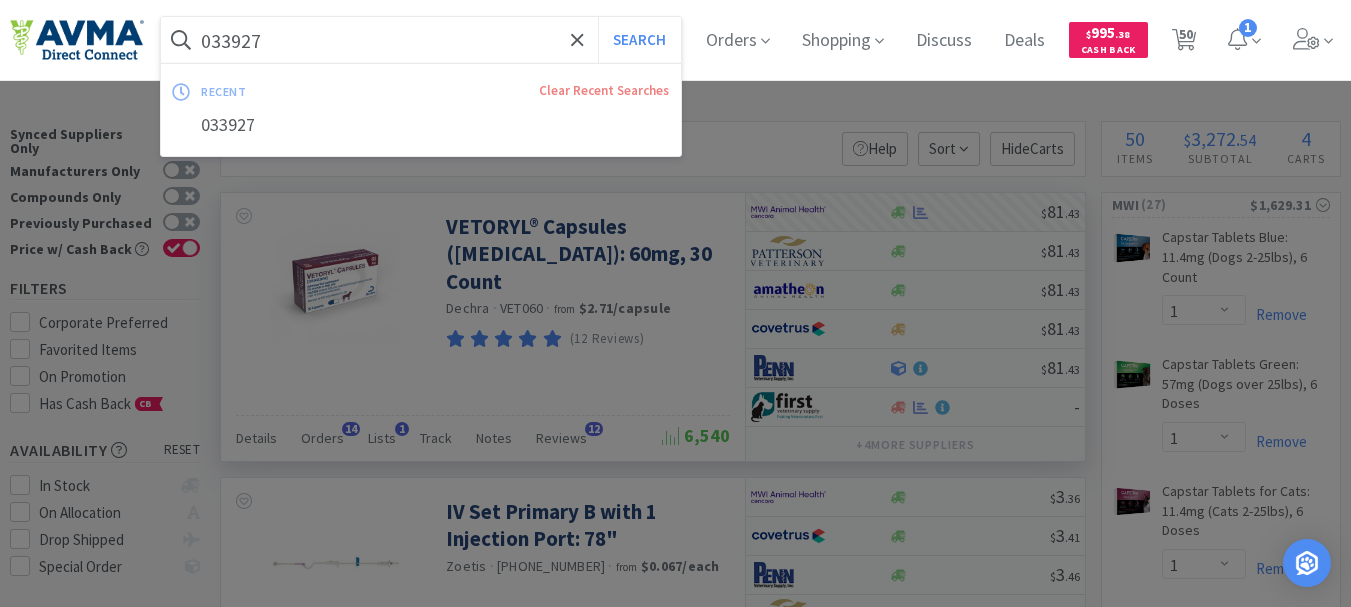 paste on "4354" 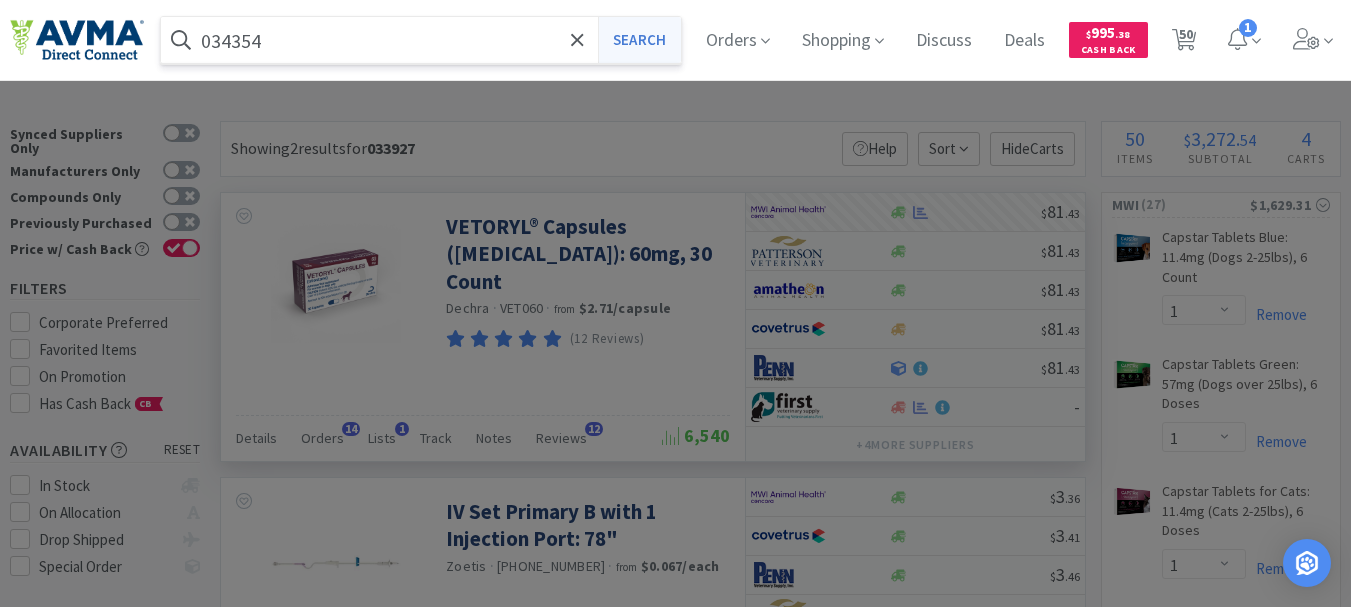 click on "Search" at bounding box center [639, 40] 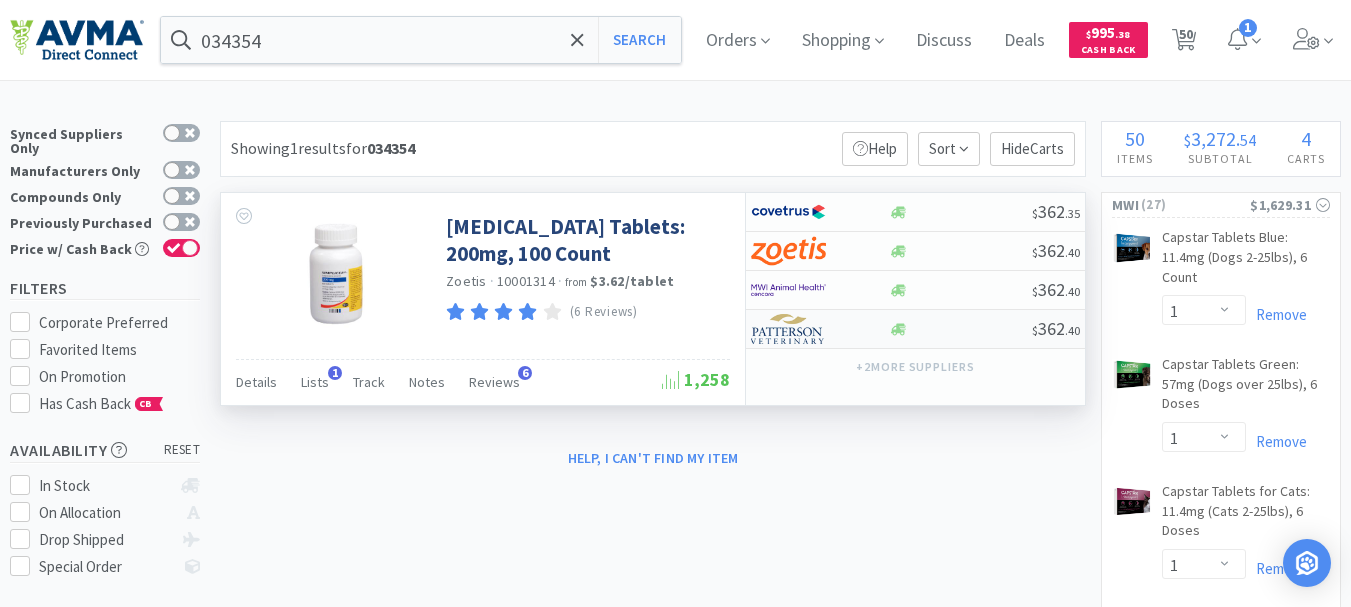 click at bounding box center (788, 329) 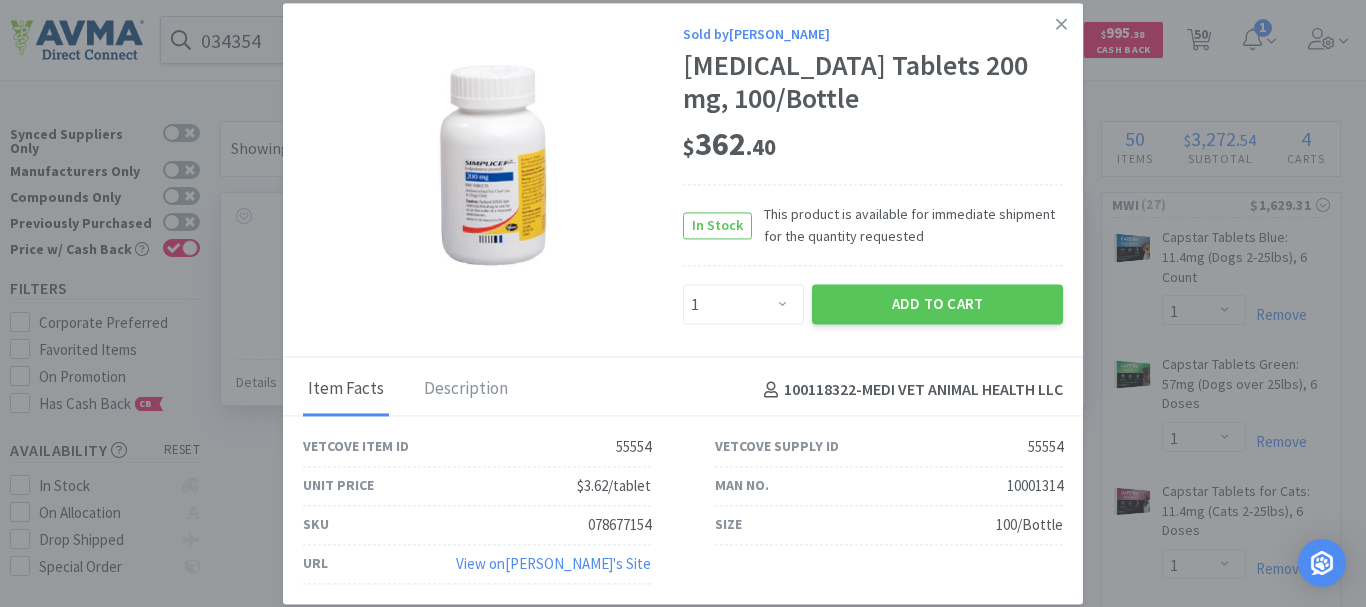 click on "078677154" at bounding box center (619, 525) 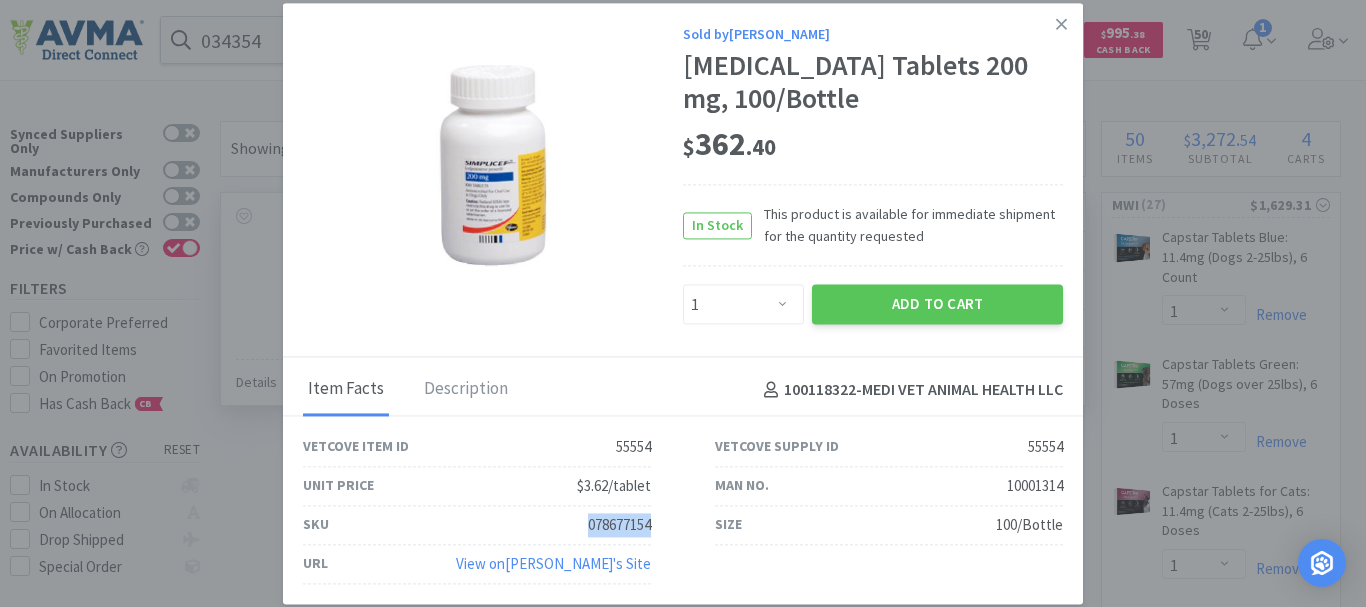 click on "078677154" at bounding box center [619, 525] 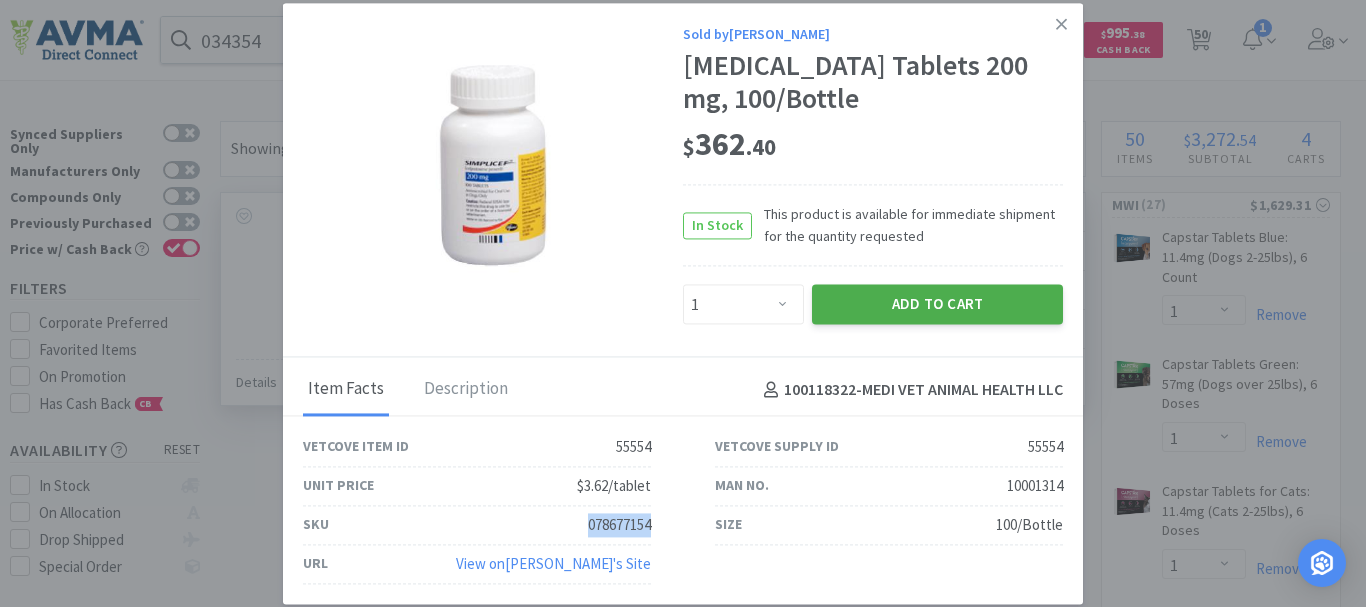 click on "Add to Cart" at bounding box center [937, 305] 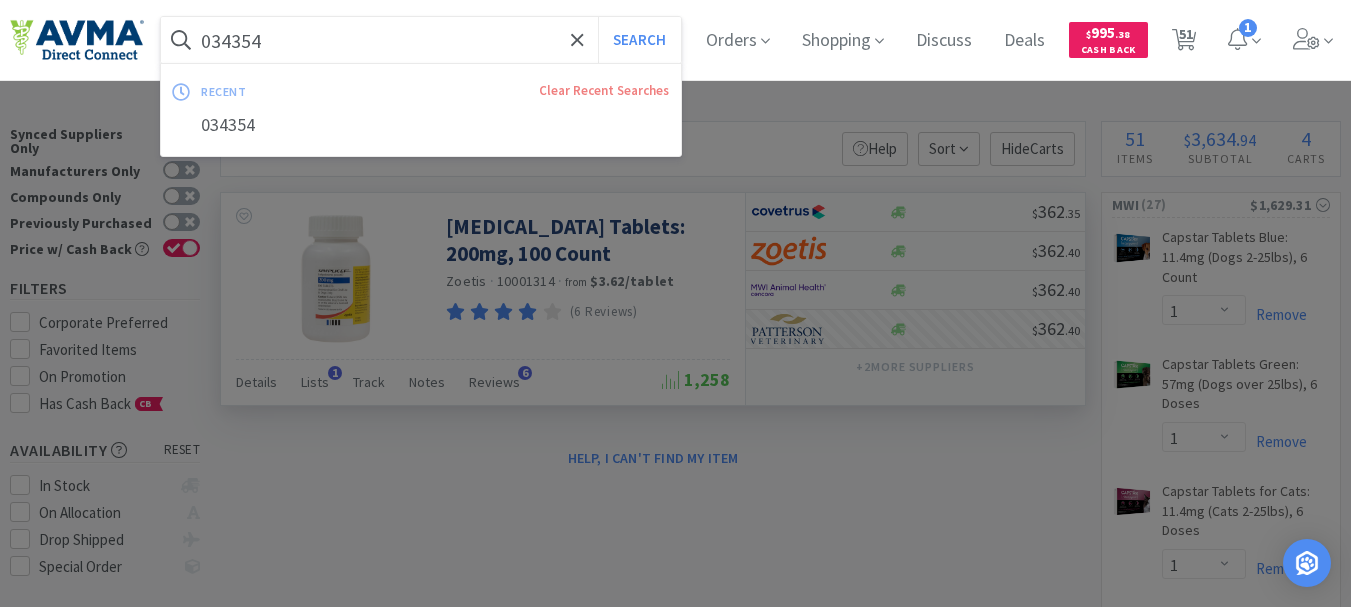 click on "034354" at bounding box center (421, 40) 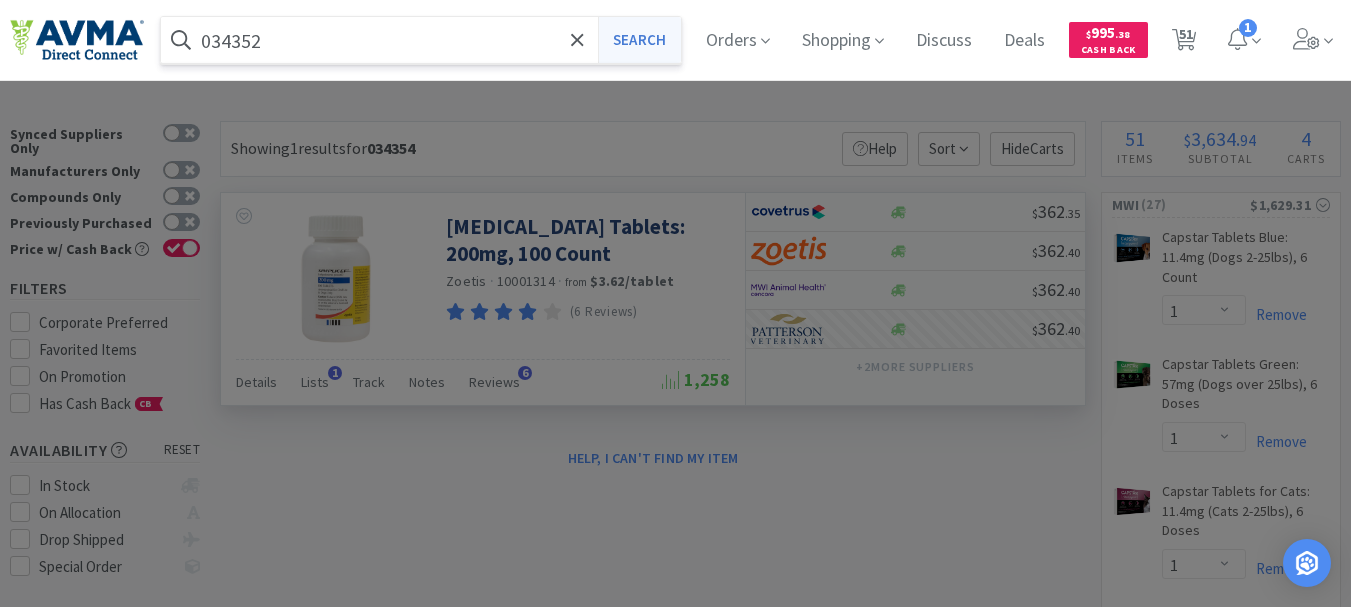 click on "Search" at bounding box center [639, 40] 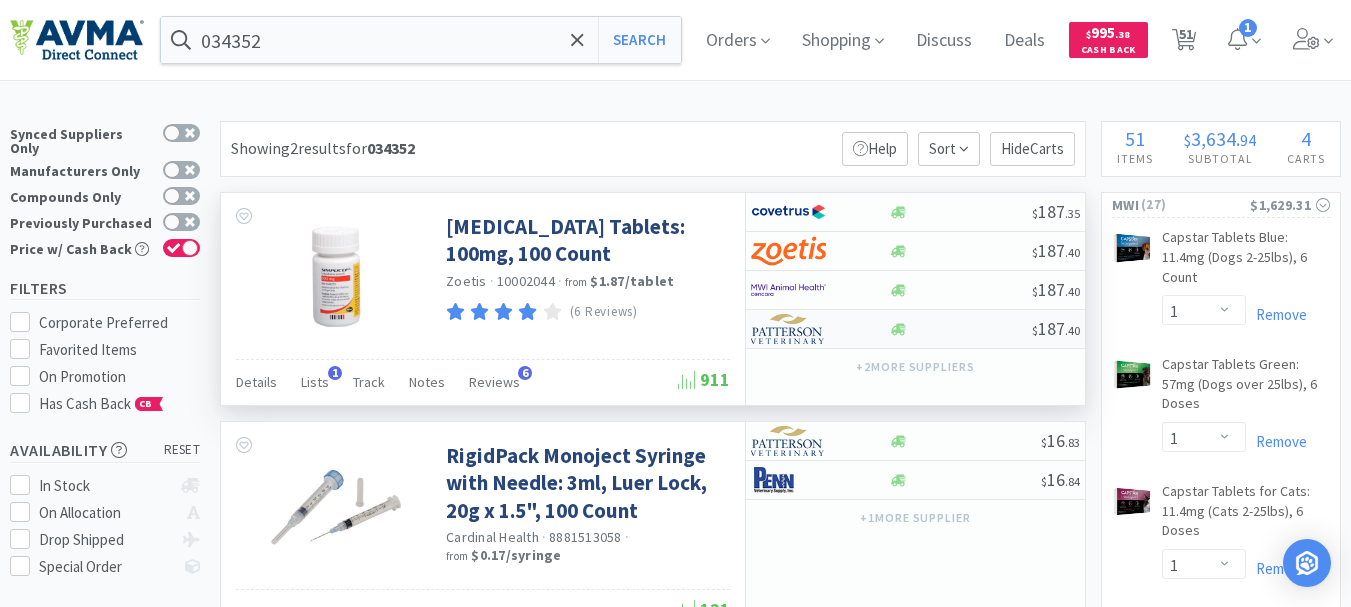 click at bounding box center [788, 329] 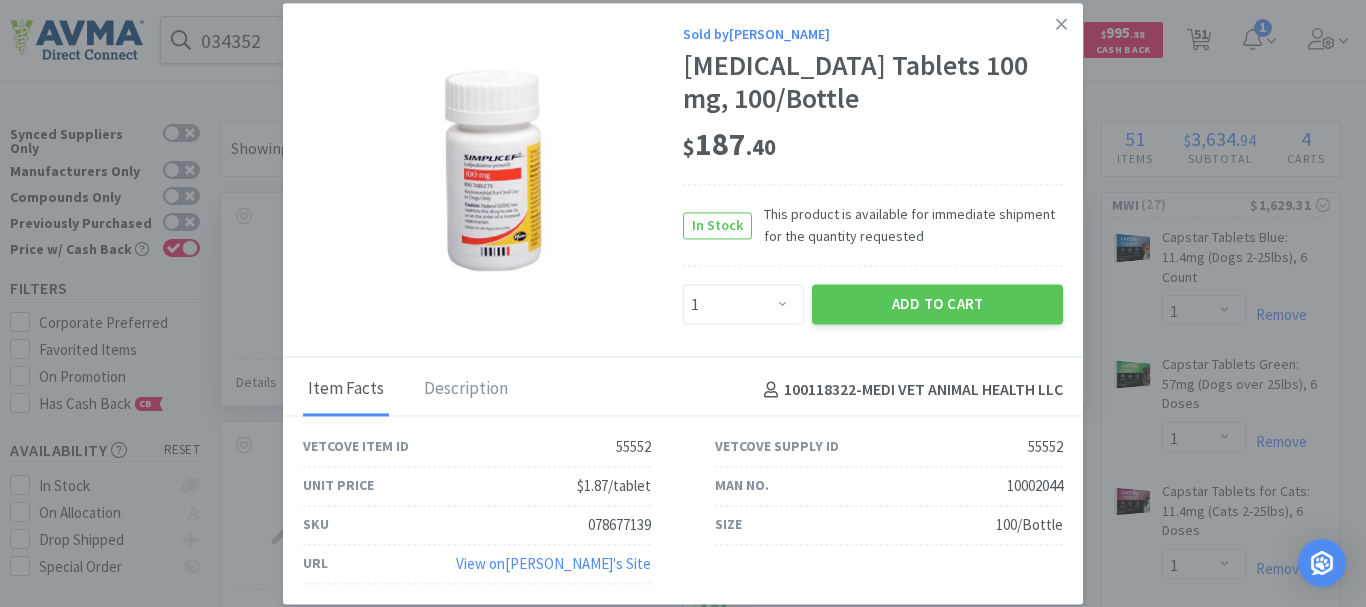 click on "078677139" at bounding box center [619, 525] 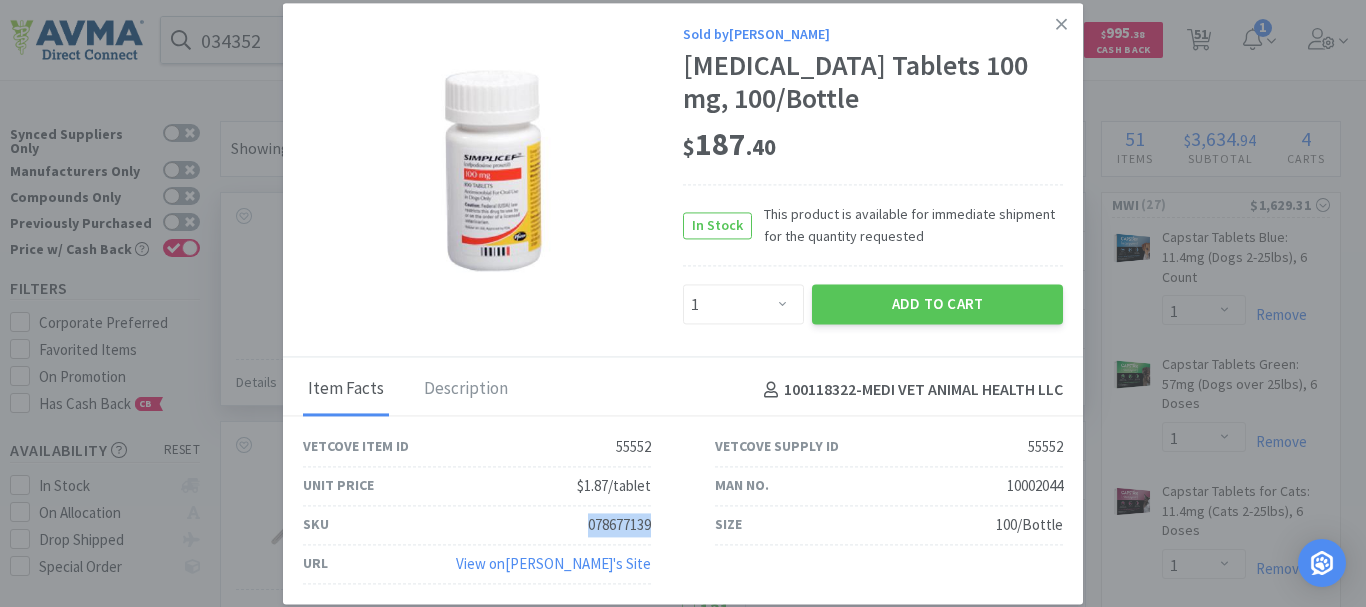 click on "078677139" at bounding box center (619, 525) 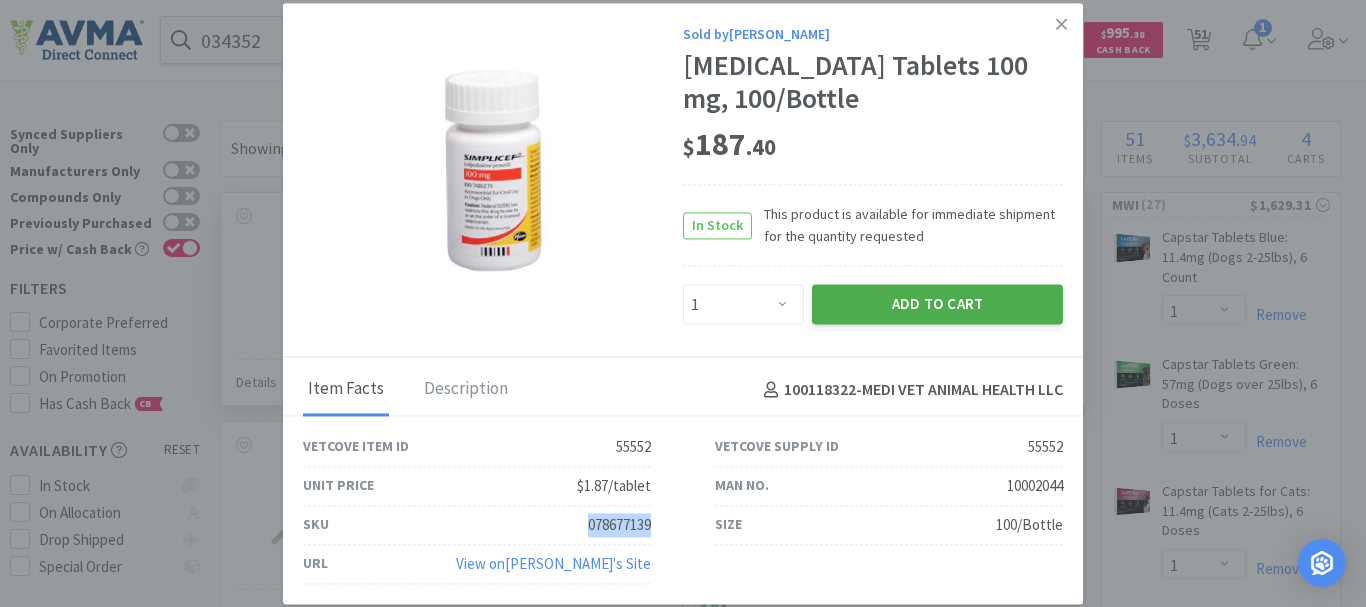 click on "Add to Cart" at bounding box center (937, 305) 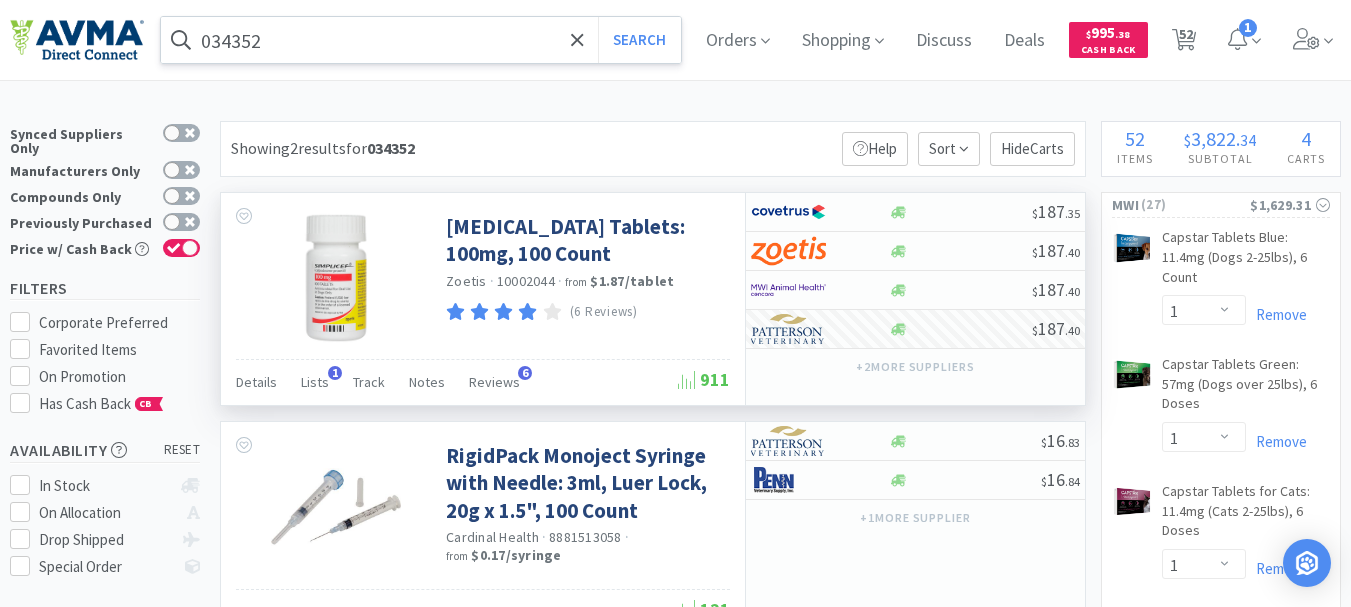 click on "034352" at bounding box center [421, 40] 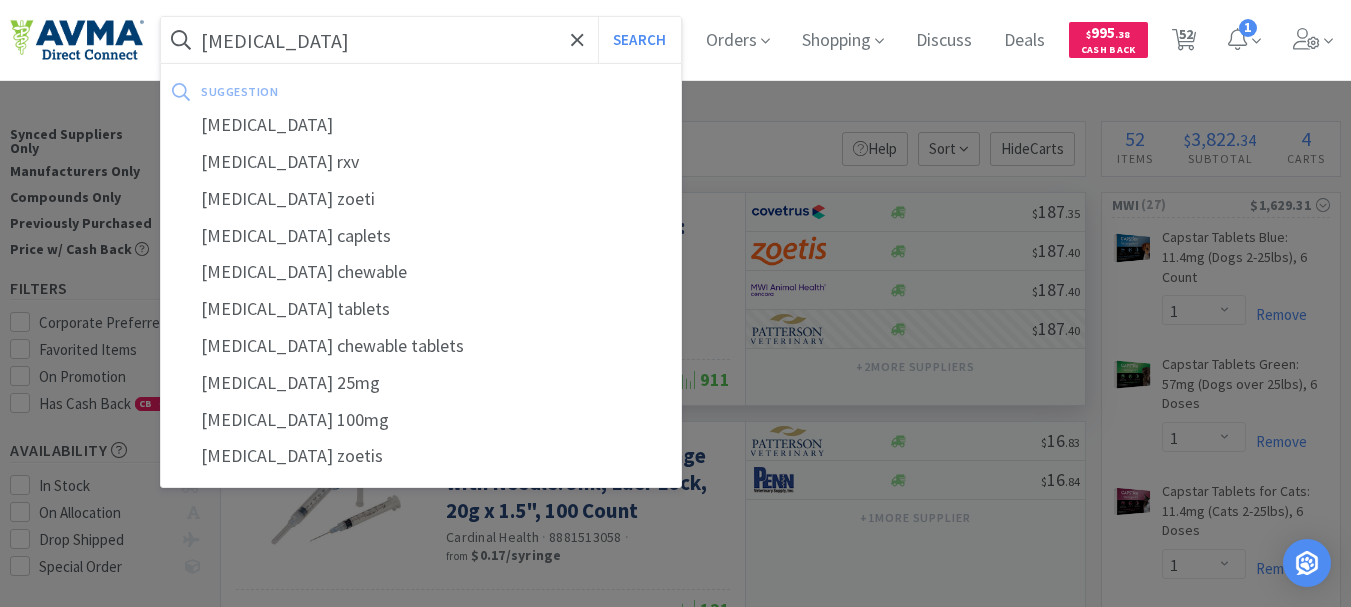 click on "Search" at bounding box center [639, 40] 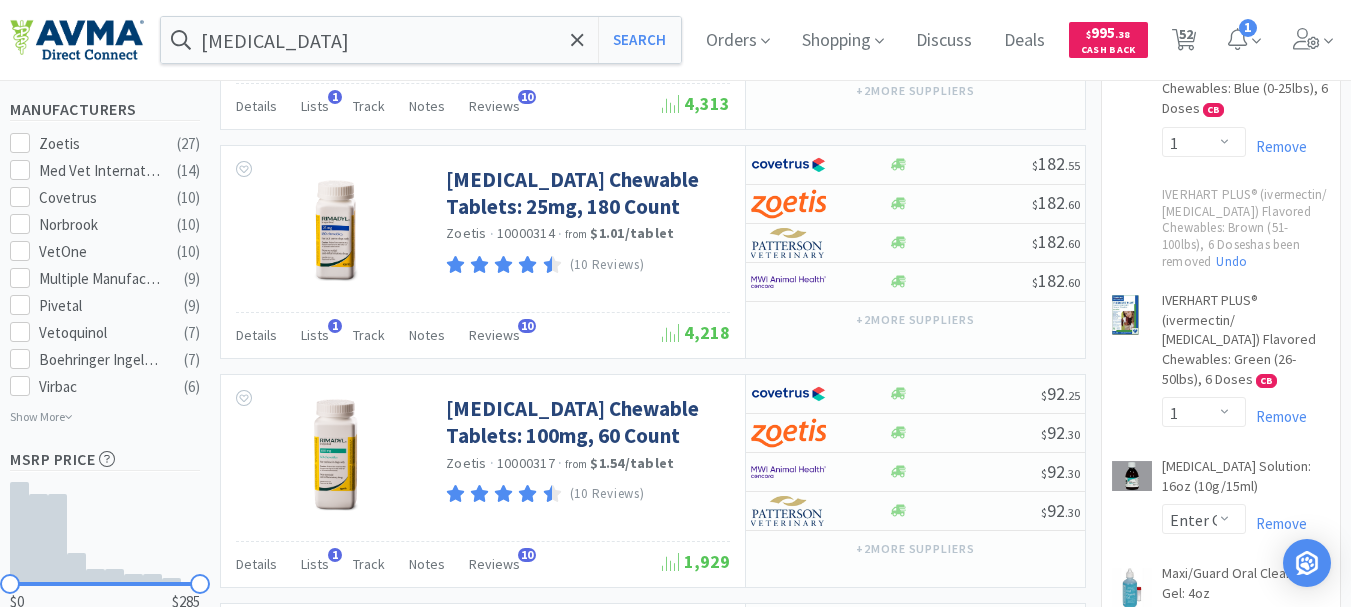 scroll, scrollTop: 1000, scrollLeft: 0, axis: vertical 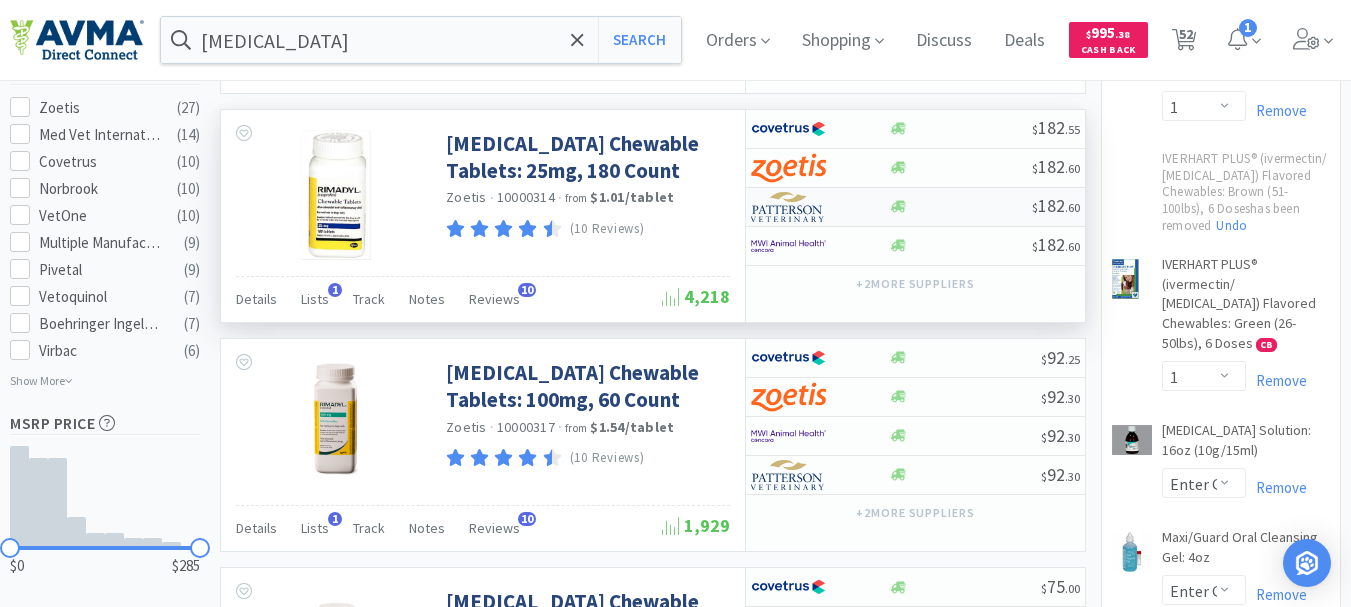 click at bounding box center [788, 207] 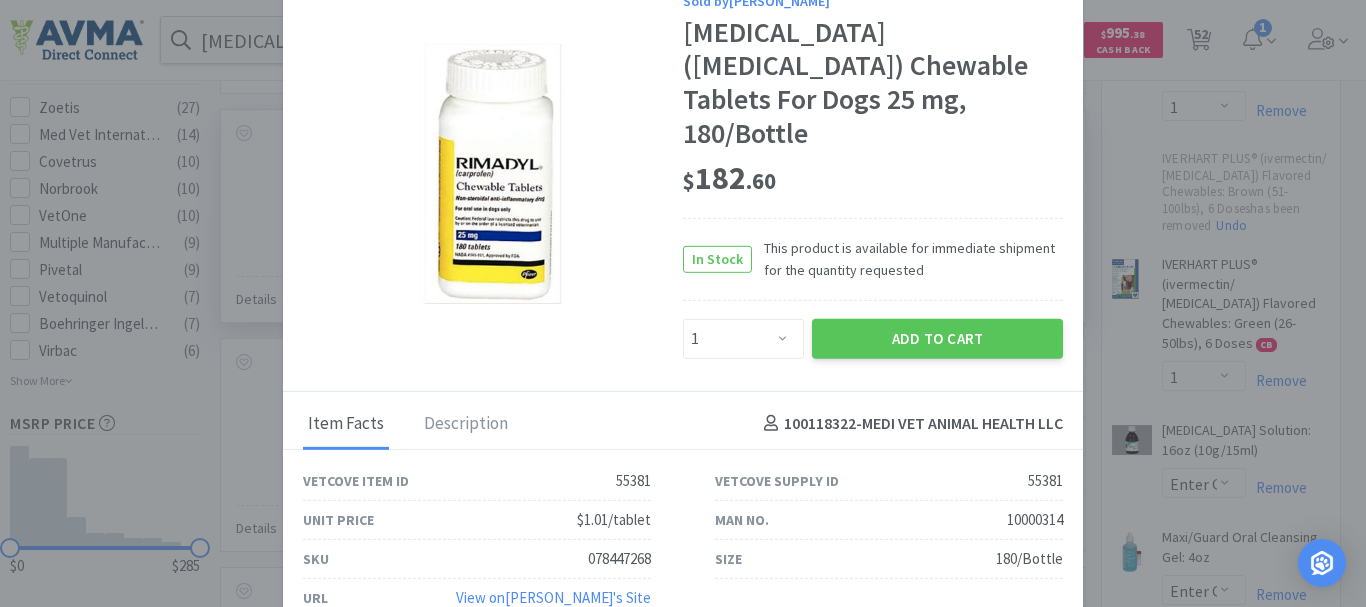 click on "078447268" at bounding box center [619, 559] 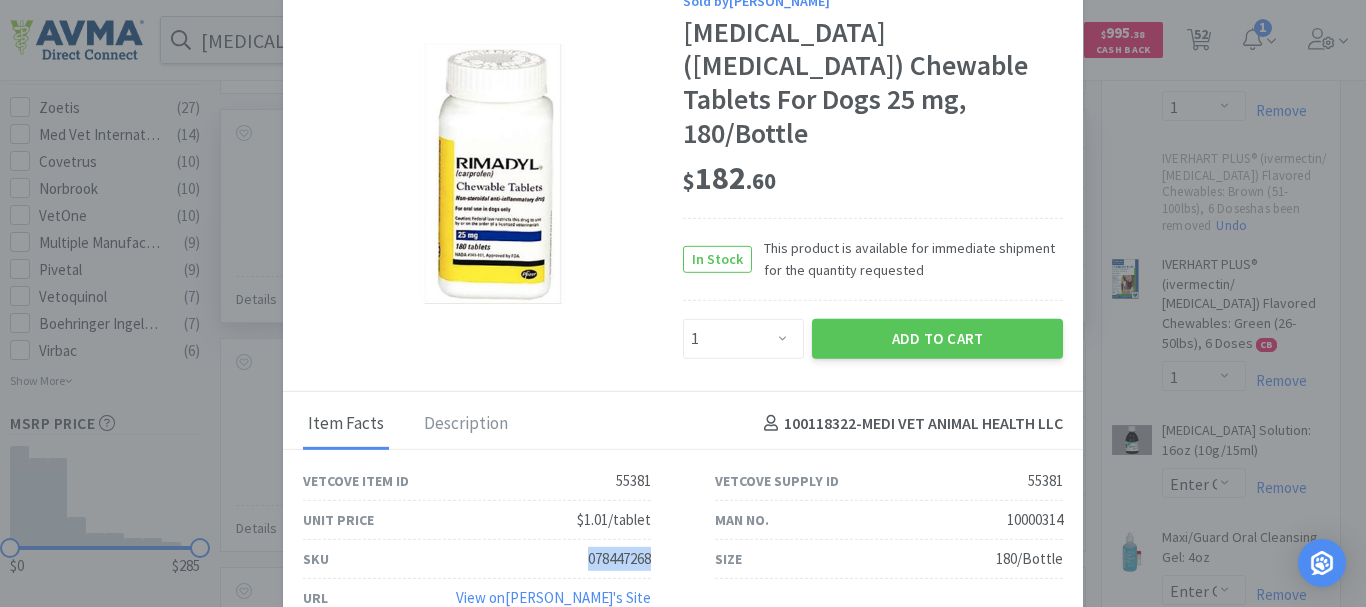 click on "078447268" at bounding box center [619, 559] 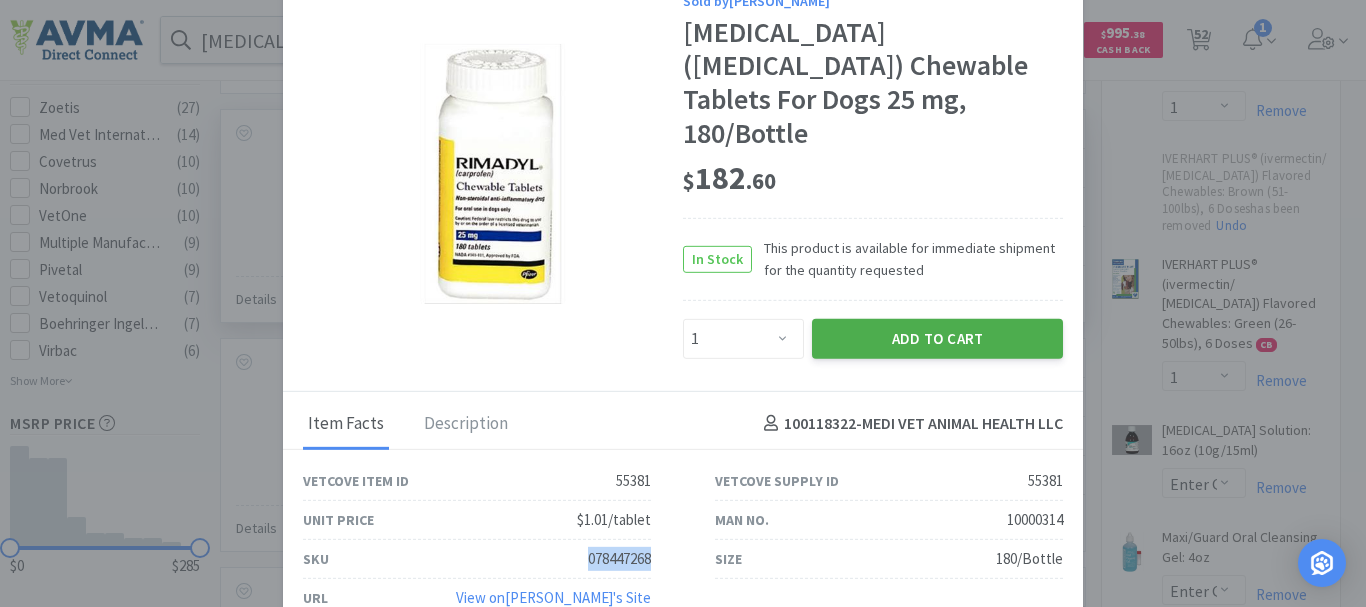 click on "Add to Cart" at bounding box center [937, 338] 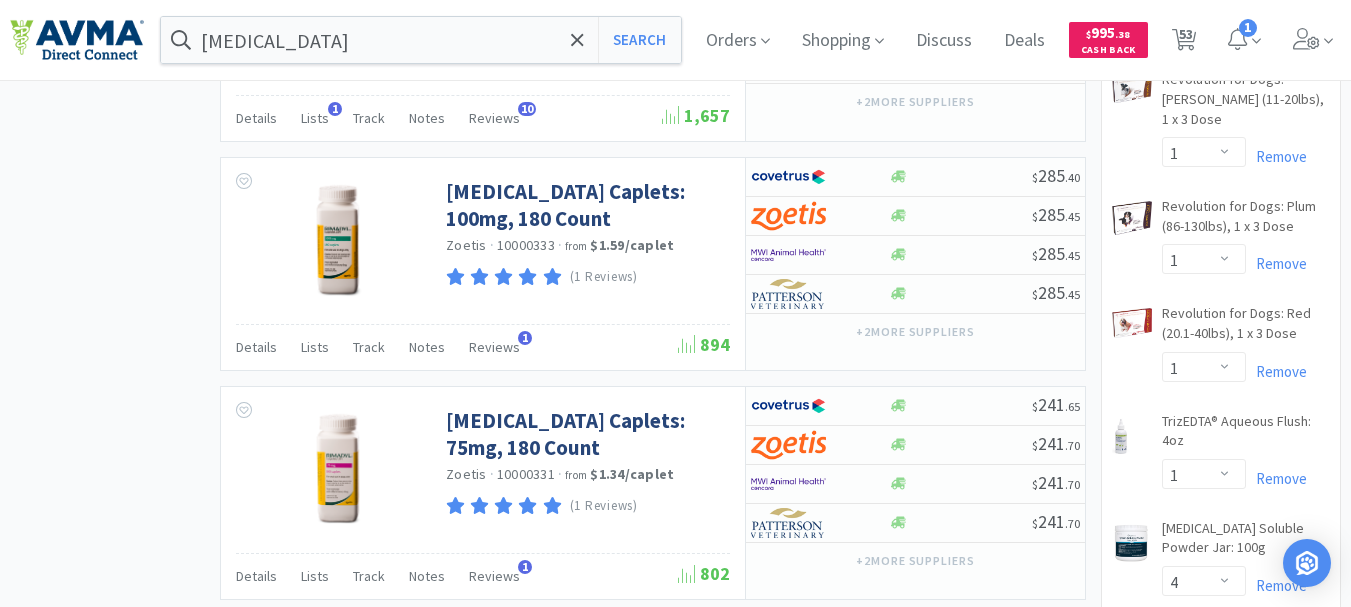 scroll, scrollTop: 2000, scrollLeft: 0, axis: vertical 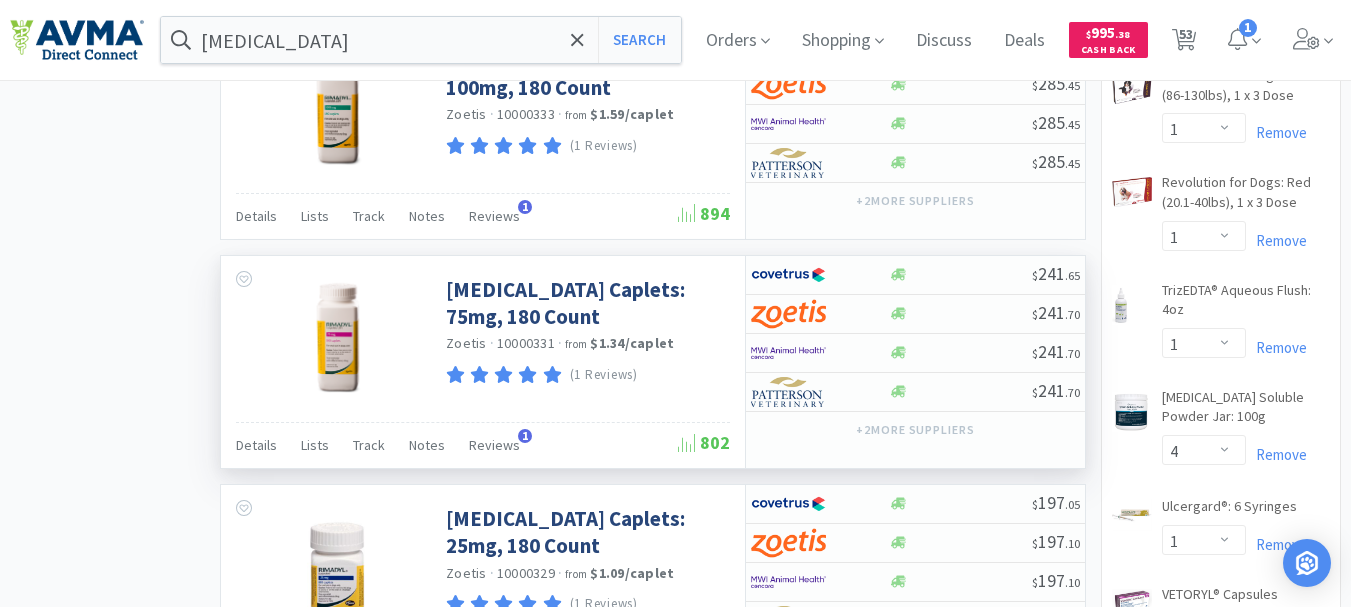 click on "10000331" at bounding box center [526, 343] 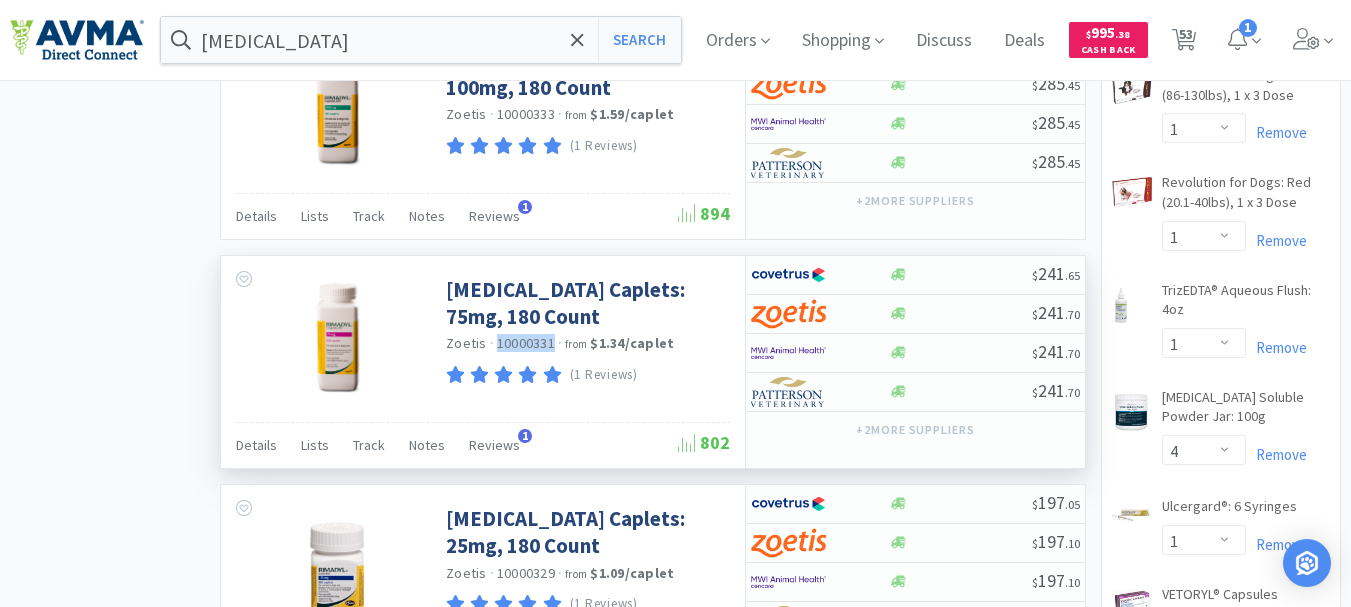 click on "10000331" at bounding box center [526, 343] 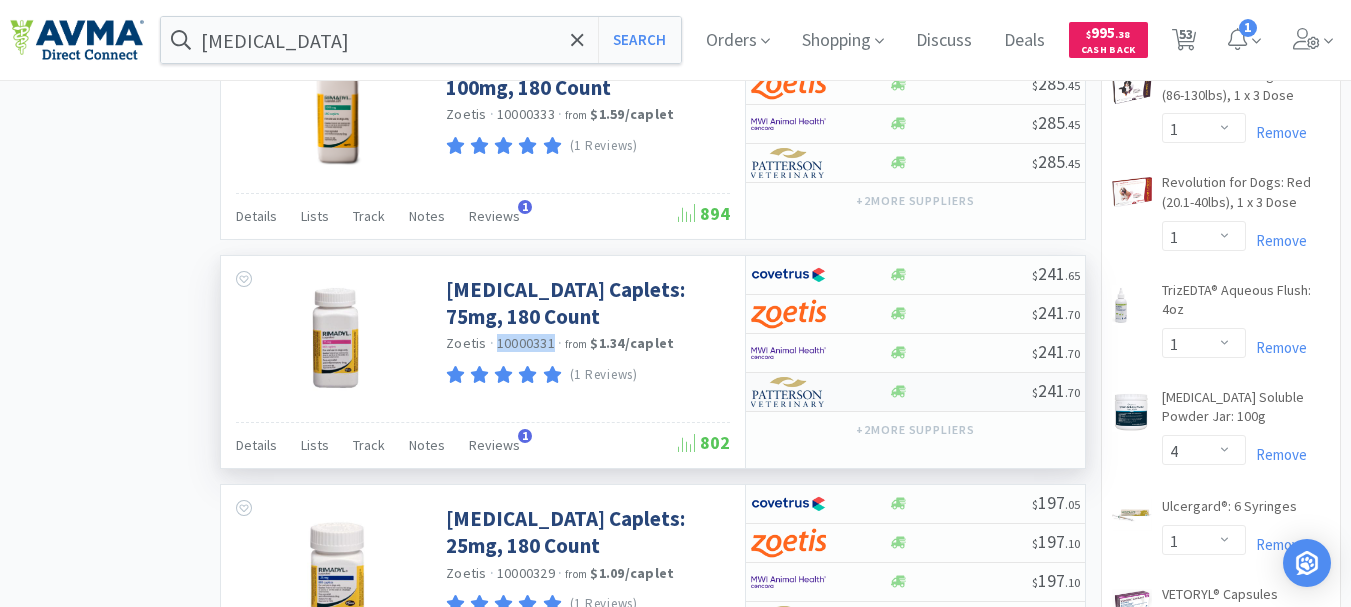 click at bounding box center [788, 392] 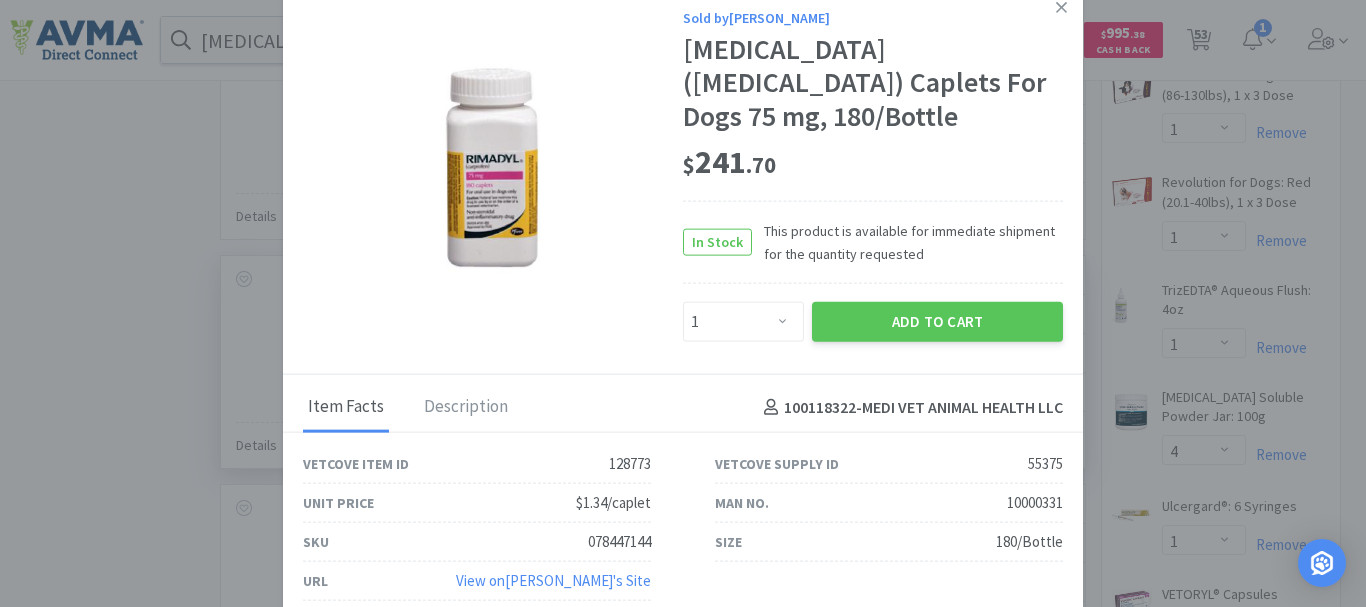 click on "078447144" at bounding box center [619, 542] 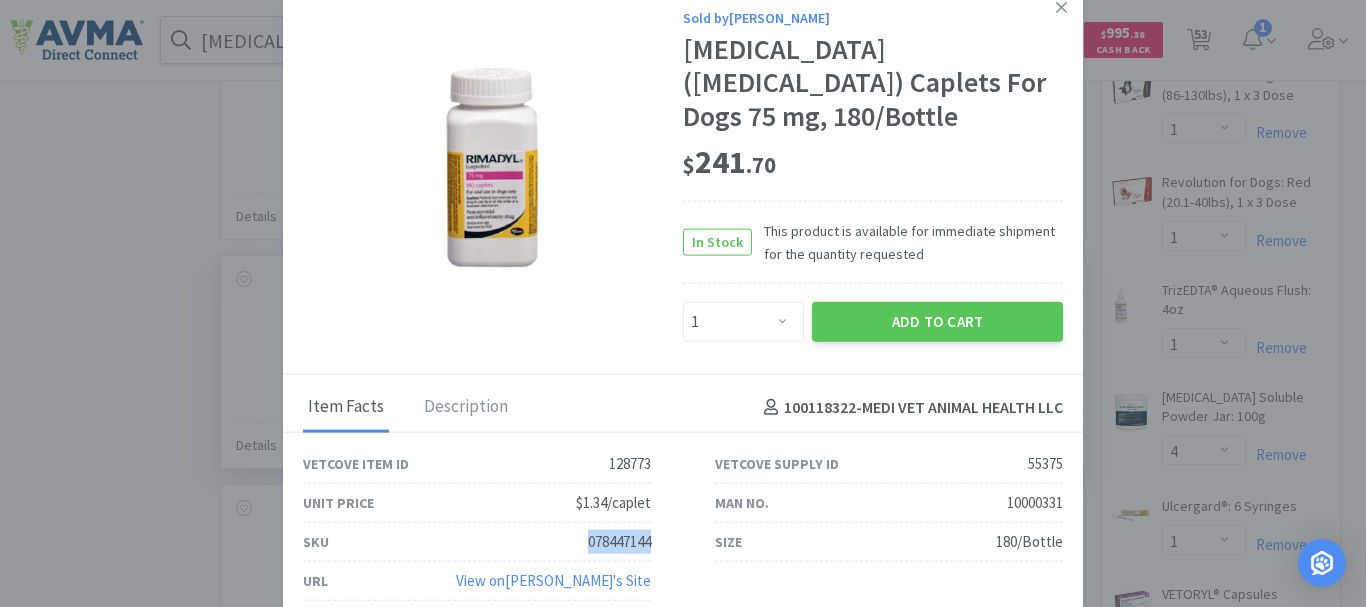 click on "078447144" at bounding box center (619, 542) 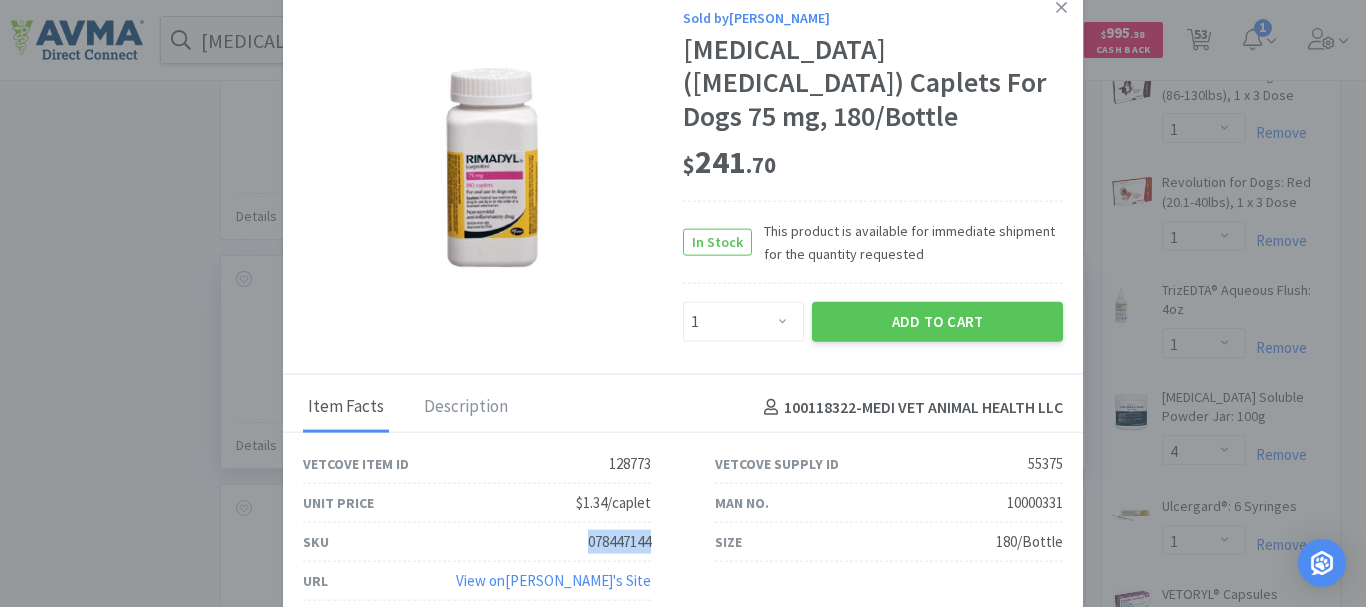 copy on "078447144" 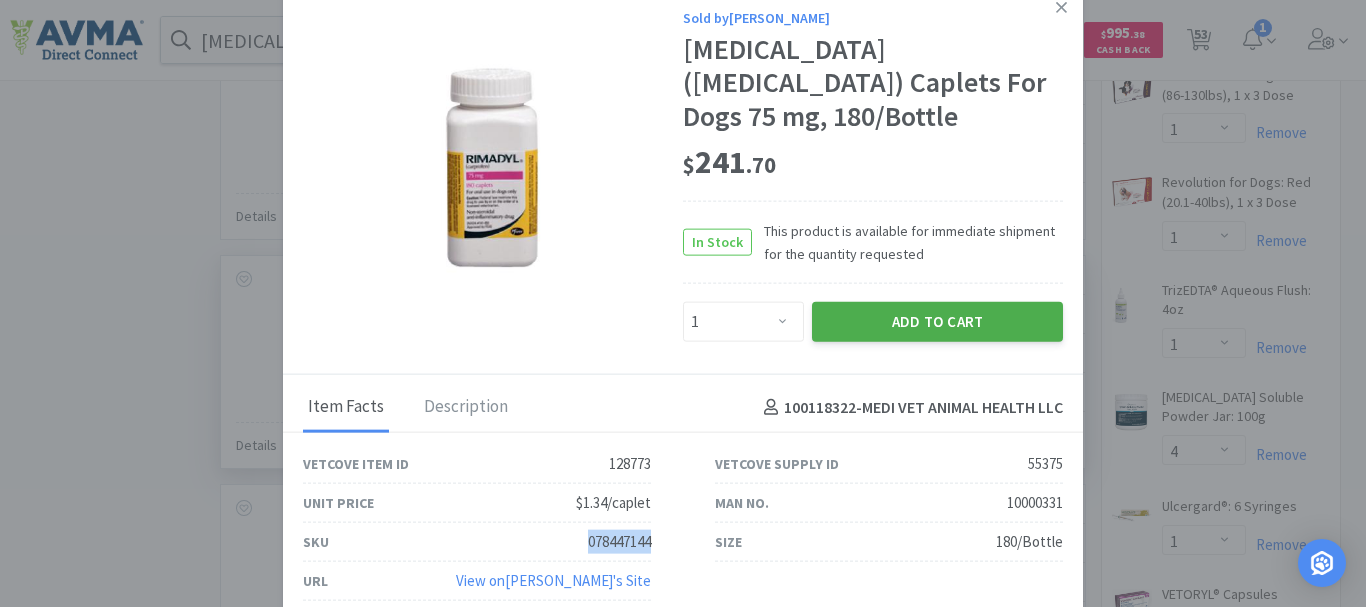 click on "Add to Cart" at bounding box center (937, 322) 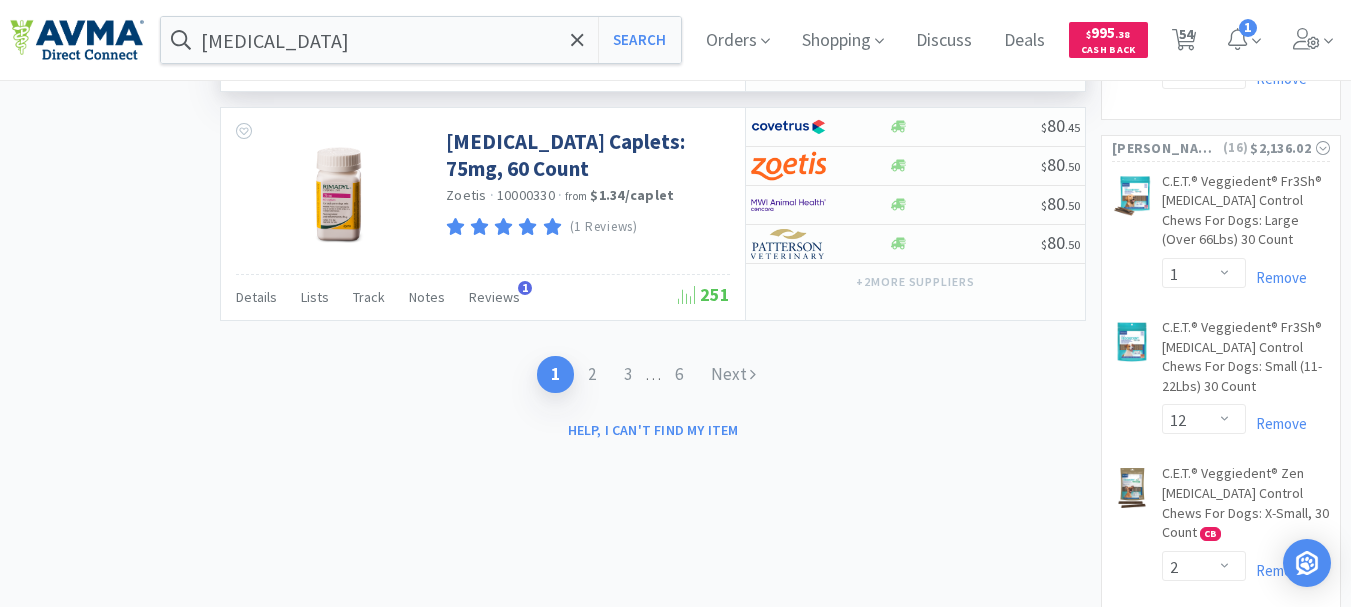 scroll, scrollTop: 3300, scrollLeft: 0, axis: vertical 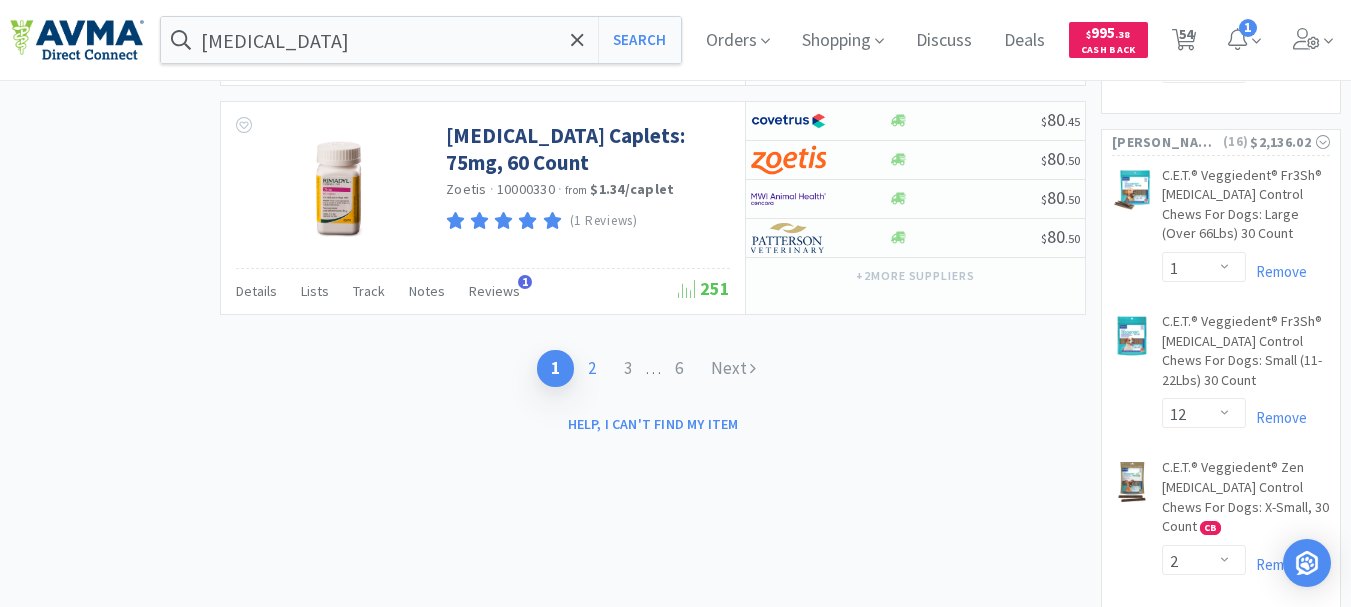 click on "2" at bounding box center (592, 368) 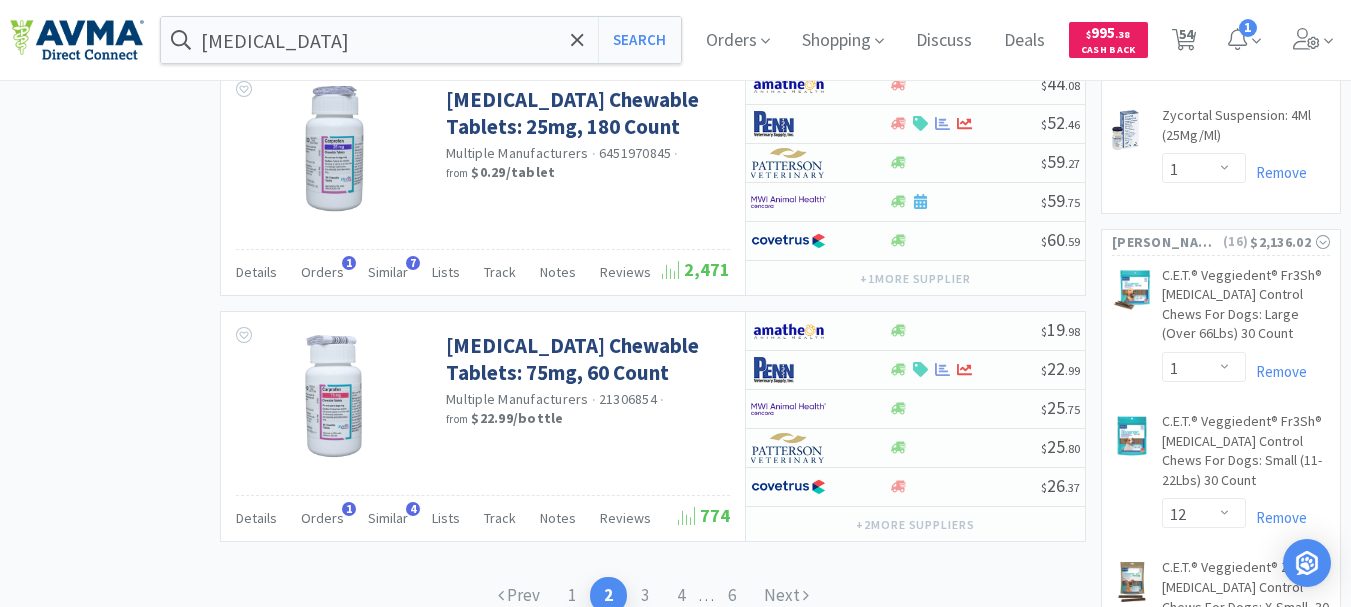 scroll, scrollTop: 3600, scrollLeft: 0, axis: vertical 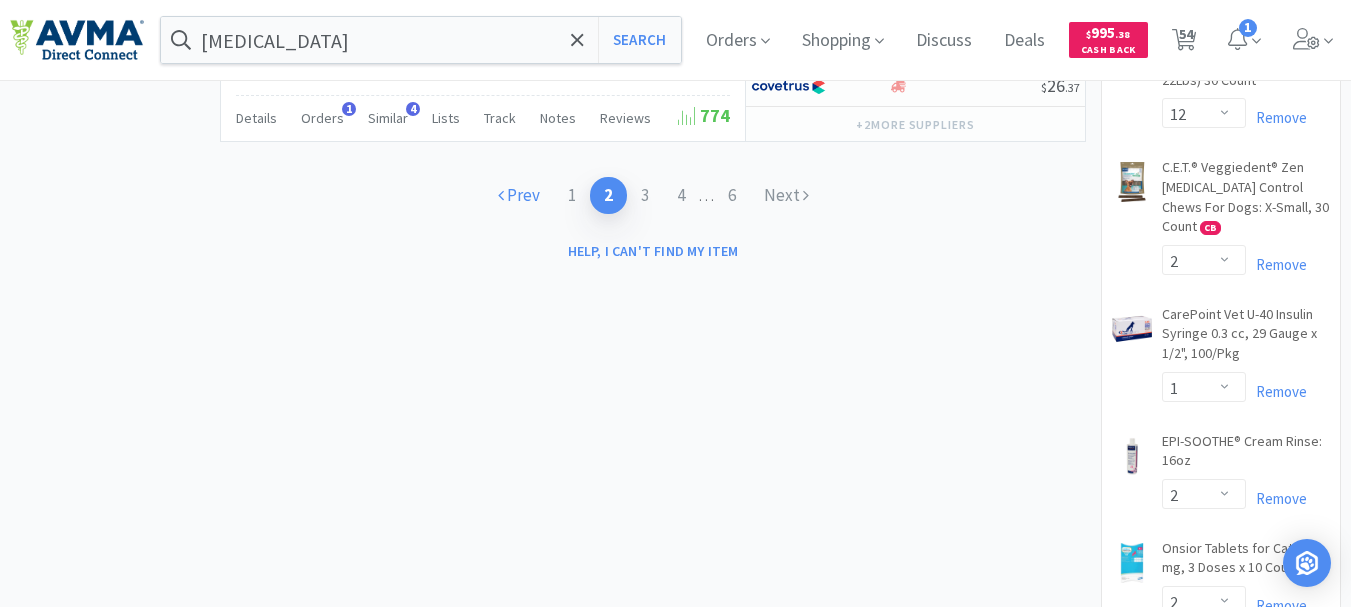 click on "Prev" at bounding box center (519, 195) 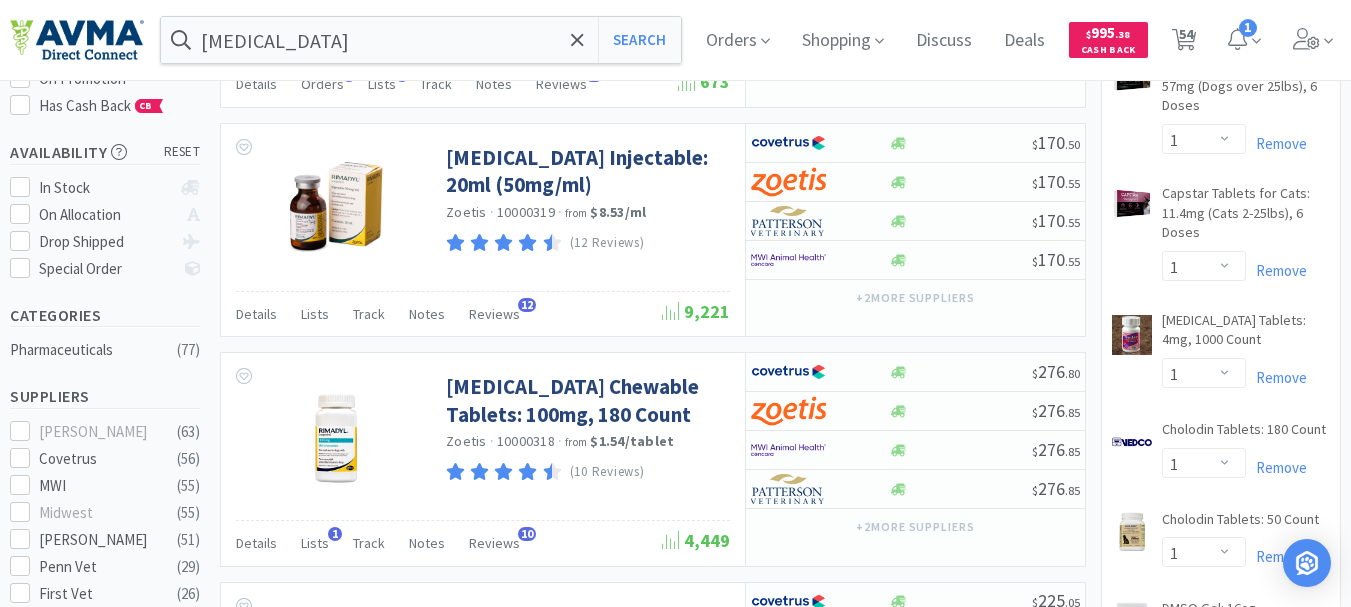 scroll, scrollTop: 0, scrollLeft: 0, axis: both 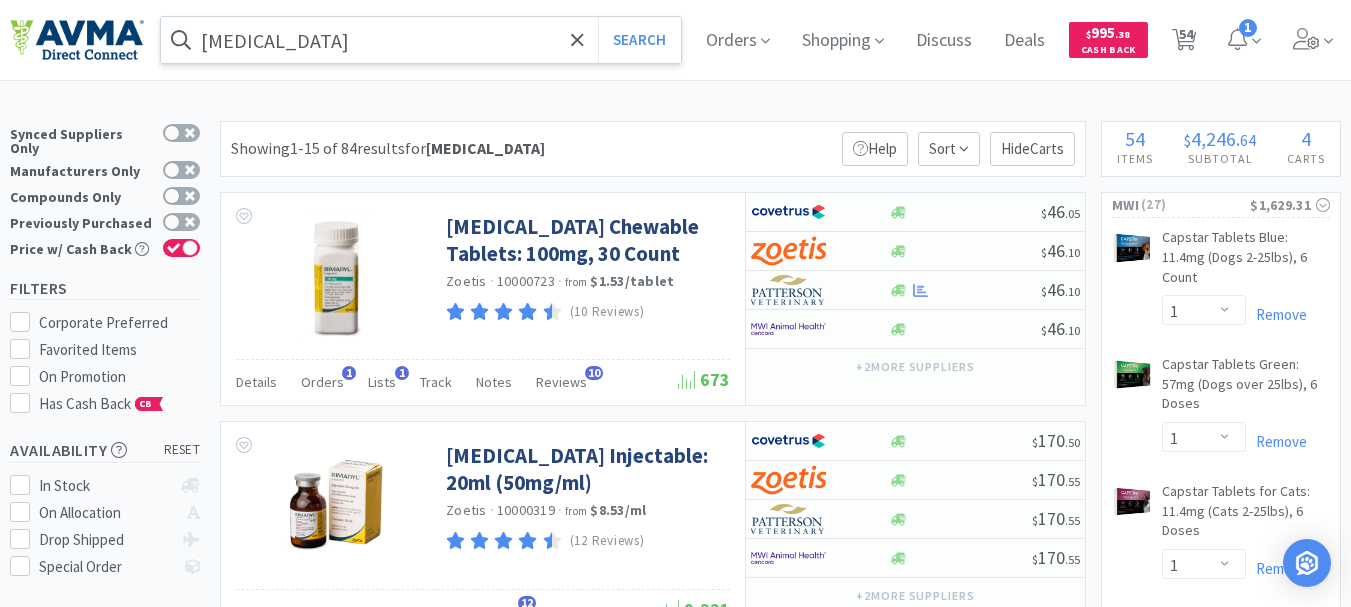 click on "[MEDICAL_DATA]" at bounding box center (421, 40) 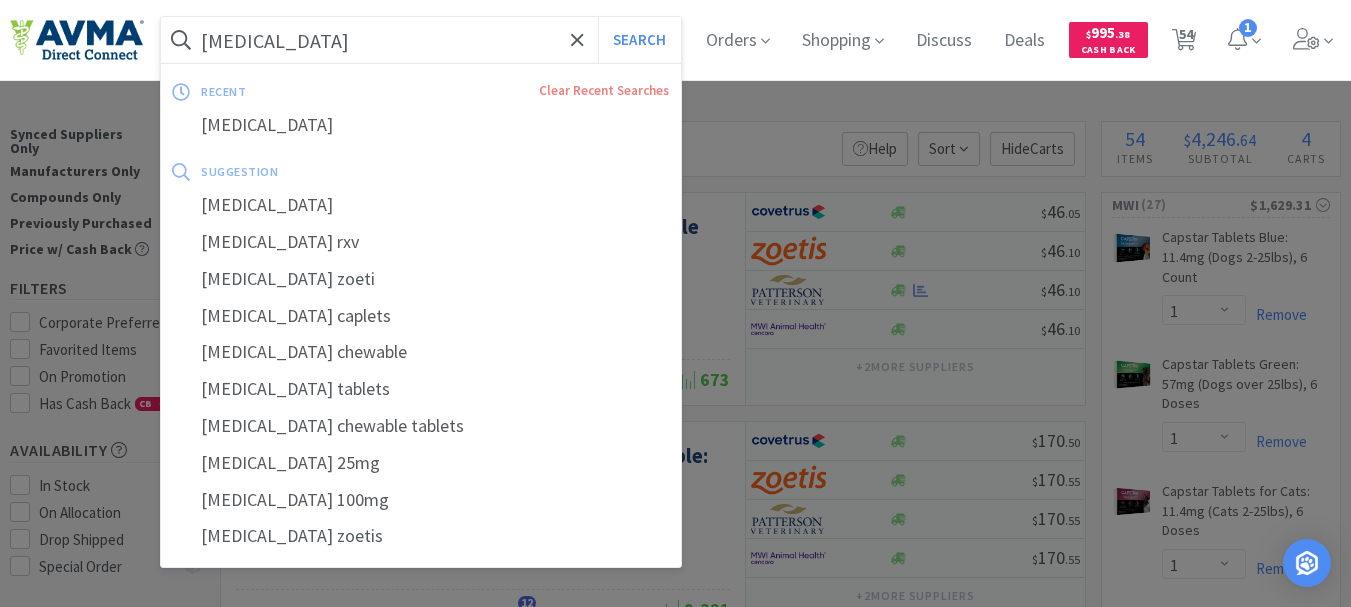 click on "[MEDICAL_DATA]" at bounding box center (421, 40) 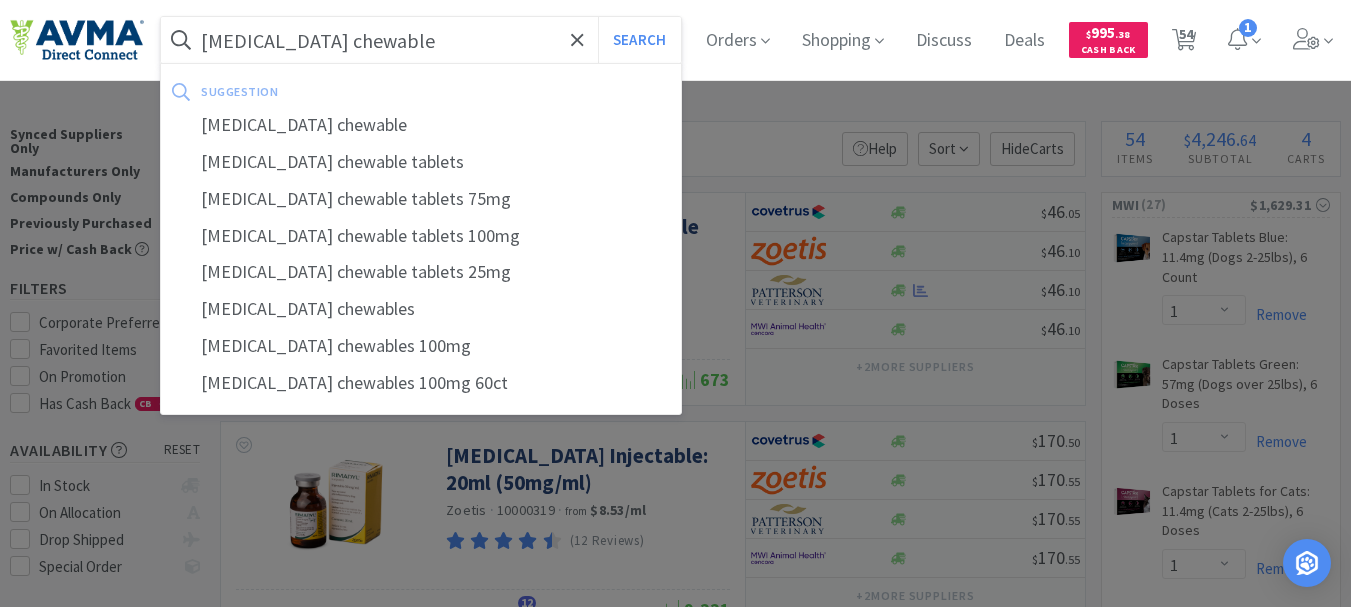 click on "Search" at bounding box center (639, 40) 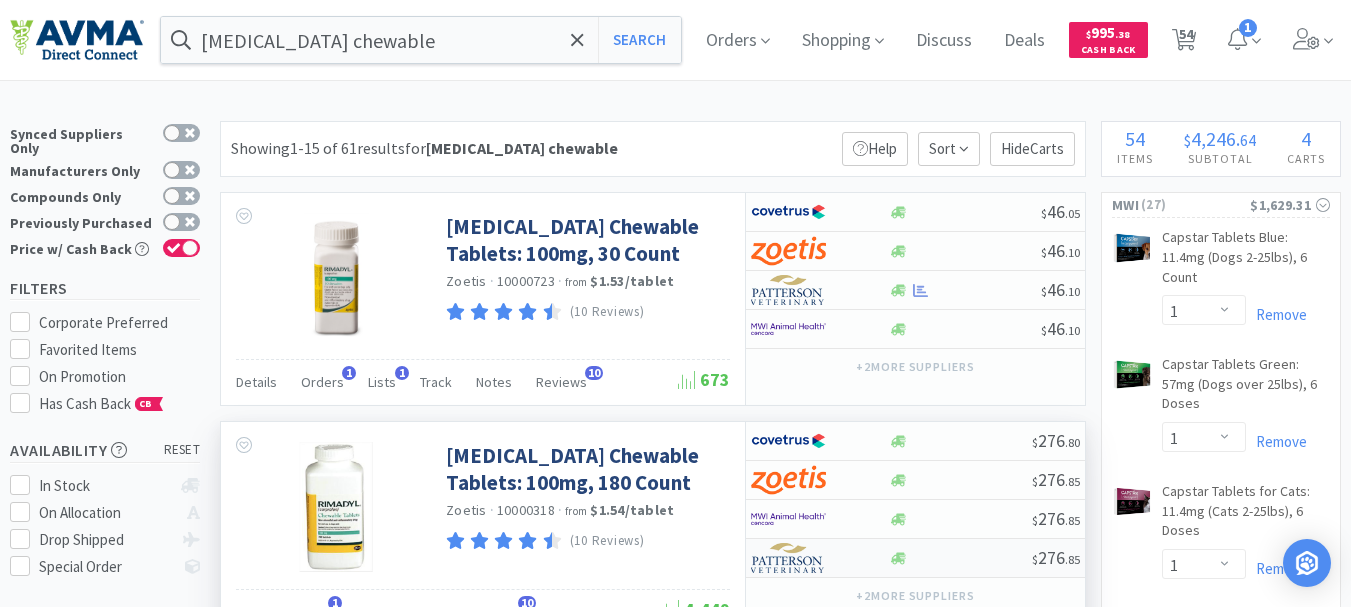 click at bounding box center (788, 558) 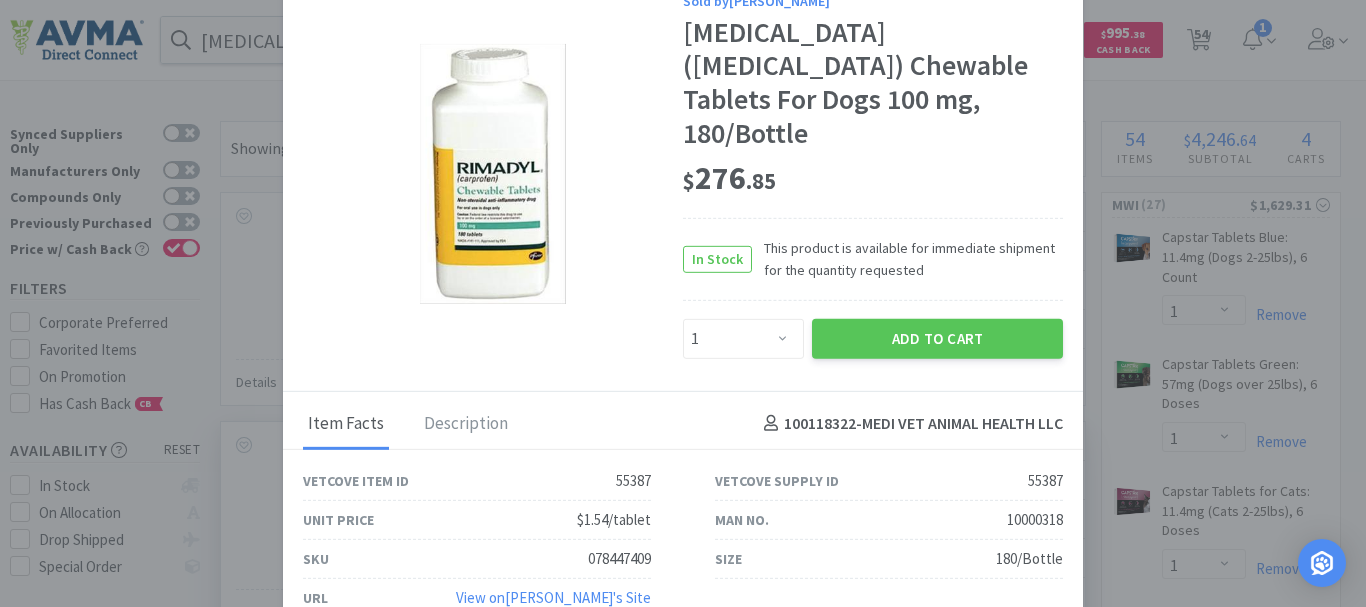 click on "078447409" at bounding box center [619, 559] 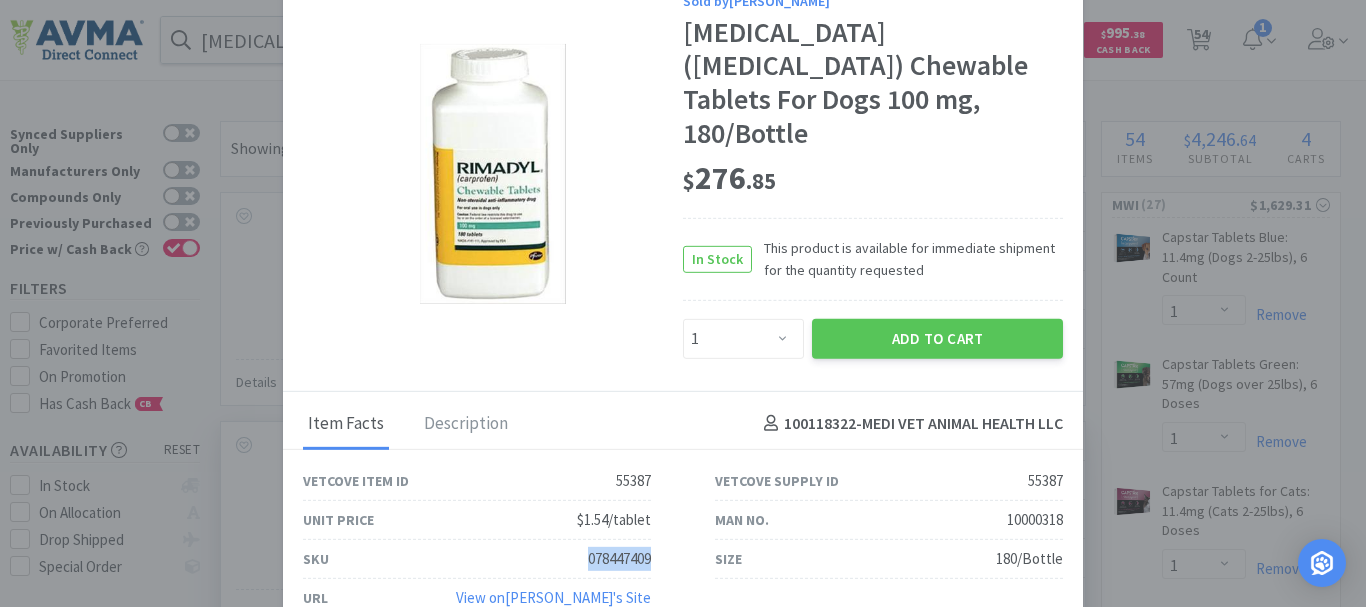 click on "078447409" at bounding box center (619, 559) 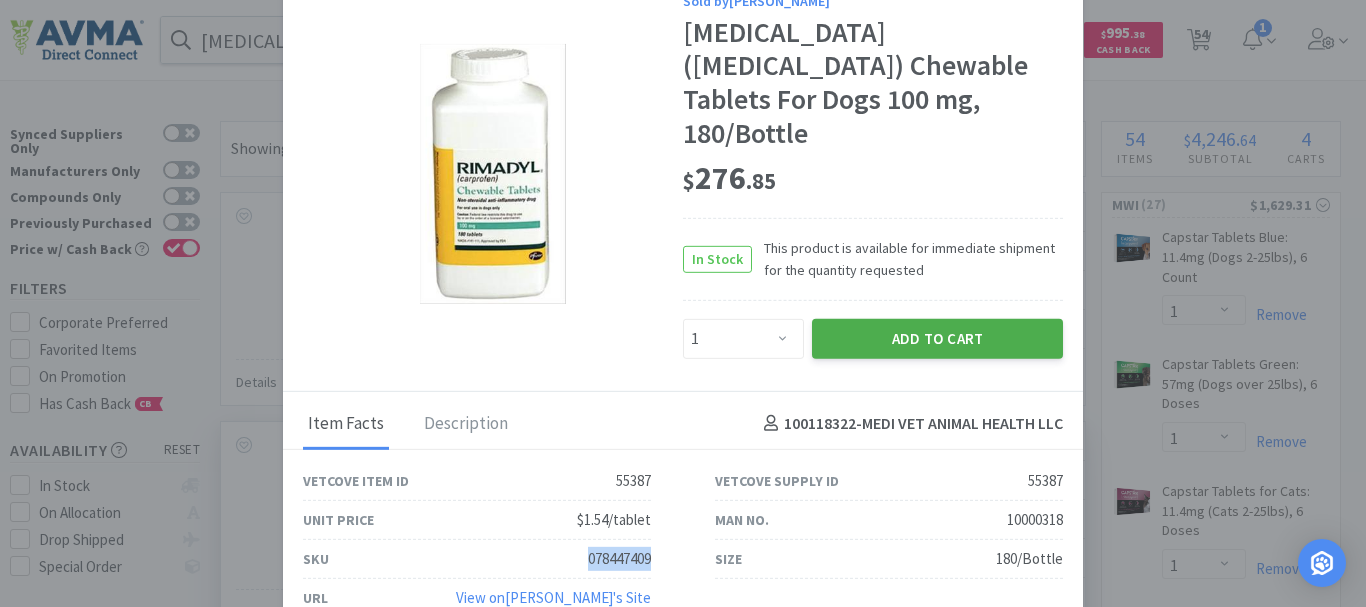click on "Add to Cart" at bounding box center (937, 338) 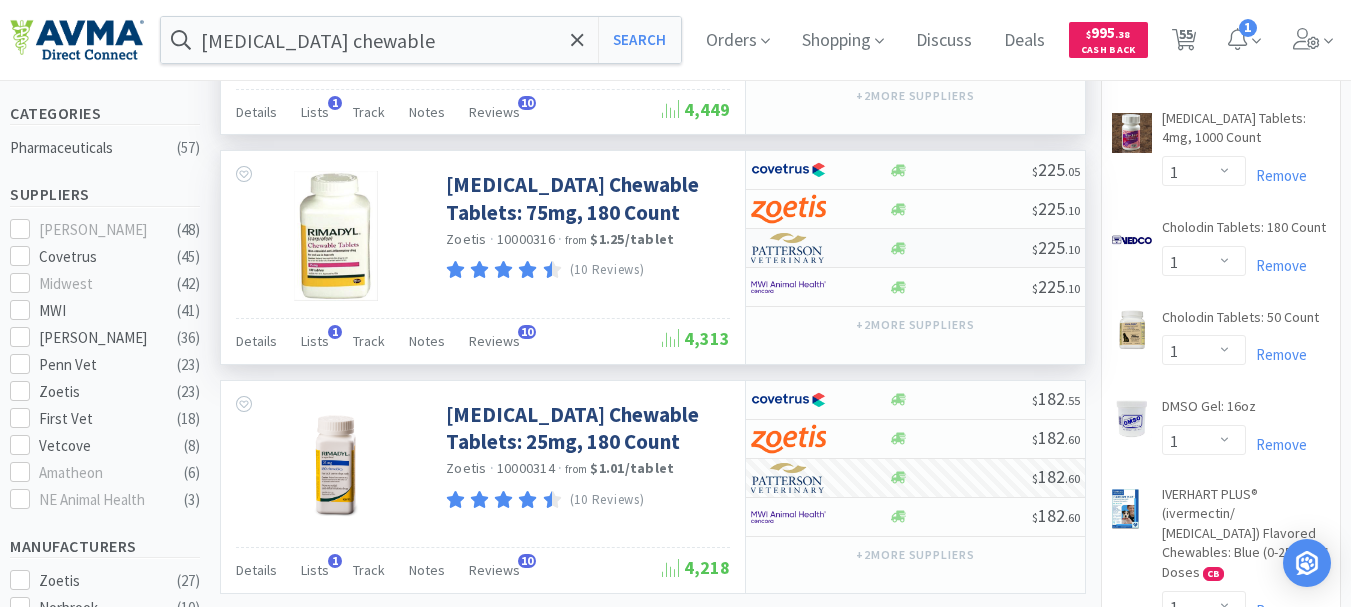 scroll, scrollTop: 600, scrollLeft: 0, axis: vertical 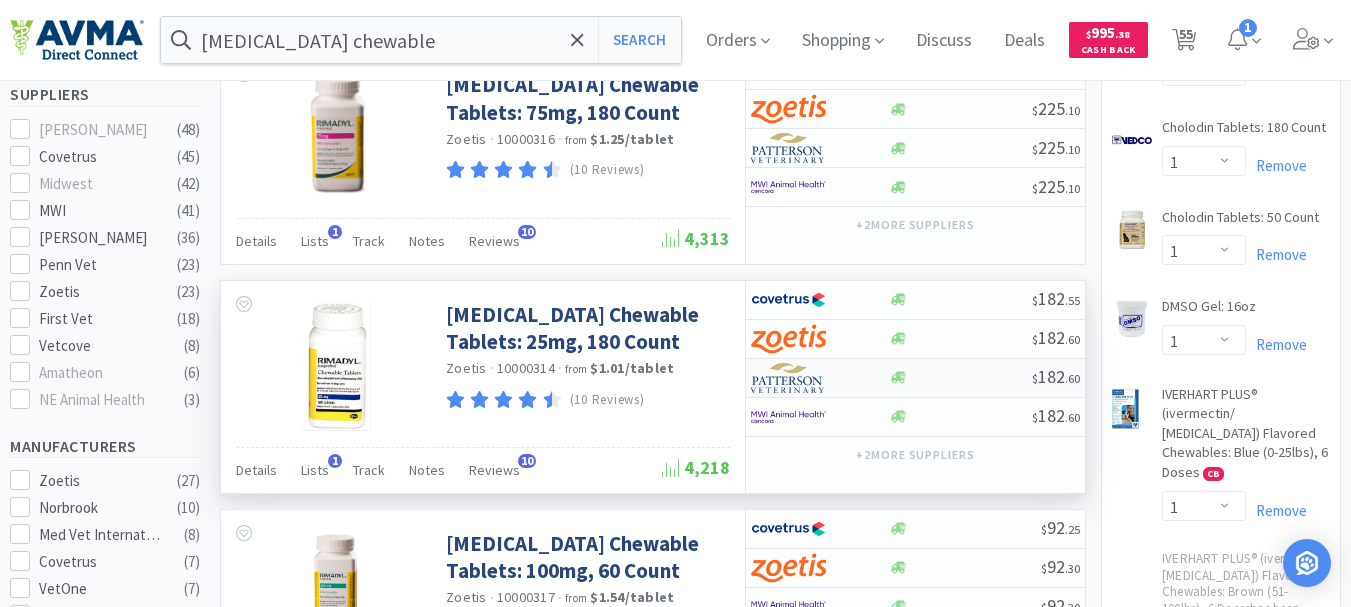click at bounding box center (788, 378) 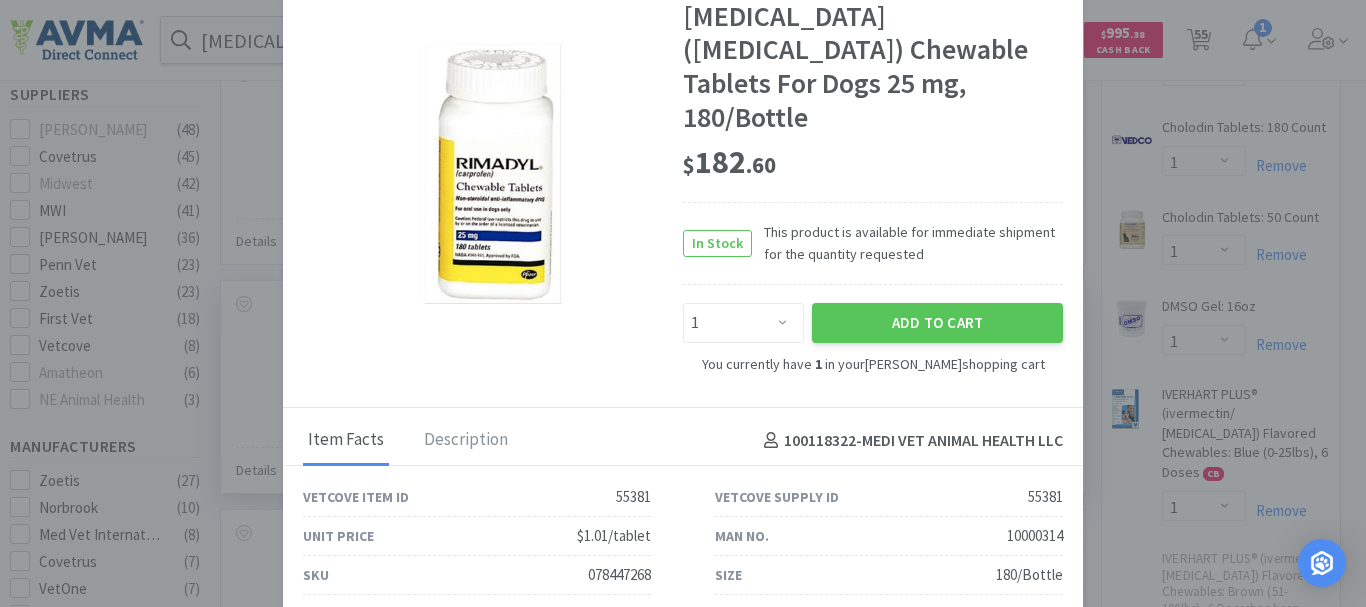 click on "078447268" at bounding box center (619, 575) 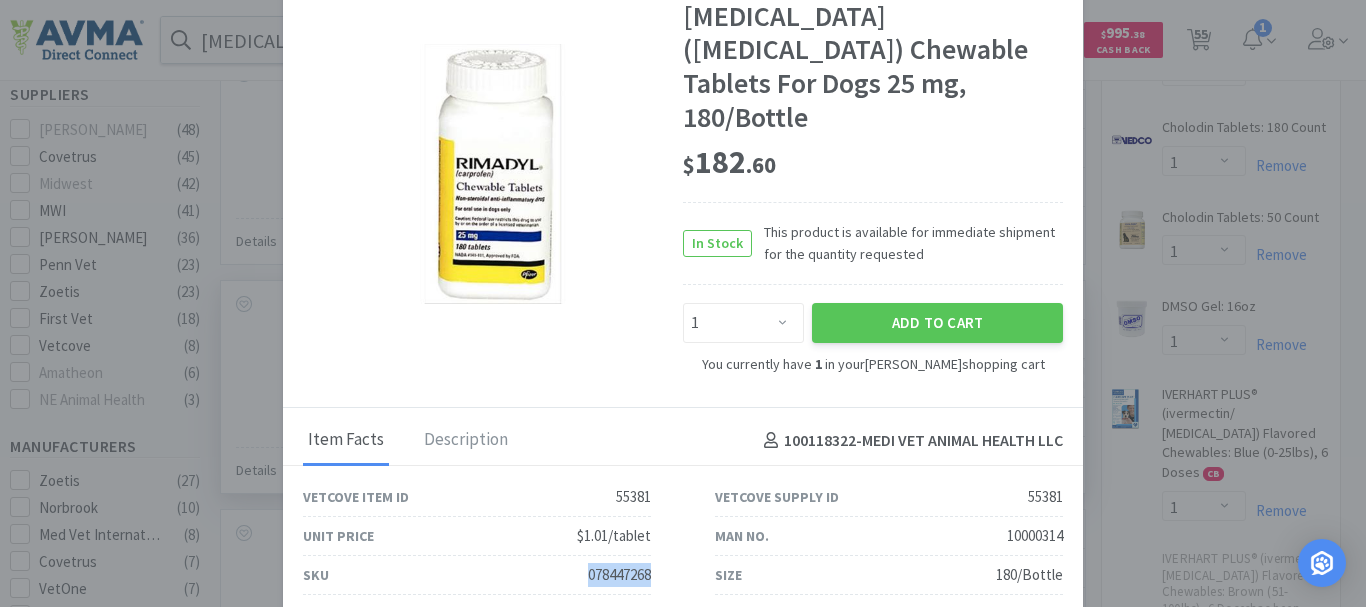 click on "078447268" at bounding box center (619, 575) 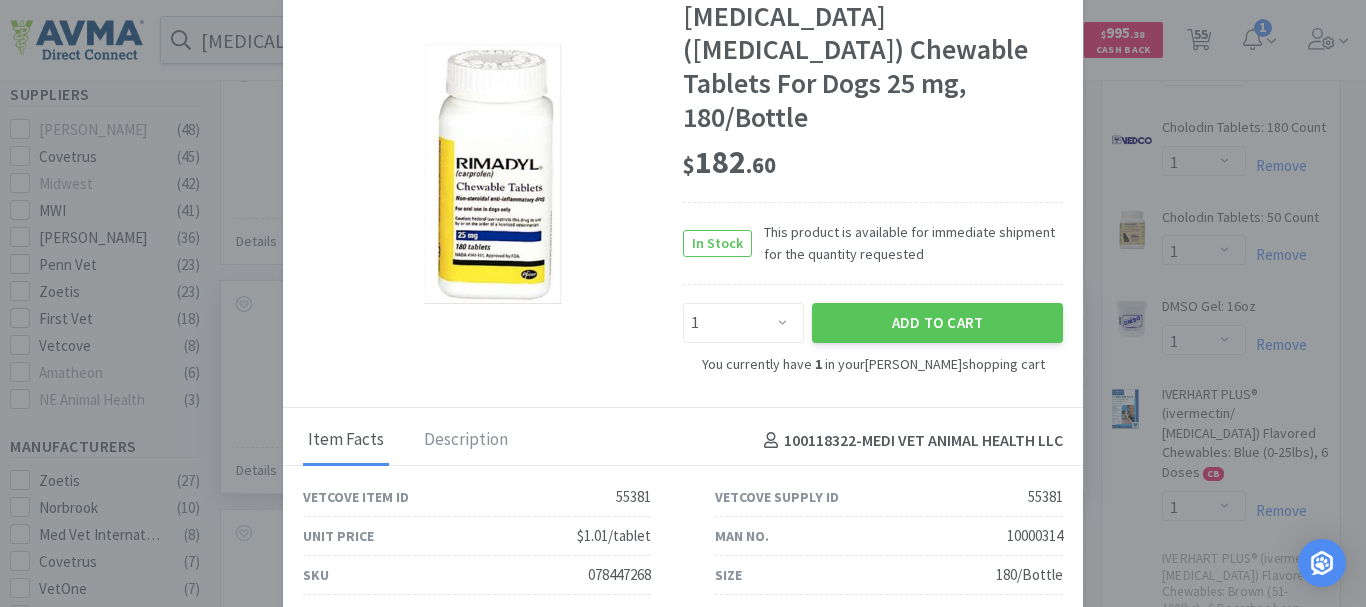 click on "Sold by  [PERSON_NAME][MEDICAL_DATA] ([MEDICAL_DATA]) Chewable Tablets For Dogs 25 mg, 180/Bottle $ 182 . 60 In Stock This product is available for immediate shipment for the quantity requested Enter Quantity 1 2 3 4 5 6 7 8 9 10 11 12 13 14 15 16 17 18 19 20 Enter Quantity Add to Cart You currently have    1     in your  [PERSON_NAME]  shopping cart" at bounding box center [683, 181] 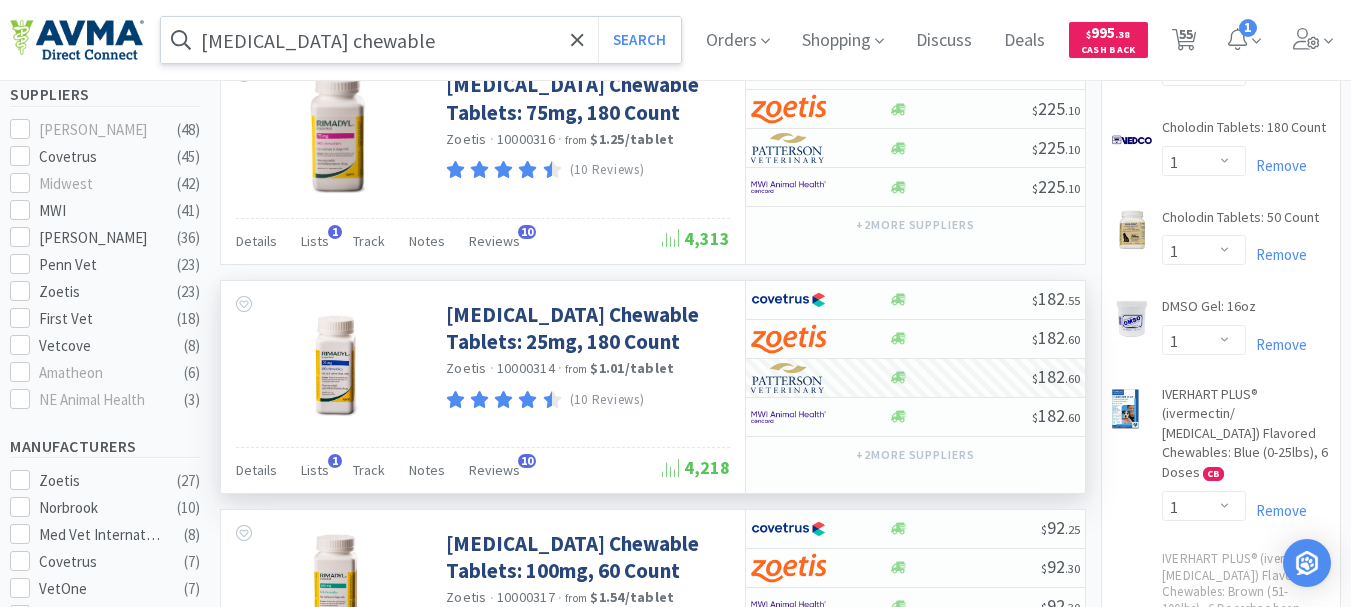 click on "[MEDICAL_DATA] chewable" at bounding box center (421, 40) 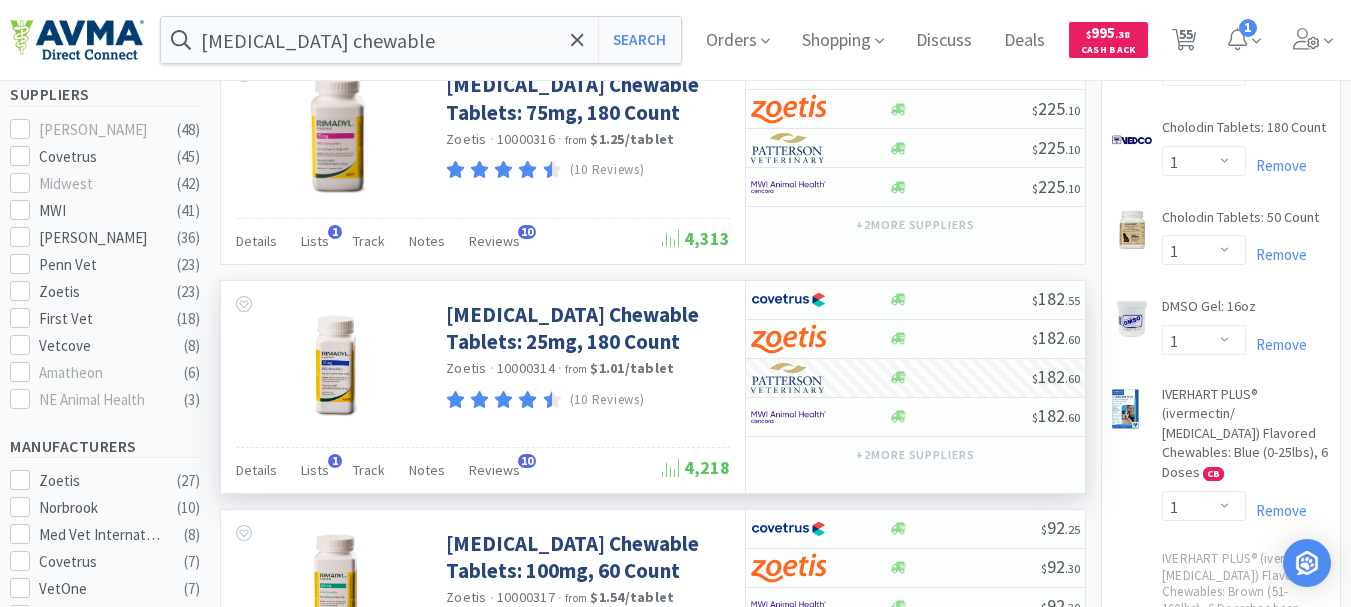 click at bounding box center (675, 303) 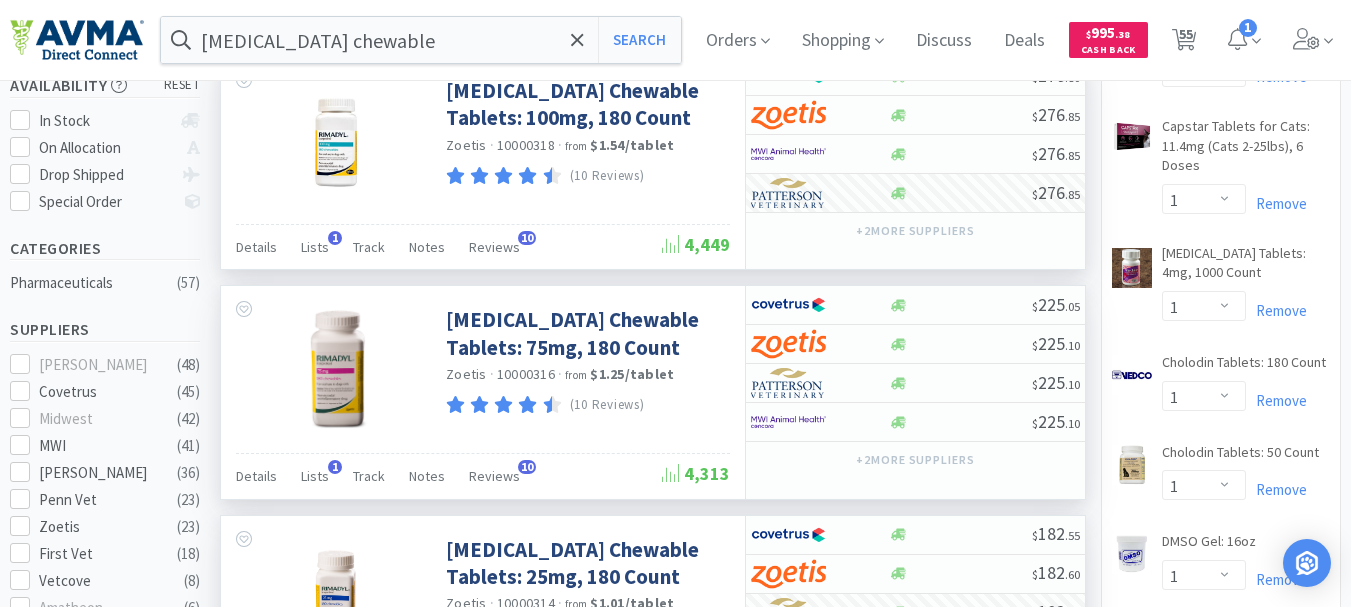 scroll, scrollTop: 400, scrollLeft: 0, axis: vertical 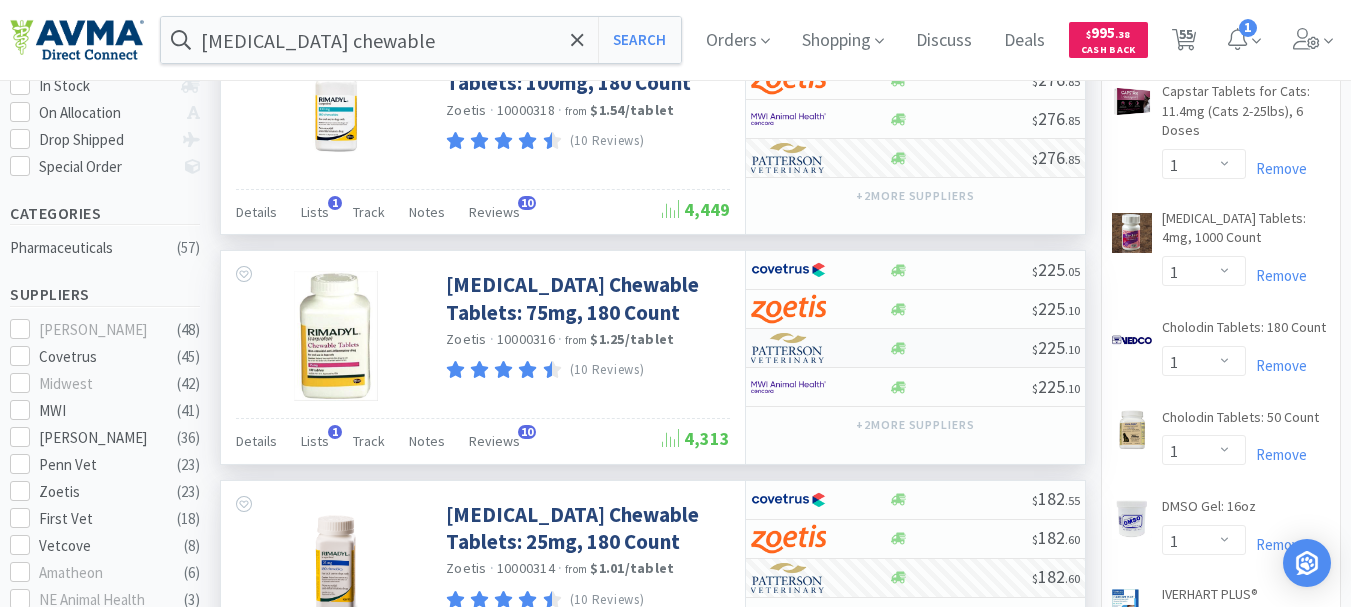 click at bounding box center [788, 348] 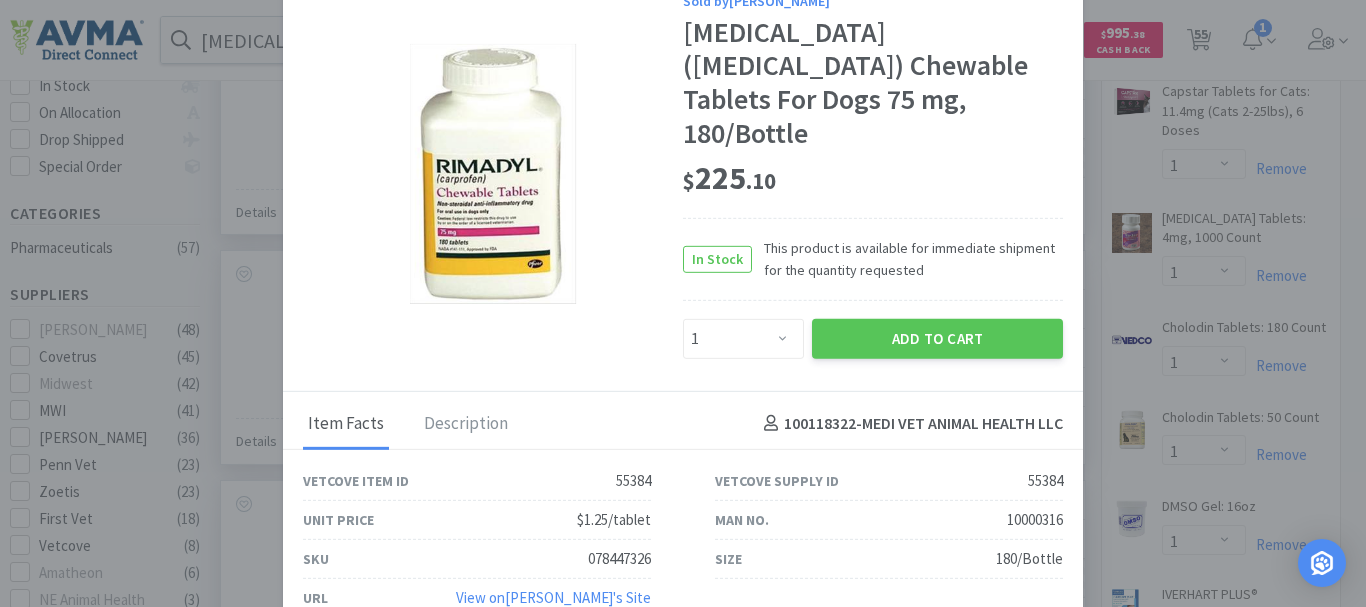 click on "078447326" at bounding box center (619, 559) 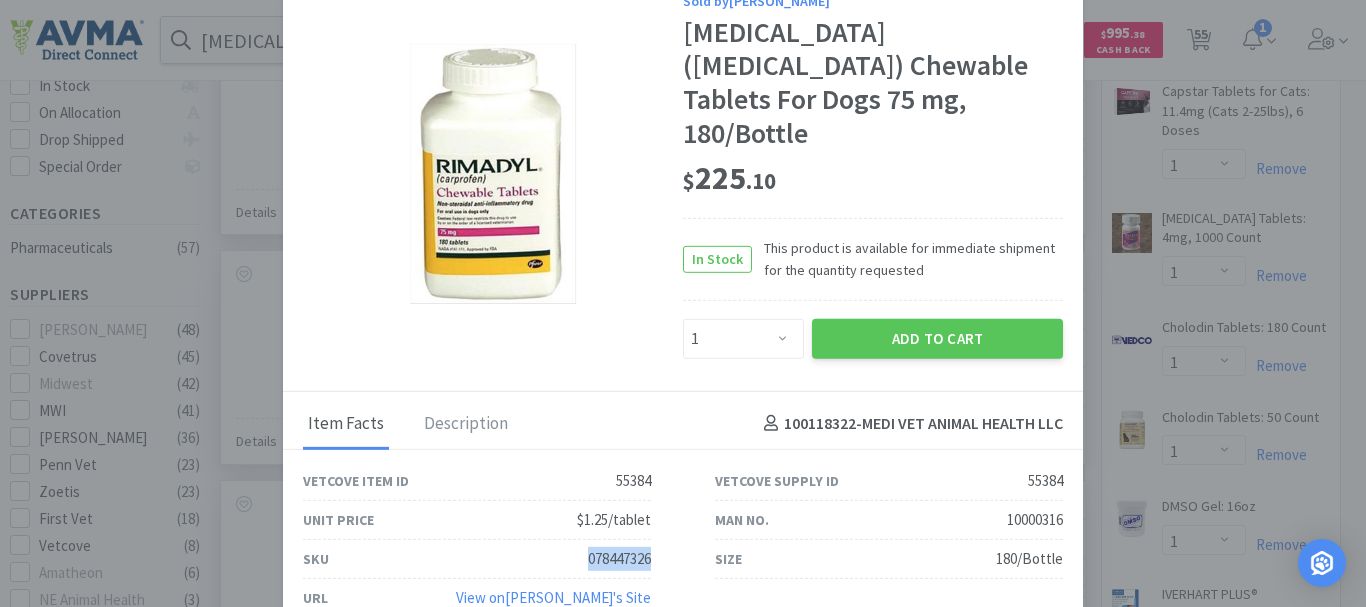 click on "078447326" at bounding box center (619, 559) 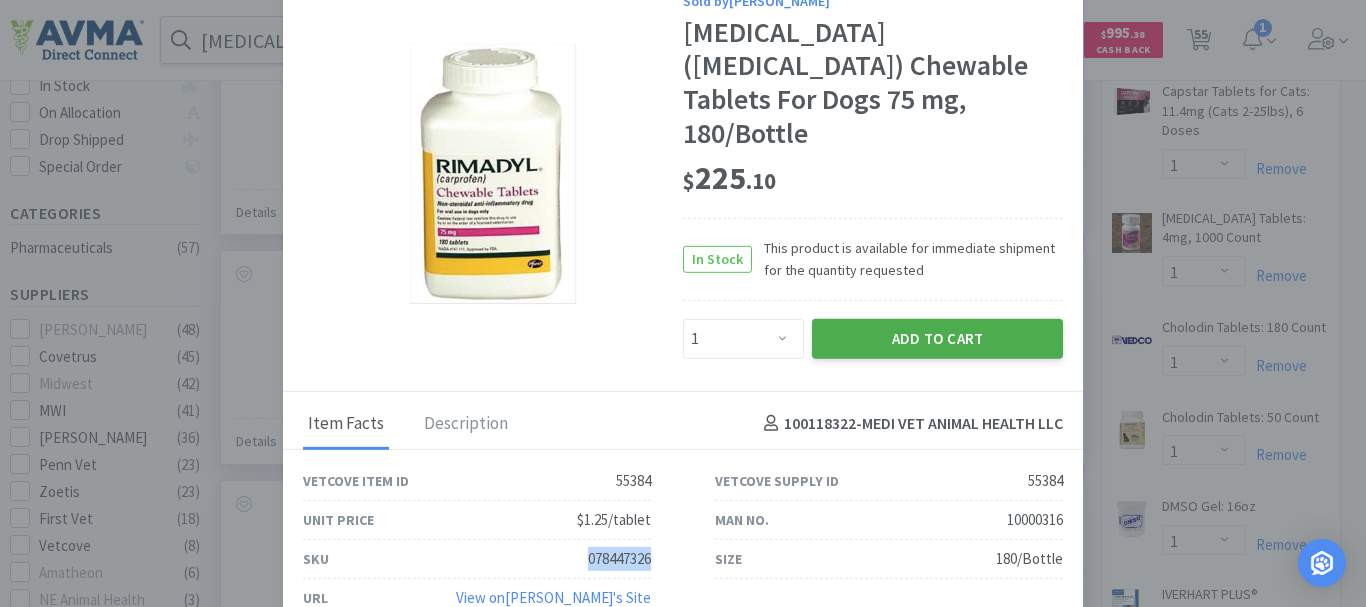 click on "Add to Cart" at bounding box center [937, 338] 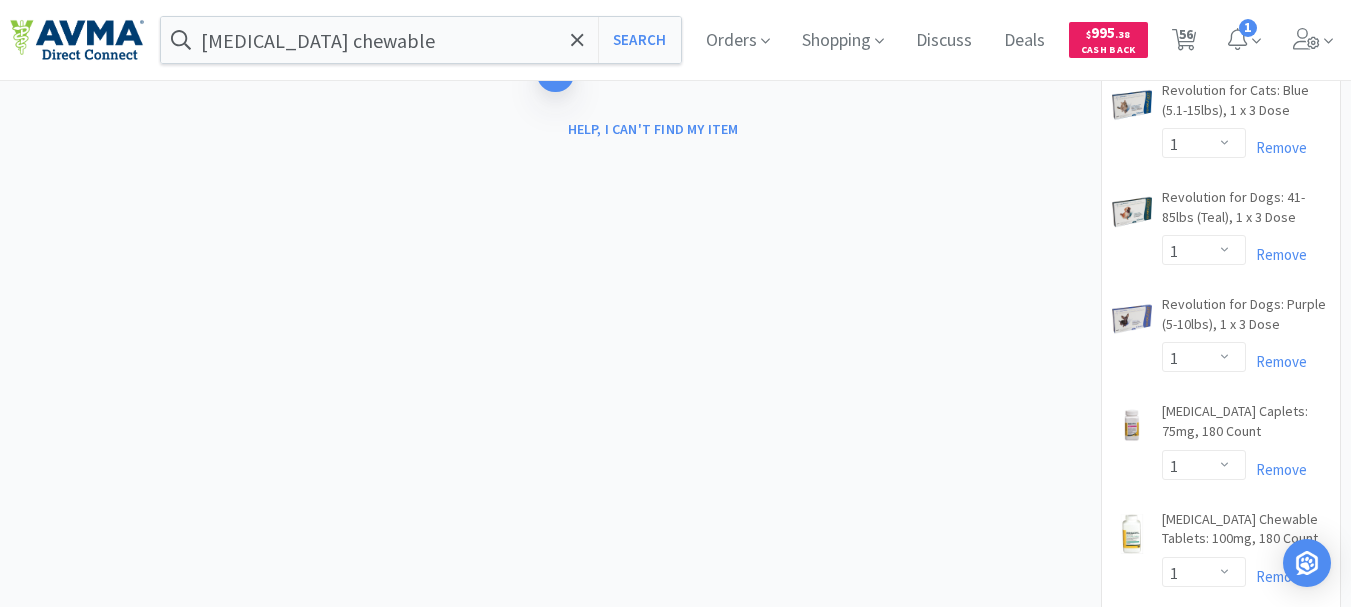 scroll, scrollTop: 4200, scrollLeft: 0, axis: vertical 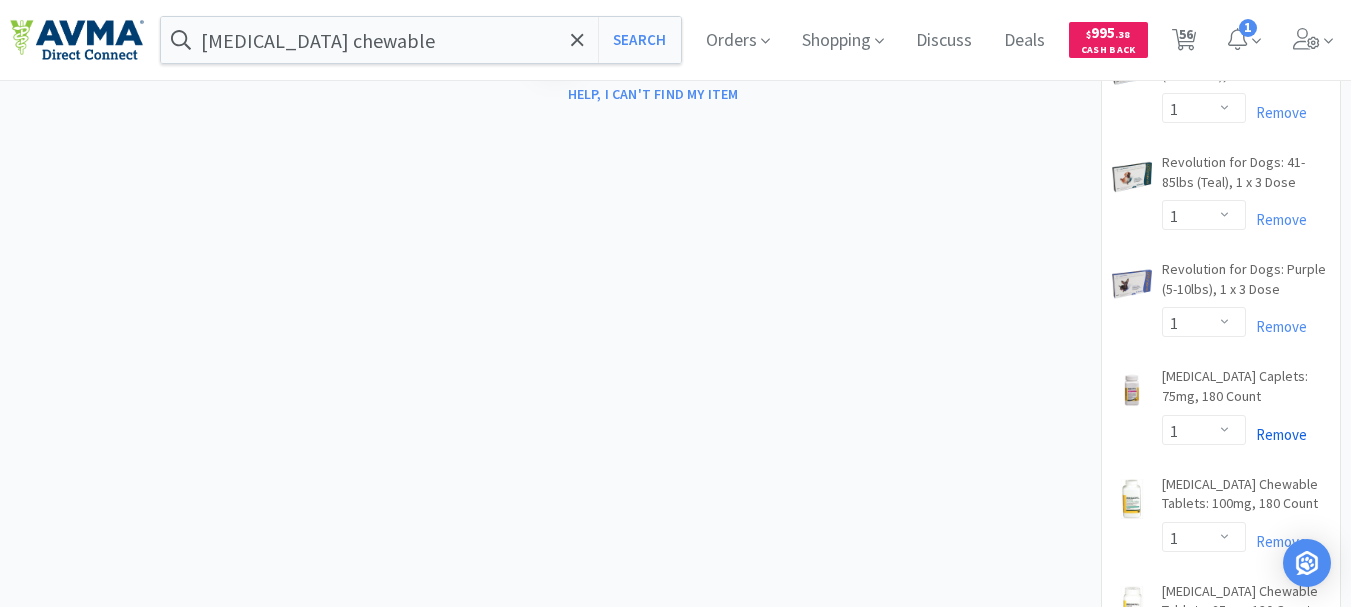 click on "Remove" at bounding box center [1276, 434] 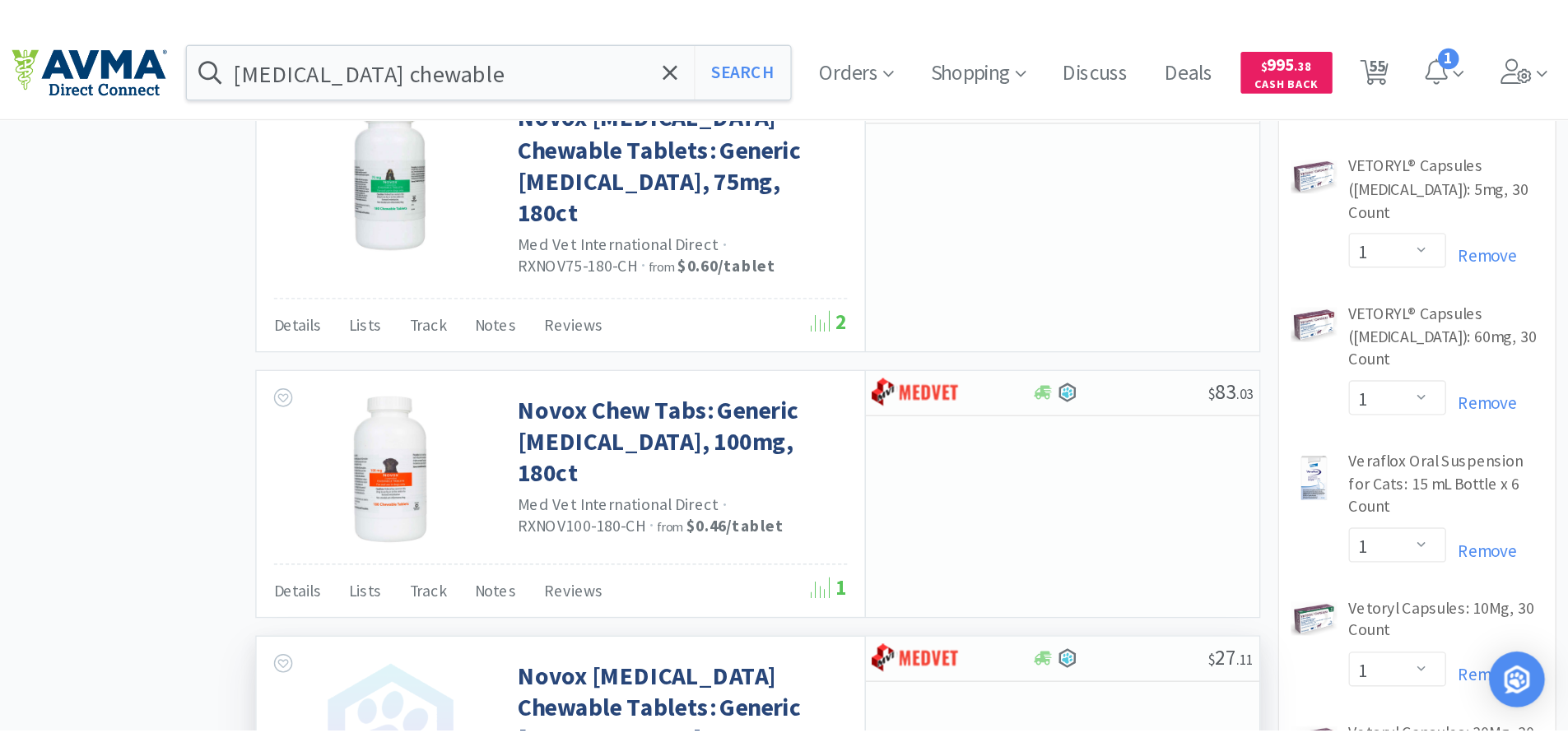scroll, scrollTop: 1728, scrollLeft: 0, axis: vertical 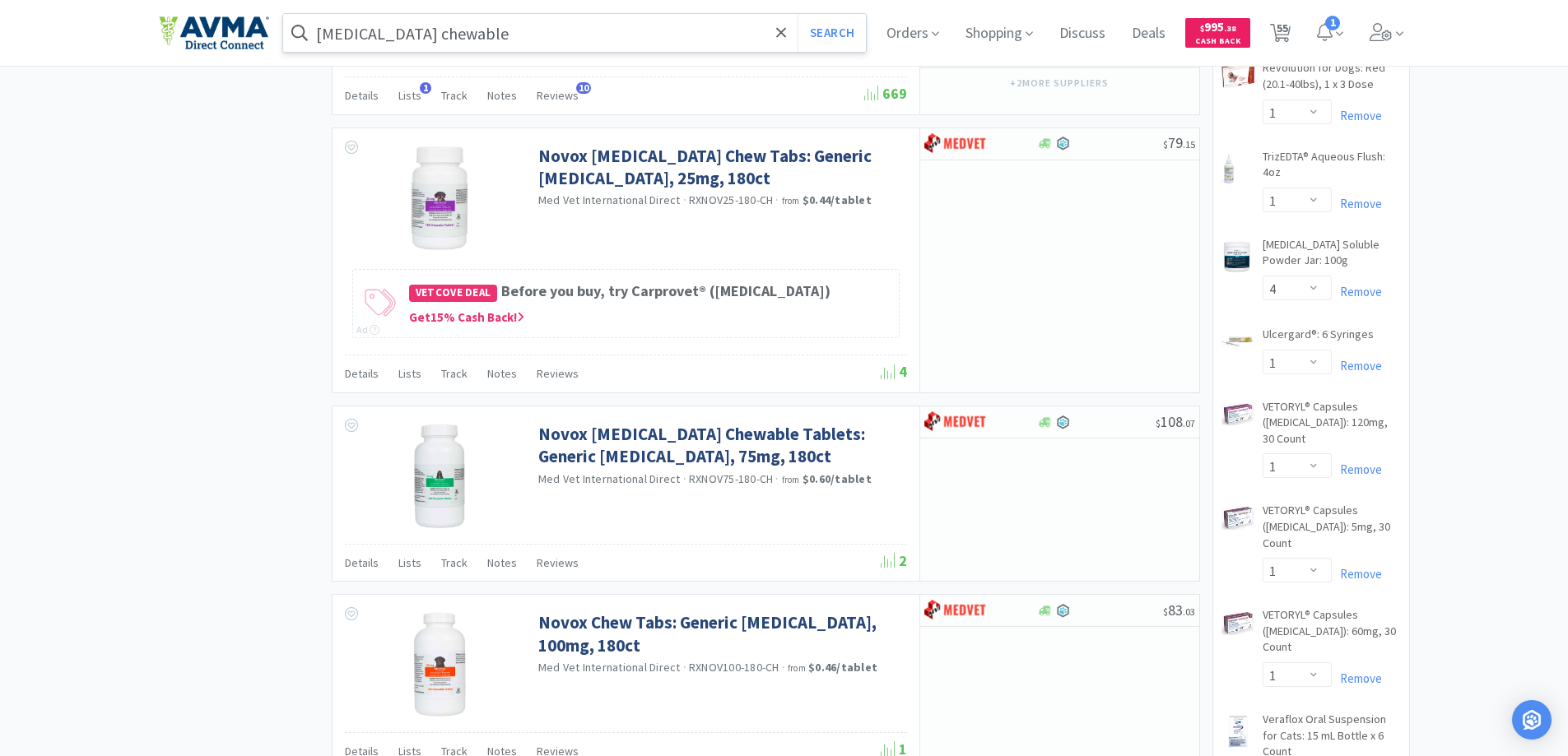 click on "[MEDICAL_DATA] chewable" at bounding box center (575, 33) 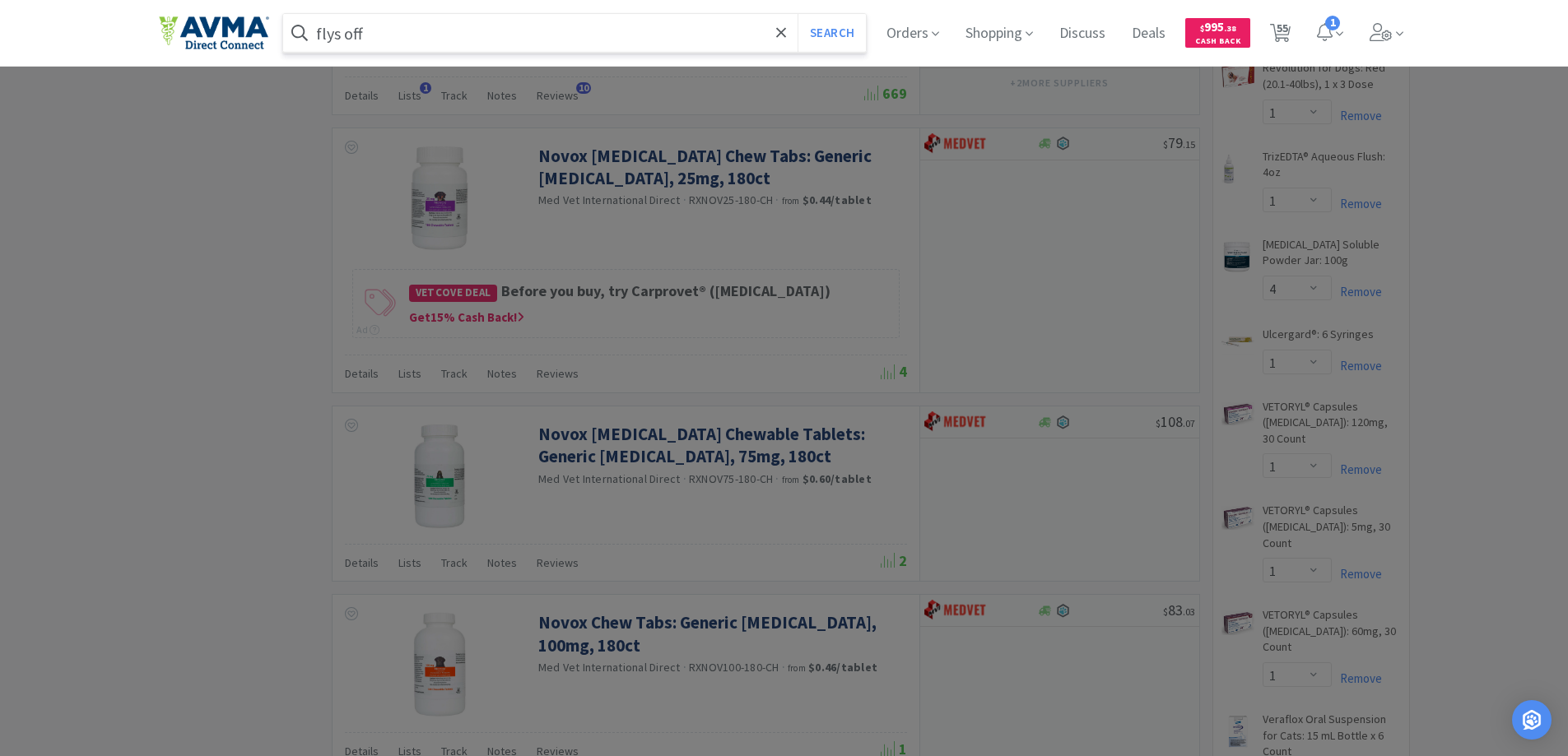 click on "Search" at bounding box center [831, 33] 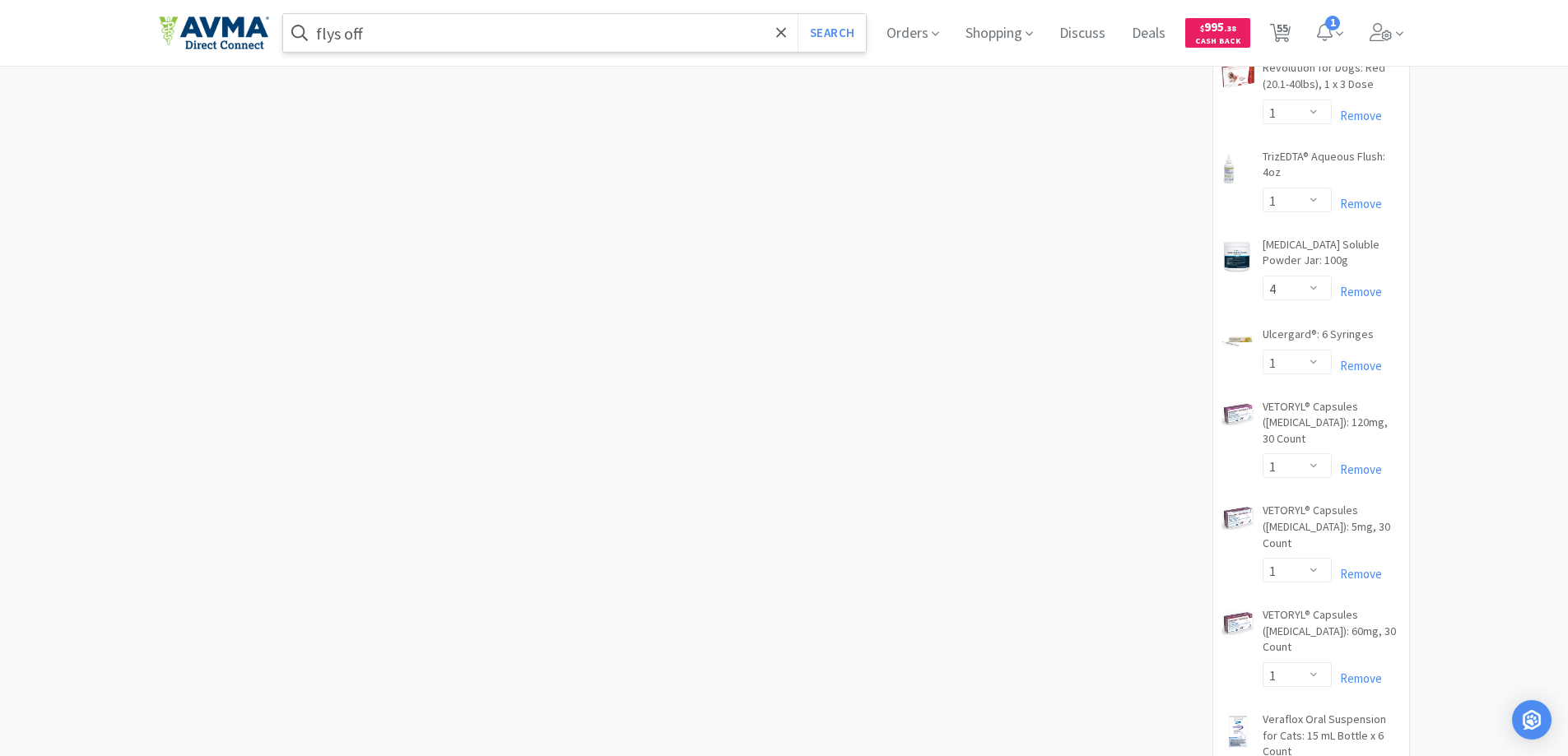 scroll, scrollTop: 0, scrollLeft: 0, axis: both 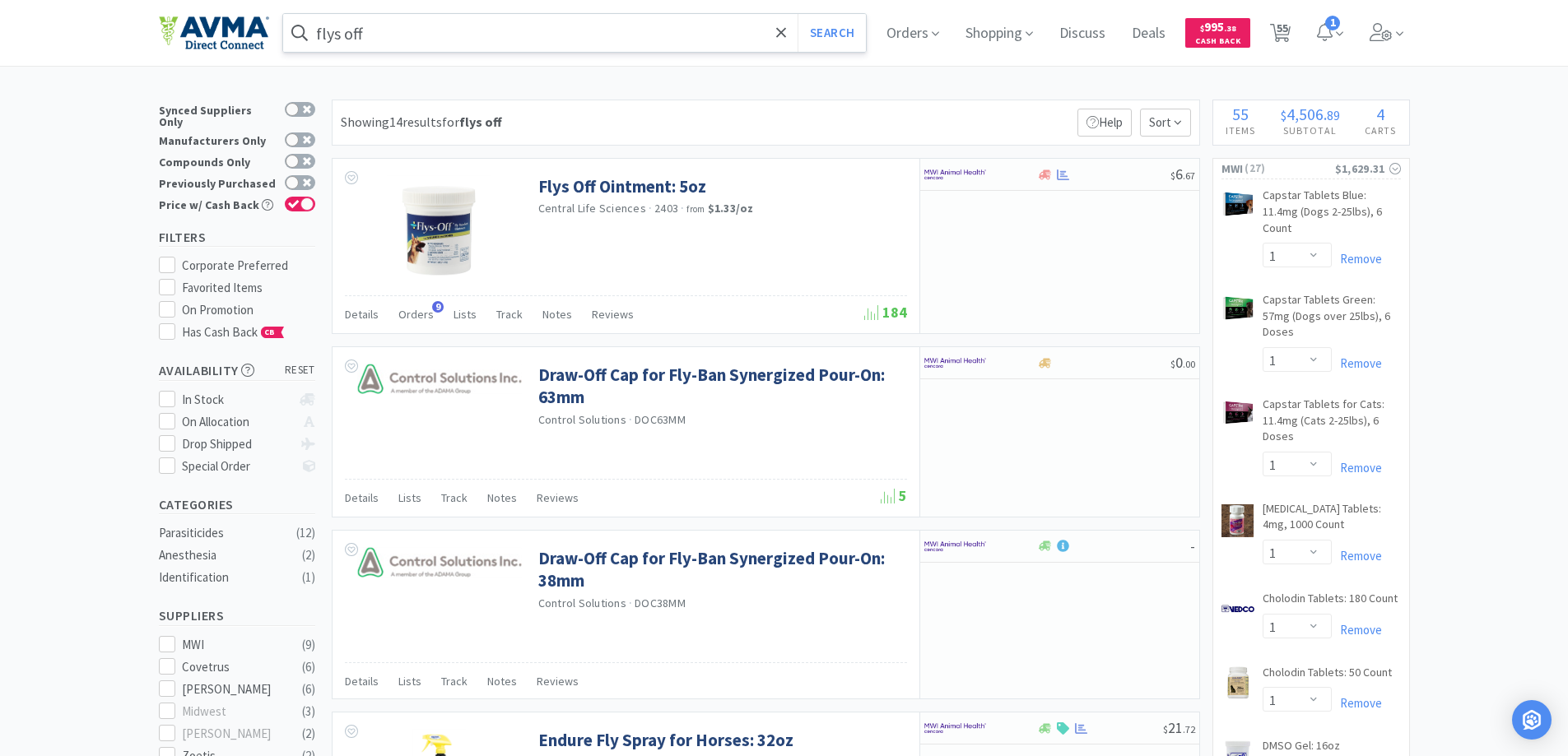 click on "flys off" at bounding box center [575, 33] 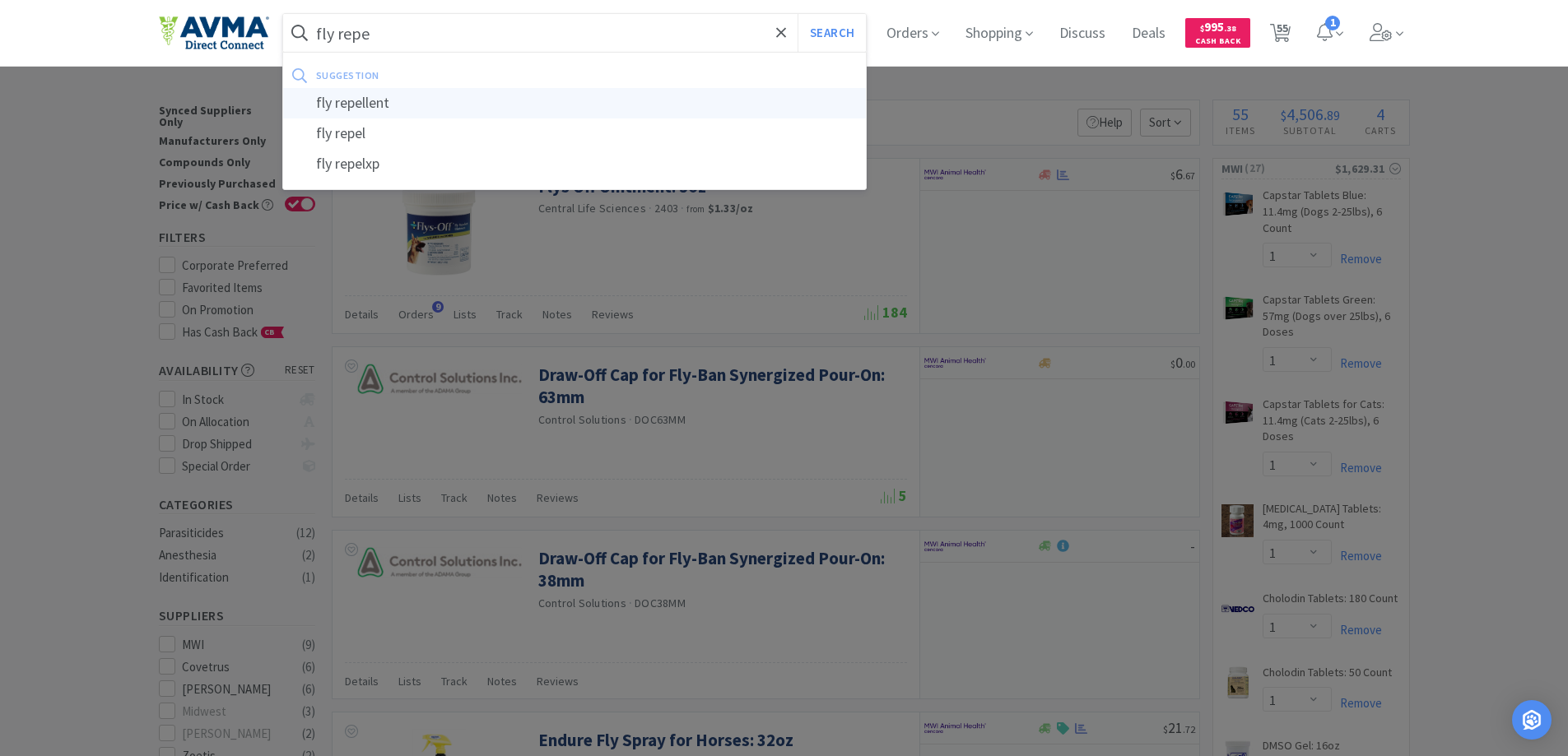 click on "fly repellent" at bounding box center [575, 103] 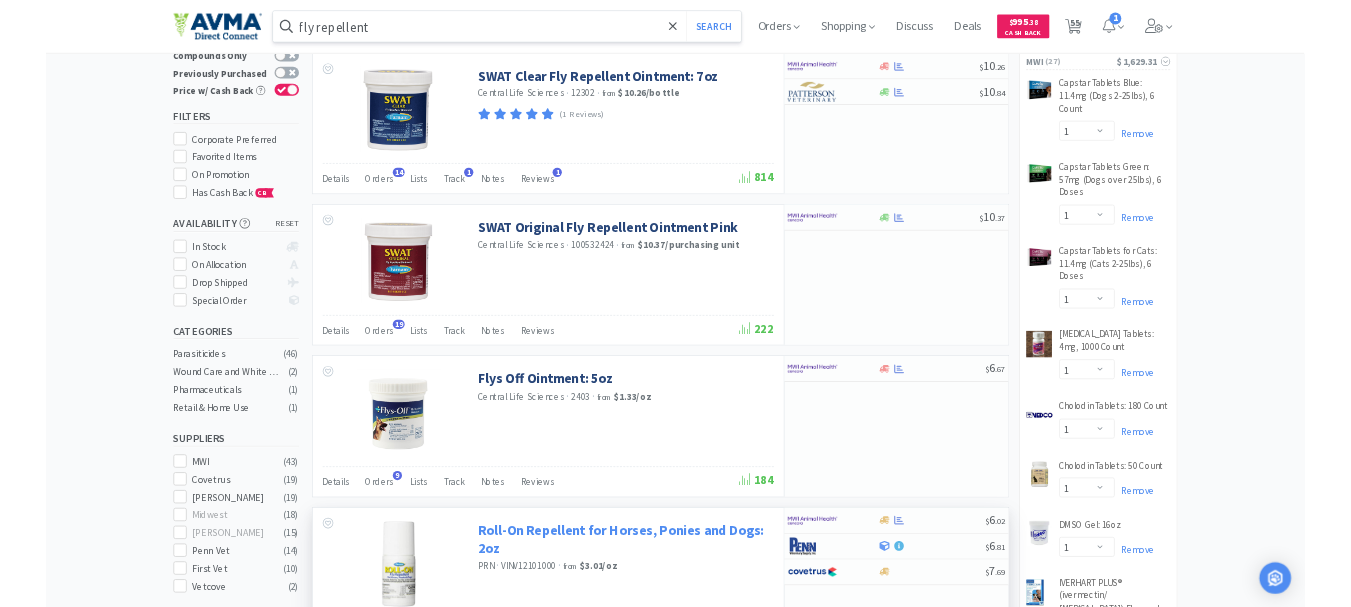 scroll, scrollTop: 0, scrollLeft: 0, axis: both 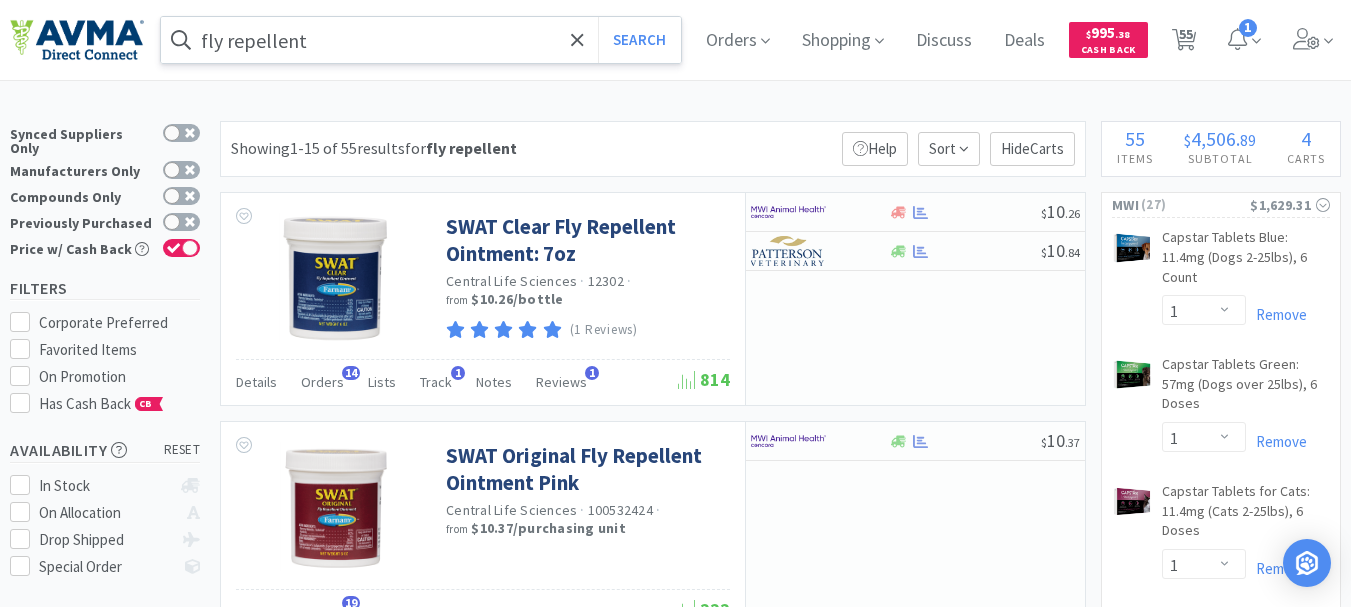 click on "fly repellent" at bounding box center (421, 40) 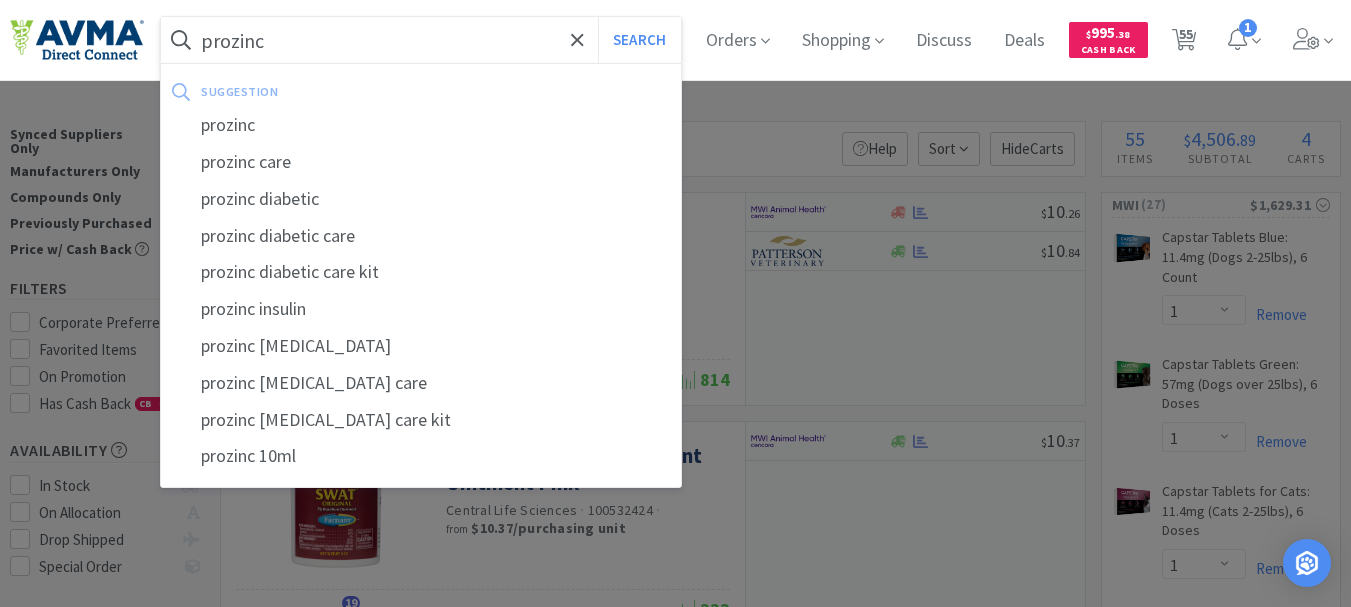 click on "Search" at bounding box center (639, 40) 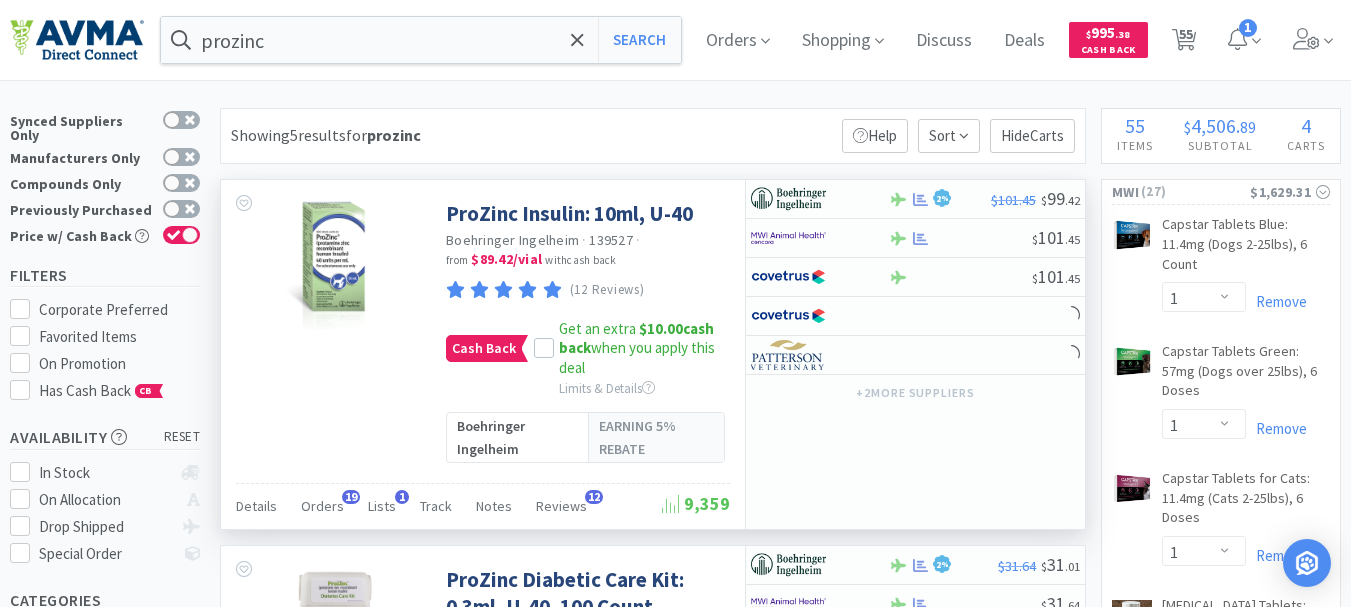 scroll, scrollTop: 100, scrollLeft: 0, axis: vertical 